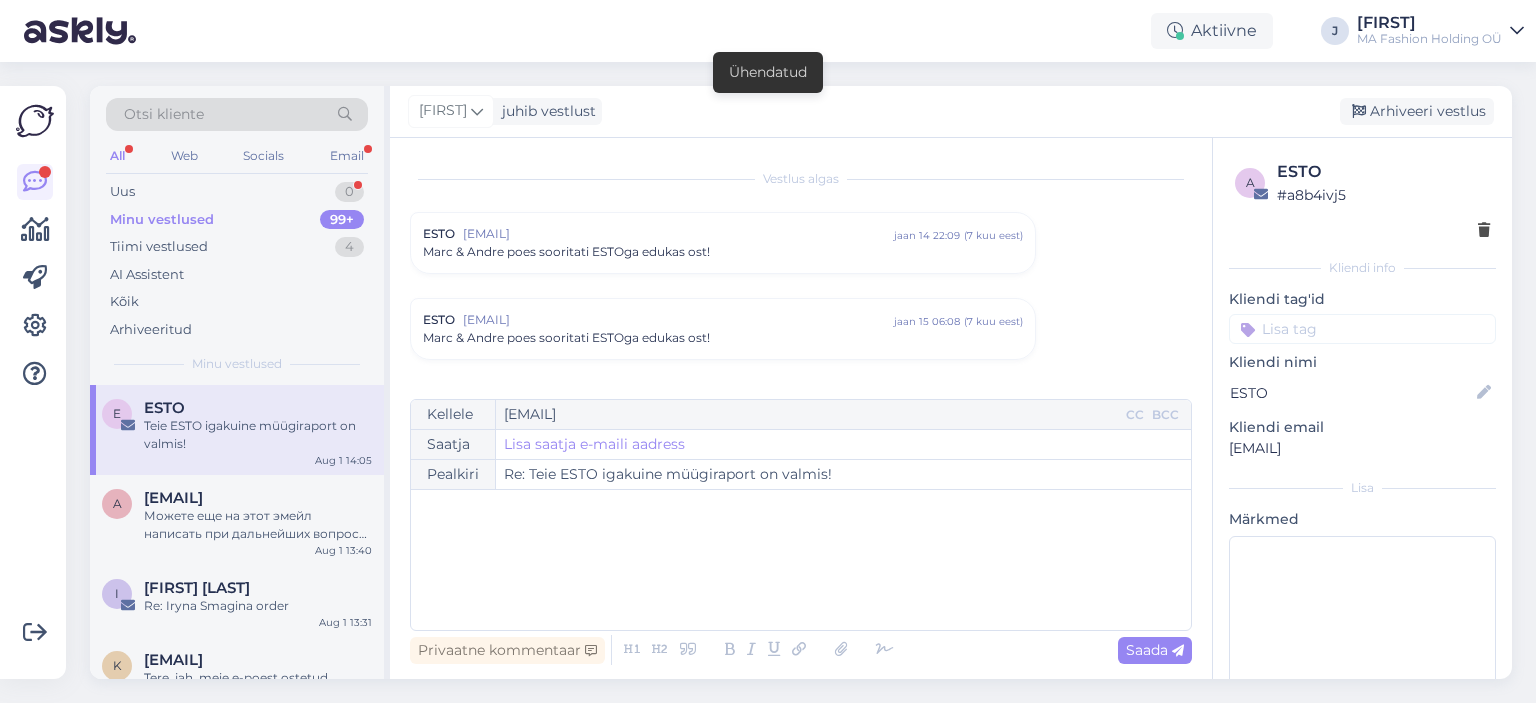 scroll, scrollTop: 0, scrollLeft: 0, axis: both 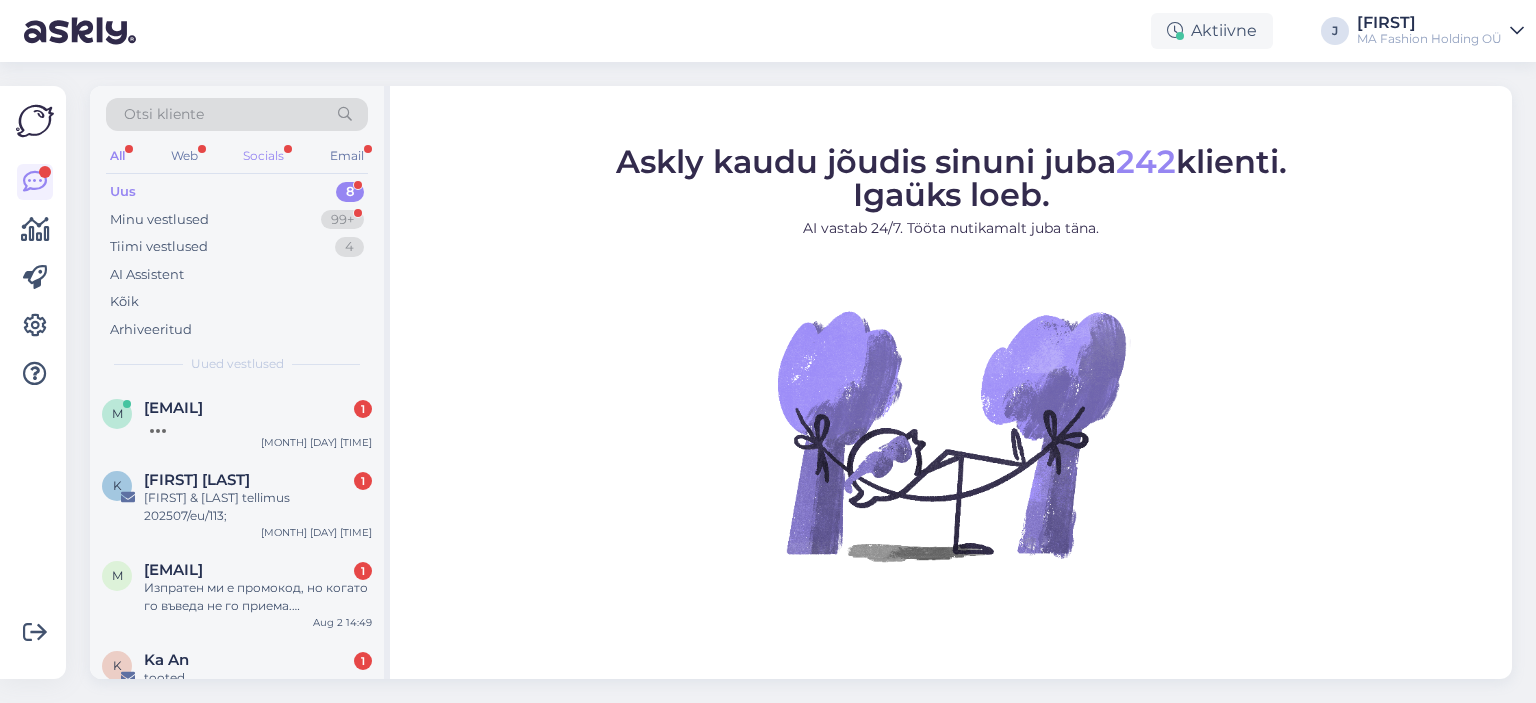 click on "Socials" at bounding box center (263, 156) 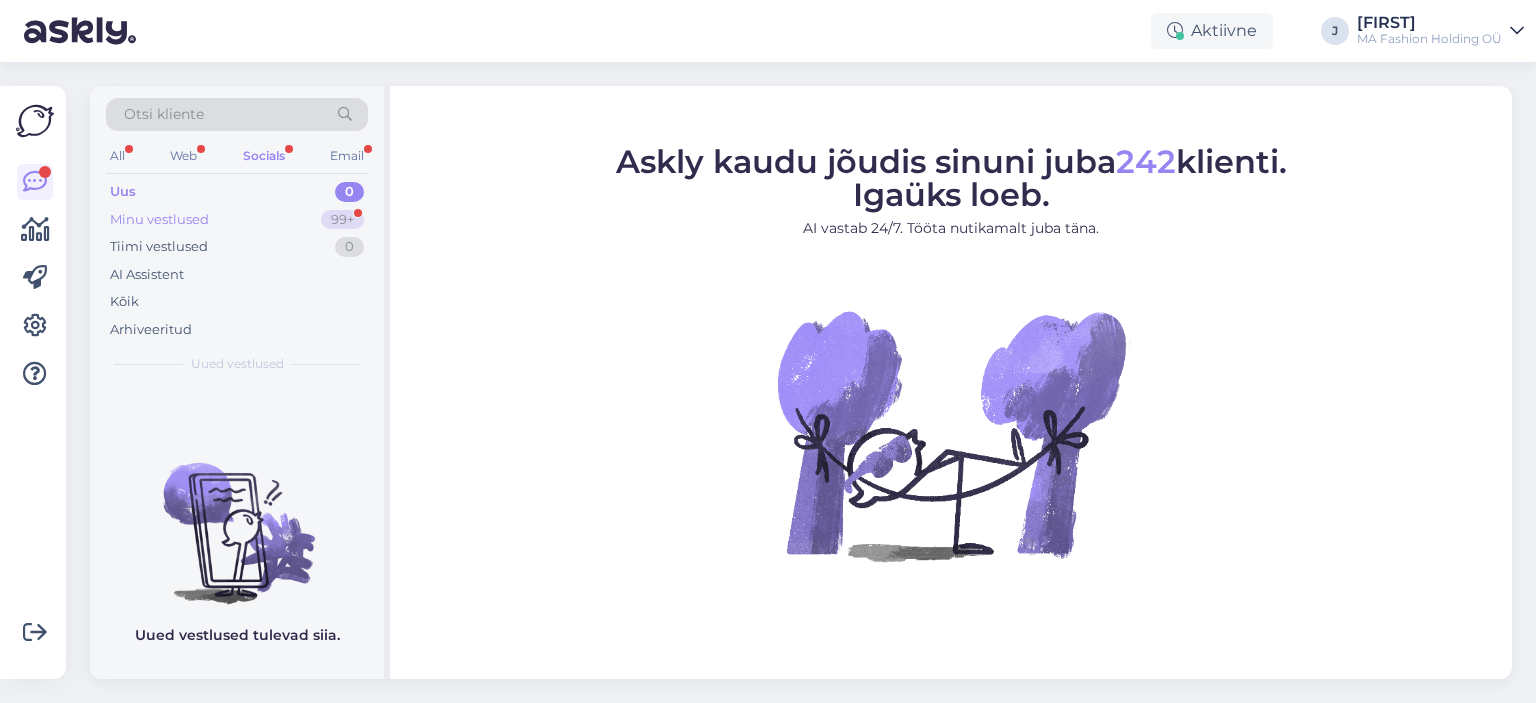 click on "Minu vestlused 99+" at bounding box center (237, 220) 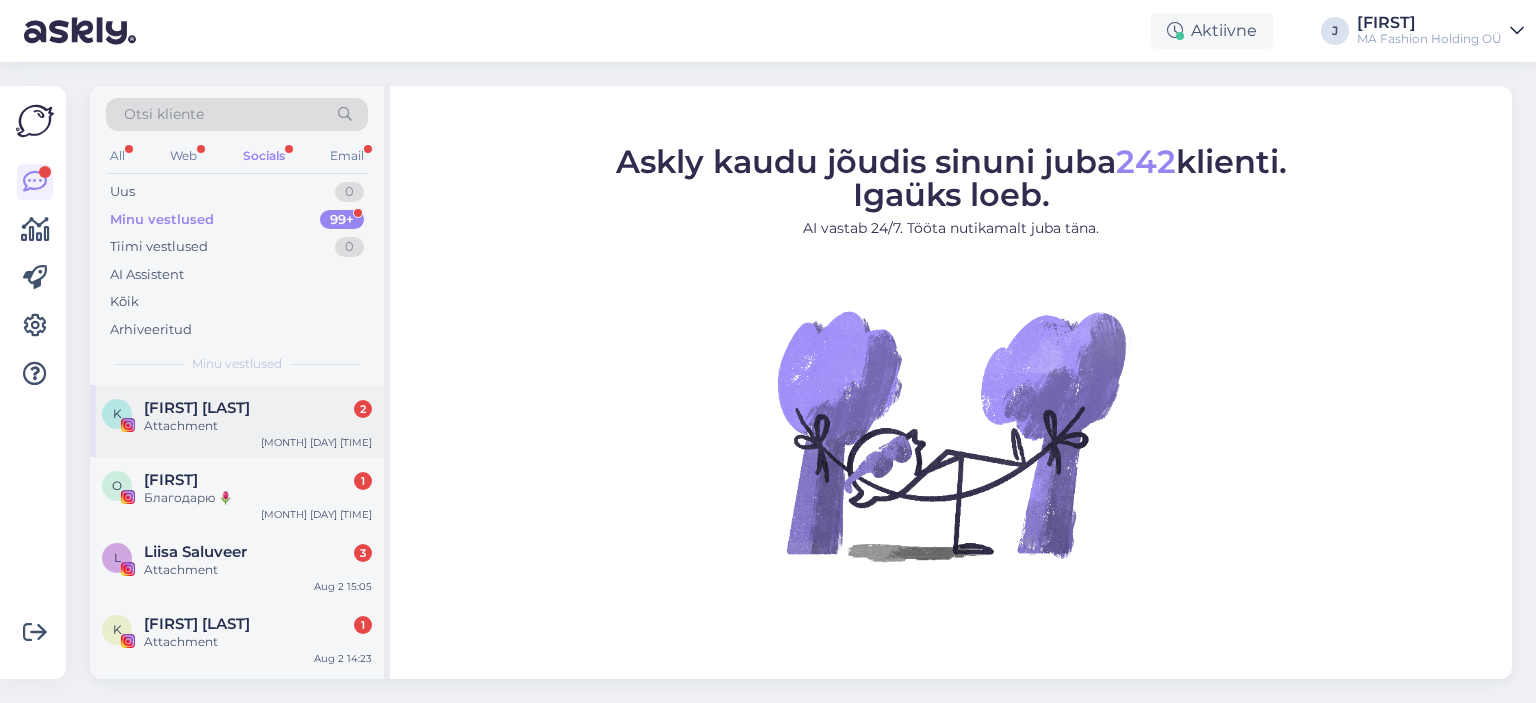 click on "K Kairi Apri | Healthy lifestyle routines 2 Attachment [MONTH] [DAY] [TIME]" at bounding box center [237, 421] 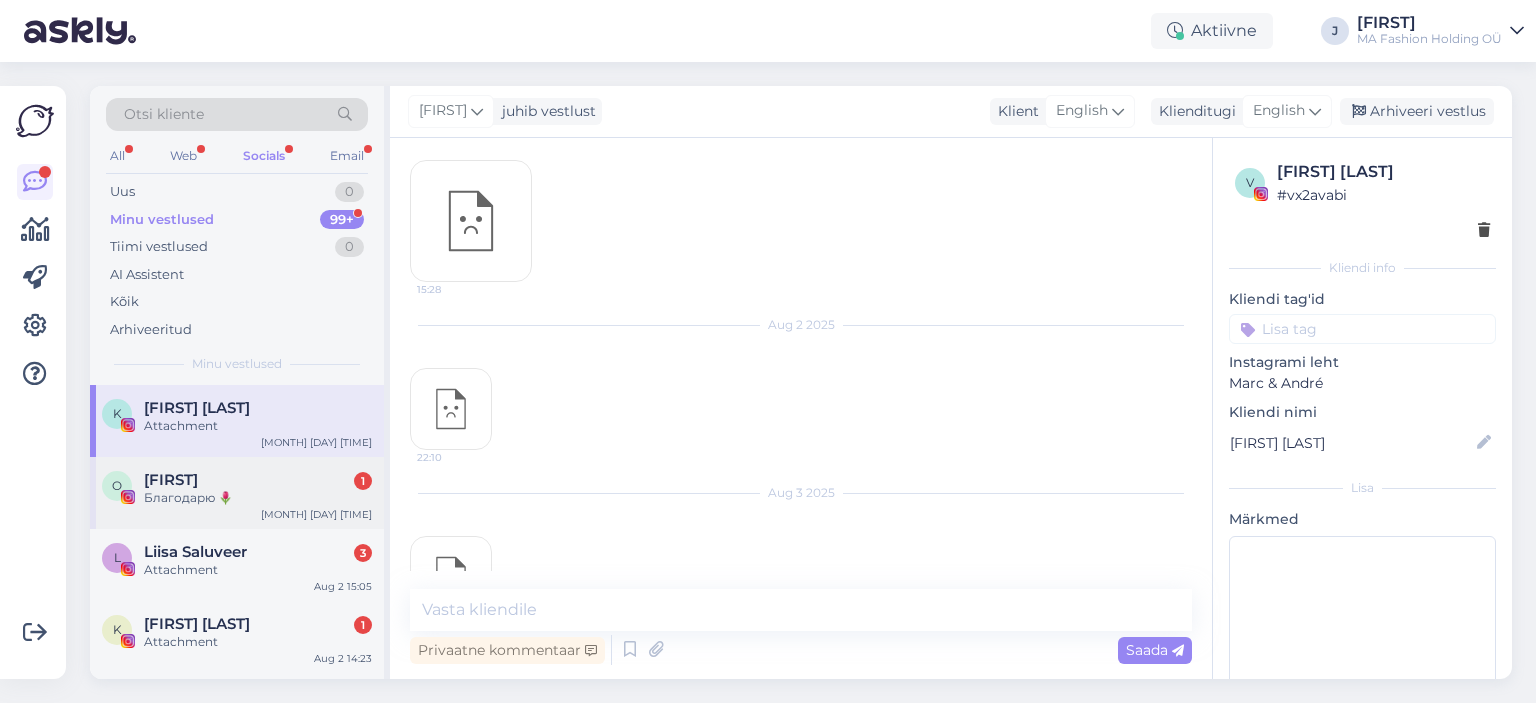 click on "[FIRST] [NUMBER]" at bounding box center [258, 480] 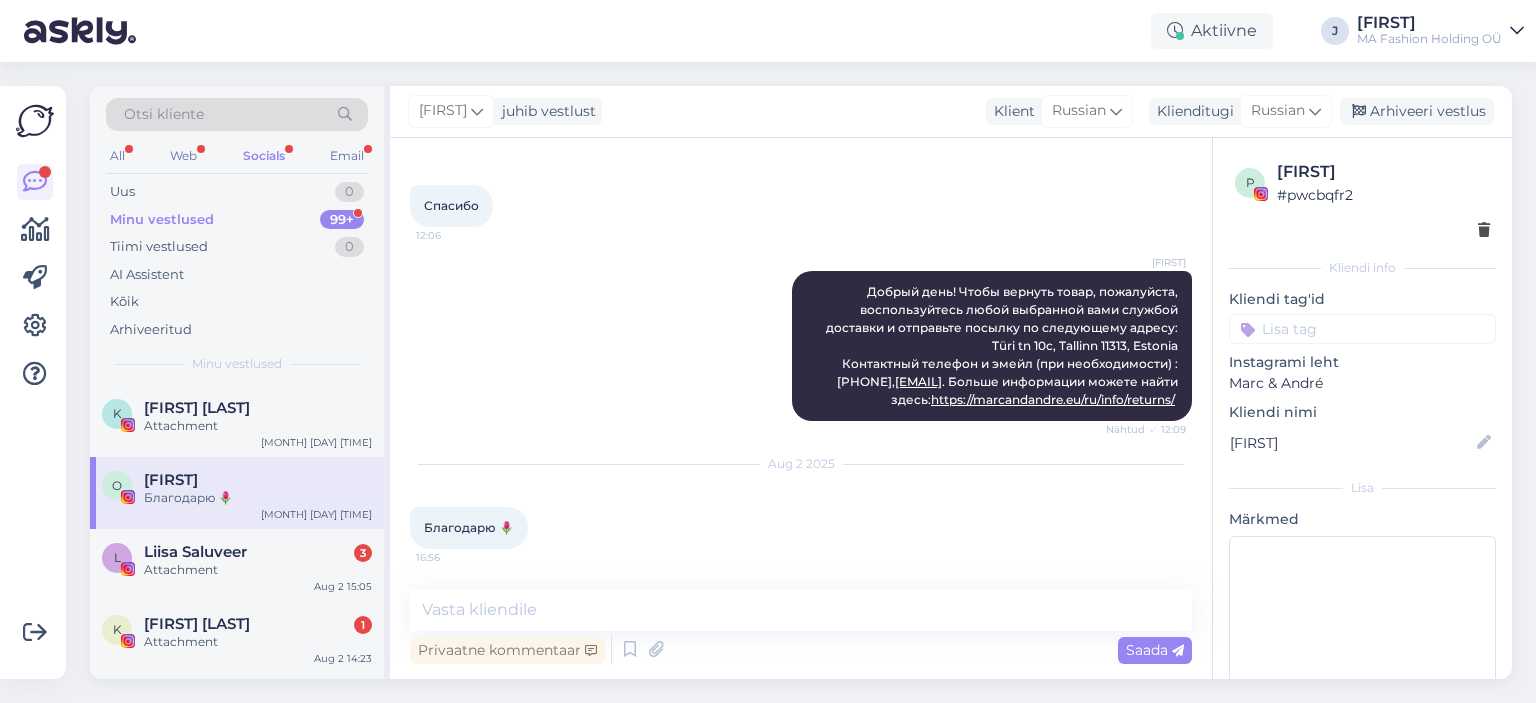 scroll, scrollTop: 698, scrollLeft: 0, axis: vertical 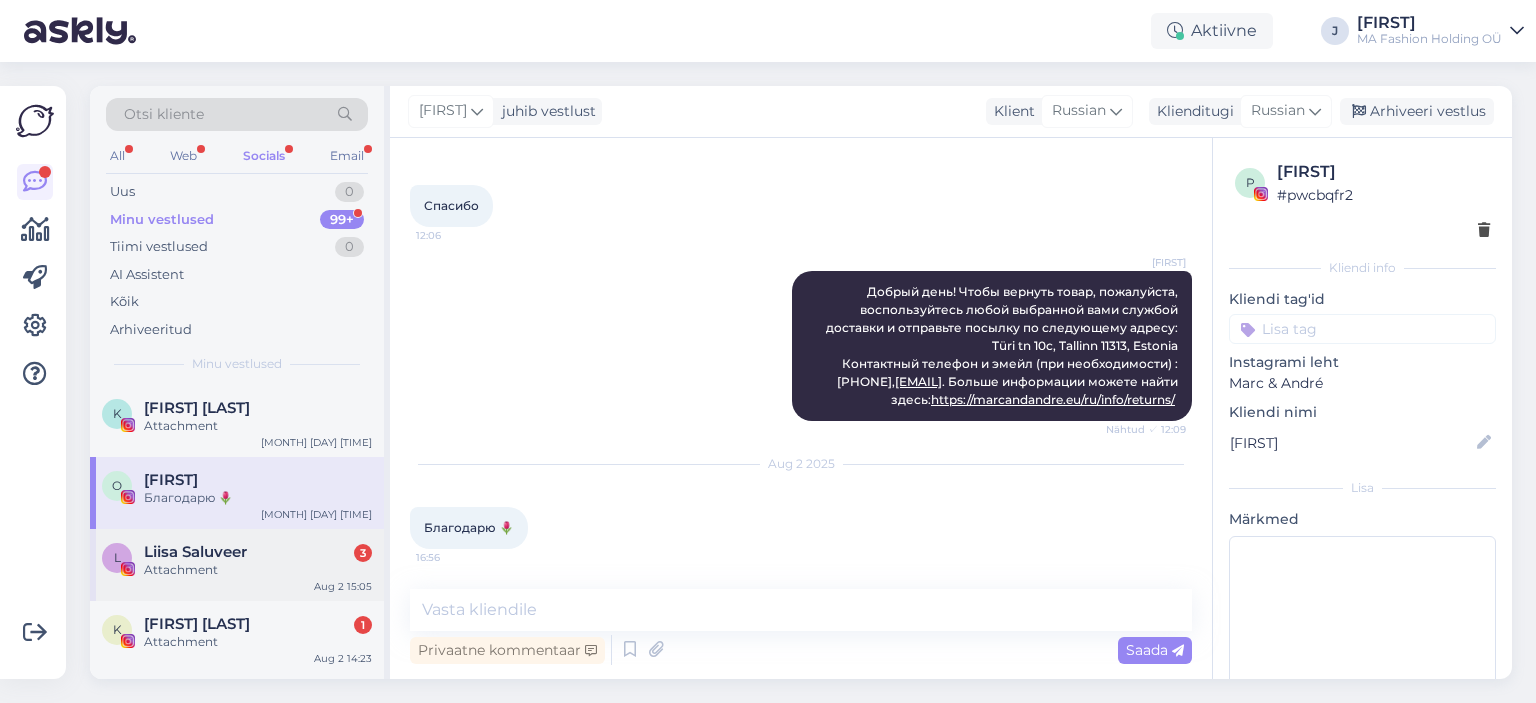 click on "[FIRST] [LAST] 3" at bounding box center [258, 552] 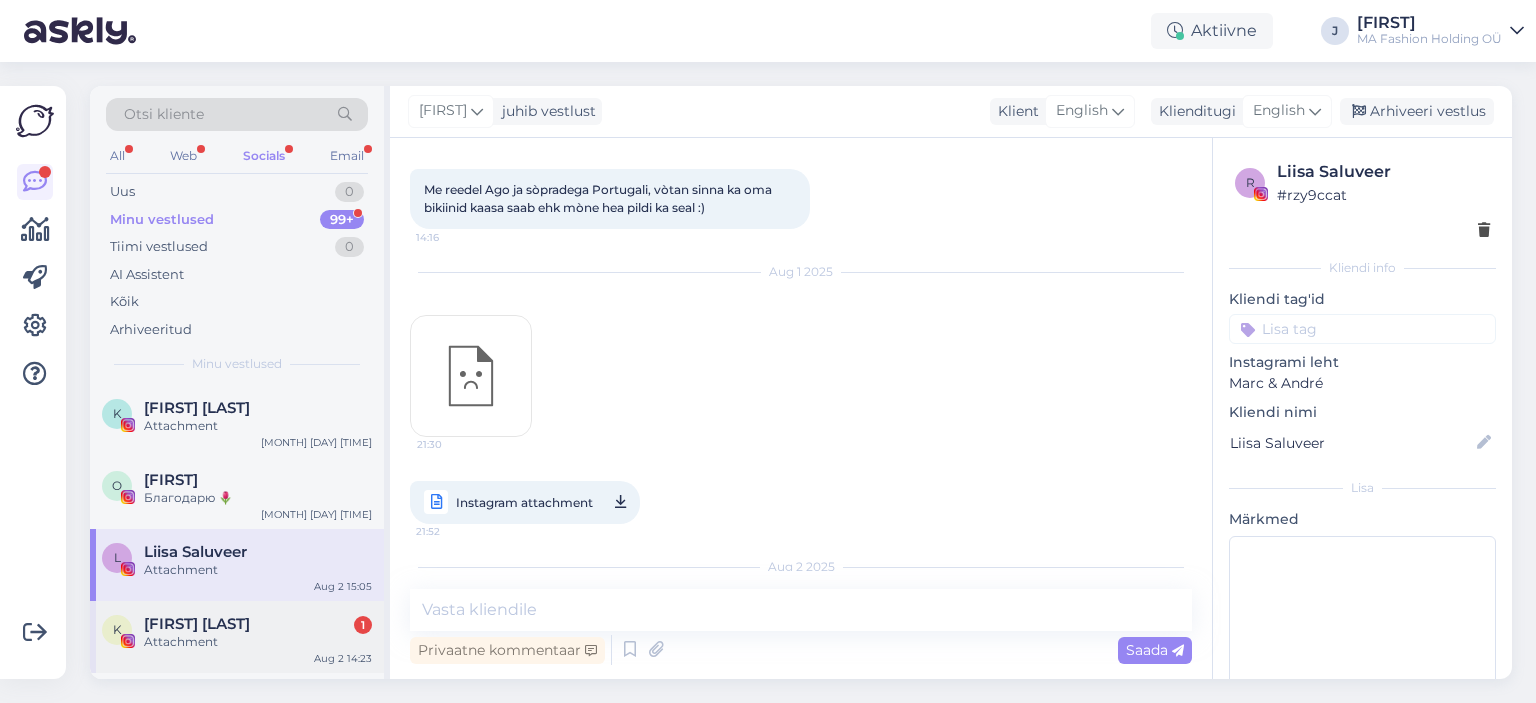 scroll, scrollTop: 955, scrollLeft: 0, axis: vertical 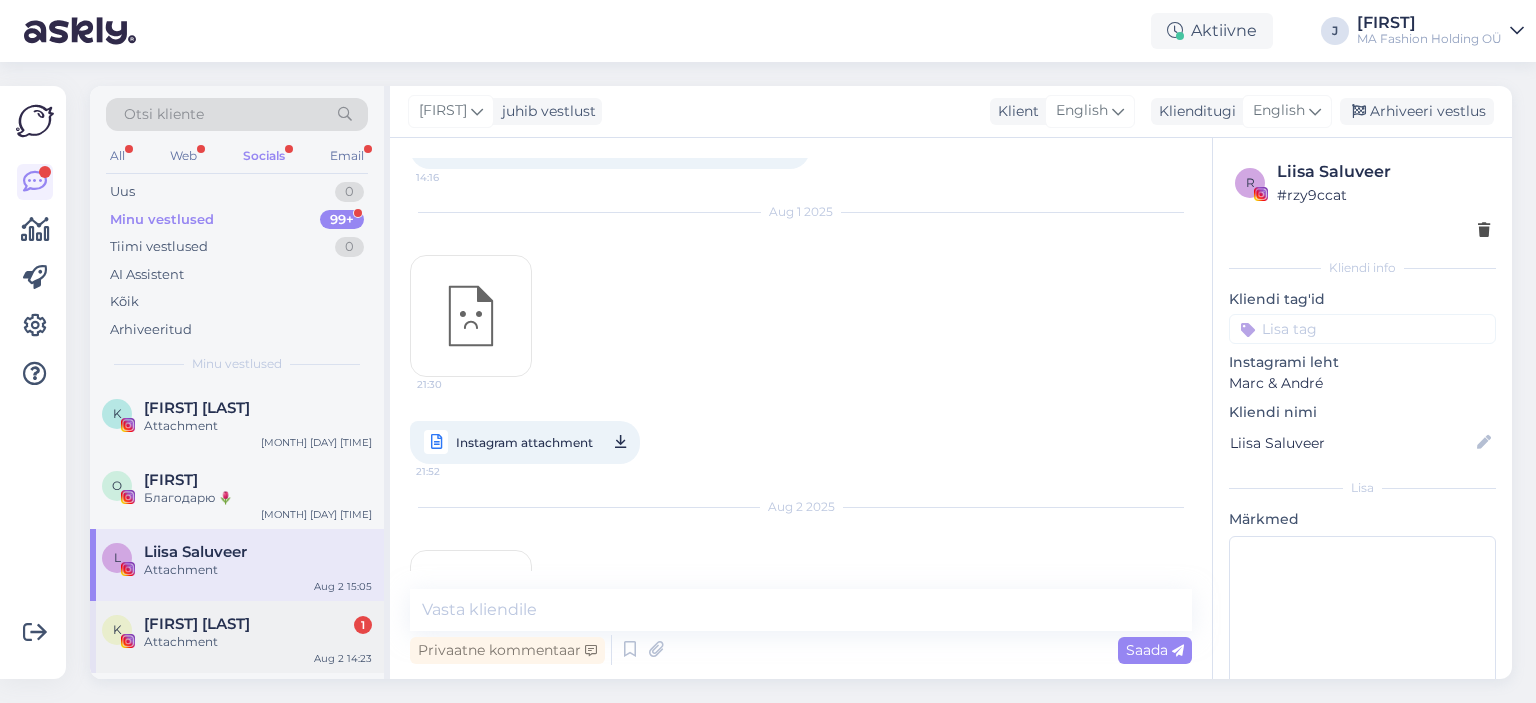 click on "[FIRST] [LAST]" at bounding box center [197, 624] 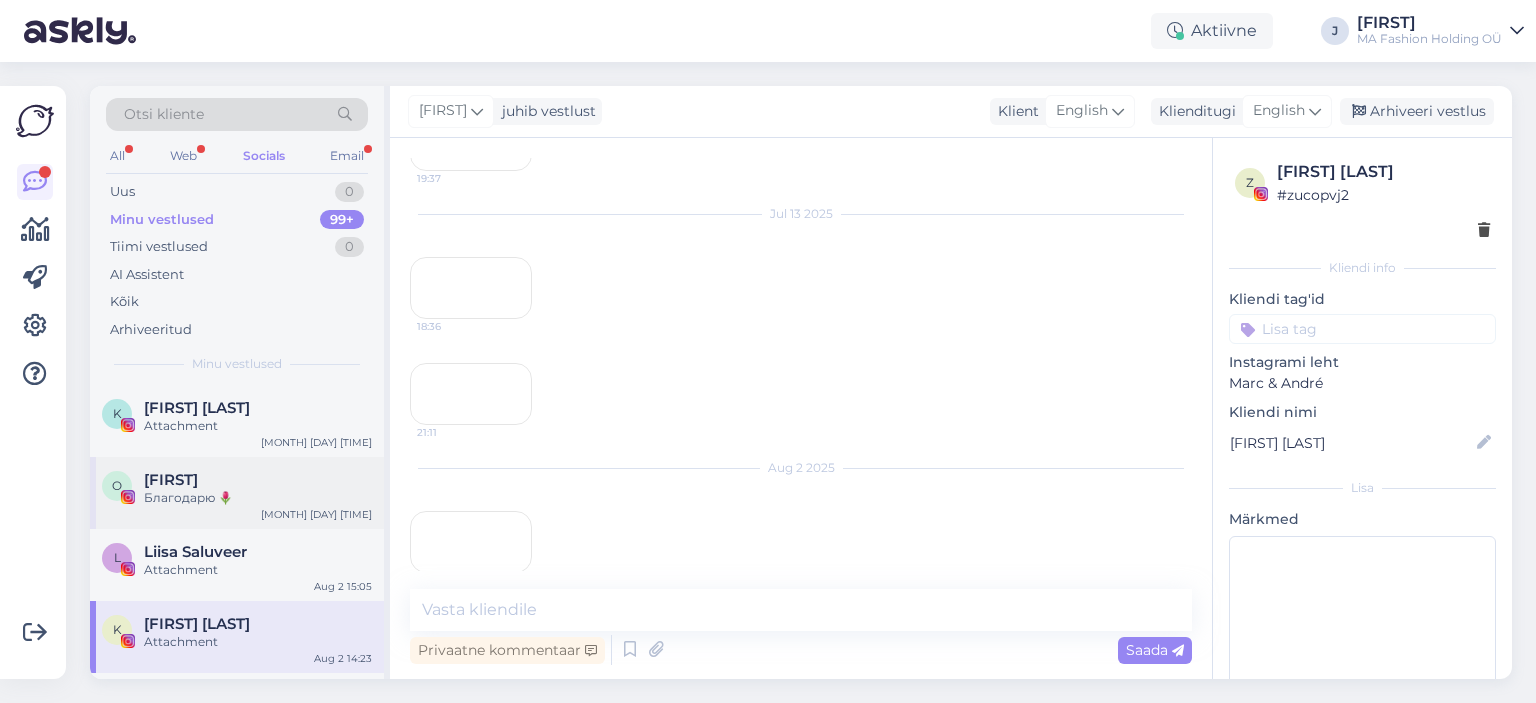scroll, scrollTop: 10316, scrollLeft: 0, axis: vertical 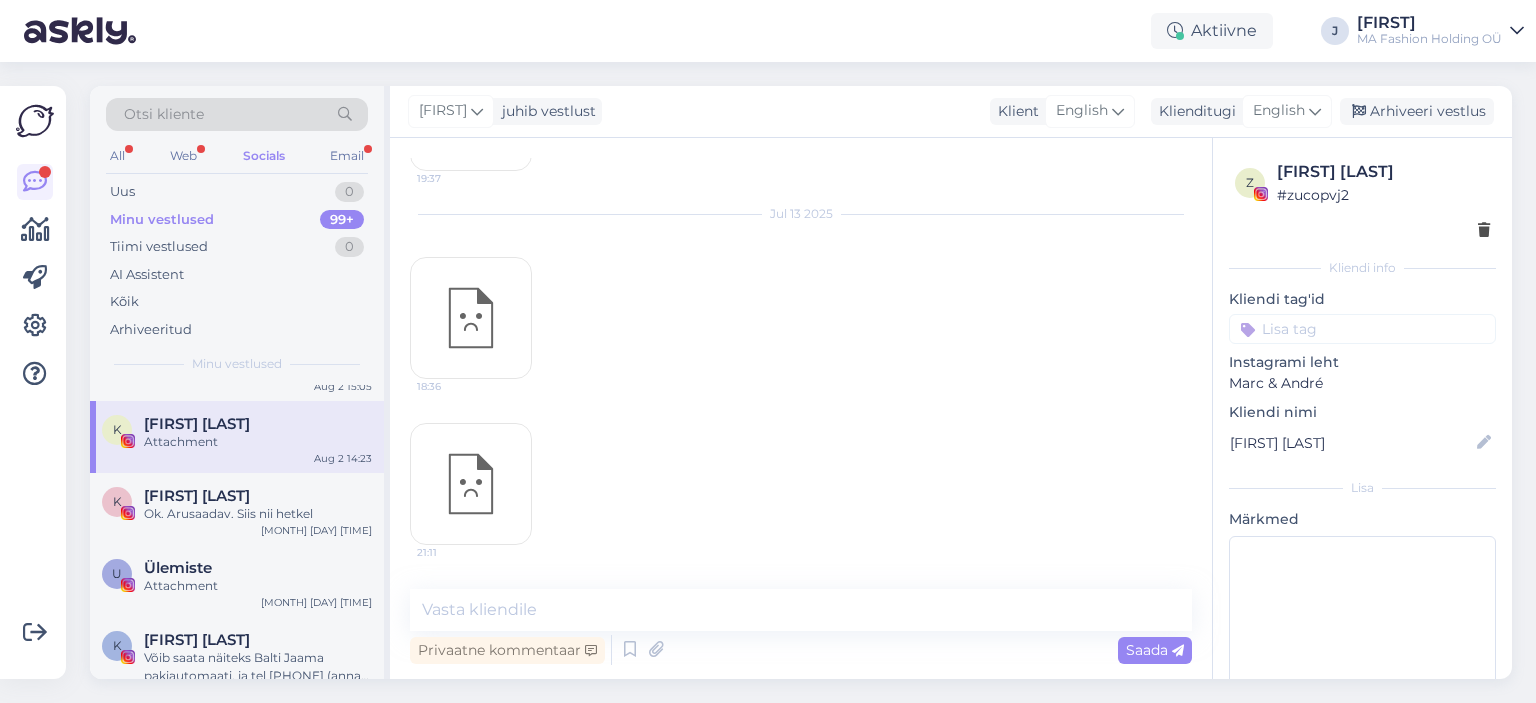 click on "All Web Socials  Email" at bounding box center (237, 158) 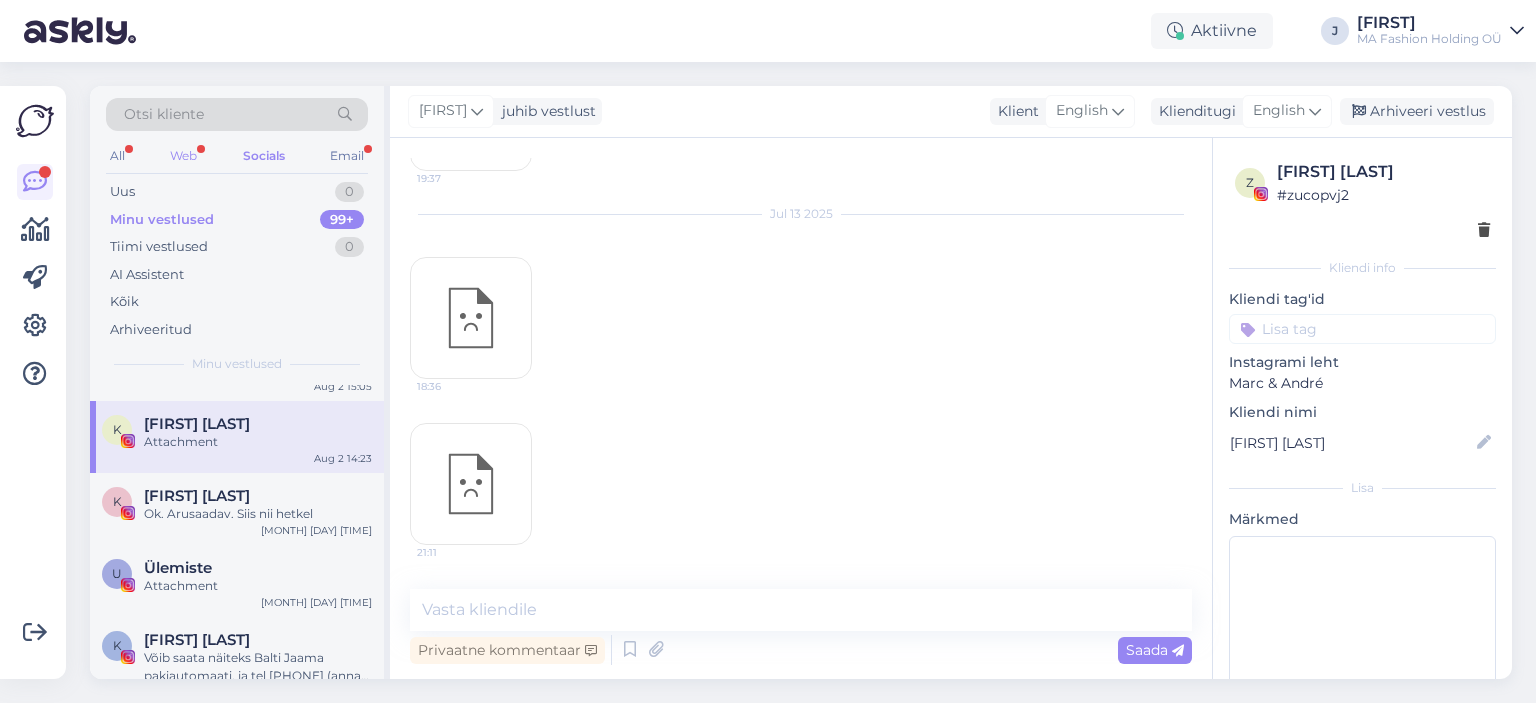 click on "Web" at bounding box center [183, 156] 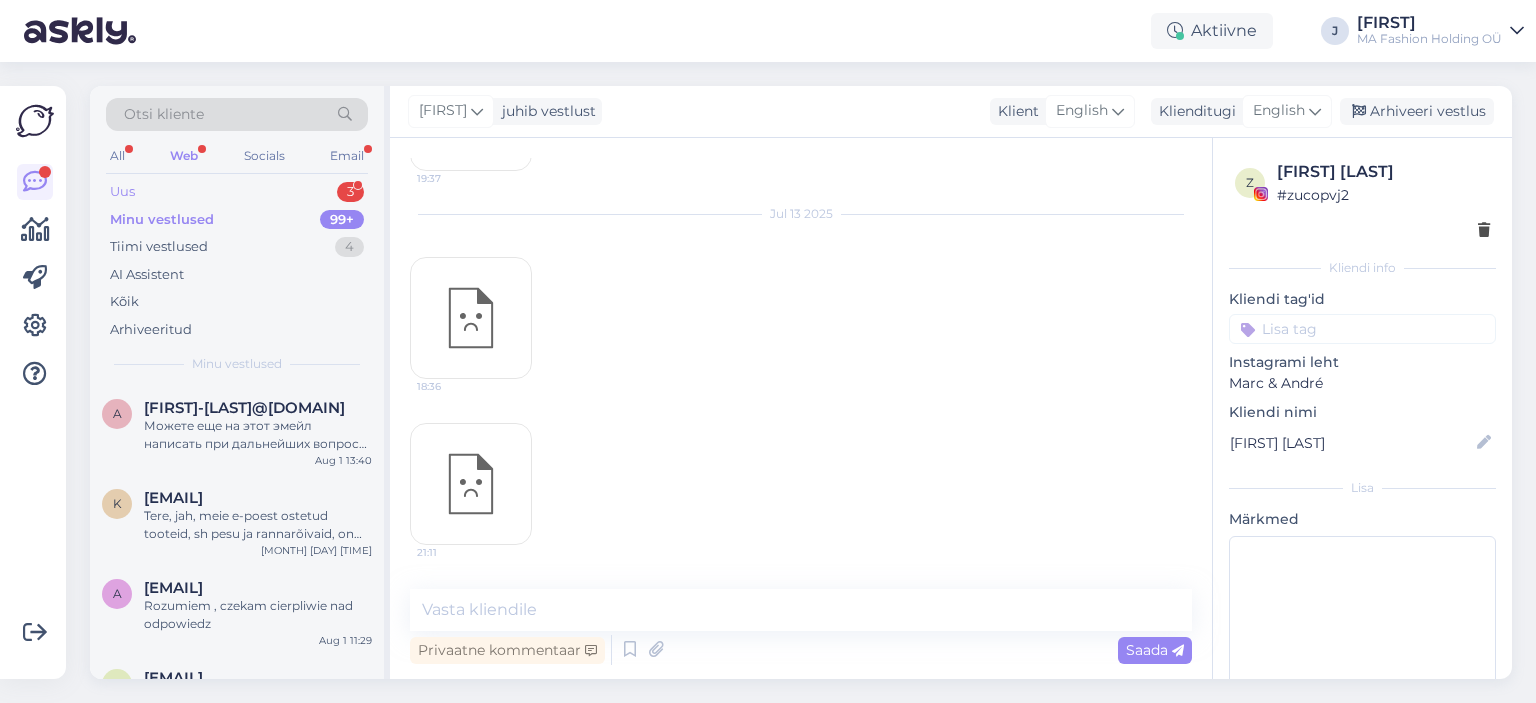 click on "Uus 3" at bounding box center (237, 192) 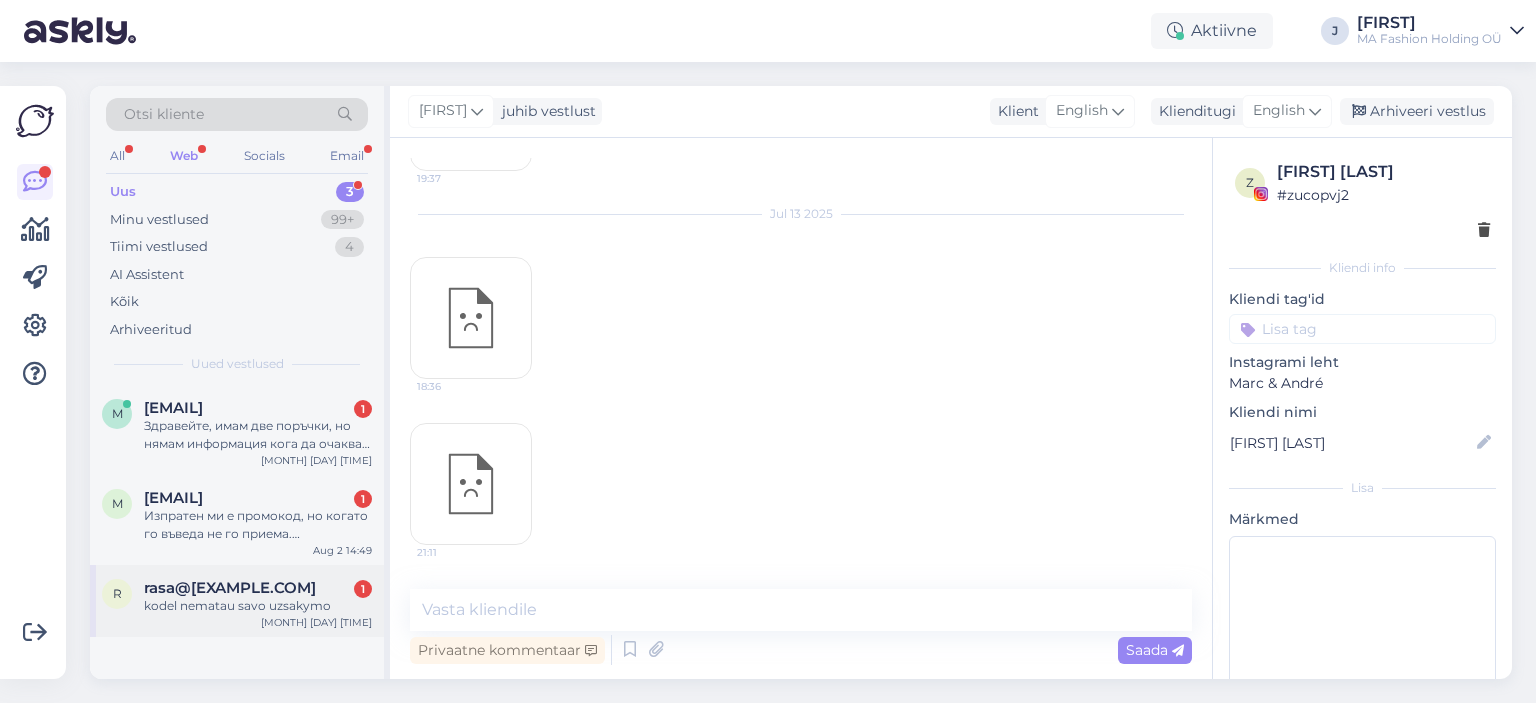 click on "kodel nematau savo uzsakymo" at bounding box center [258, 606] 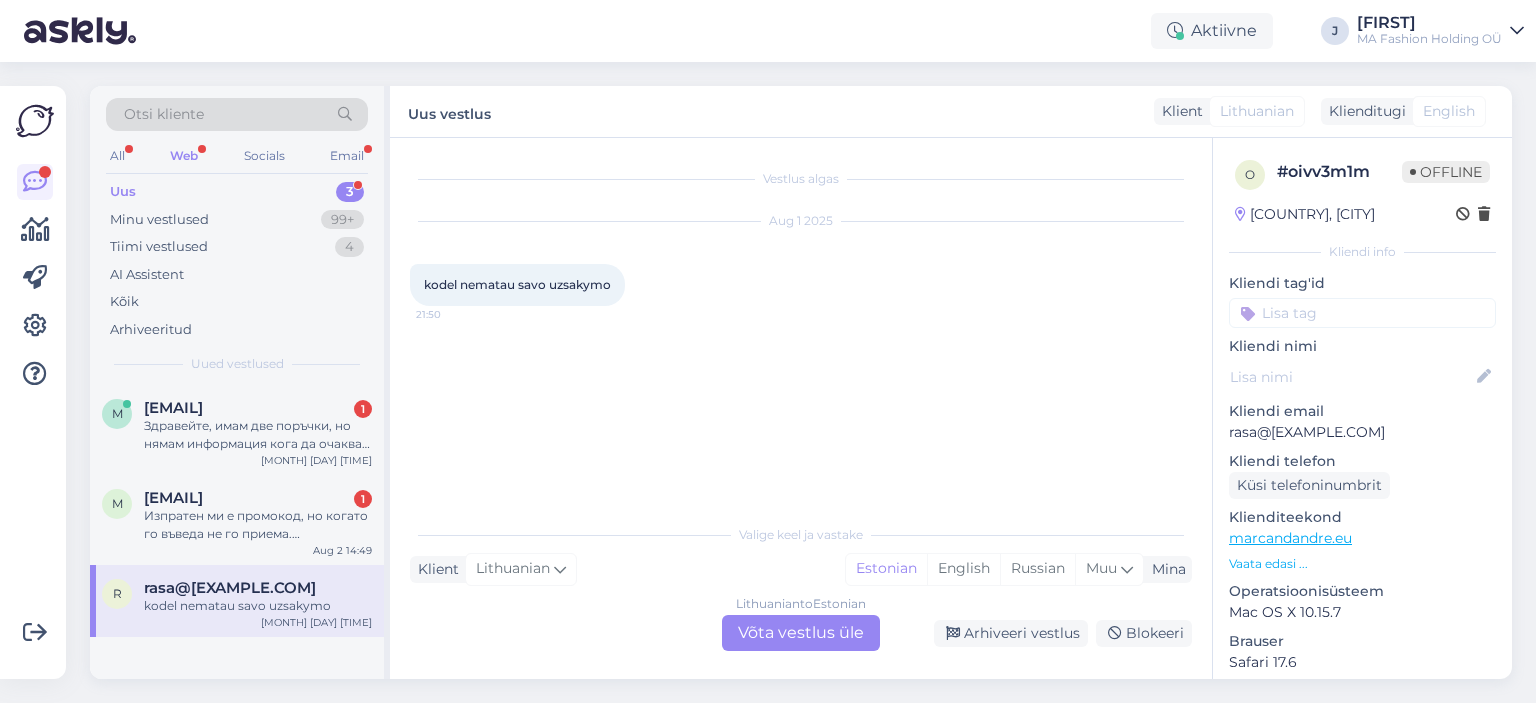 click on "kodel nematau savo uzsakymo [TIME]" at bounding box center (517, 285) 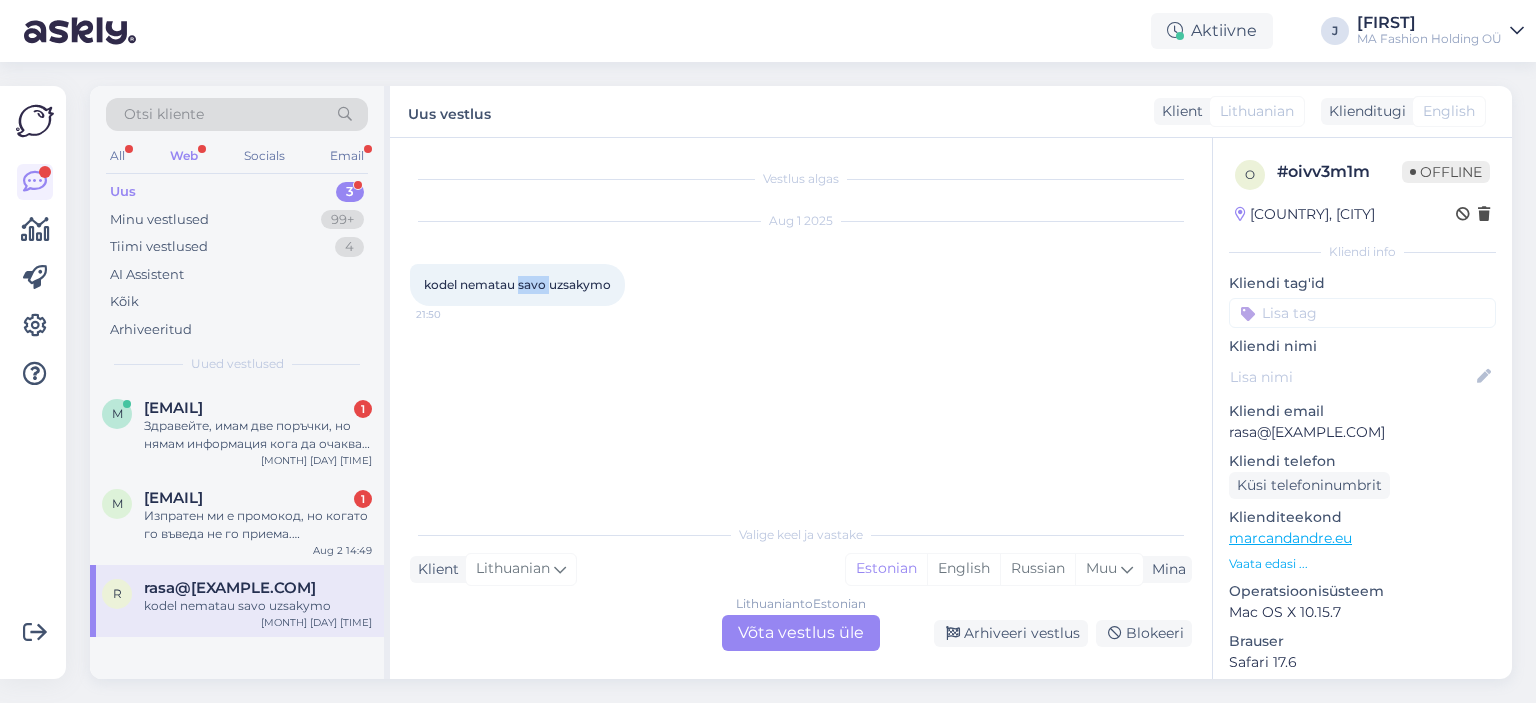 click on "kodel nematau savo uzsakymo [TIME]" at bounding box center (517, 285) 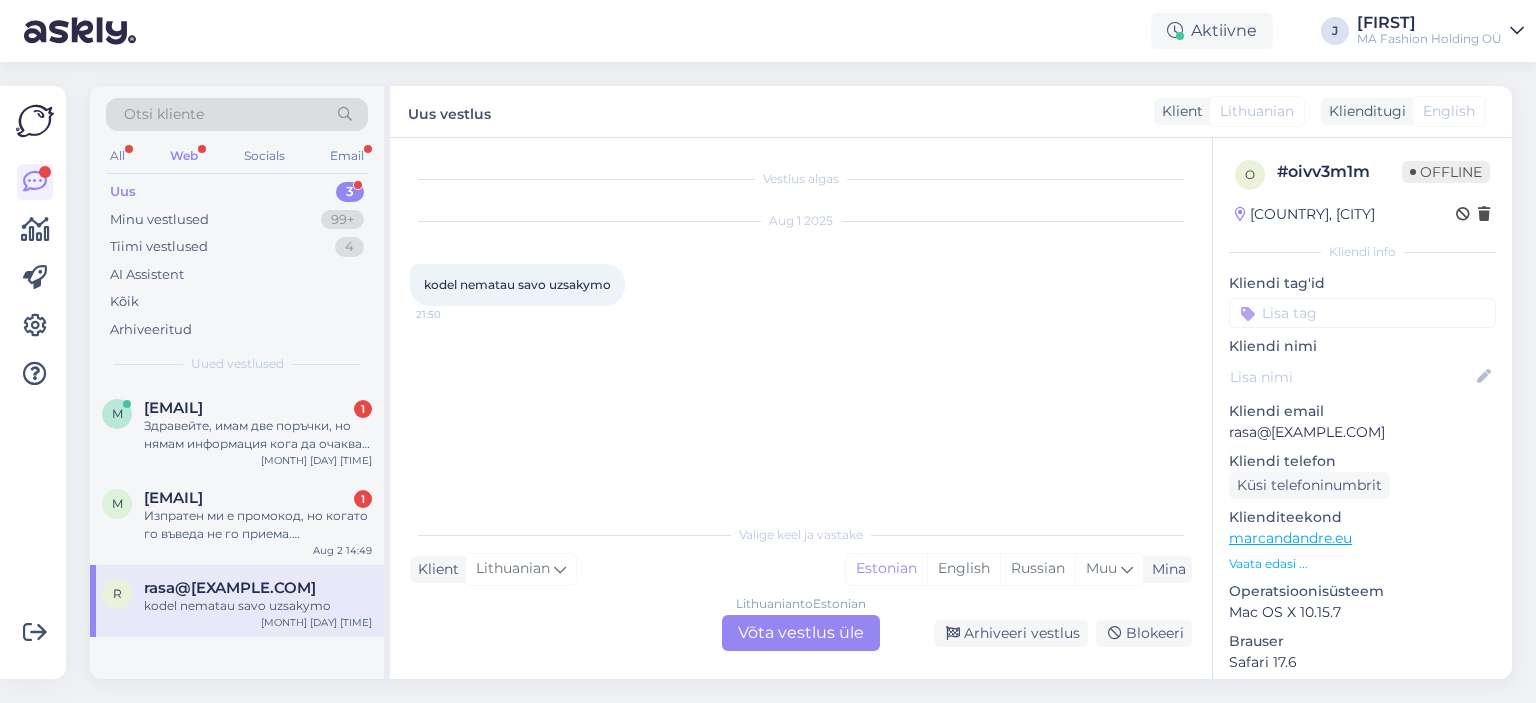 click on "[MONTH] [DAY] [YEAR] [TIME]" at bounding box center (810, 327) 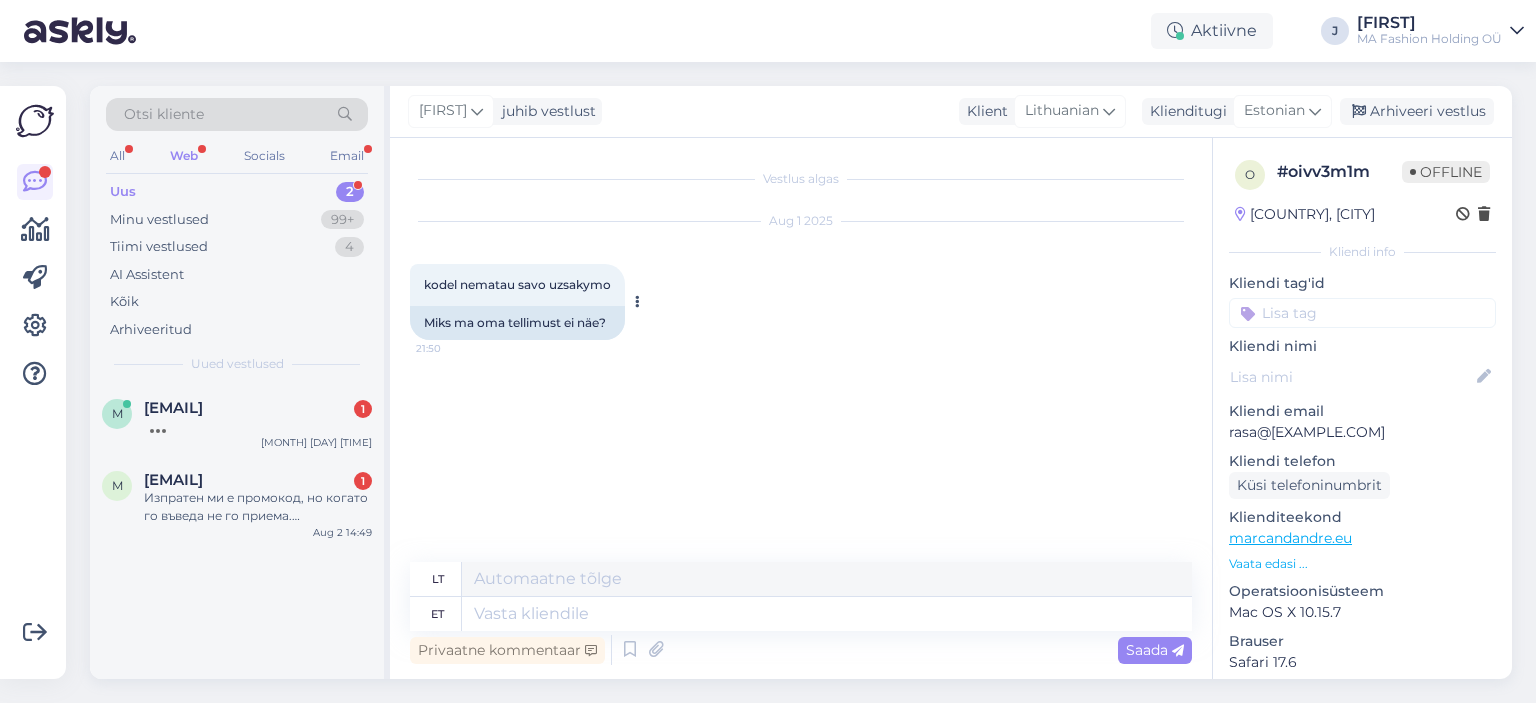 click on "Miks ma oma tellimust ei näe?" at bounding box center [517, 323] 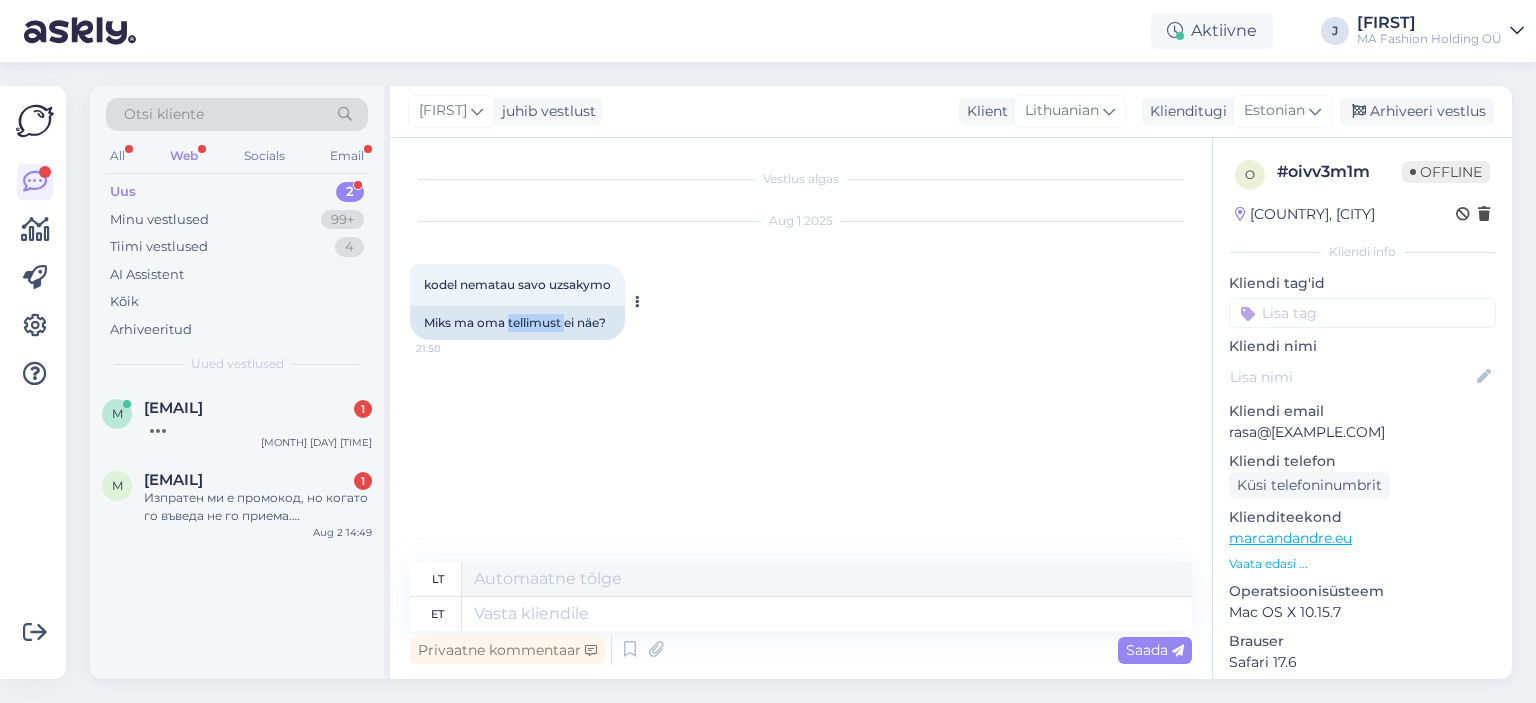 click on "Miks ma oma tellimust ei näe?" at bounding box center [517, 323] 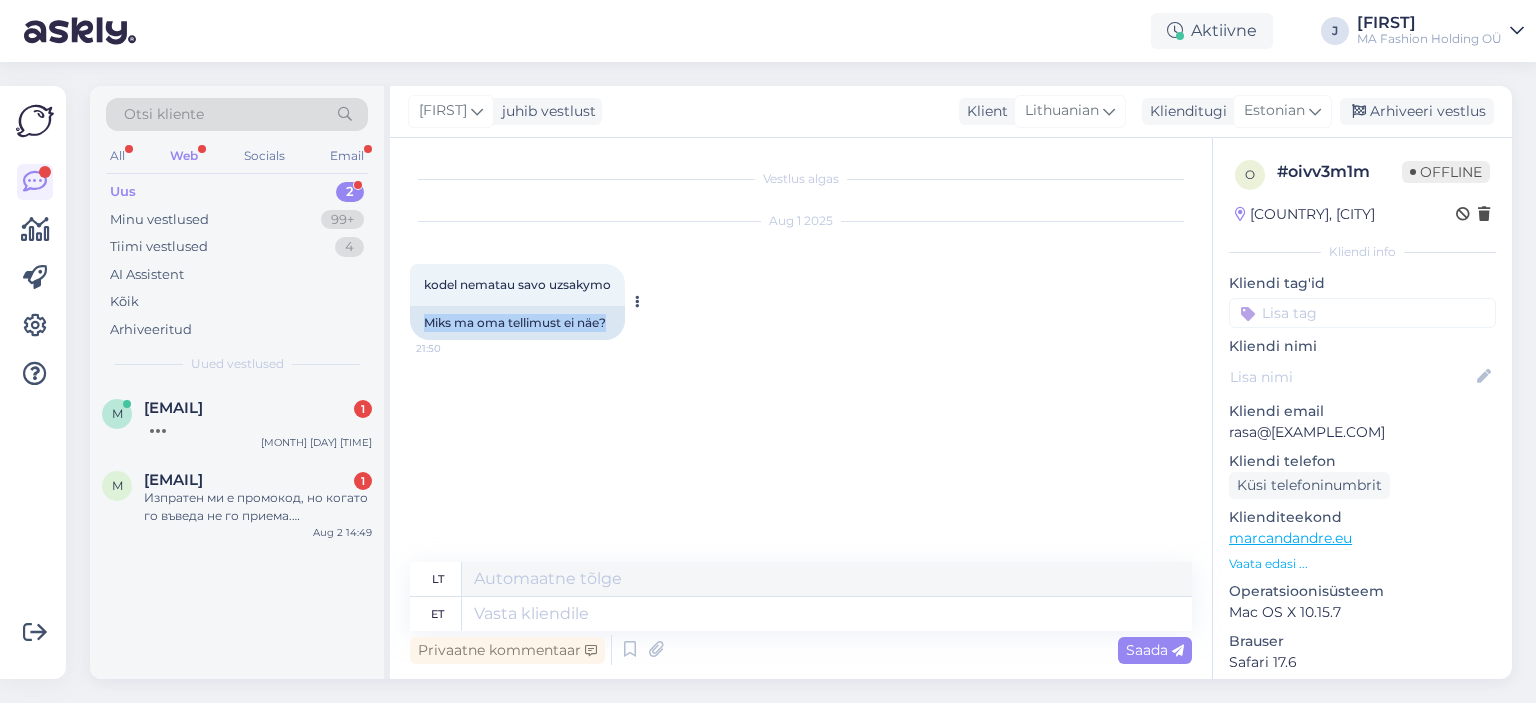 click on "Miks ma oma tellimust ei näe?" at bounding box center (517, 323) 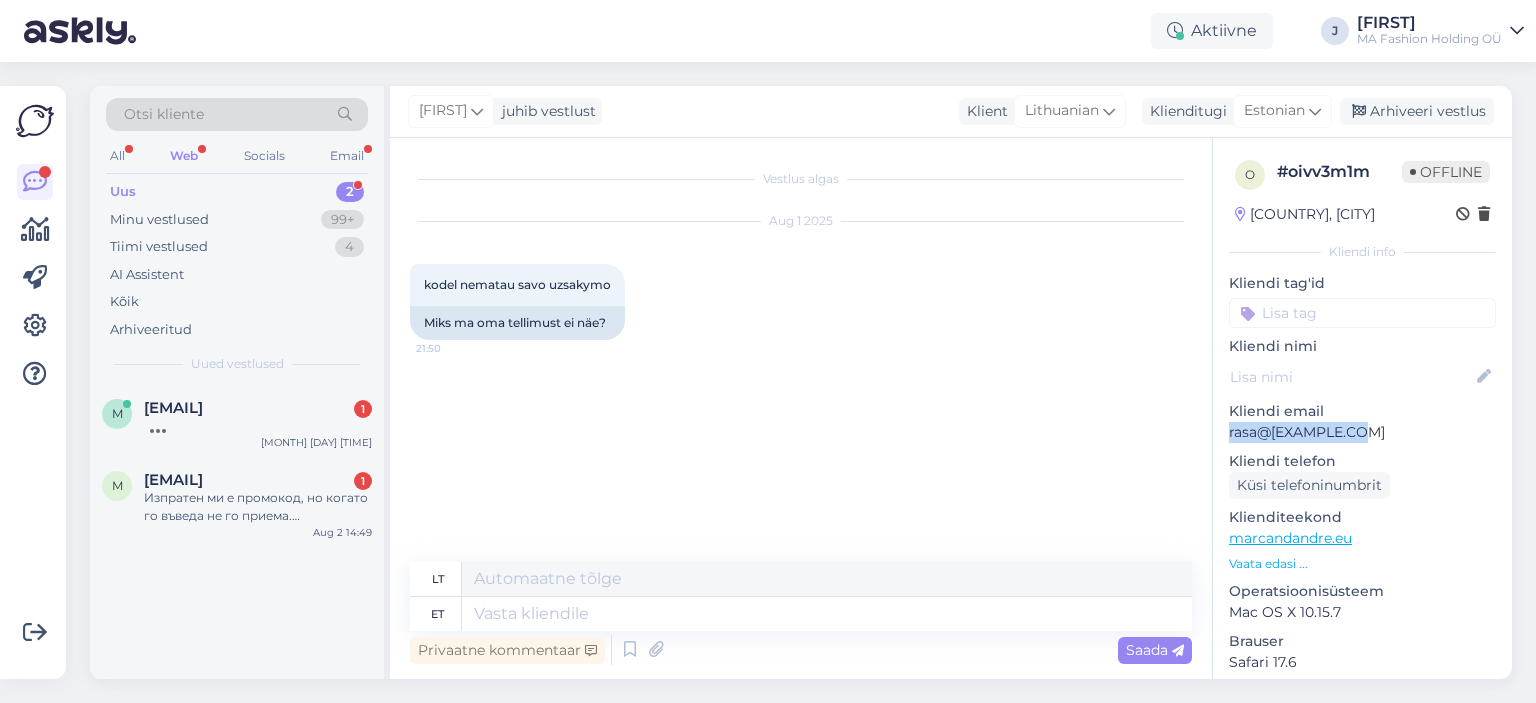 drag, startPoint x: 1370, startPoint y: 423, endPoint x: 1220, endPoint y: 431, distance: 150.21318 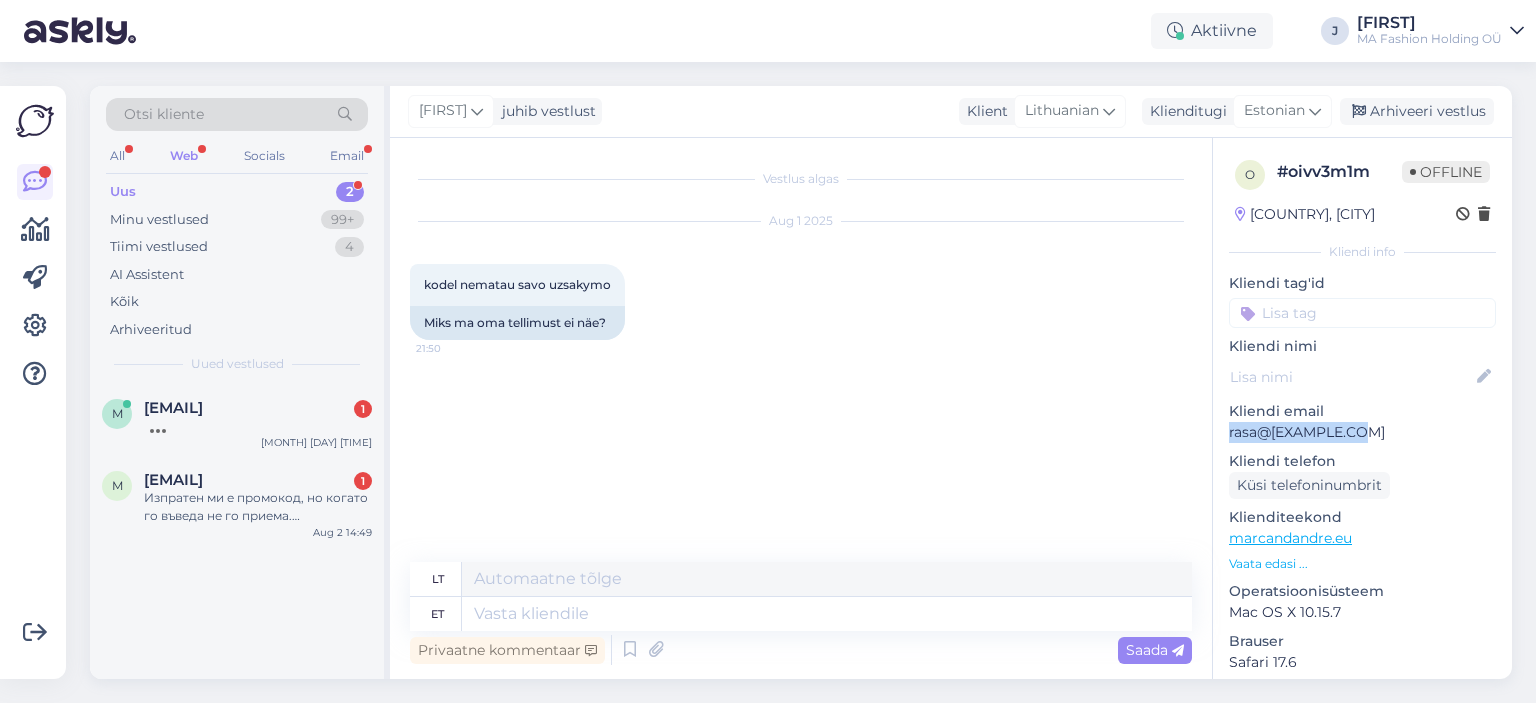 click on "o # oivv3m1m Offline     [COUNTRY], [CITY] Kliendi info Kliendi tag'id  Kliendi nimi Kliendi email [EMAIL] Kliendi telefon Küsi telefoninumbrit Klienditeekond https://marcandandre.eu/ru/sale/?sort=shows&method=desc&PAGEN_2=41 Vaata edasi ... Operatsioonisüsteem Mac OS X 10.15.7 Brauser Safari 17.6 Lisa Märkmed" at bounding box center [1362, 549] 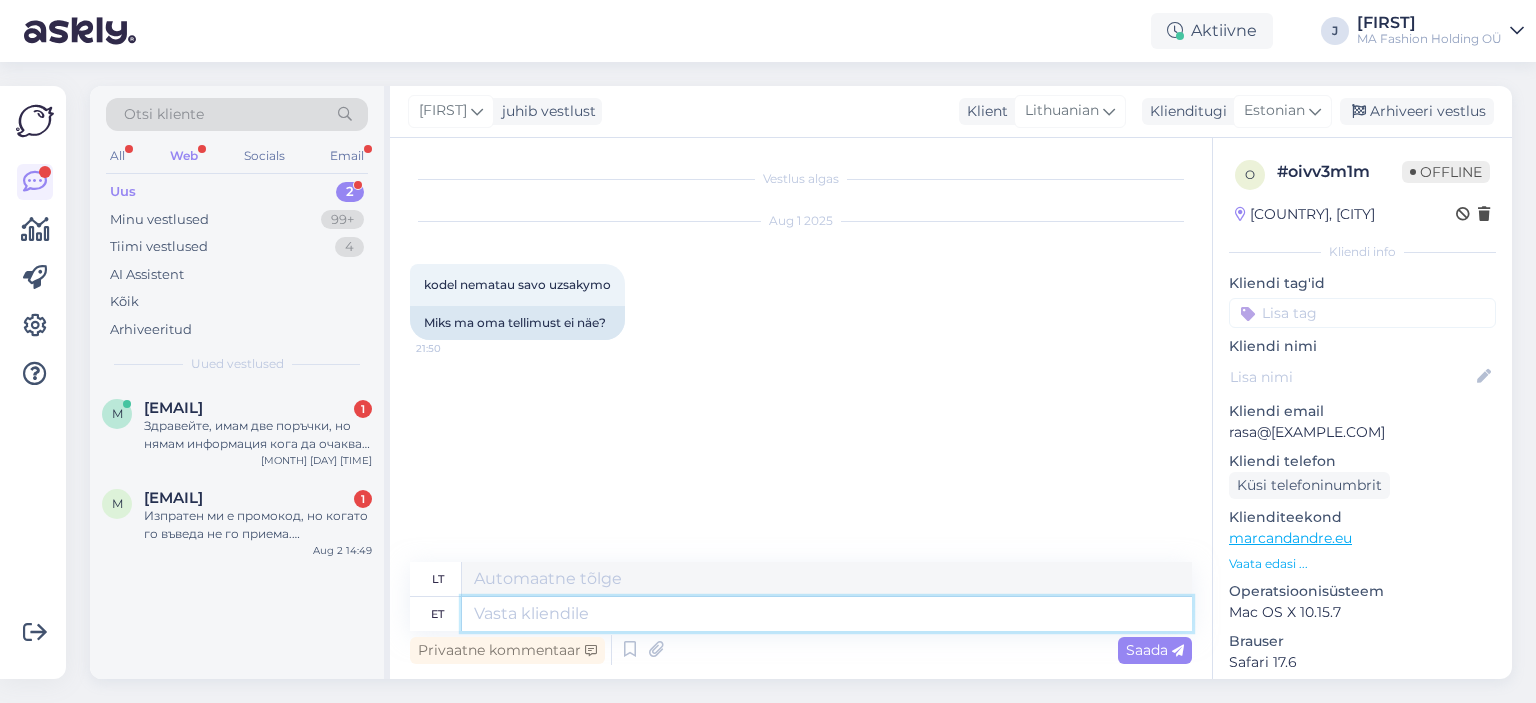 click at bounding box center [827, 614] 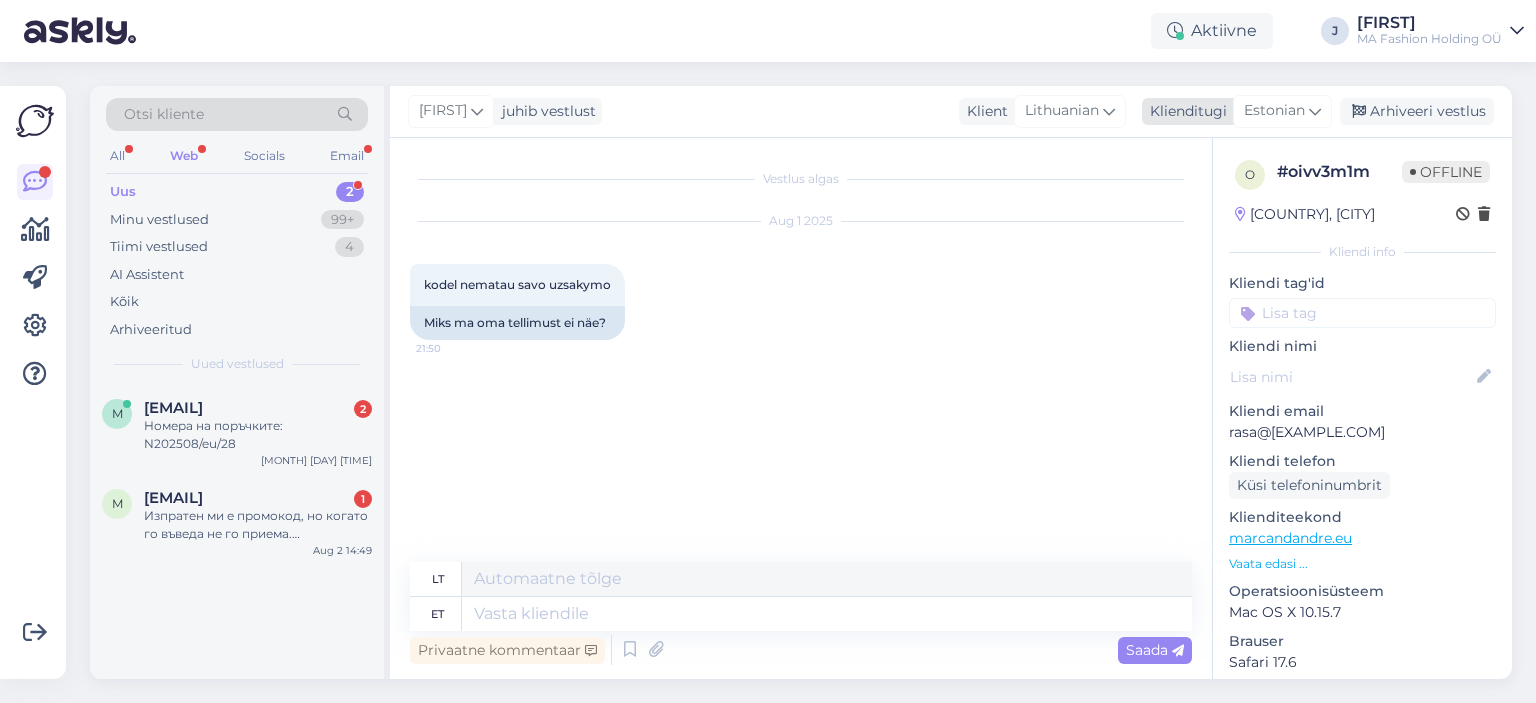 click on "Estonian" at bounding box center (1274, 111) 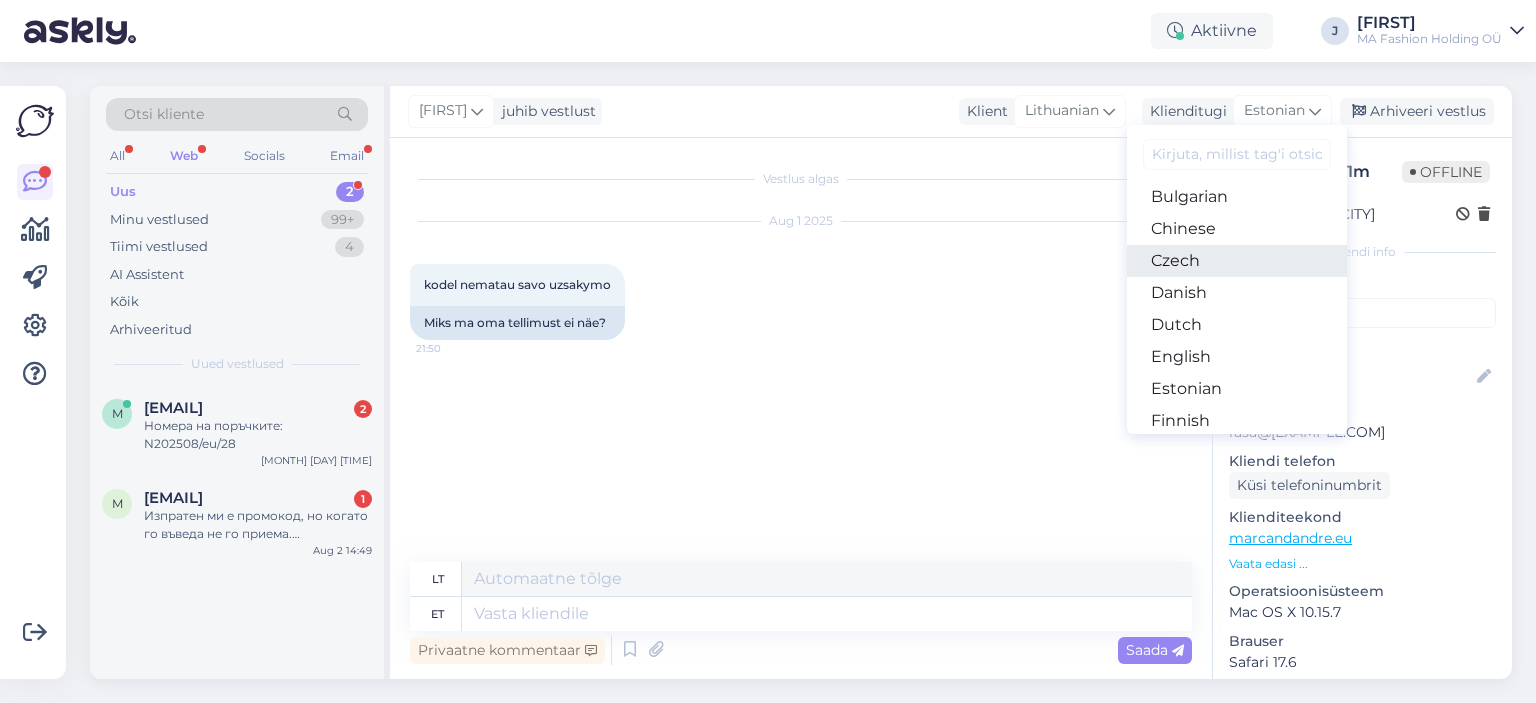 scroll, scrollTop: 200, scrollLeft: 0, axis: vertical 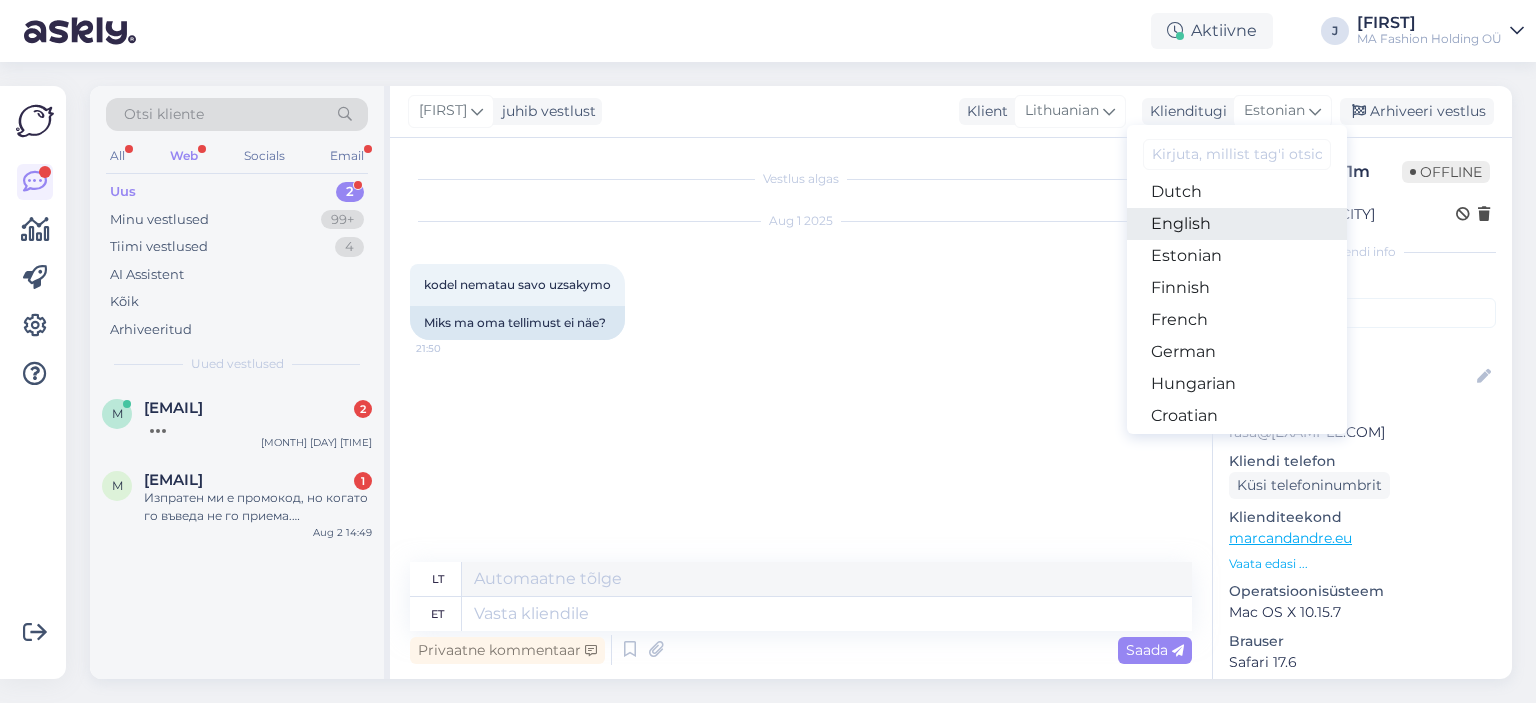 click on "English" at bounding box center [1237, 224] 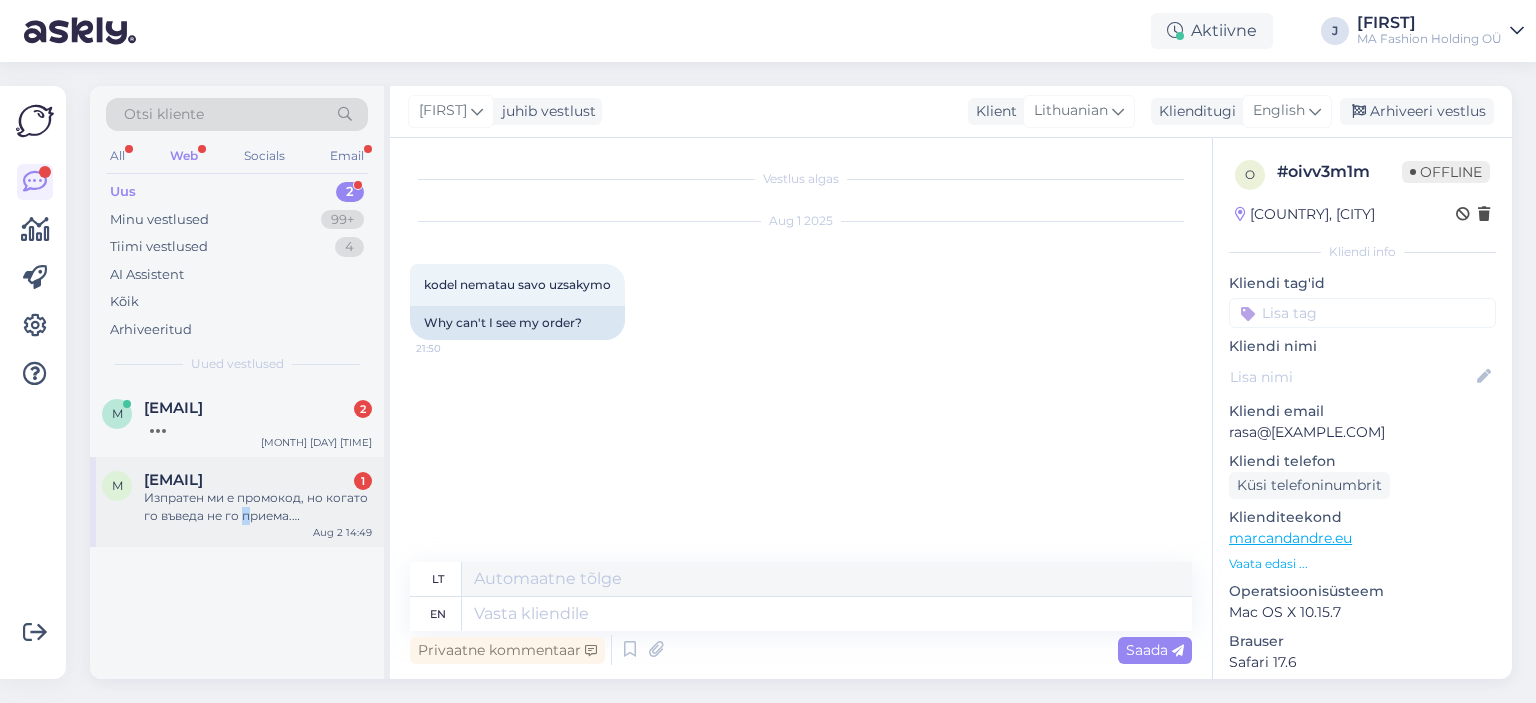click on "Изпратен ми е промокод, но когато го въведа не го приема. FINALSTEP10. Не са минали 24 ч. и би трябвало да в е активен." at bounding box center [258, 507] 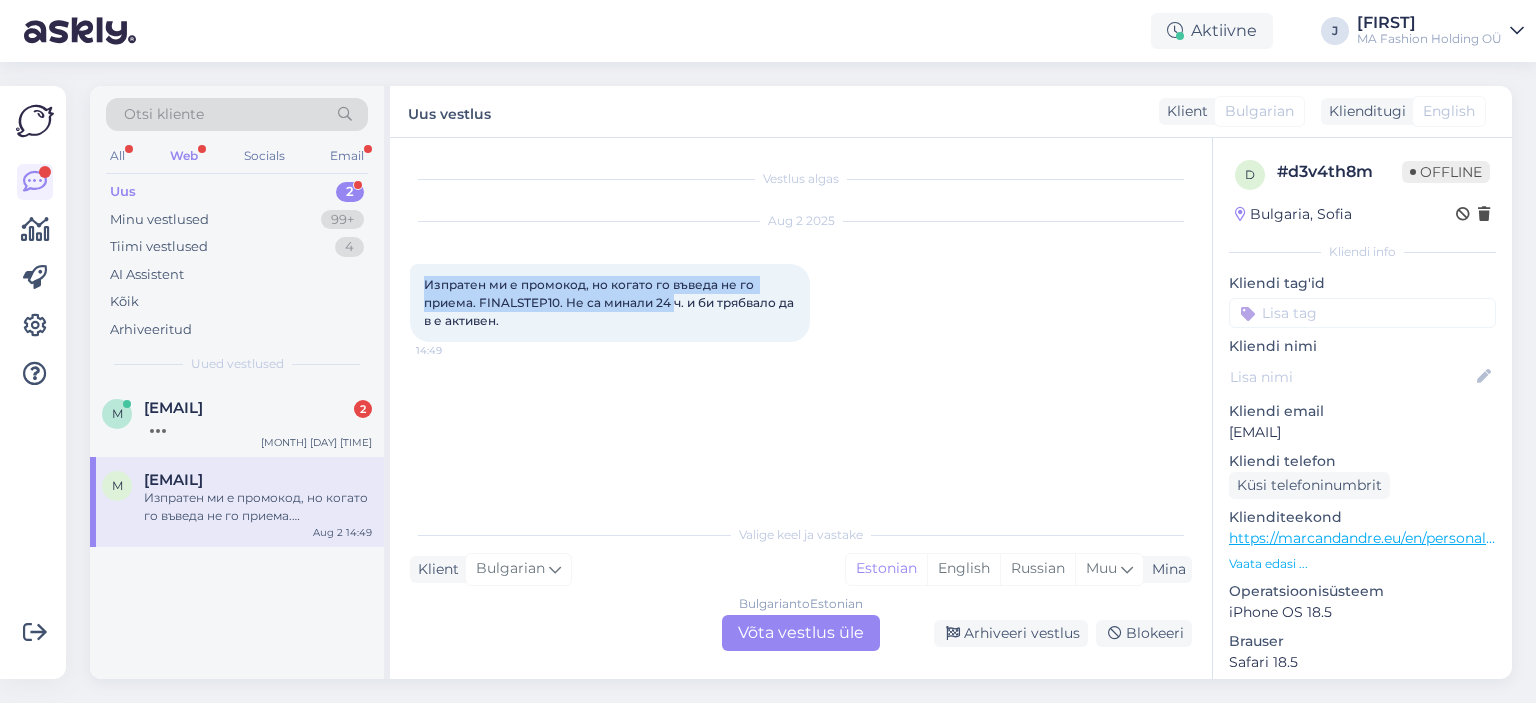 drag, startPoint x: 673, startPoint y: 309, endPoint x: 392, endPoint y: 237, distance: 290.07758 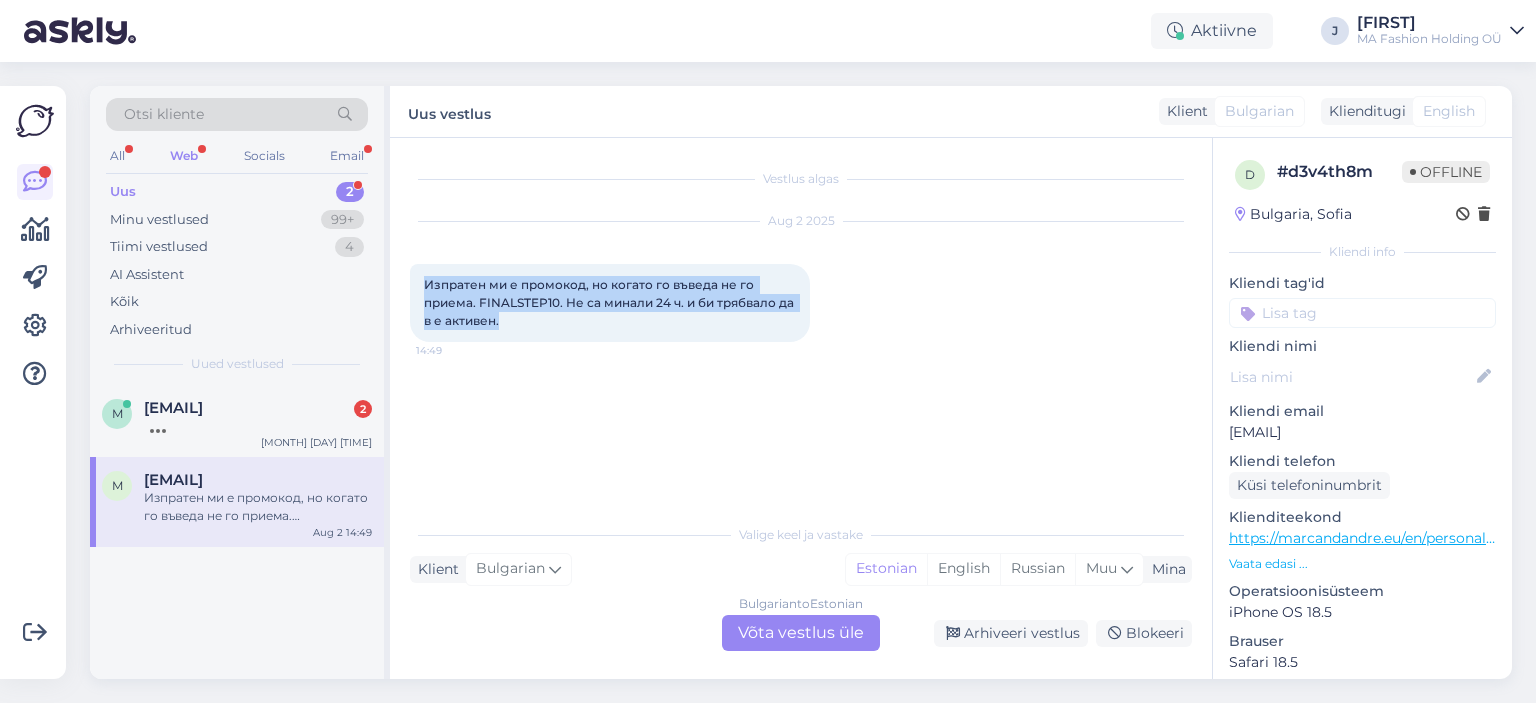 drag, startPoint x: 510, startPoint y: 316, endPoint x: 412, endPoint y: 263, distance: 111.41364 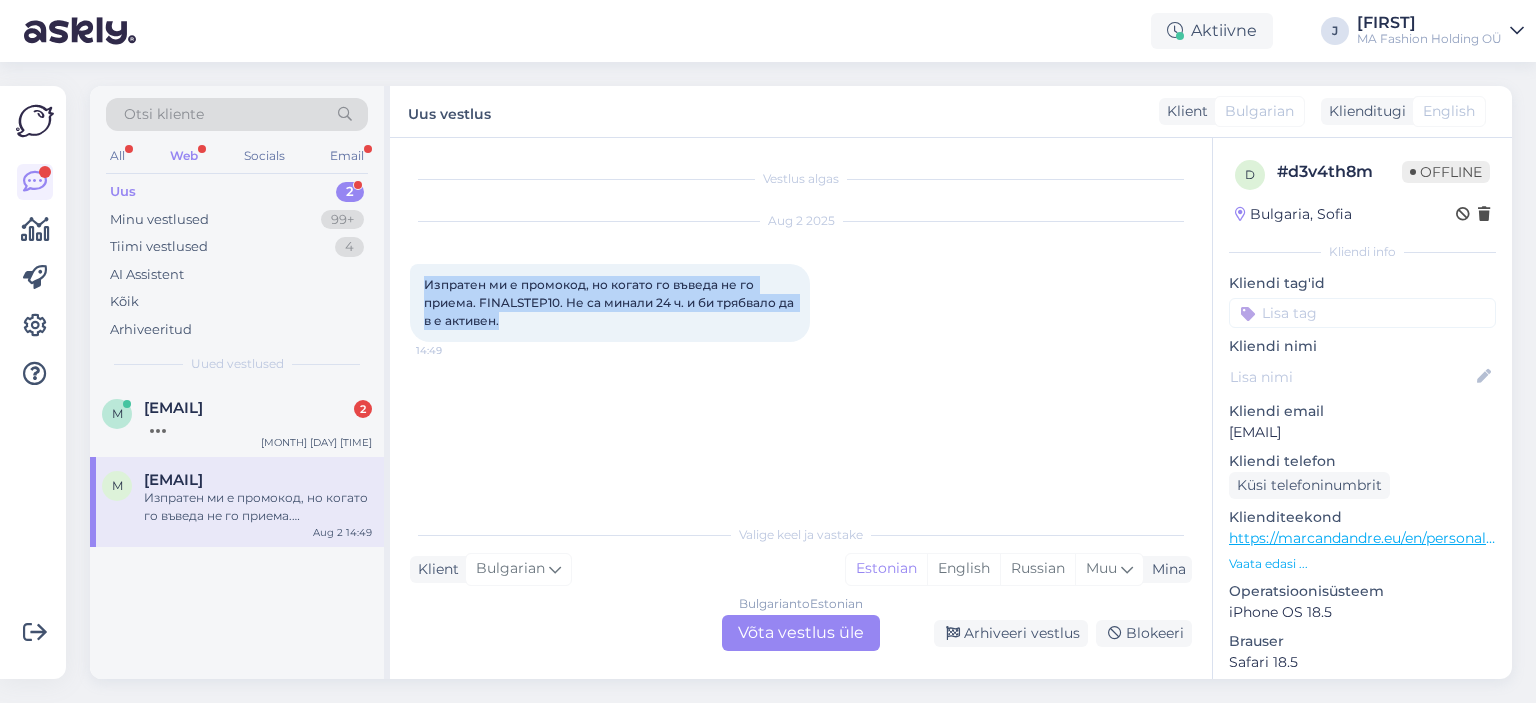 click on "[MONTH] [DAY] [YEAR] [TIME] FINALSTEP10" at bounding box center [801, 282] 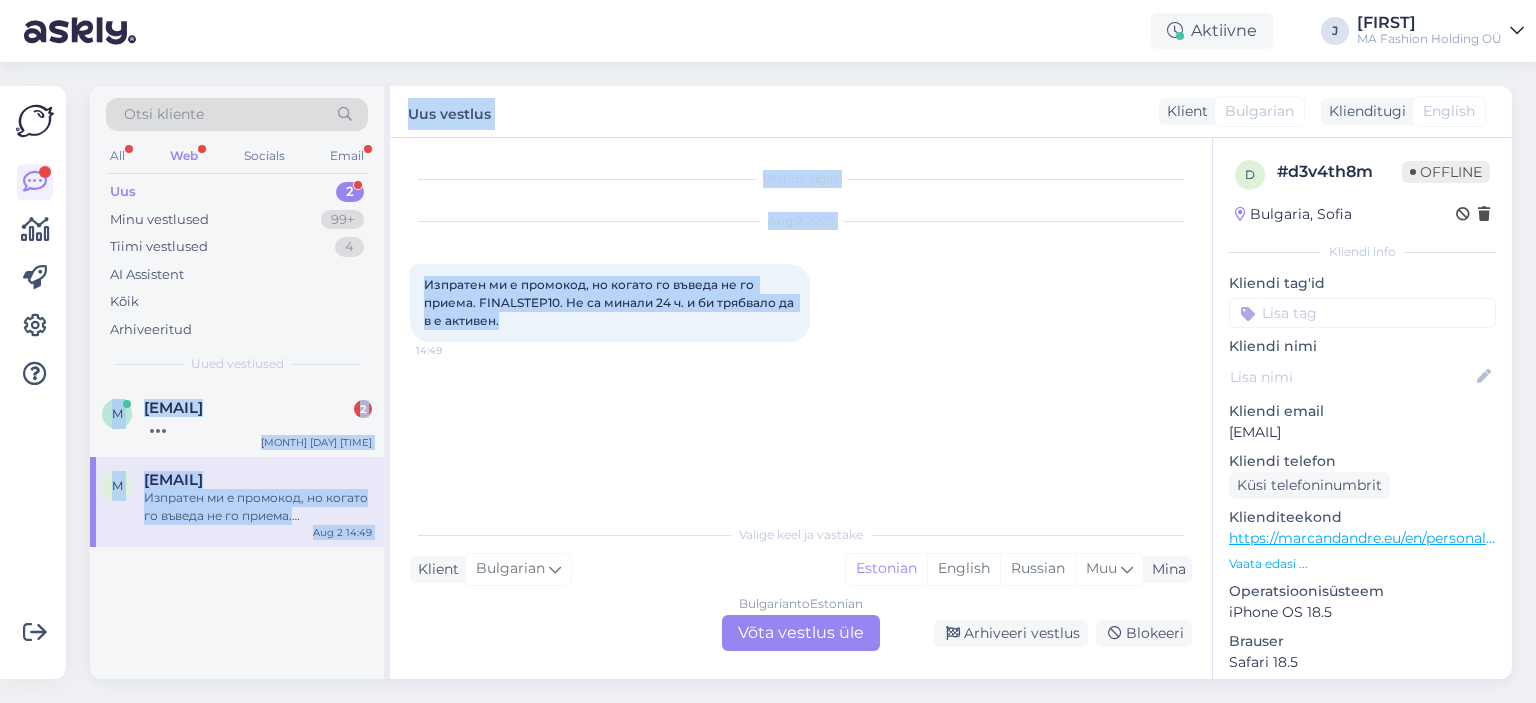 drag, startPoint x: 514, startPoint y: 324, endPoint x: 372, endPoint y: 252, distance: 159.21056 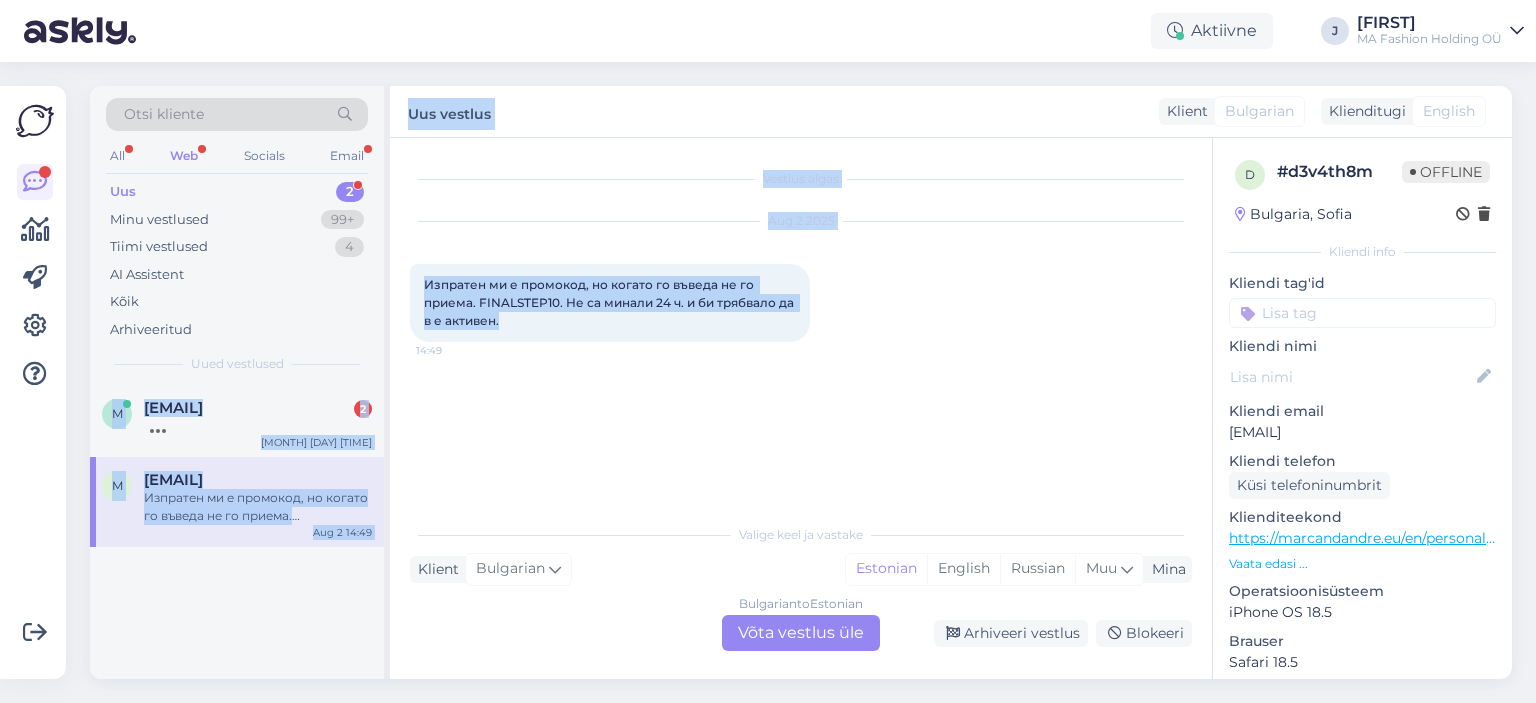 click on "Otsi kliente All Web Socials Email Uus 0 Minu vestlused 99+ Tiimi vestlused 0 AI Assistent Kõik Arhiveeritud Minu vestlused K Kostina Anastacia Marc & Andre tellimus 202507/eu/113; Aug 2 16:20 K Ka An tooted Aug 2 11:29 E Eva Erikson Re: Tellimus N202507/eu/421 tasutud Aug 2 11:27 L Ljubov Petrova Re: Uus tellimus N202507/eu/328 25.07.2025 16:09:05 Aug 2 11:17 L Lily Faith Re: Hi Márcio - chat on trips? Aug 1 23:38 E Evgenia Kurchavova Re: Order 202507/eu/446 delivery address Aug 1 19:48 M Merle Merila Re: Tagastus Aug 1 14:52 M Meta for Business [SIGN UP] Unlock Exclusive Insights, Events, Product Updates and More! Aug 1 14:43 E ESTO Teie ESTO igakuine müügiraport on valmis! Aug 1 14:05 I IRYNA SMAGINA Re: Iryna Smagina order Aug 1 13:31 N Nanoformula vabarik CleverCOAT PRO Anti-graffiti: Vandaalivastane kaitsev nanokate Aug 1 2:31 A Administrador 93 Processo de N: 015582 com Protocolo de N: 2025094050007916 Jul 31 23:17 K Khalid Al-Amri-NEOM Jul 31 19:27 J Jane Külaots Jul 31 15:05 J b M" at bounding box center [801, 382] 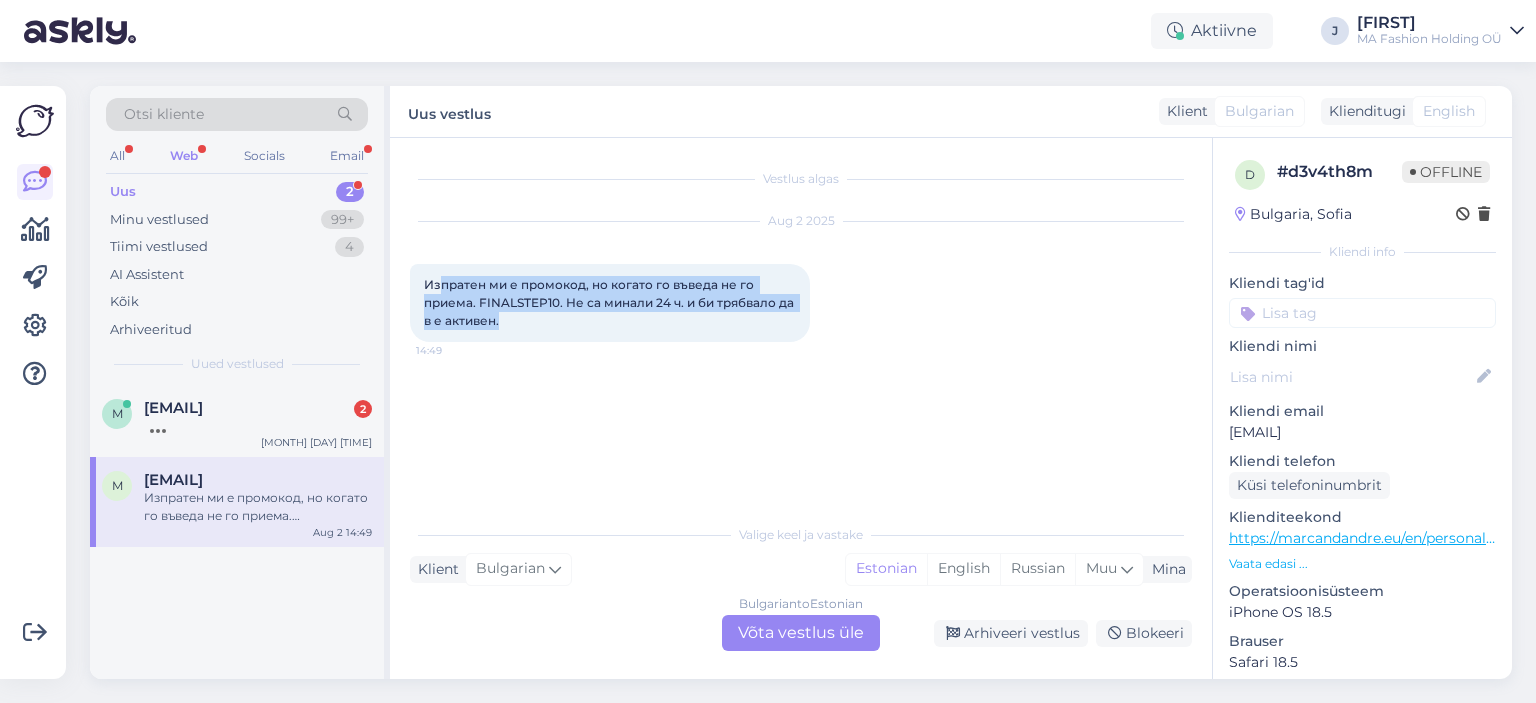 drag, startPoint x: 523, startPoint y: 316, endPoint x: 443, endPoint y: 271, distance: 91.787796 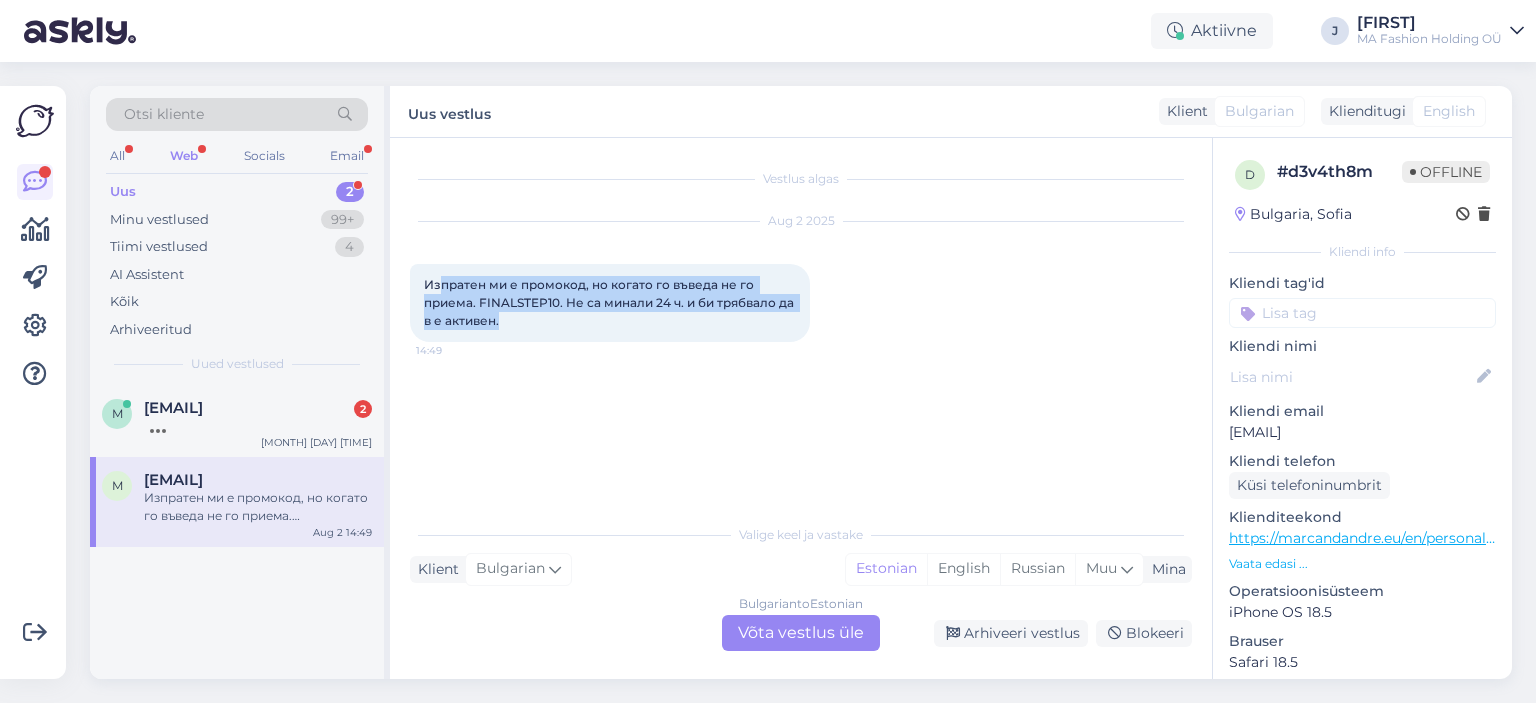 click on "Изпратен ми е промокод, но когато го въведа не го приема. FINALSTEP10. Не са минали 24 ч. и би трябвало да в е активен. [TIME]" at bounding box center (610, 303) 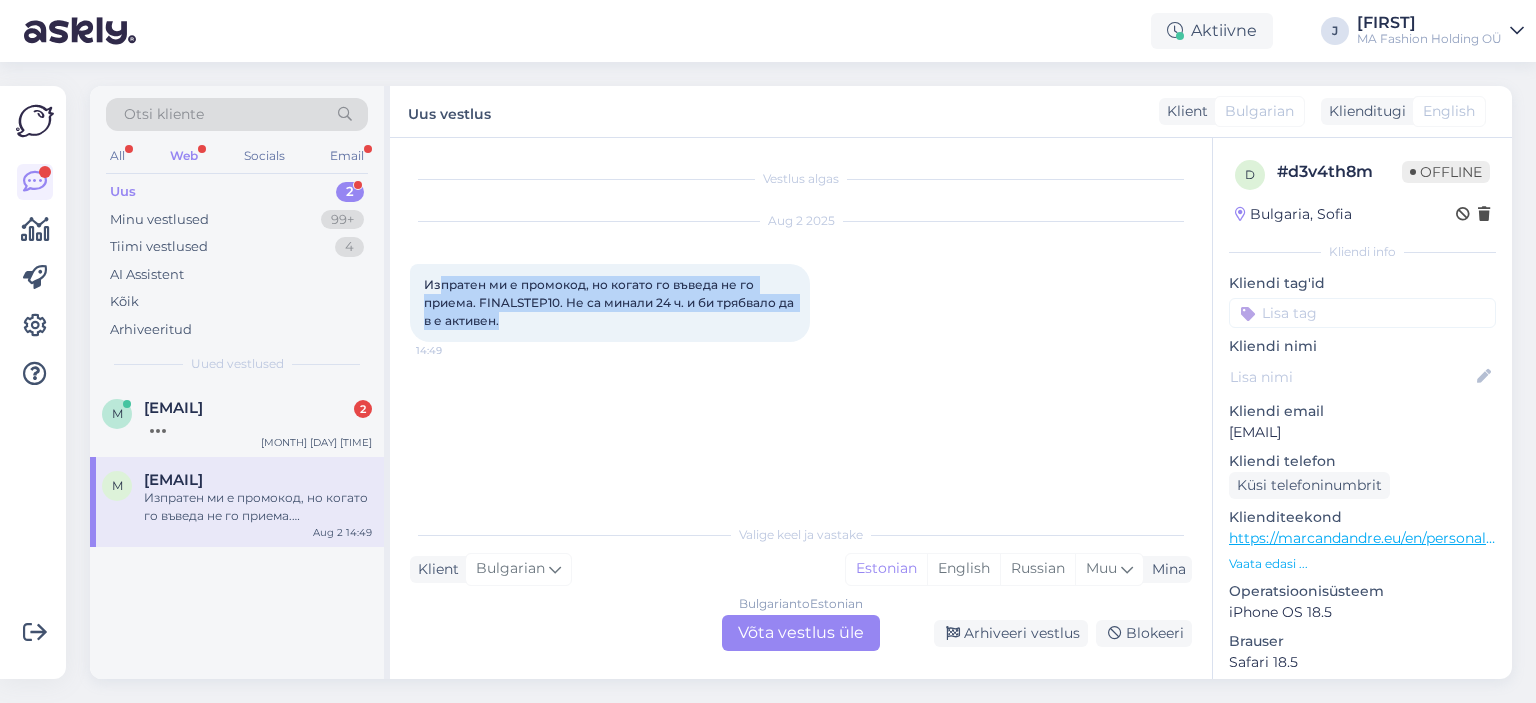 click on "Изпратен ми е промокод, но когато го въведа не го приема. FINALSTEP10. Не са минали 24 ч. и би трябвало да в е активен." at bounding box center (610, 302) 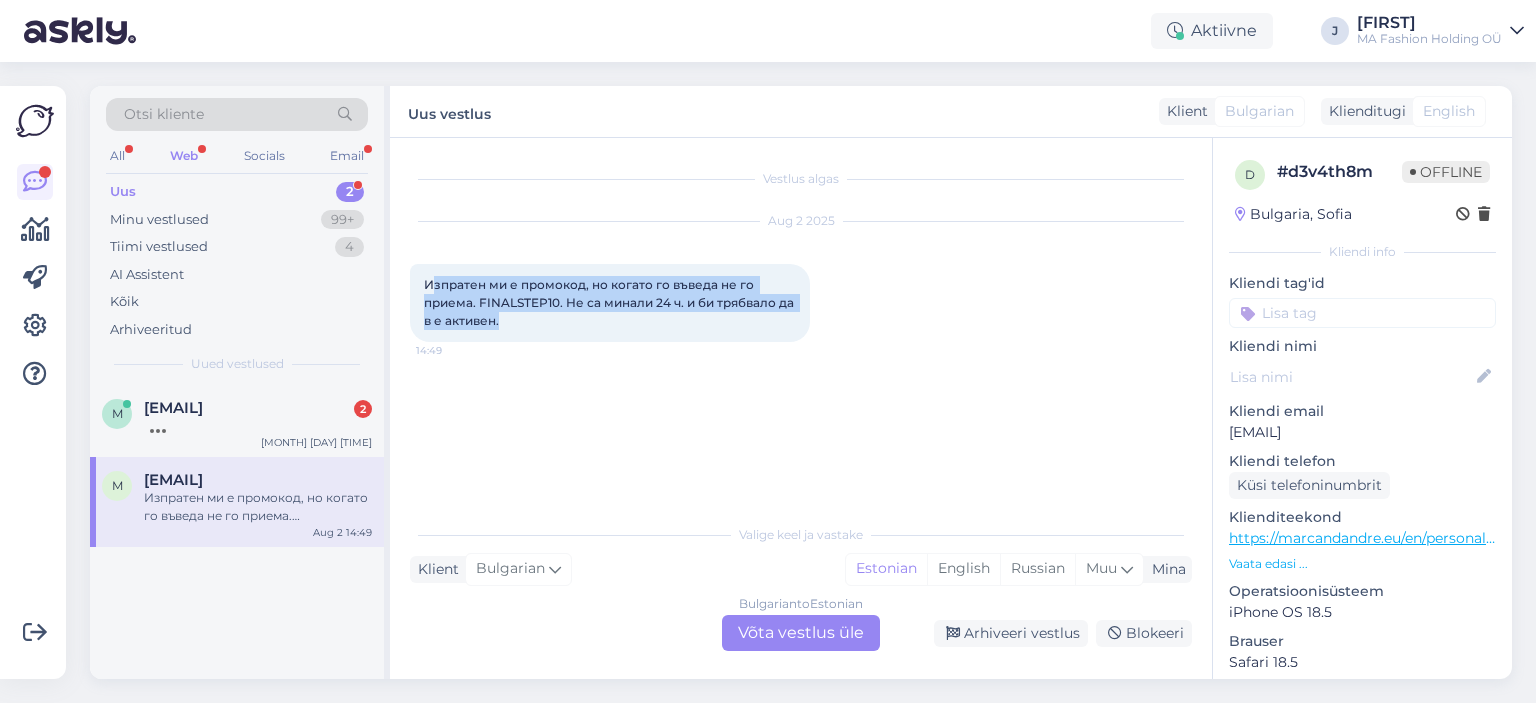 drag, startPoint x: 536, startPoint y: 327, endPoint x: 434, endPoint y: 261, distance: 121.49074 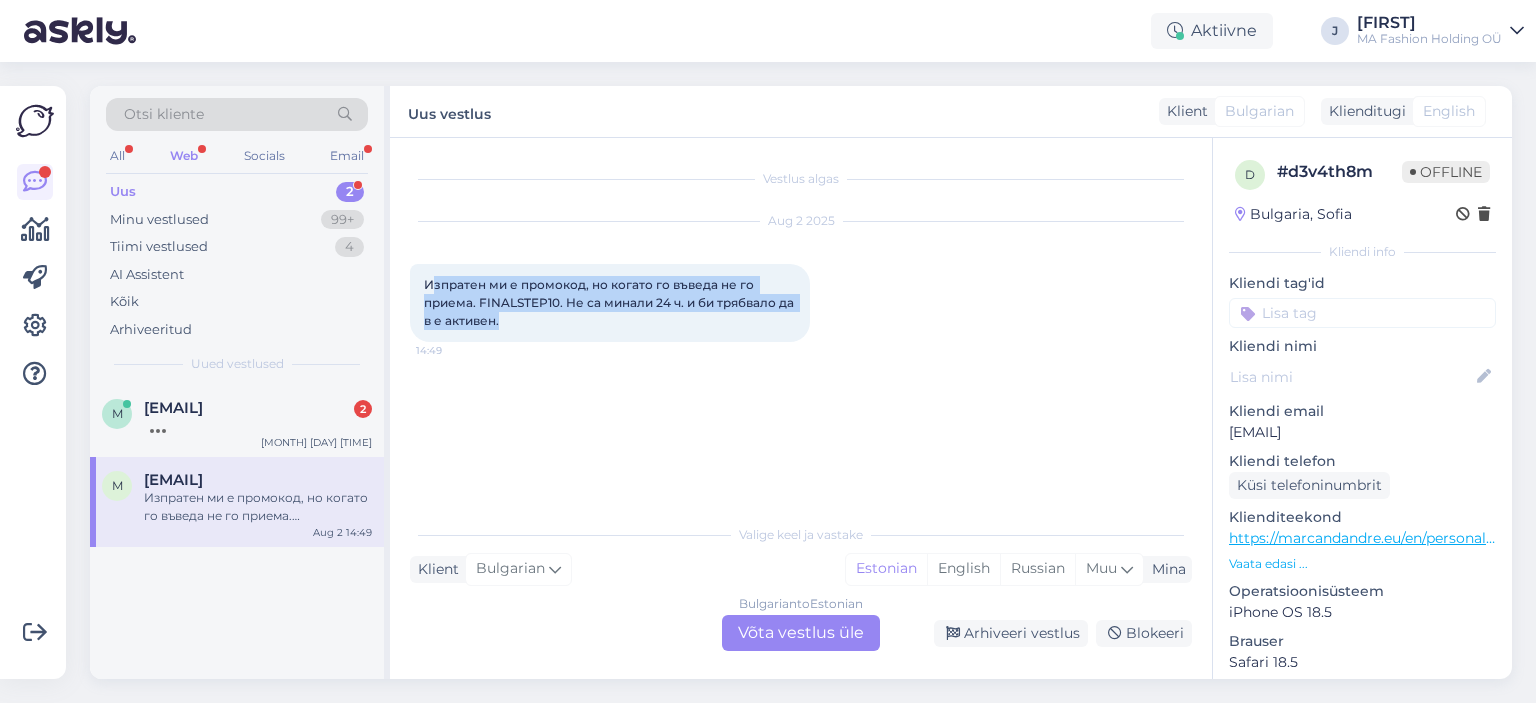 click on "[MONTH] [DAY] [YEAR] [TIME] FINALSTEP10" at bounding box center [801, 282] 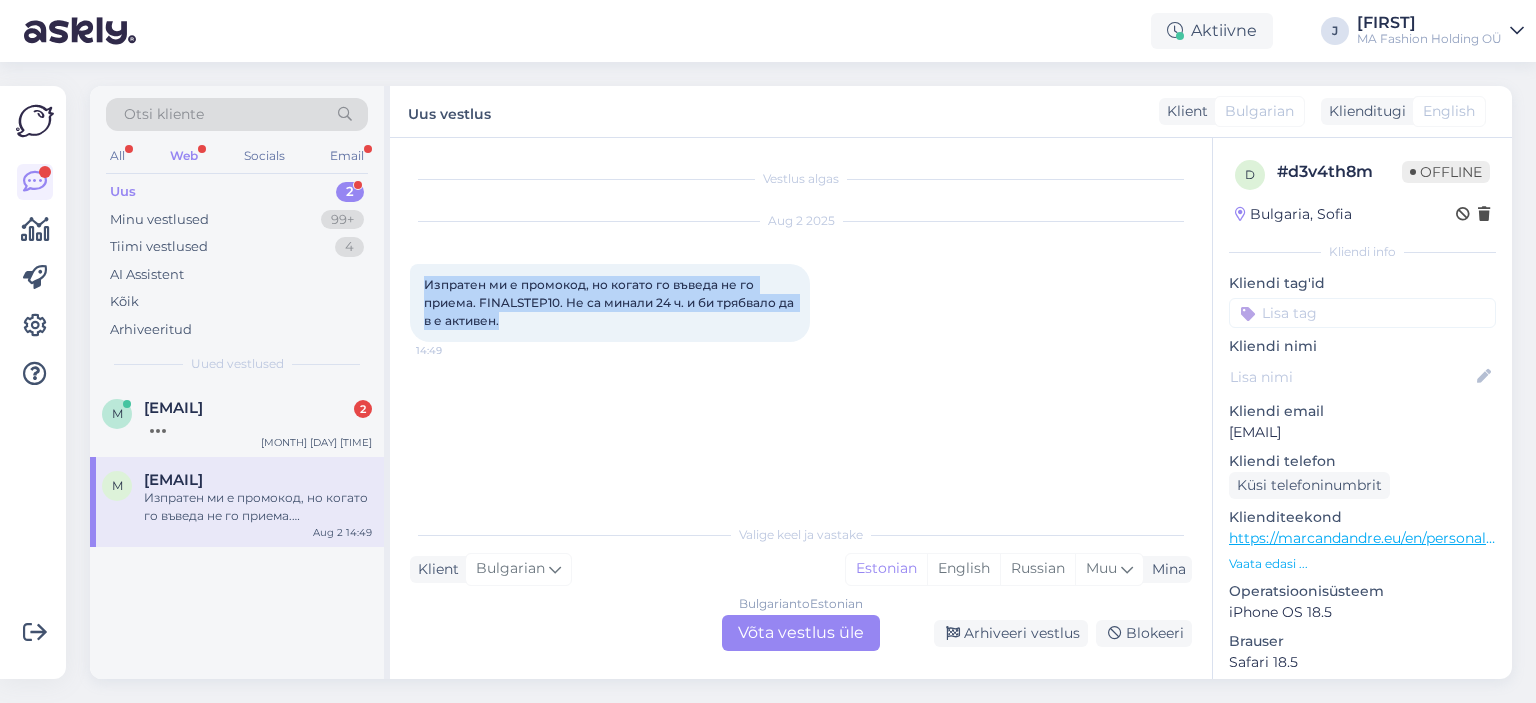 drag, startPoint x: 595, startPoint y: 331, endPoint x: 384, endPoint y: 253, distance: 224.95555 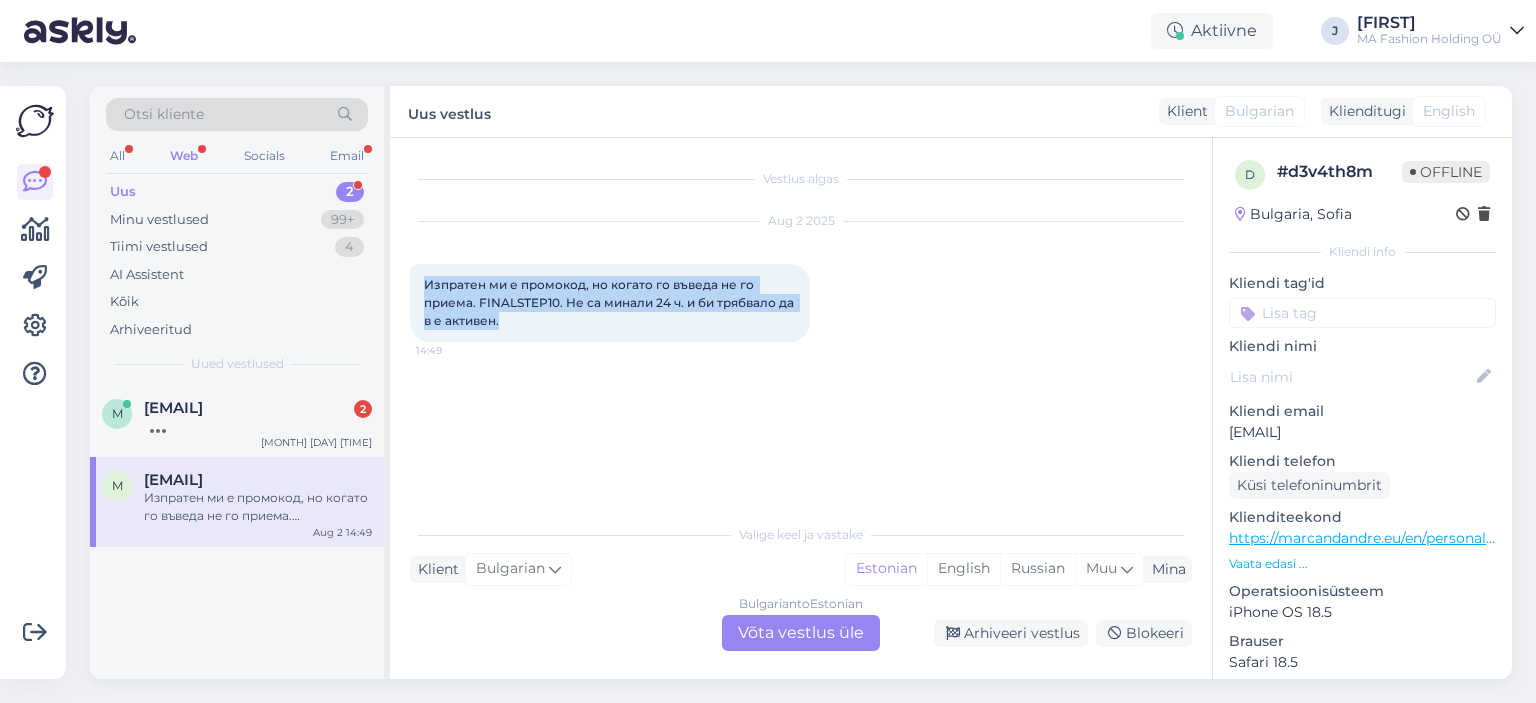 click on "Otsi kliente All Web Socials Email Uus 0 Minu vestlused 99+ Tiimi vestlused 0 AI Assistent Kõik Arhiveeritud Minu vestlused K Kostina Anastacia Marc & Andre tellimus 202507/eu/113; Aug 2 16:20 K Ka An tooted Aug 2 11:29 E Eva Erikson Re: Tellimus N202507/eu/421 tasutud Aug 2 11:27 L Ljubov Petrova Re: Uus tellimus N202507/eu/328 25.07.2025 16:09:05 Aug 2 11:17 L Lily Faith Re: Hi Márcio - chat on trips? Aug 1 23:38 E Evgenia Kurchavova Re: Order 202507/eu/446 delivery address Aug 1 19:48 M Merle Merila Re: Tagastus Aug 1 14:52 M Meta for Business [SIGN UP] Unlock Exclusive Insights, Events, Product Updates and More! Aug 1 14:43 E ESTO Teie ESTO igakuine müügiraport on valmis! Aug 1 14:05 I IRYNA SMAGINA Re: Iryna Smagina order Aug 1 13:31 N Nanoformula vabarik CleverCOAT PRO Anti-graffiti: Vandaalivastane kaitsev nanokate Aug 1 2:31 A Administrador 93 Processo de N: 015582 com Protocolo de N: 2025094050007916 Jul 31 23:17 K Khalid Al-Amri-NEOM Jul 31 19:27 J Jane Külaots Jul 31 15:05 J b M" at bounding box center [801, 382] 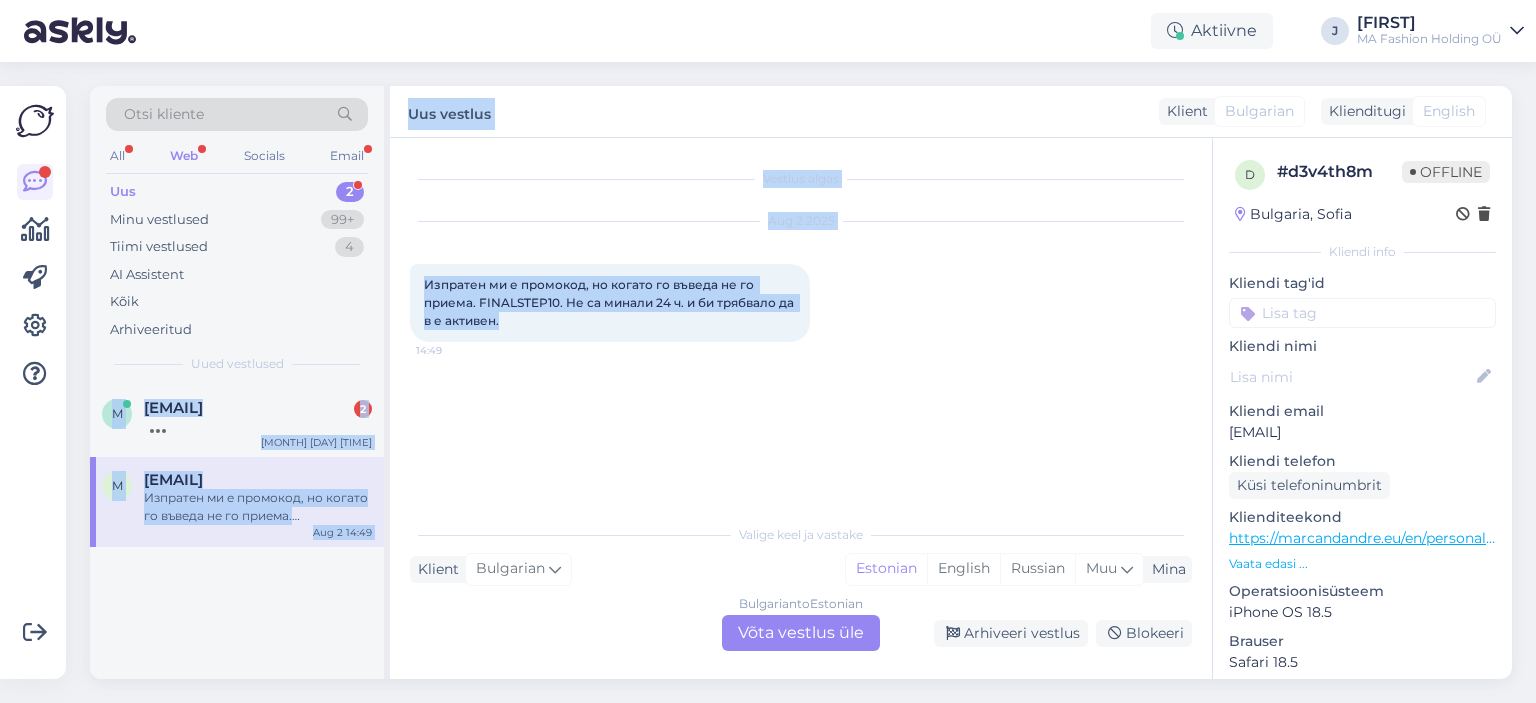 click on "Изпратен ми е промокод, но когато го въведа не го приема. FINALSTEP10. Не са минали 24 ч. и би трябвало да в е активен." at bounding box center (610, 302) 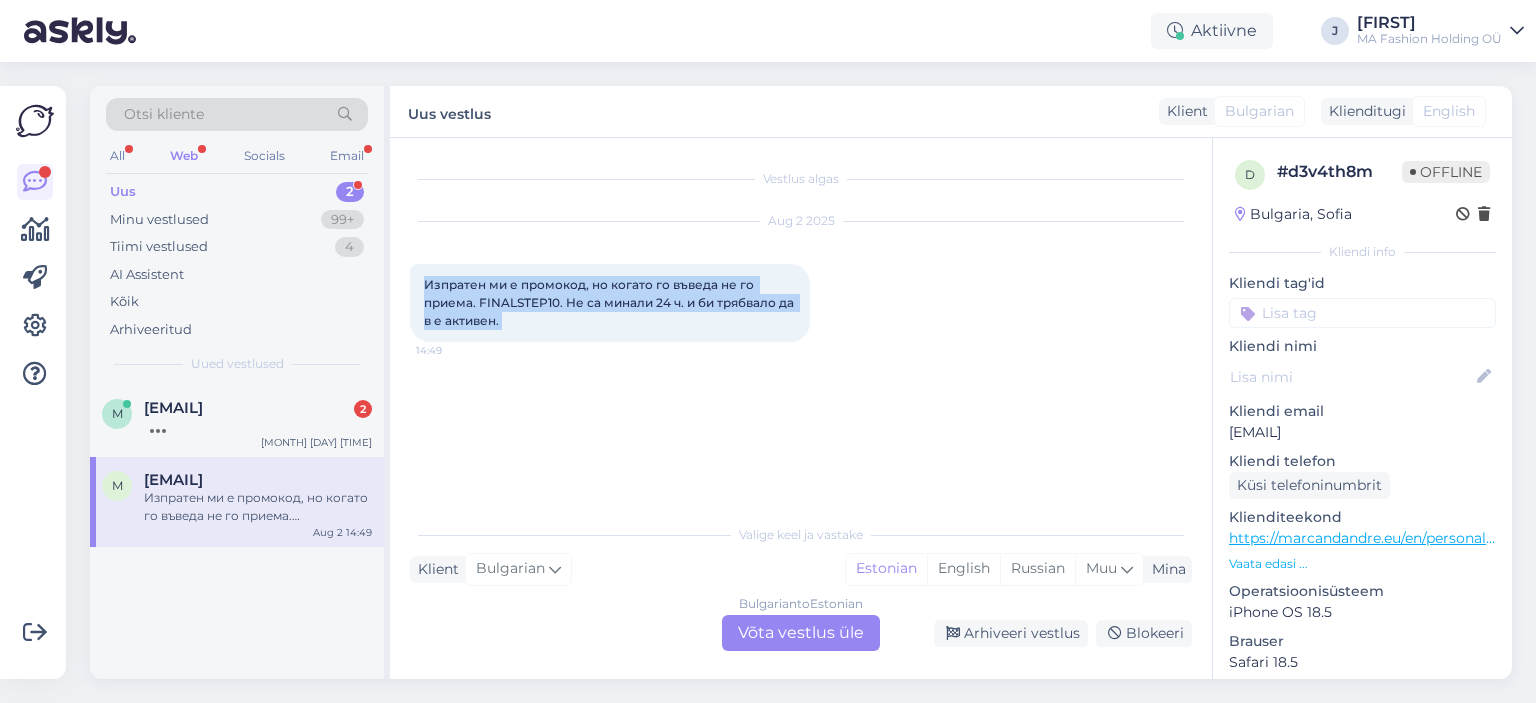 drag, startPoint x: 551, startPoint y: 327, endPoint x: 429, endPoint y: 257, distance: 140.65561 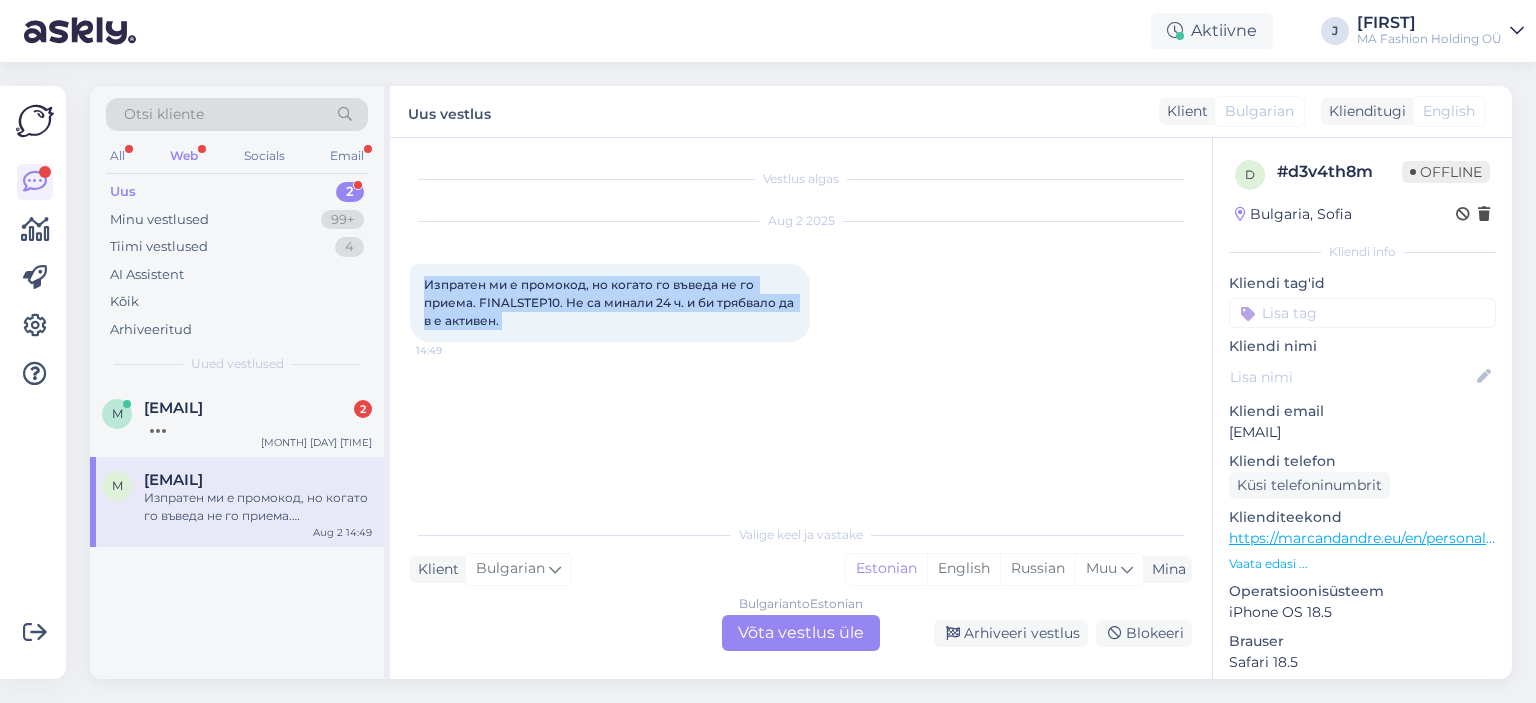 click on "[MONTH] [DAY] [YEAR] [TIME] FINALSTEP10" at bounding box center [801, 282] 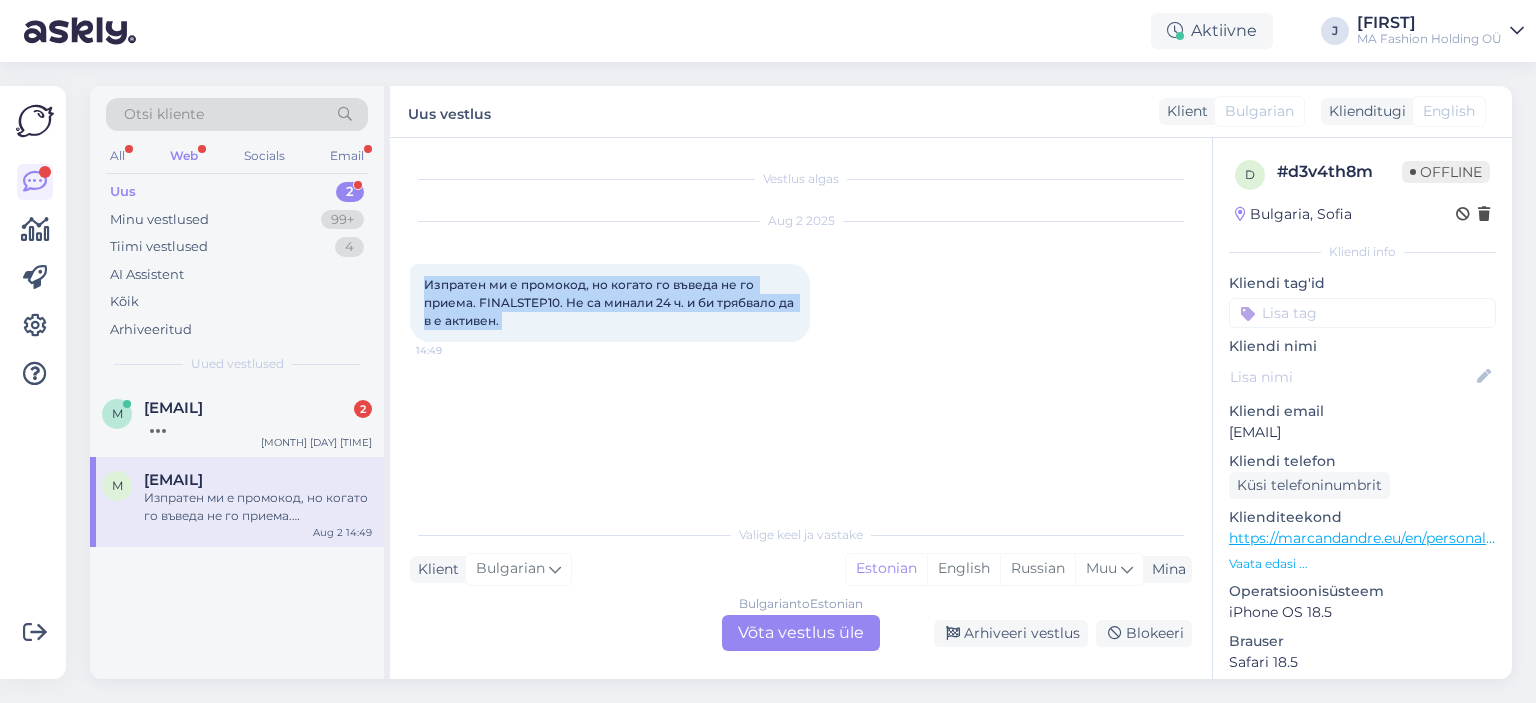 click on "Изпратен ми е промокод, но когато го въведа не го приема. FINALSTEP10. Не са минали 24 ч. и би трябвало да в е активен. [TIME]" at bounding box center [610, 303] 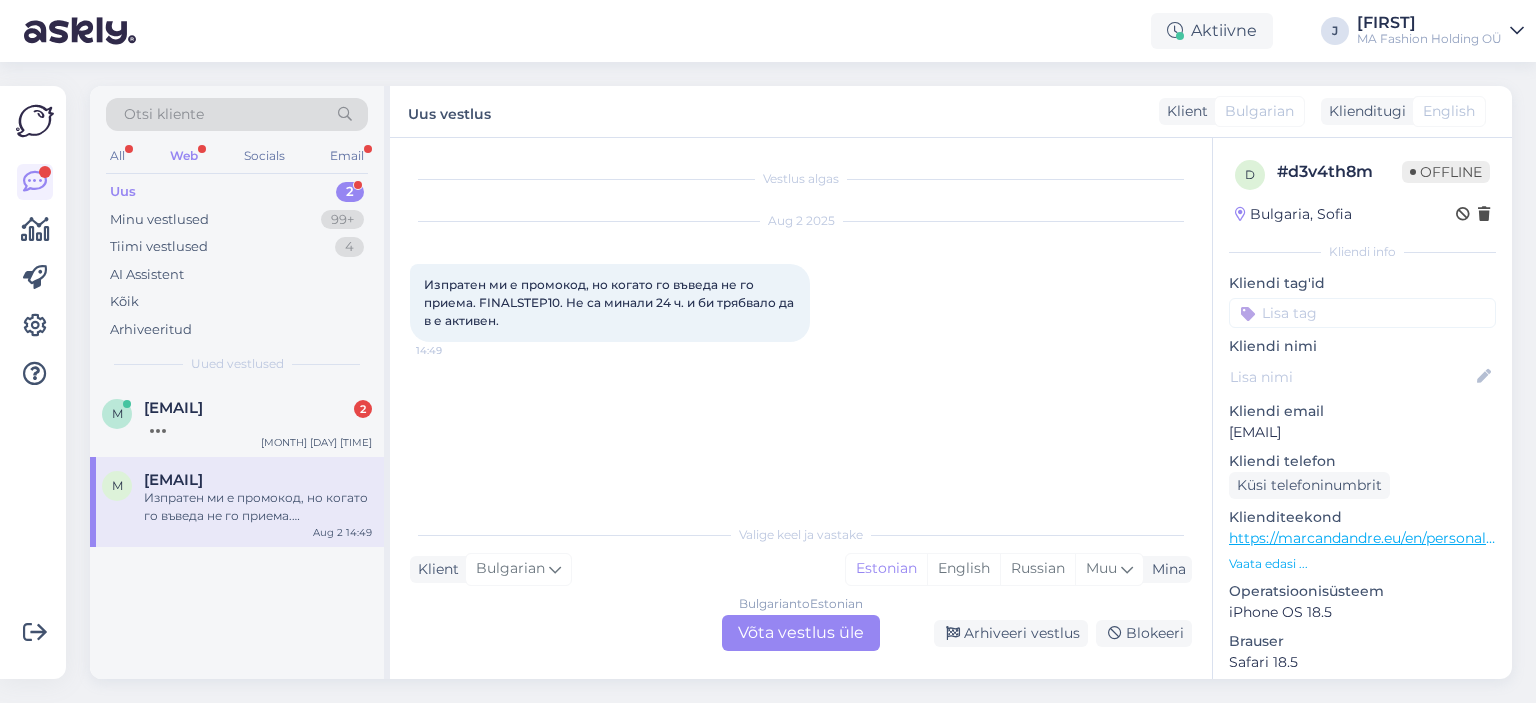 click on "[EMAIL]" at bounding box center (1362, 432) 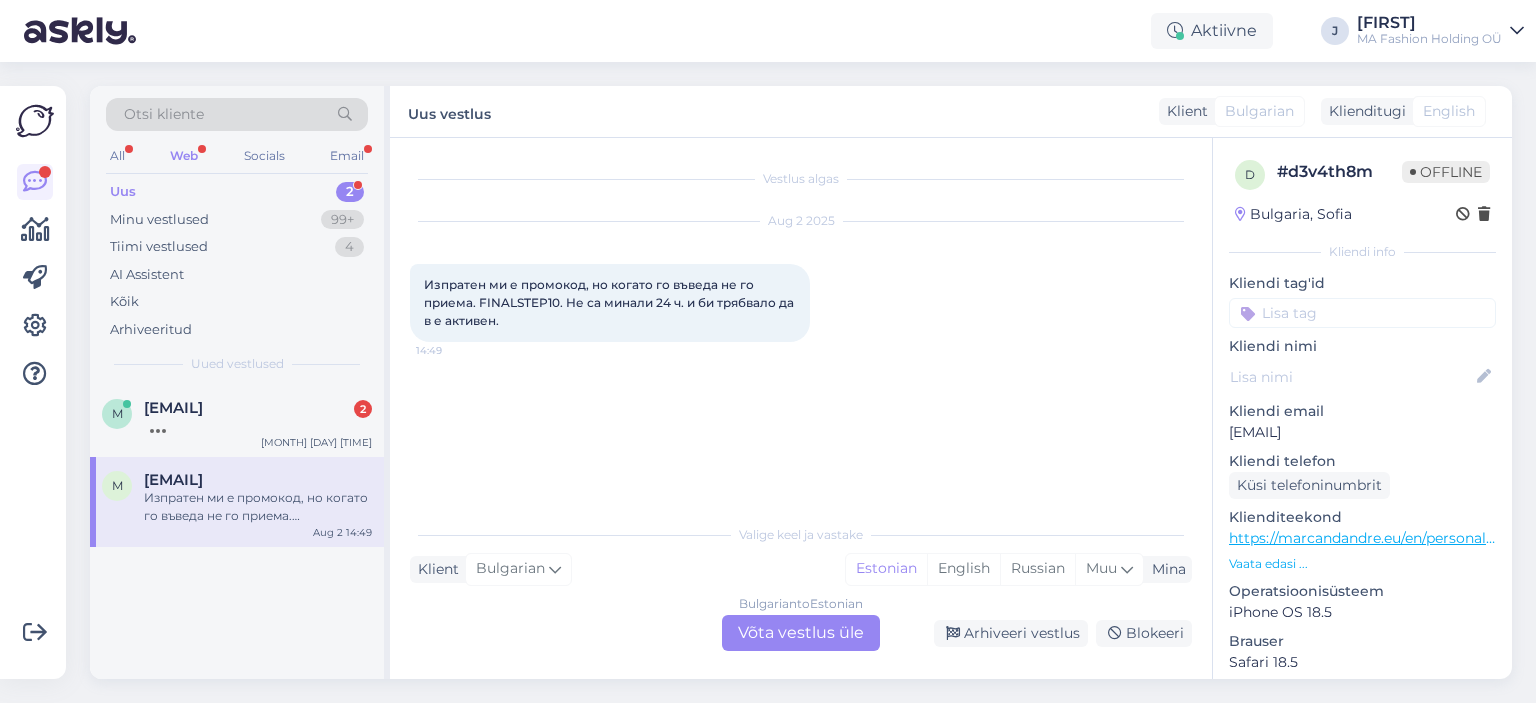 click on "[EMAIL]" at bounding box center (1362, 432) 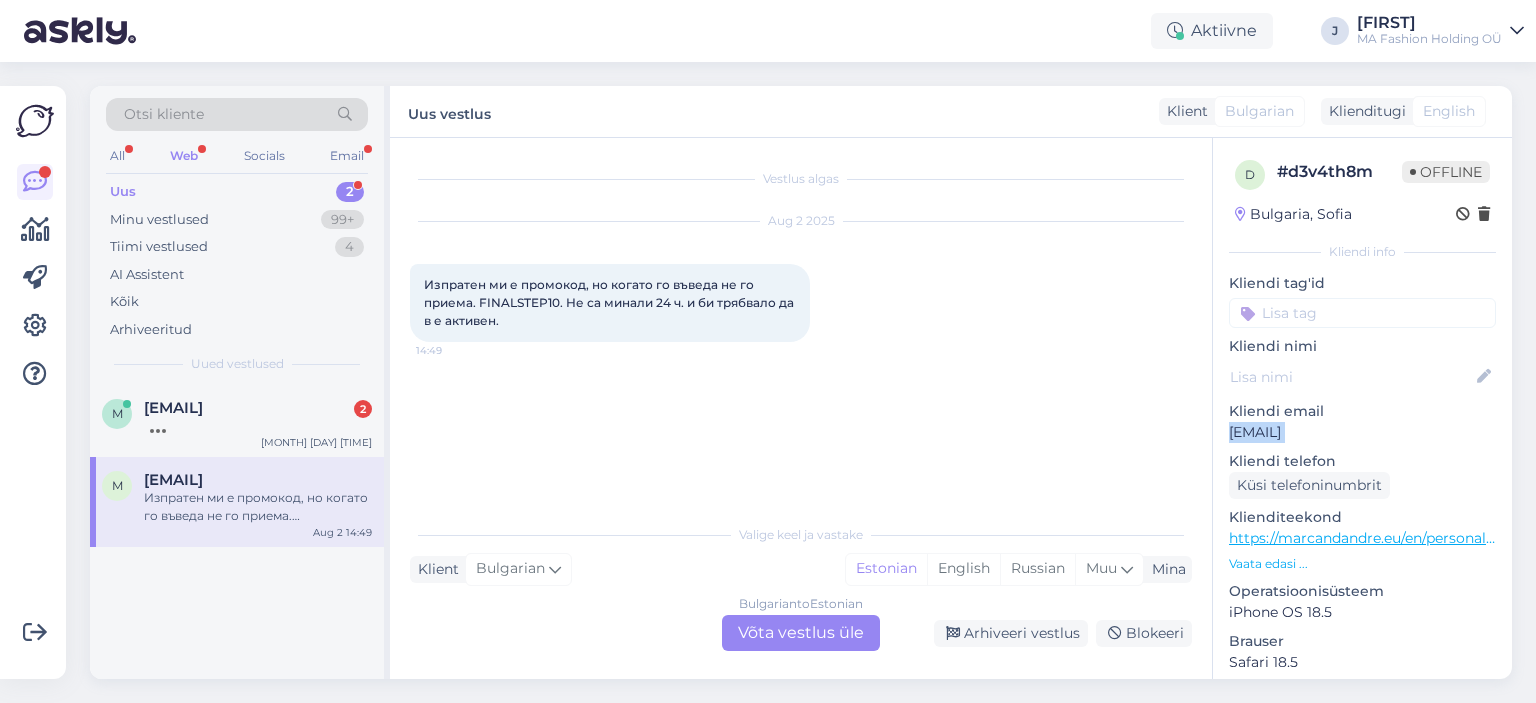 click on "[EMAIL]" at bounding box center [1362, 432] 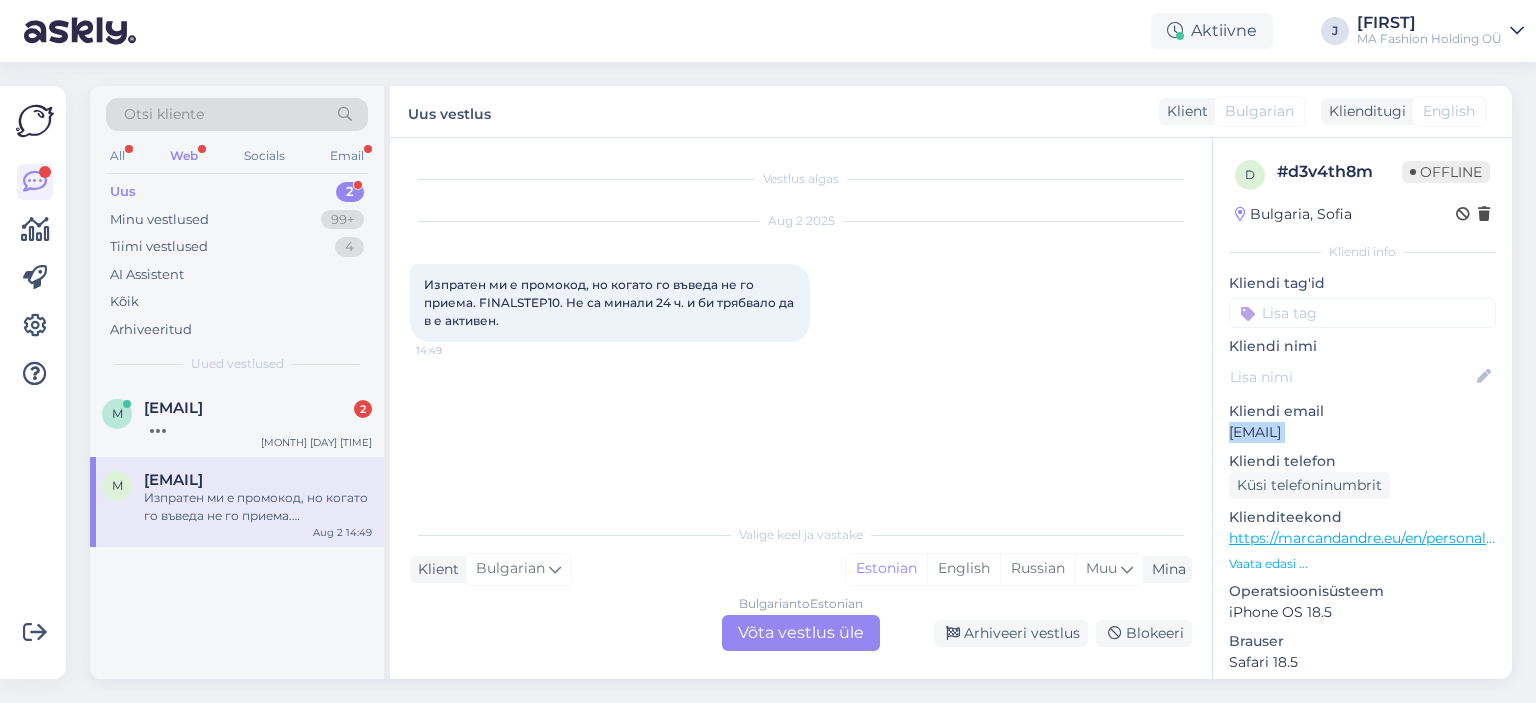 copy on "[EMAIL]" 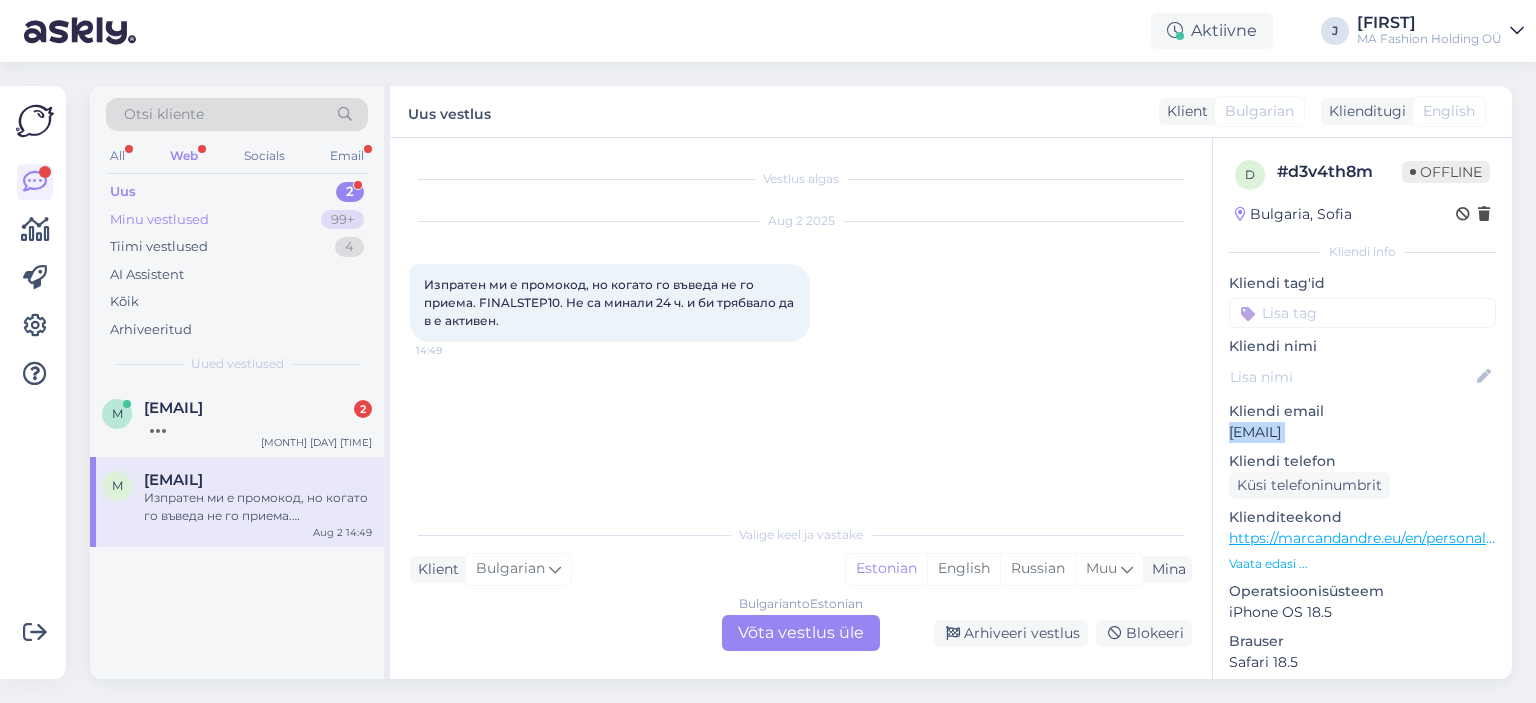 click on "Uus 2 Minu vestlused 99+ Tiimi vestlused 4 AI Assistent Kõik Arhiveeritud" at bounding box center (237, 260) 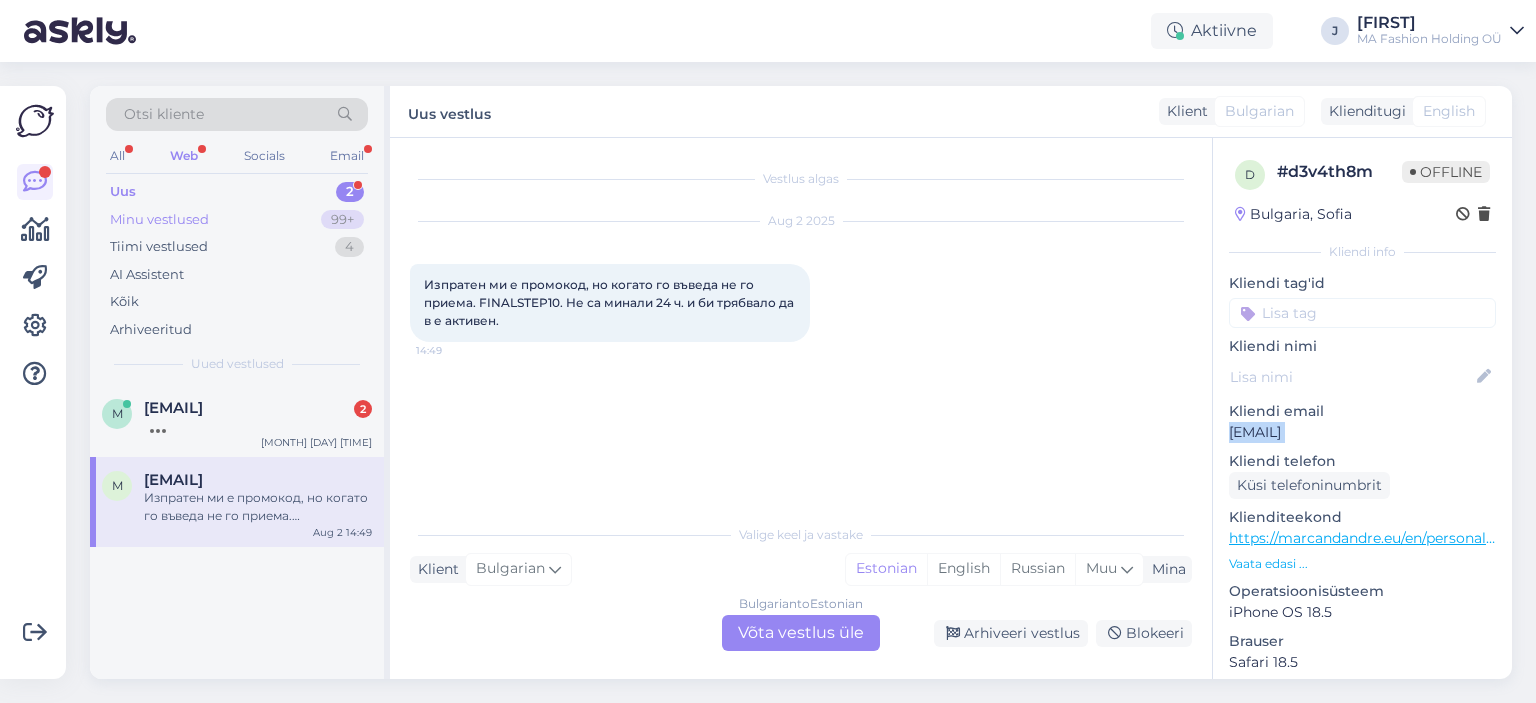 click on "Minu vestlused 99+" at bounding box center (237, 220) 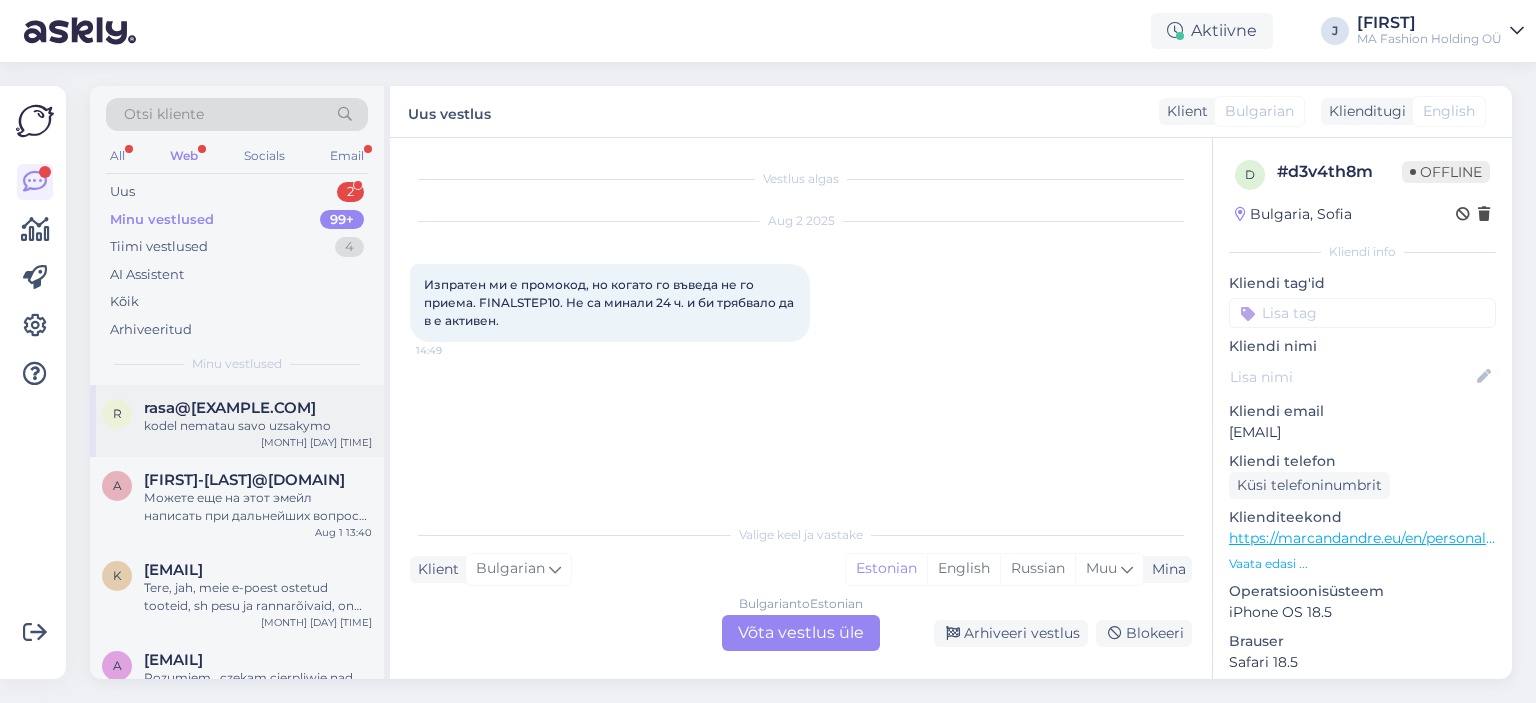 drag, startPoint x: 260, startPoint y: 425, endPoint x: 272, endPoint y: 425, distance: 12 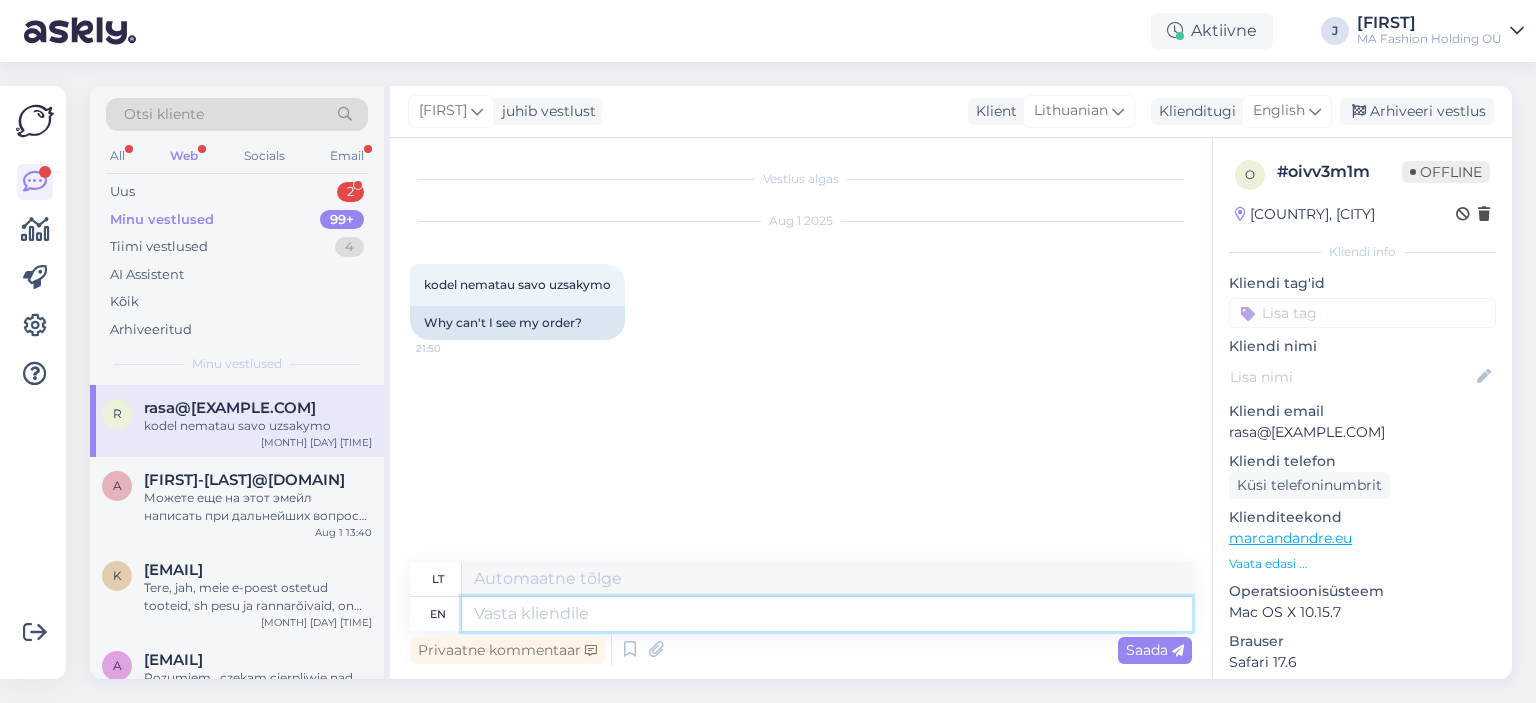 click at bounding box center (827, 614) 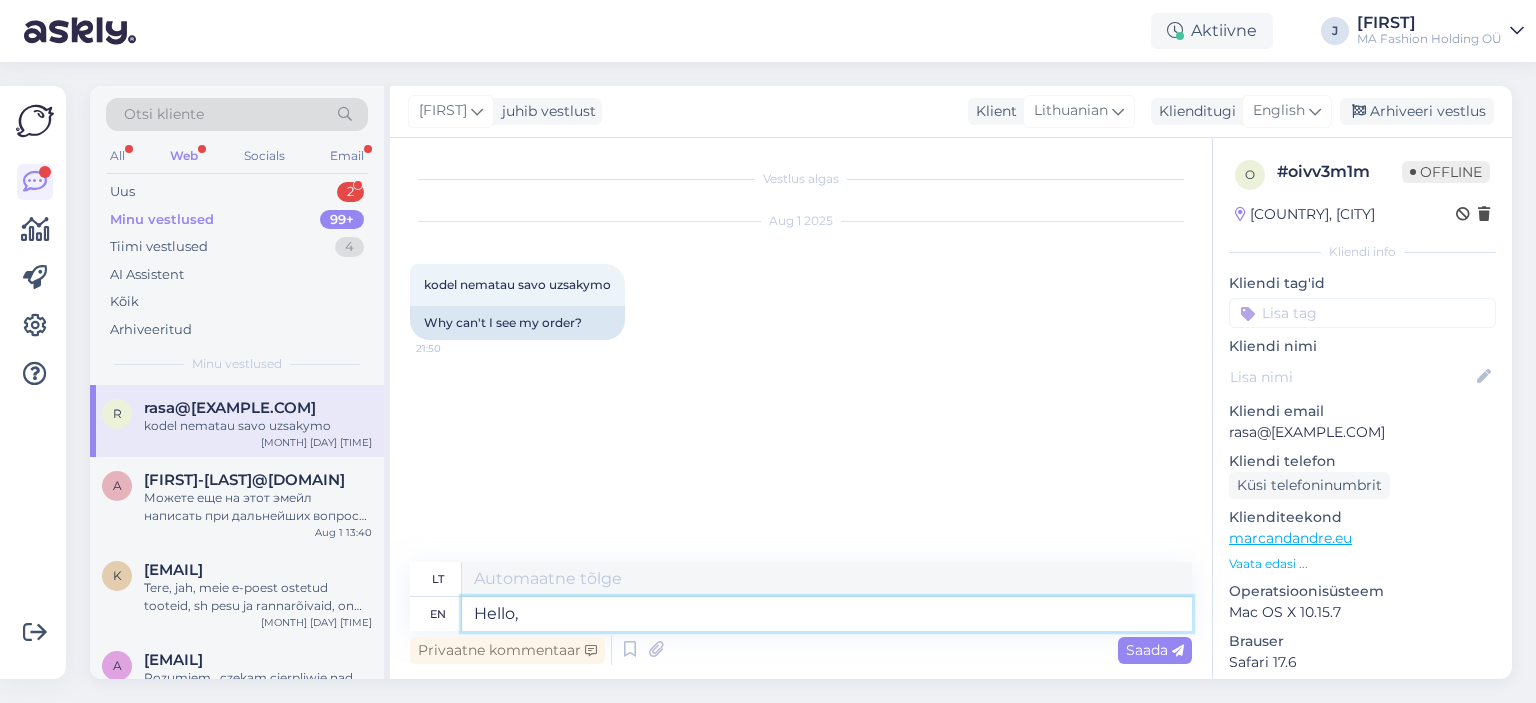 type on "Hello," 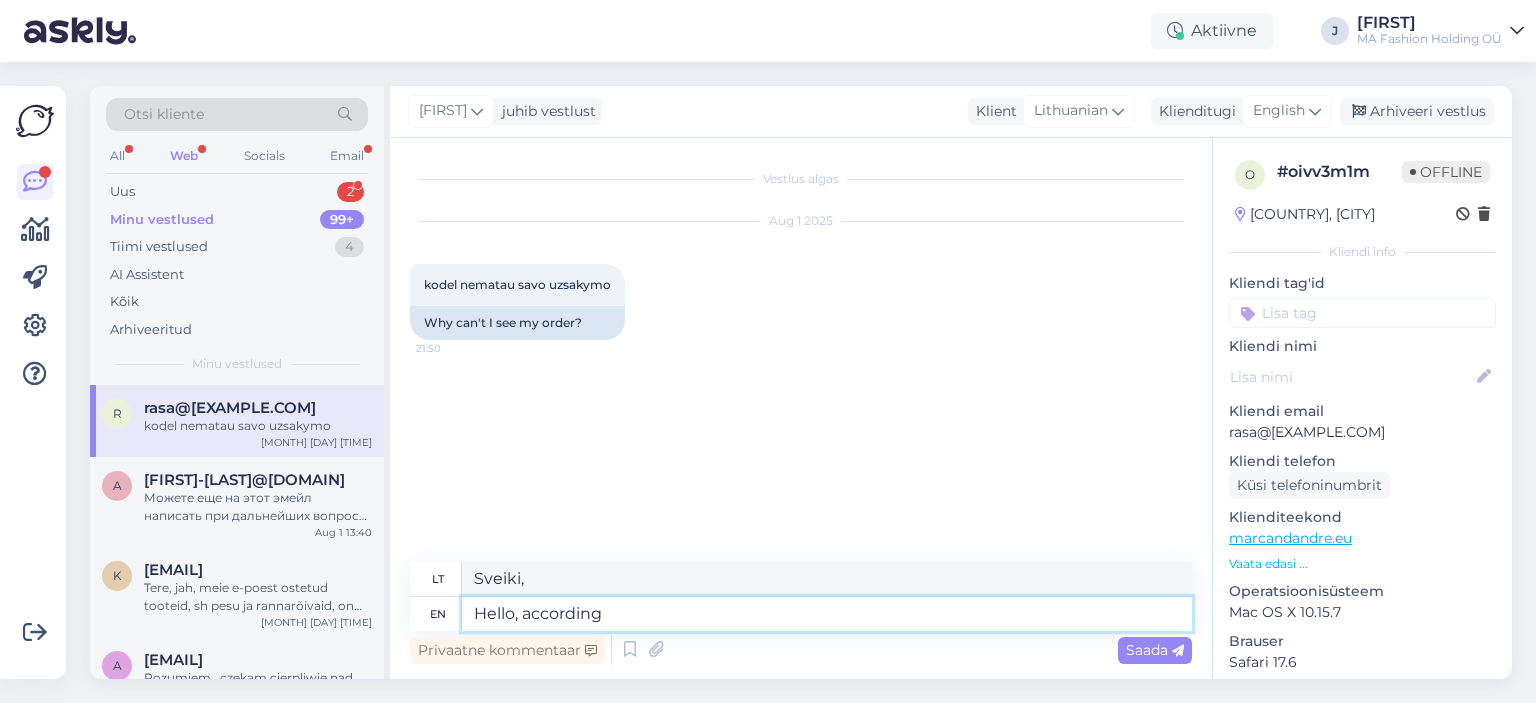 type on "Hello, according t" 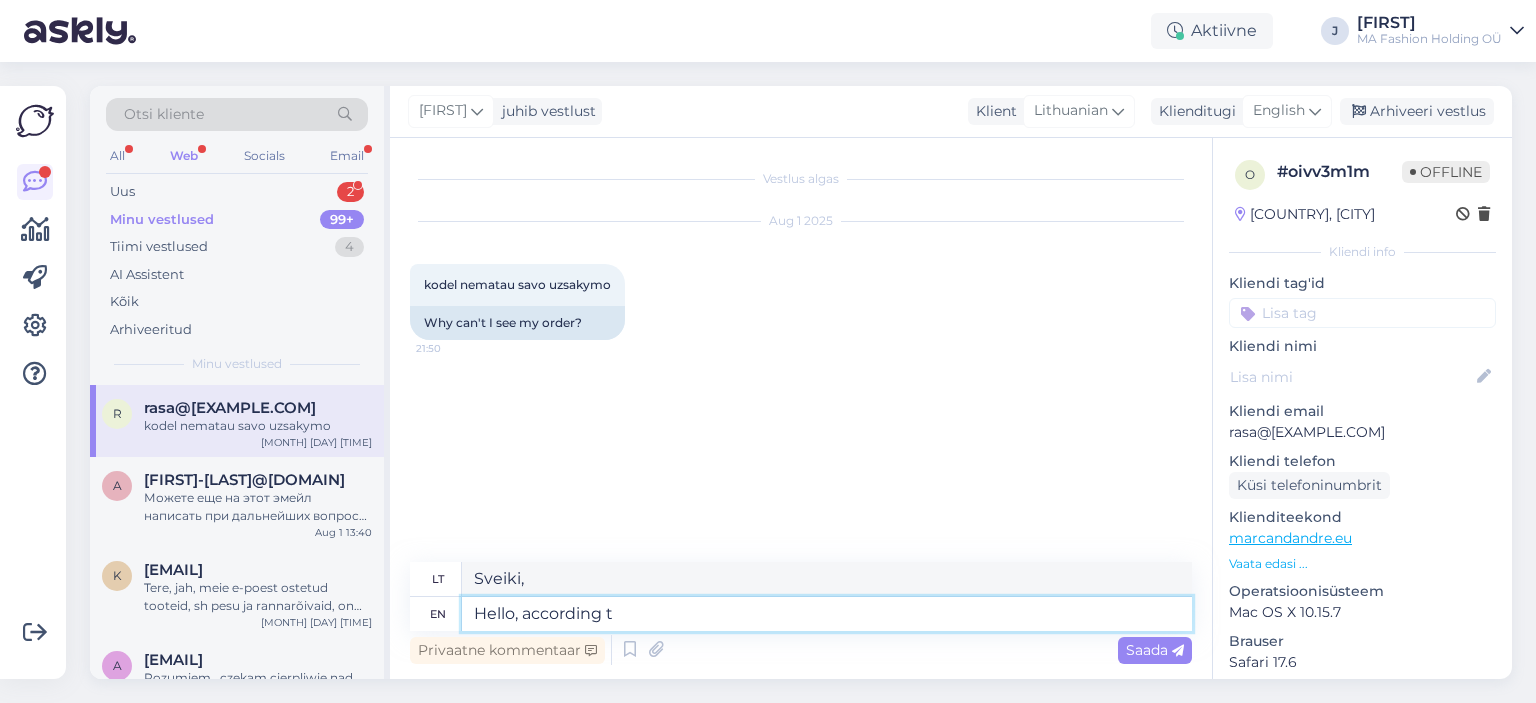 type on "Sveiki, anot" 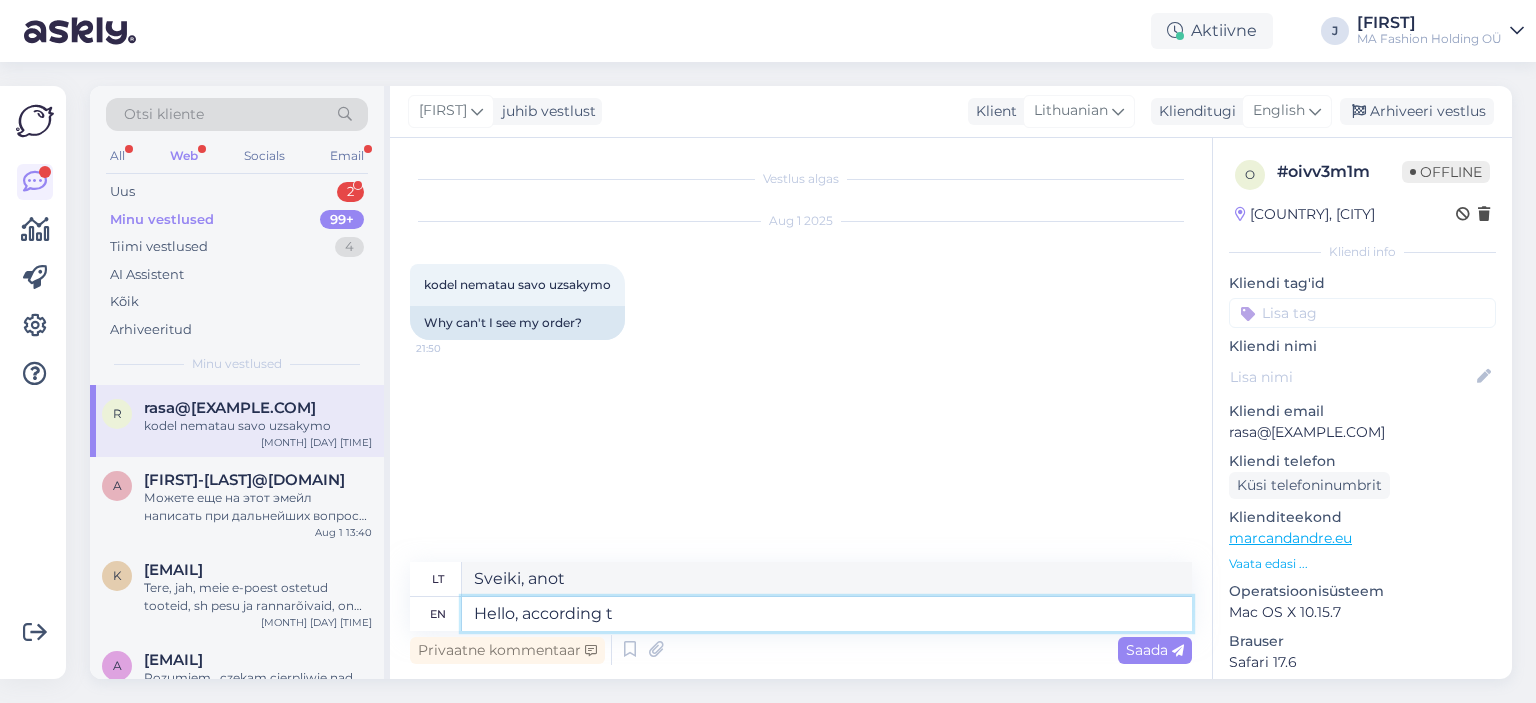 type on "Hello, according t" 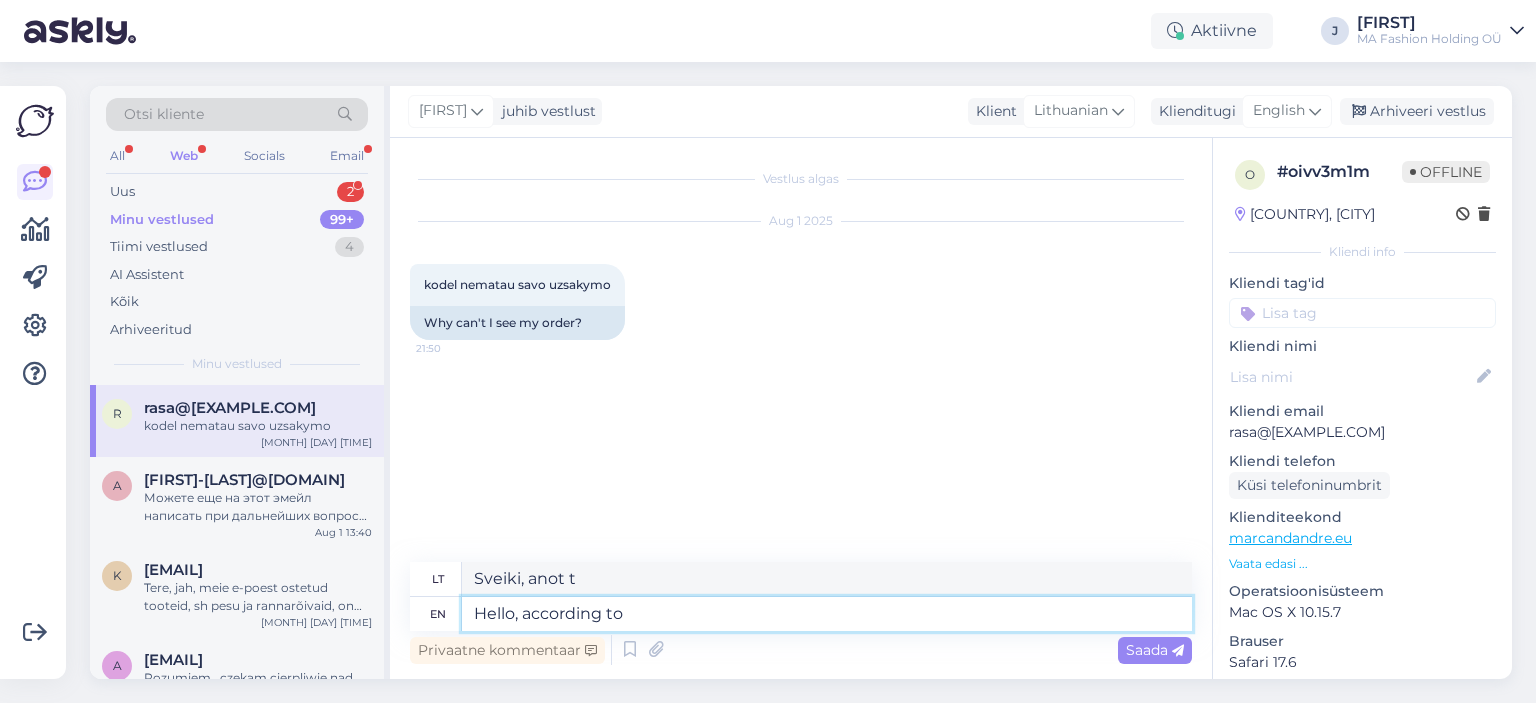 type on "Hello, according to" 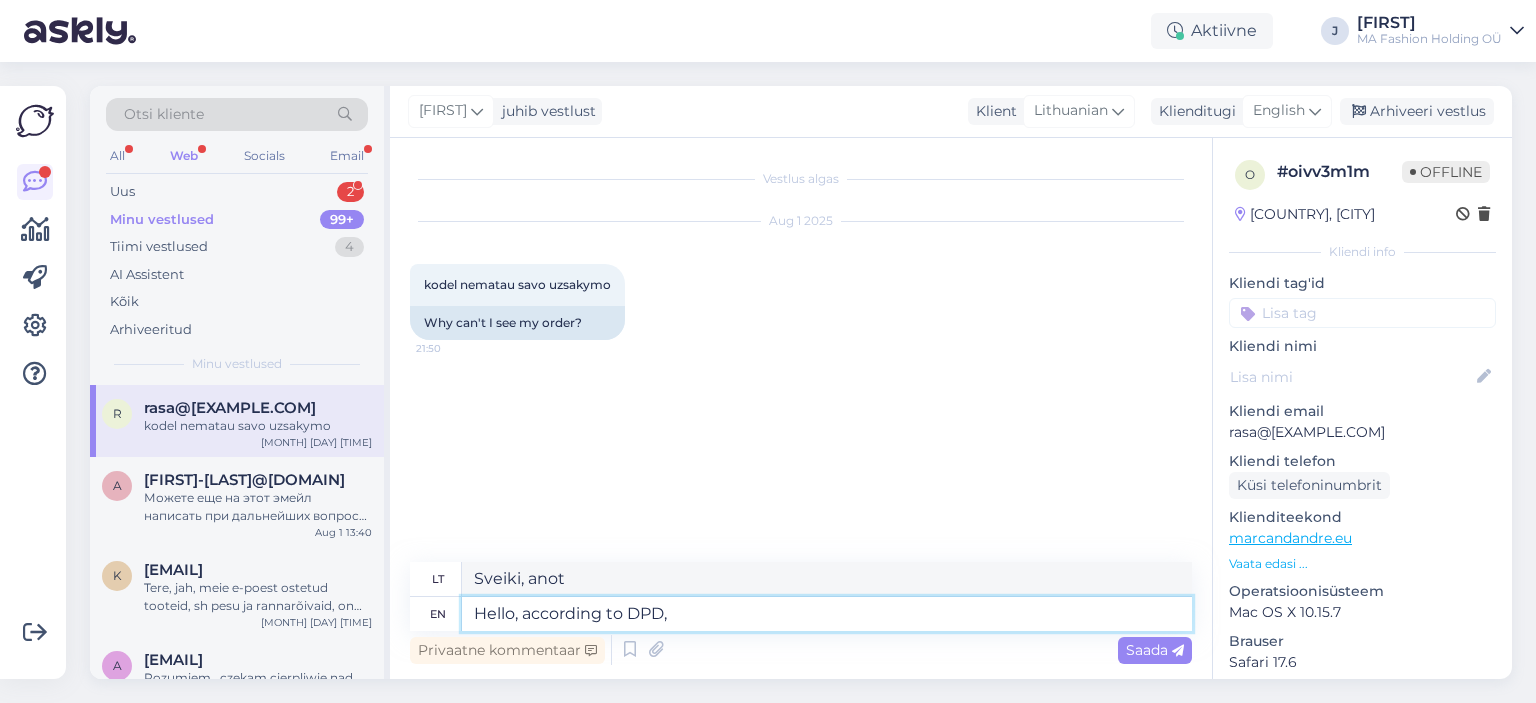 type on "Hello, according to DPD," 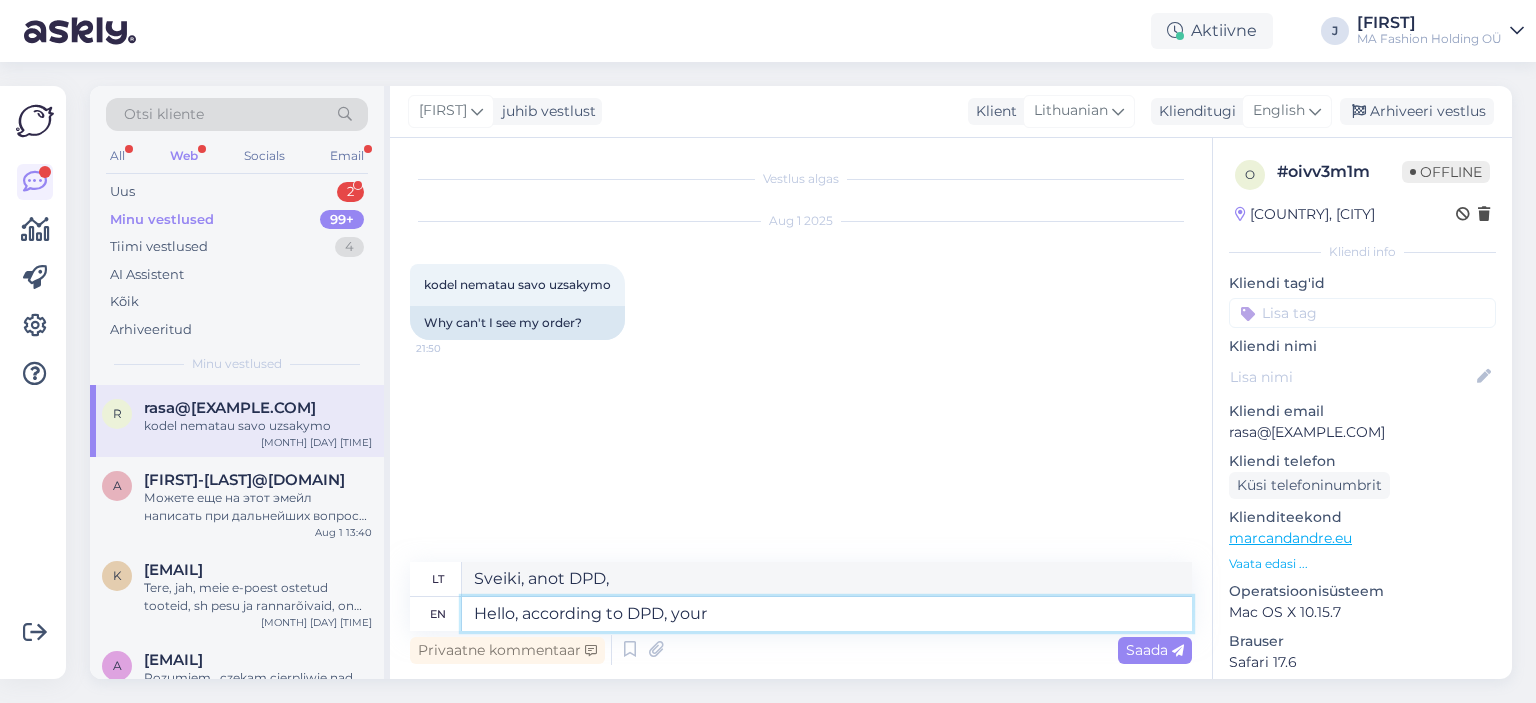 type on "Hello, according to DPD, your" 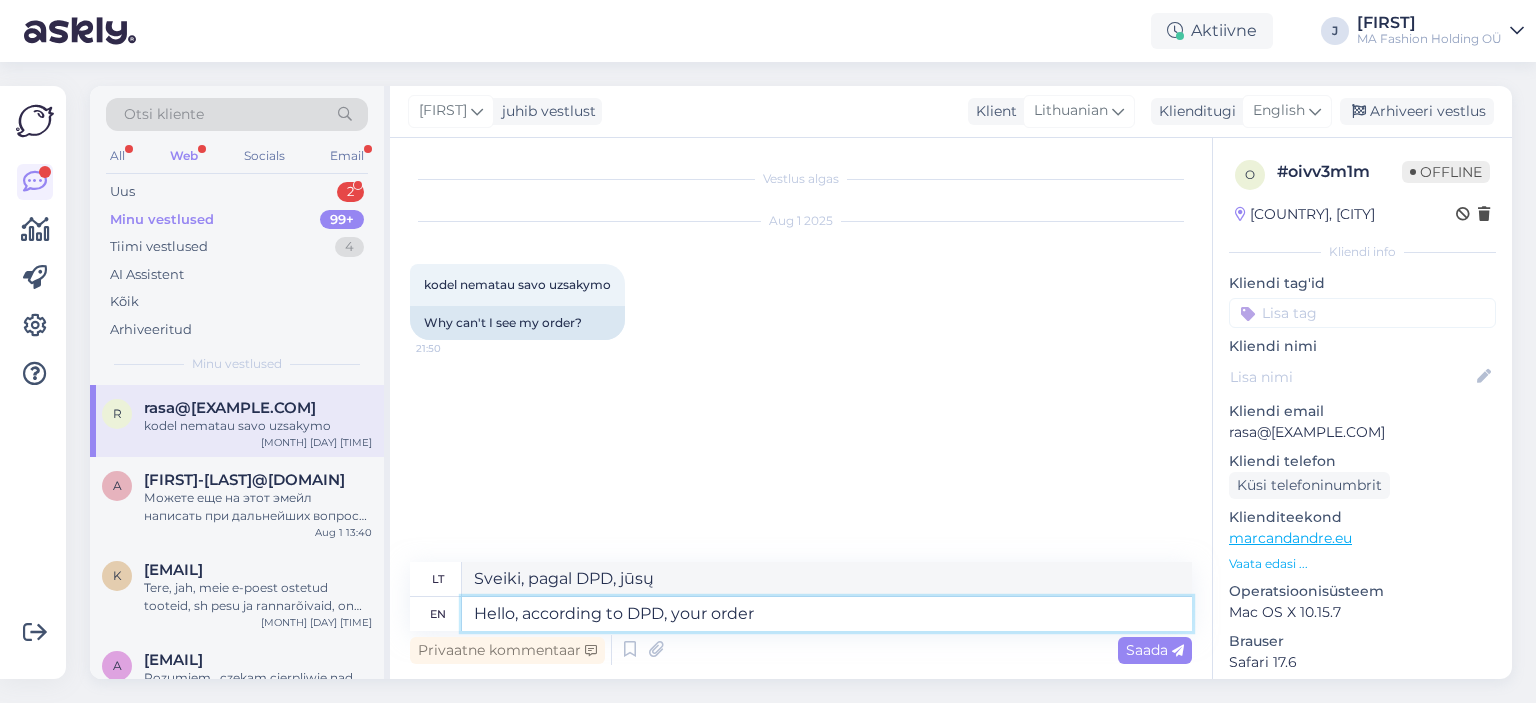 type on "Hello, according to DPD, your order a" 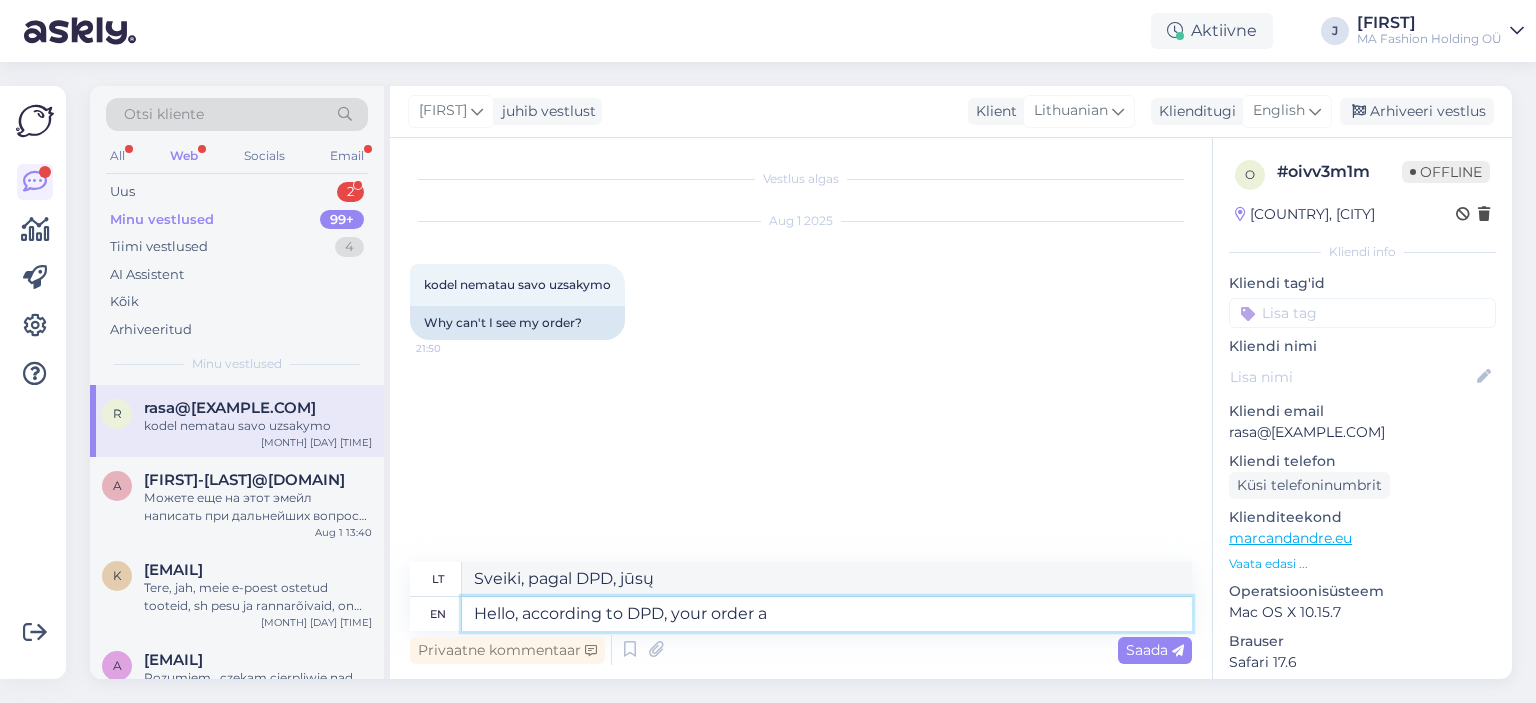 type on "Sveiki, pagal DPD, Jūsų užsakymas" 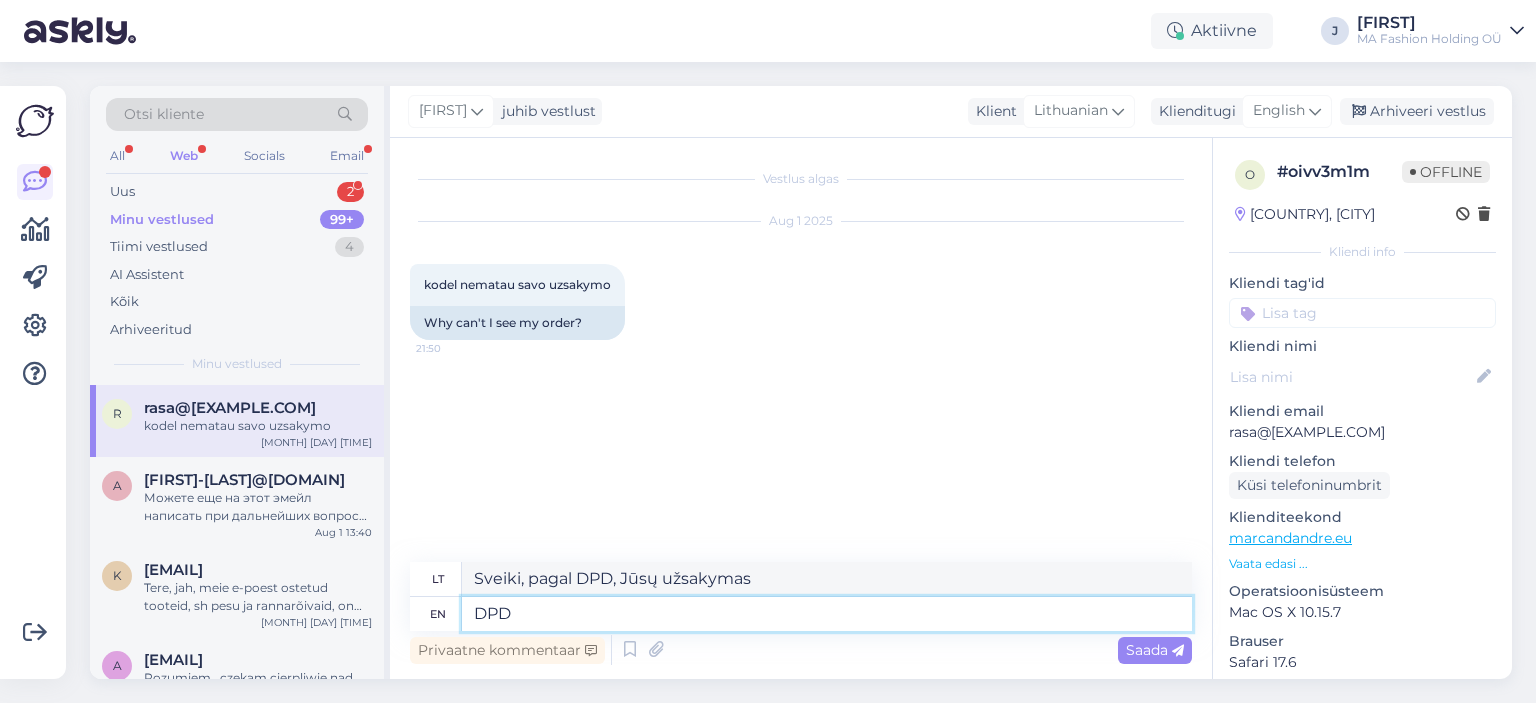 type on "DPD" 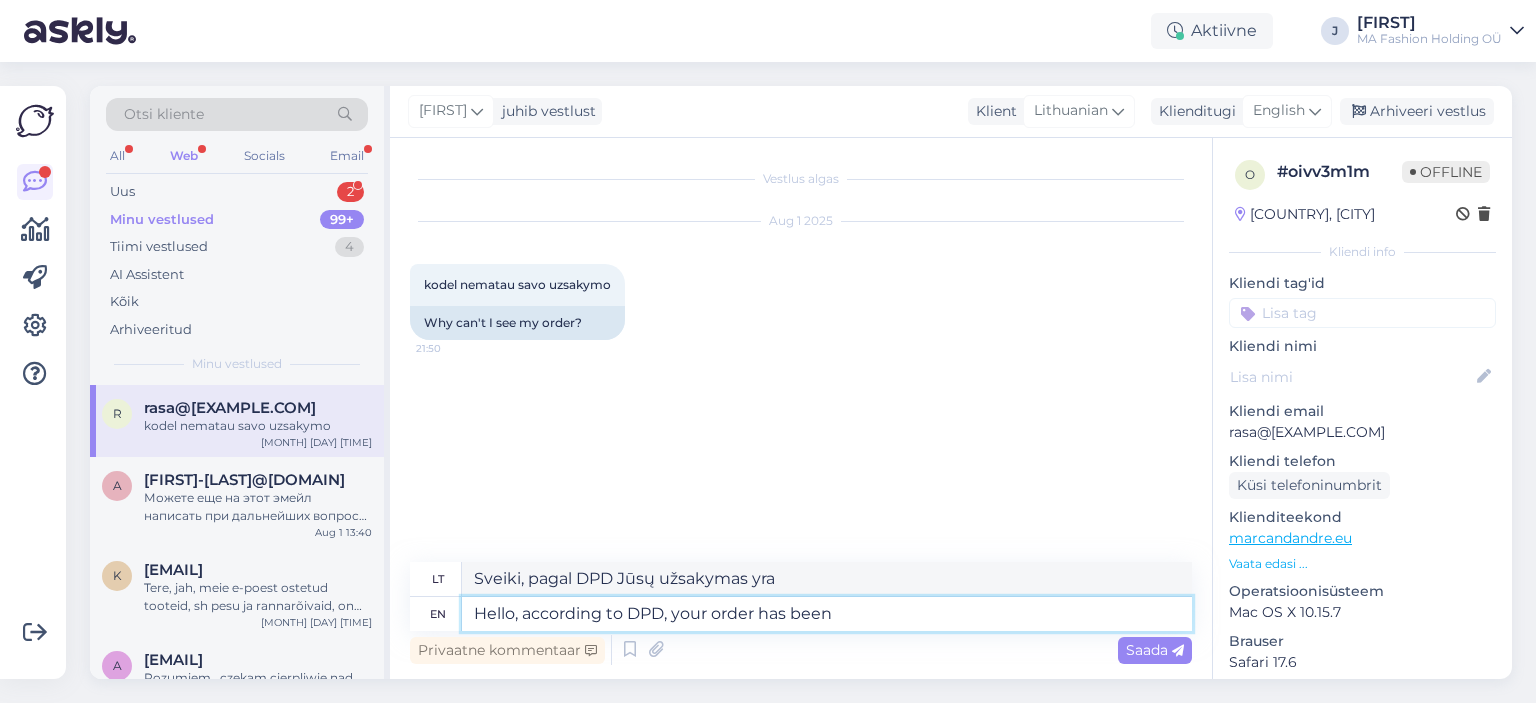 type on "Hello, according to DPD, your order has been" 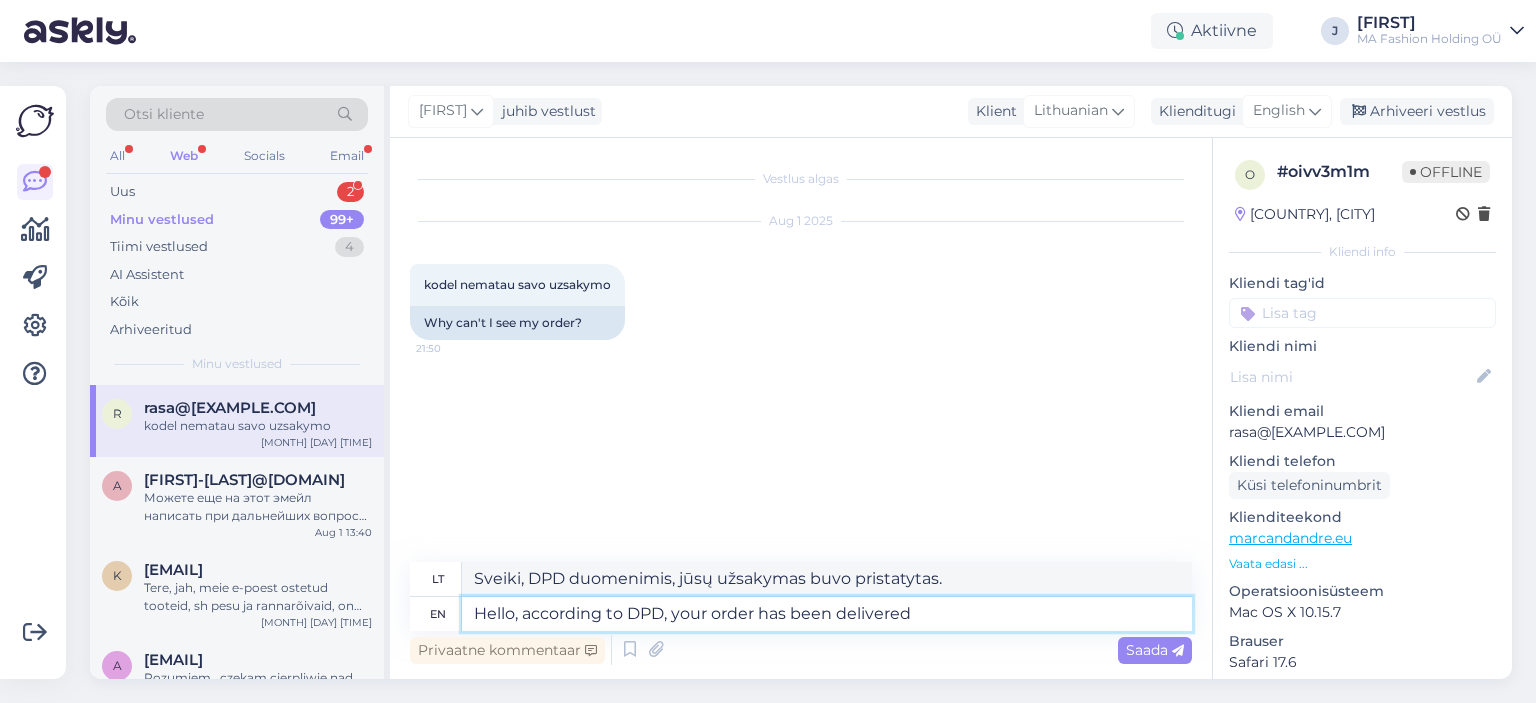 type on "Hello, according to DPD, your order has been delivered" 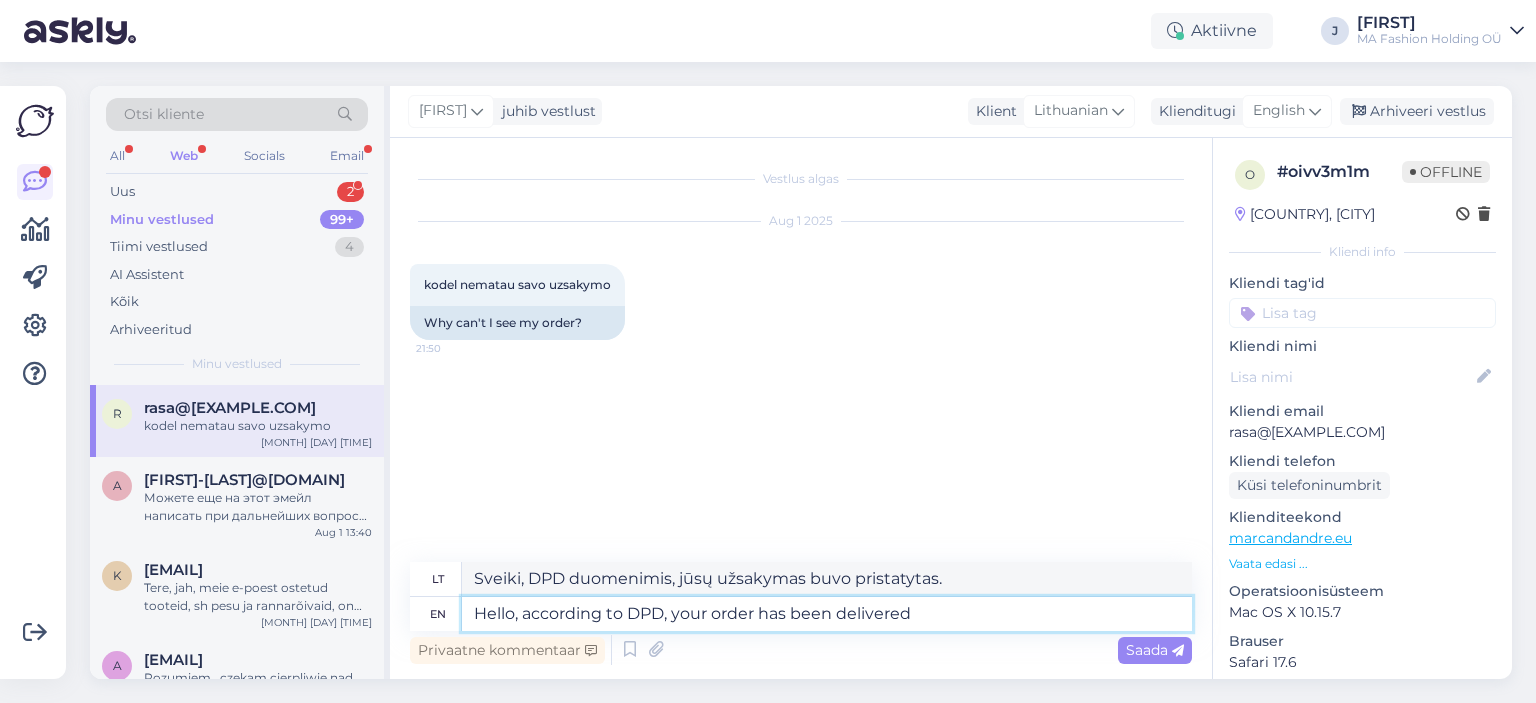 type on "Sveiki, DPD teigimu, jūsų užsakymas pristatytas." 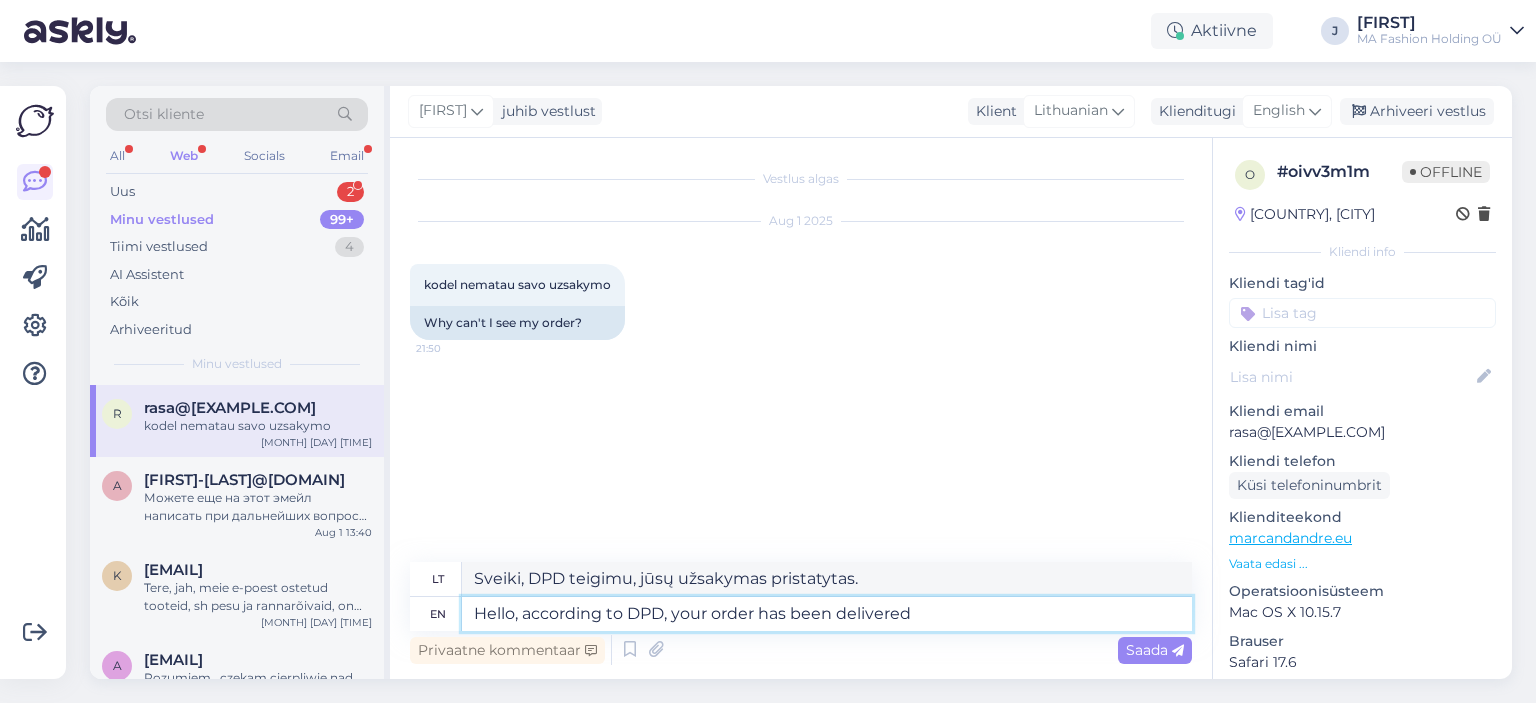 paste on "[DAY]
[DATE]" 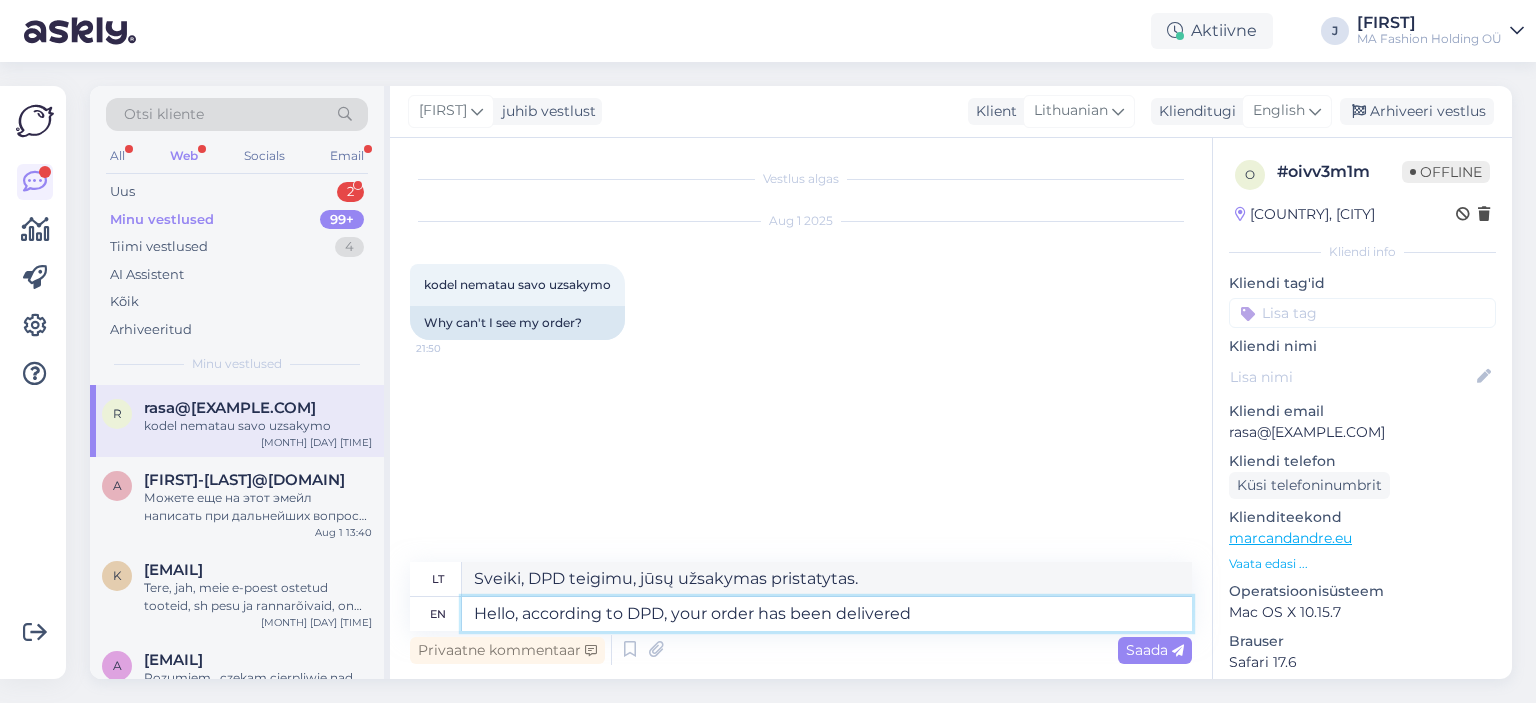 type on "Hello, according to DPD, your order has been delivered [DAY]
[DATE]" 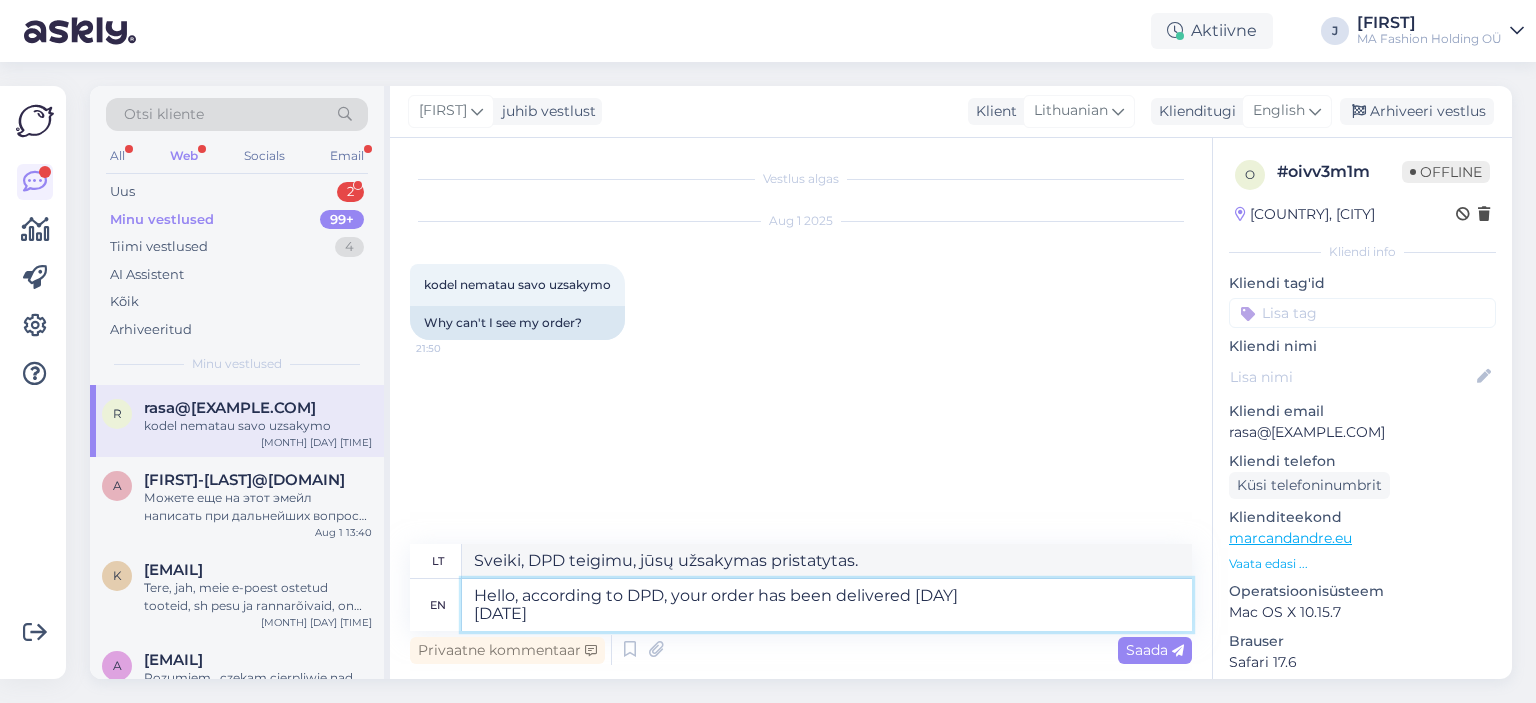 click on "Hello, according to DPD, your order has been delivered [DAY]
[DATE]" at bounding box center (827, 605) 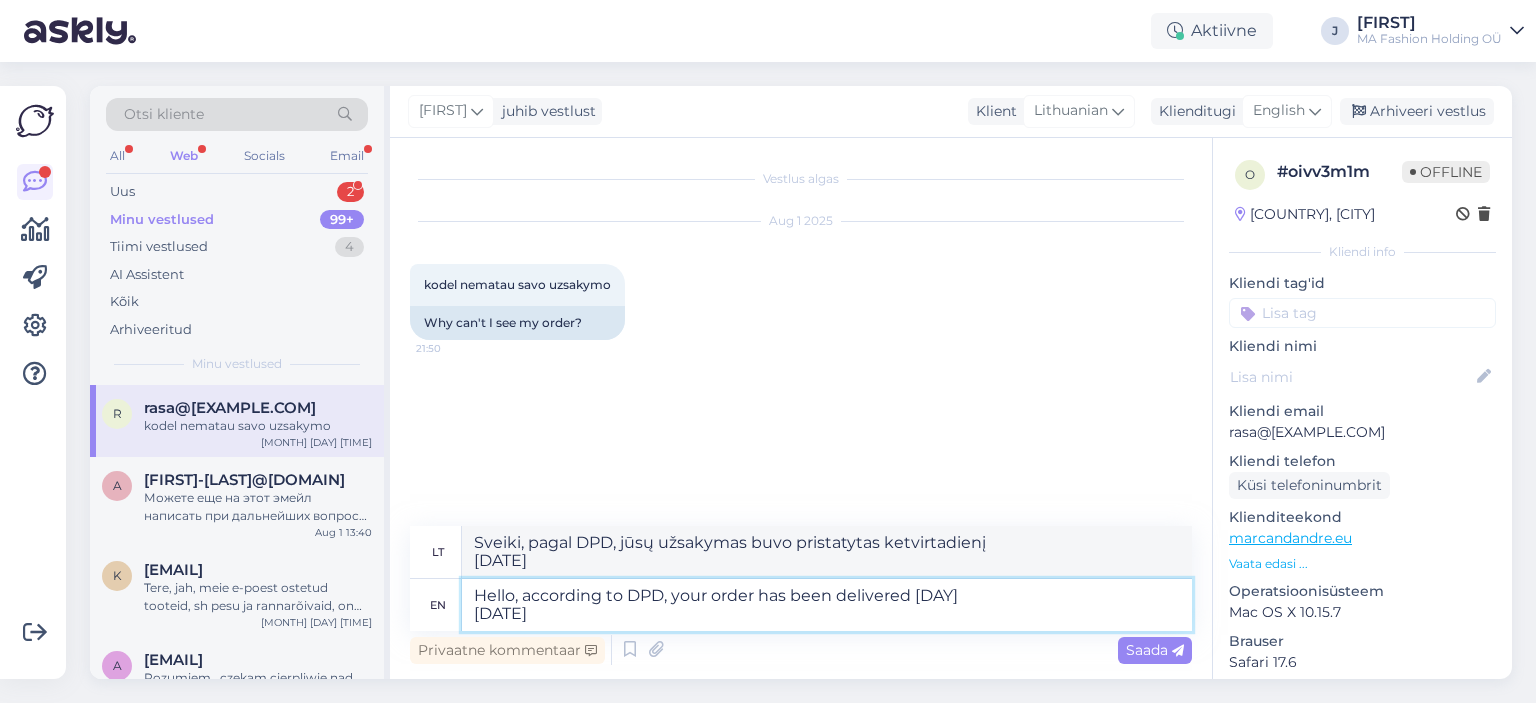 click on "Hello, according to DPD, your order has been delivered [DAY]
[DATE]" at bounding box center [827, 605] 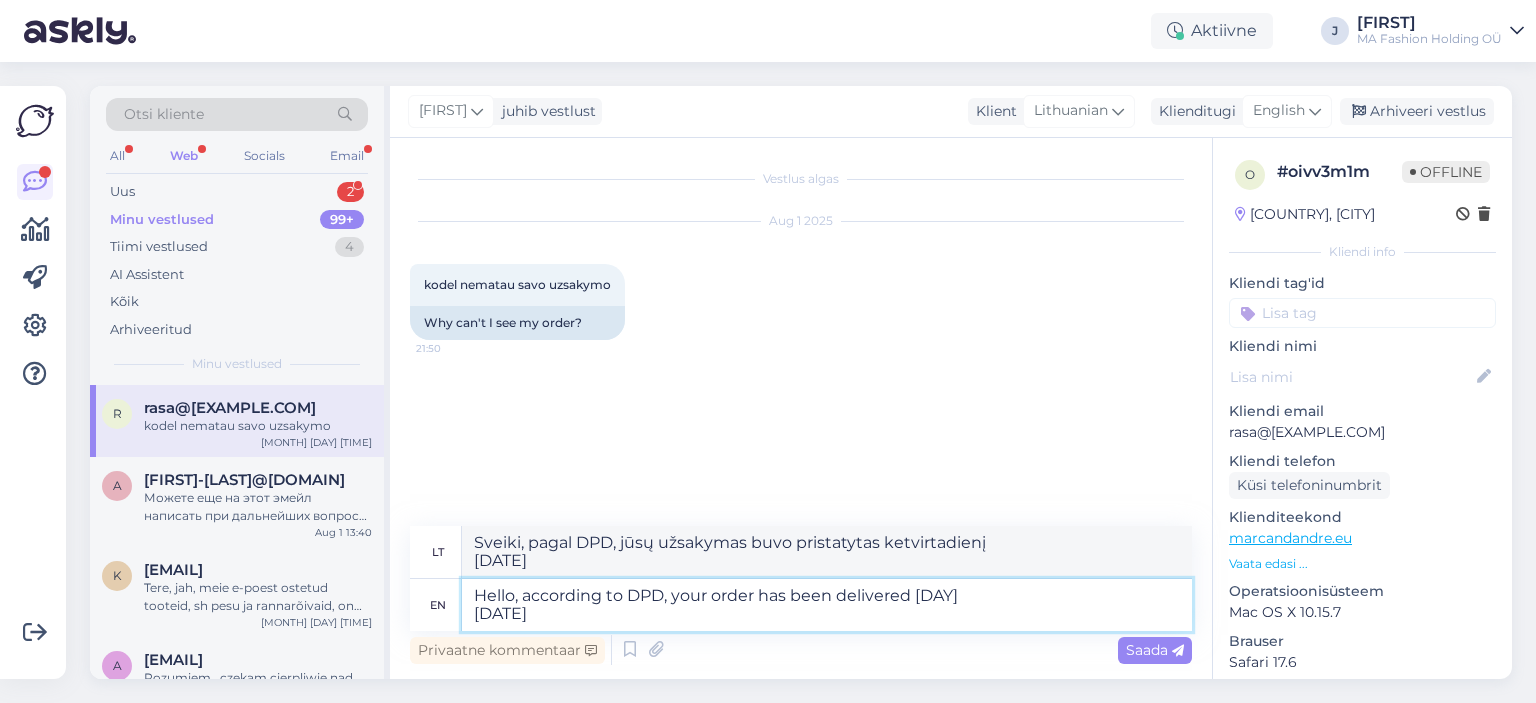 click on "Hello, according to DPD, your order has been delivered [DAY]
[DATE]" at bounding box center [827, 605] 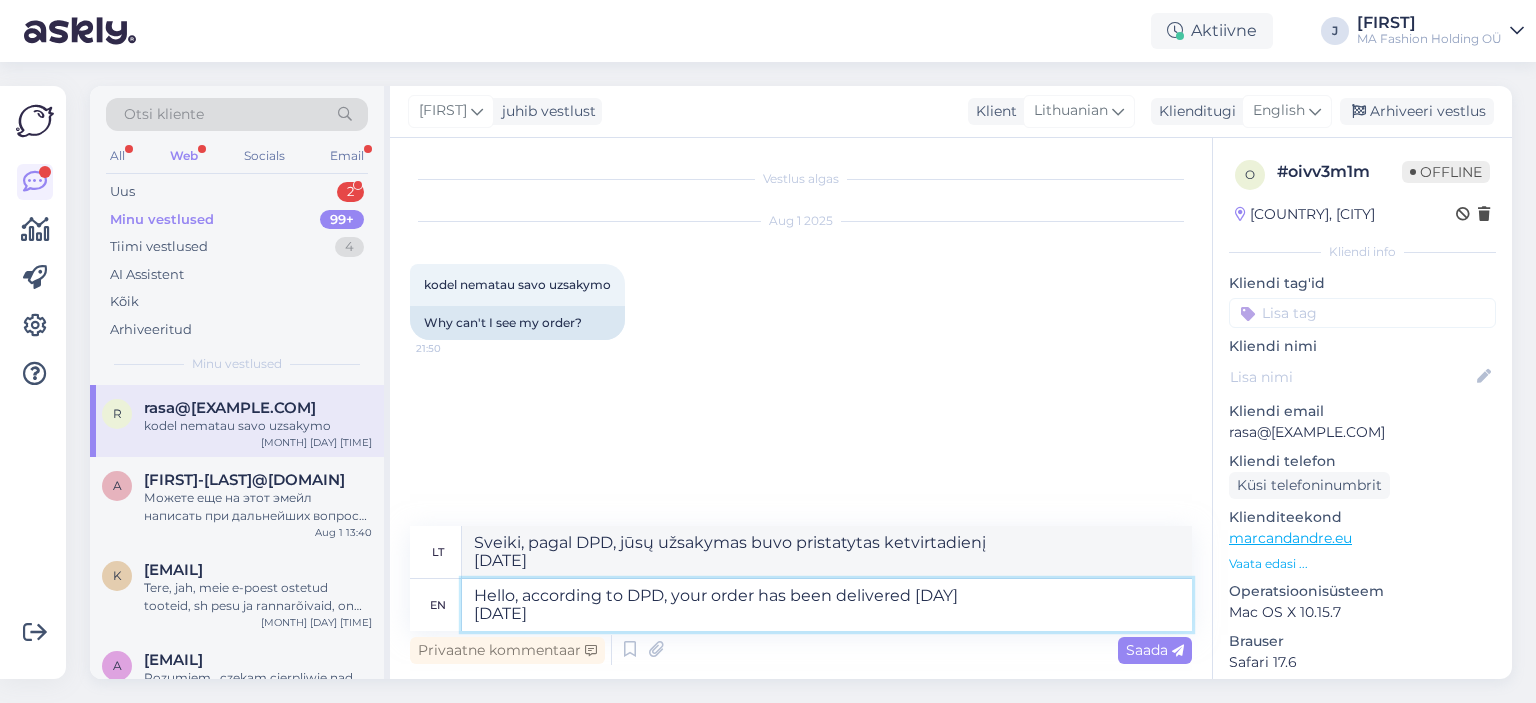 click on "Hello, according to DPD, your order has been delivered [DAY]
[DATE]" at bounding box center [827, 605] 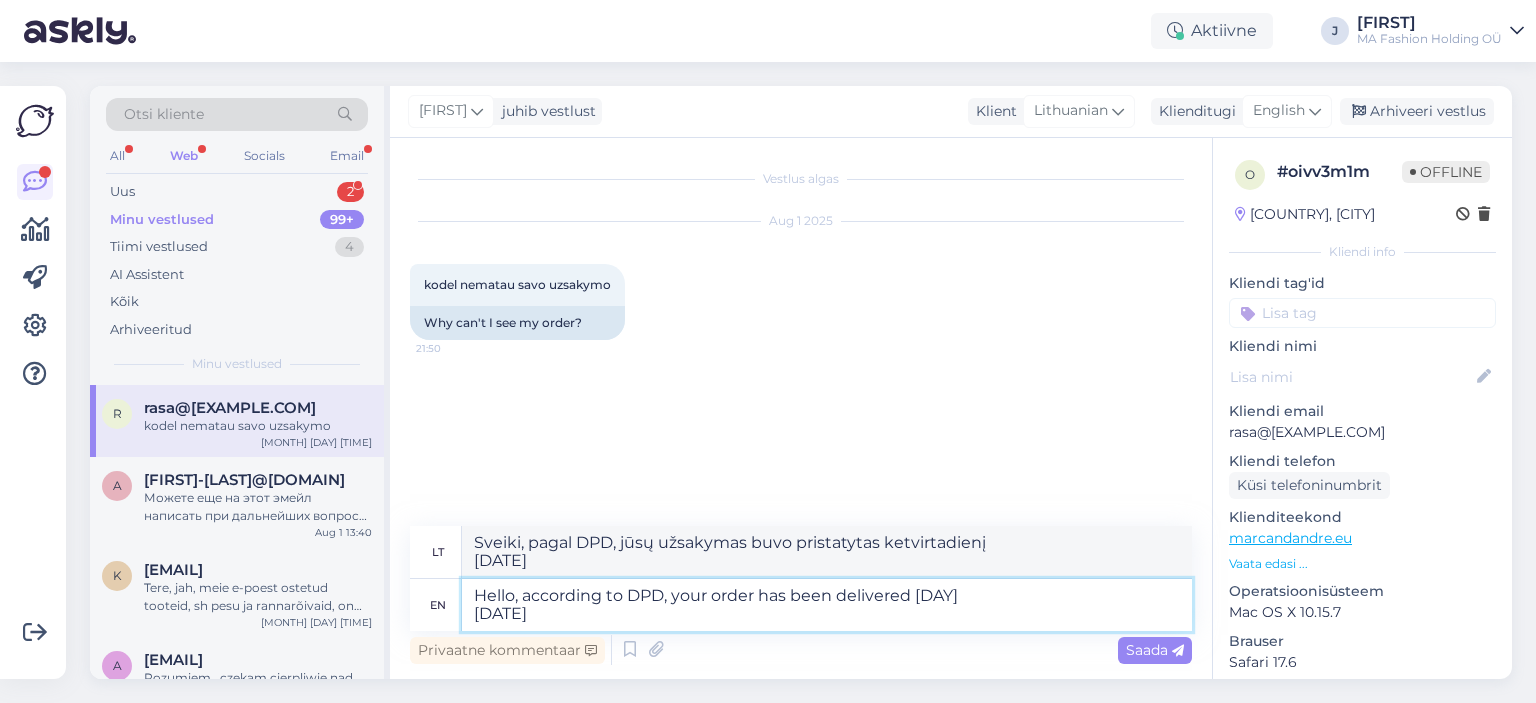 click on "Hello, according to DPD, your order has been delivered [DAY]
[DATE]" at bounding box center [827, 605] 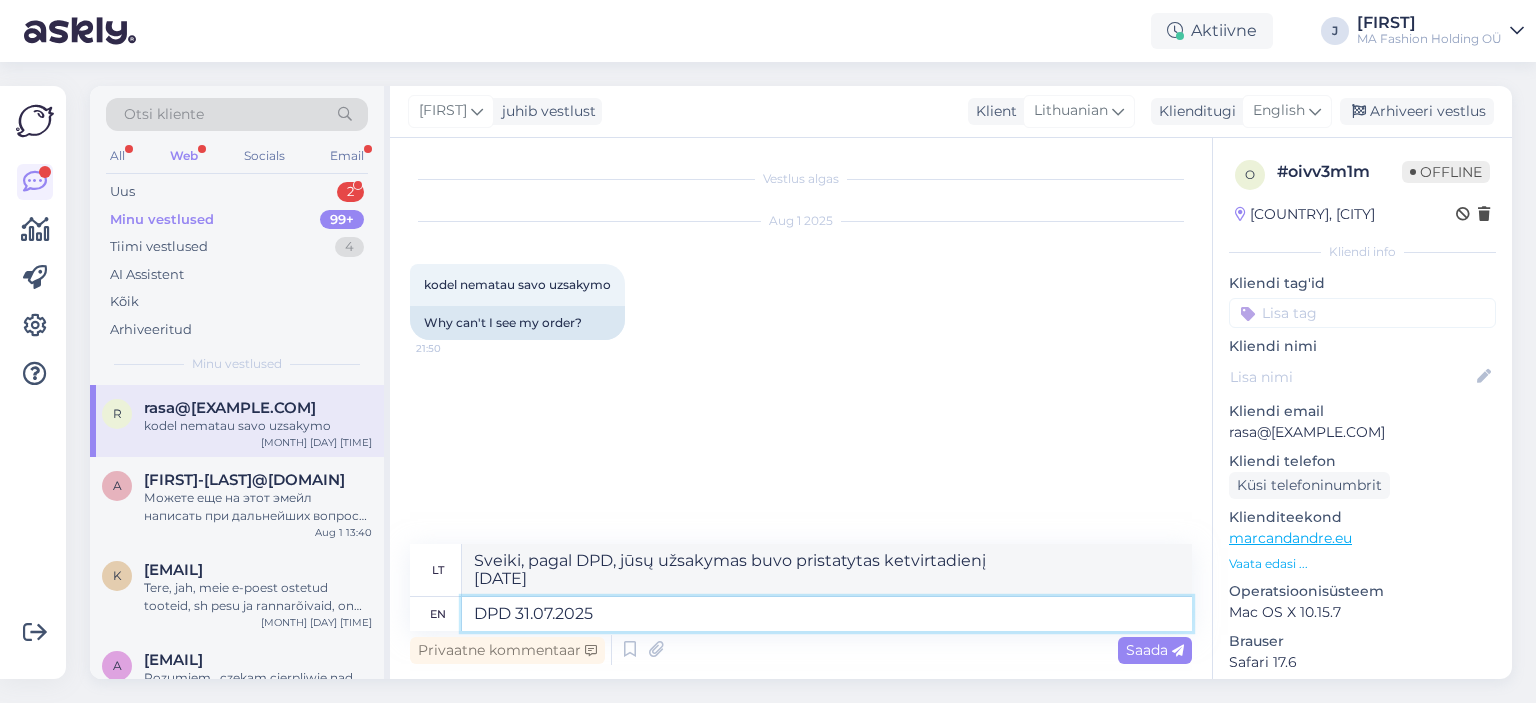 type on "Hello, according to DPD, your order has been delivered onThursday [DATE]" 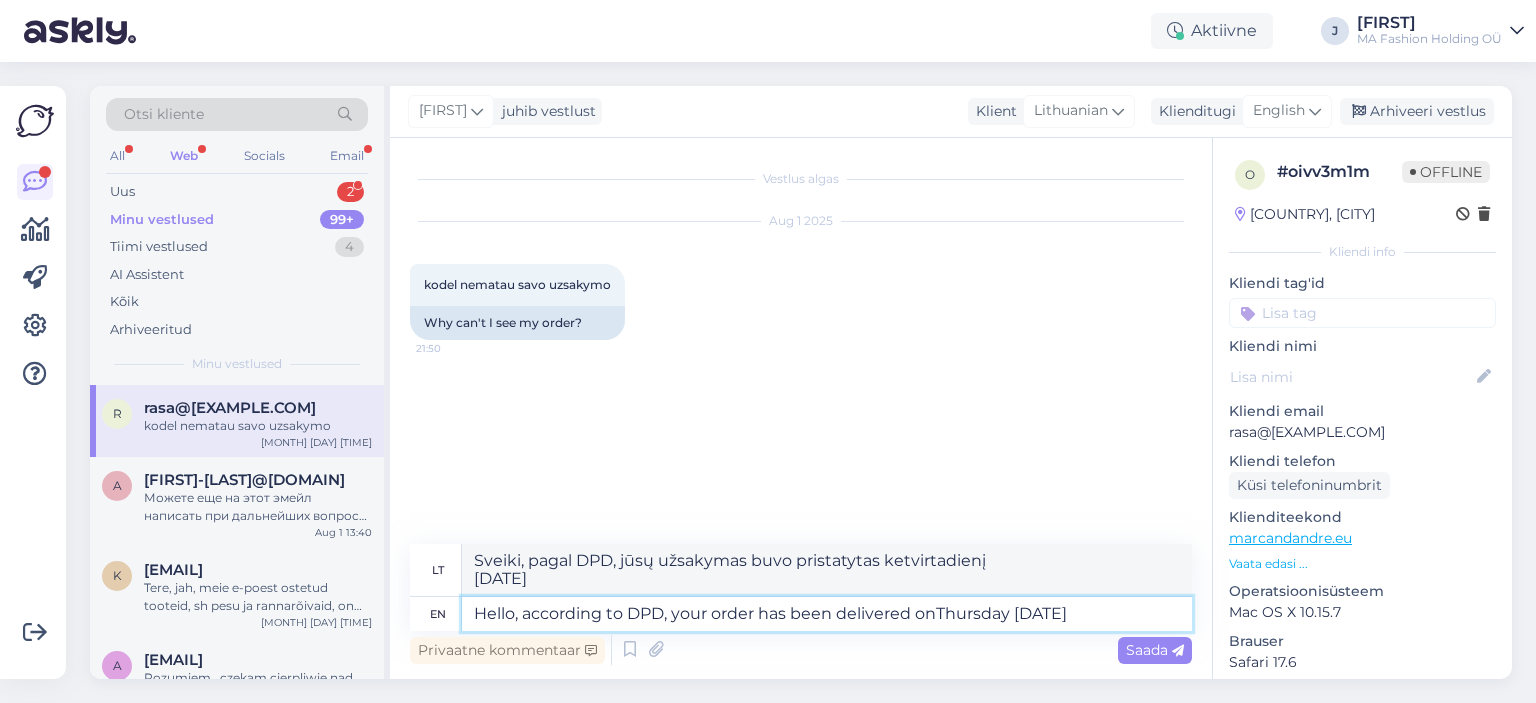 type on "Sveiki, DPD duomenimis, jūsų užsakymas buvo pristatytas ketvirtadienį 31.07.2025" 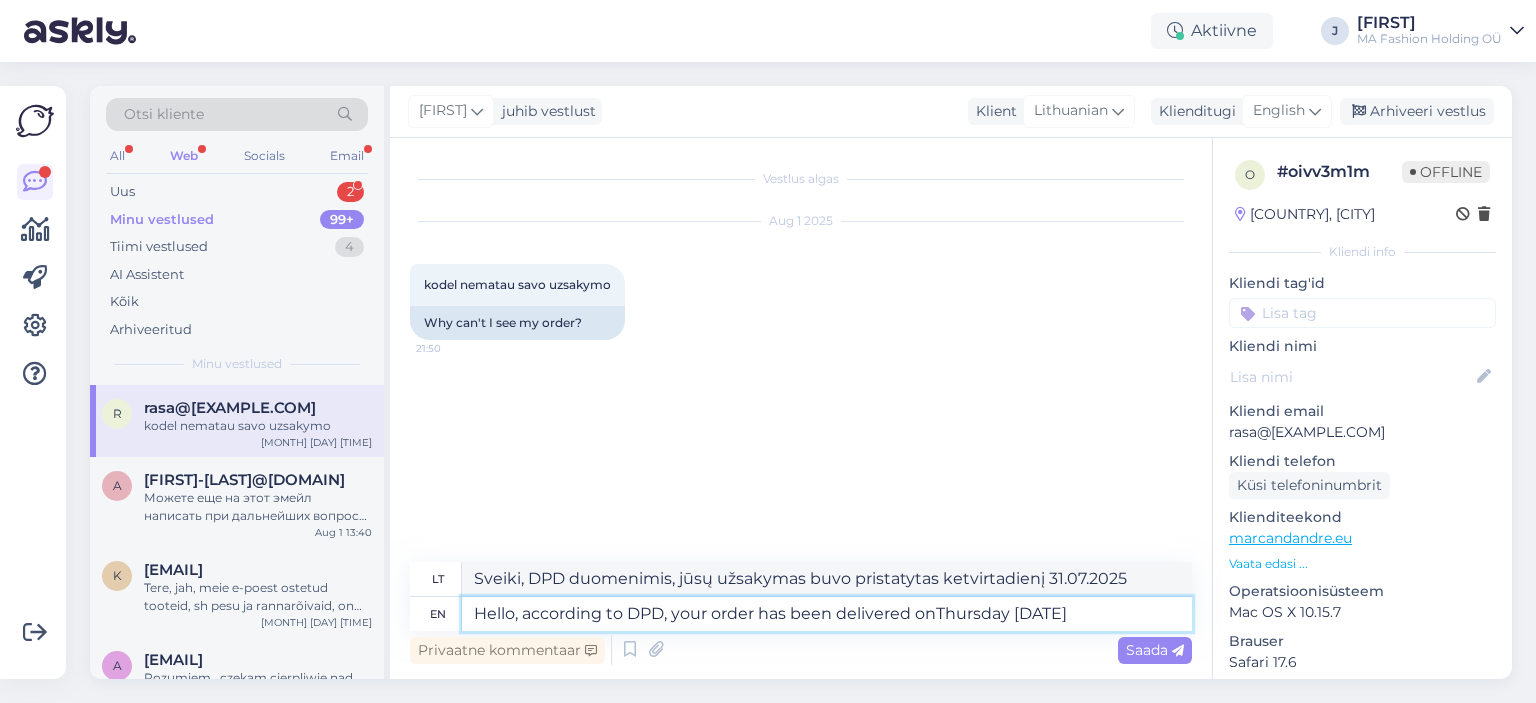 click on "Hello, according to DPD, your order has been delivered onThursday [DATE]" at bounding box center (827, 614) 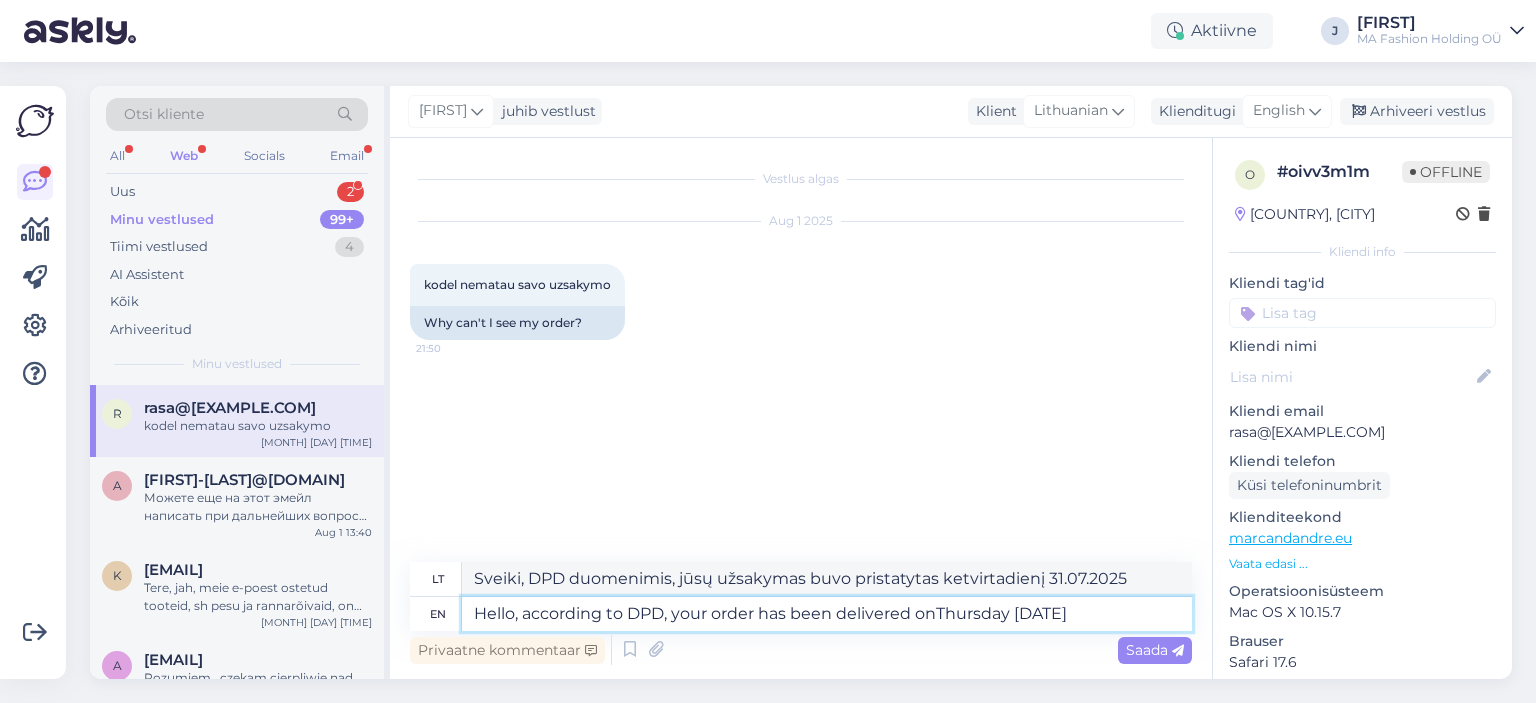 click on "Hello, according to DPD, your order has been delivered onThursday [DATE]" at bounding box center (827, 614) 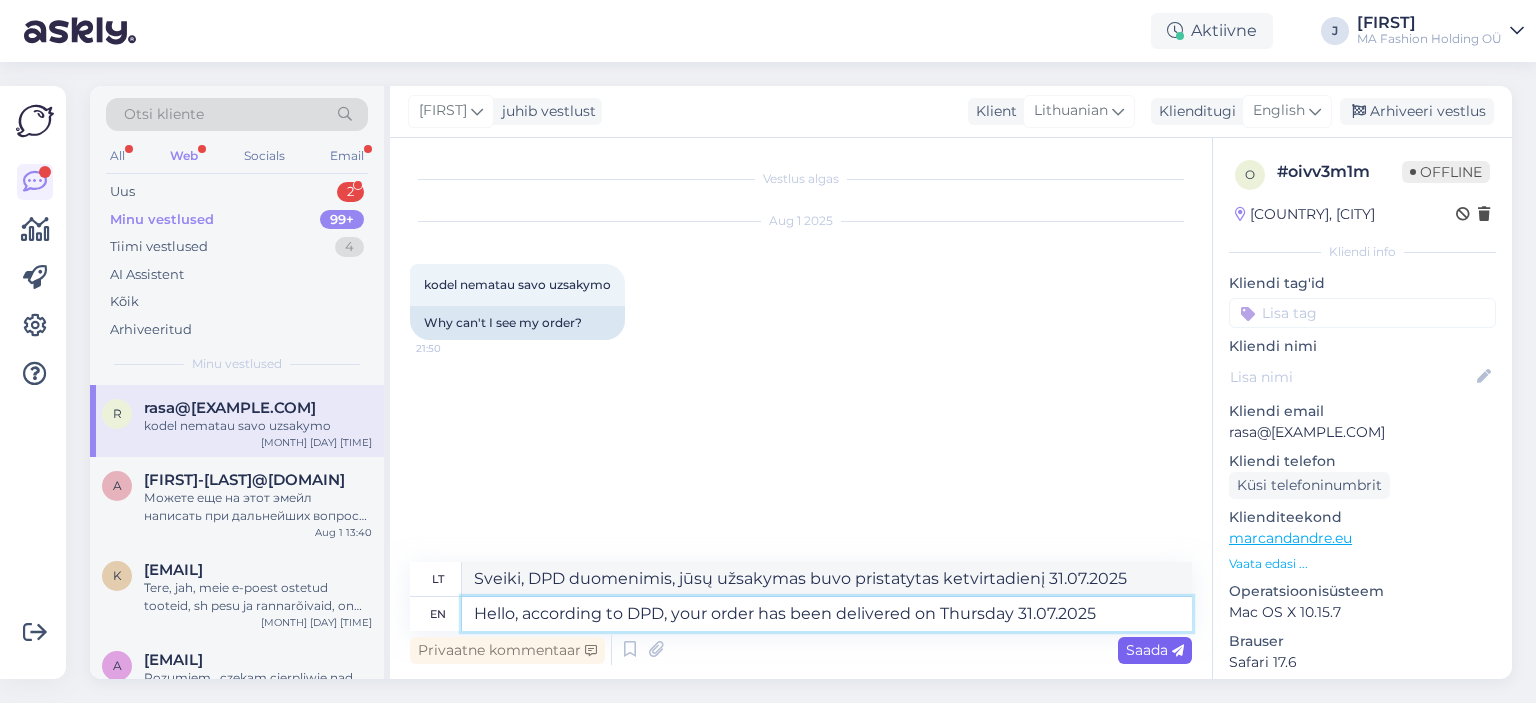 type on "Hello, according to DPD, your order has been delivered on Thursday 31.07.2025" 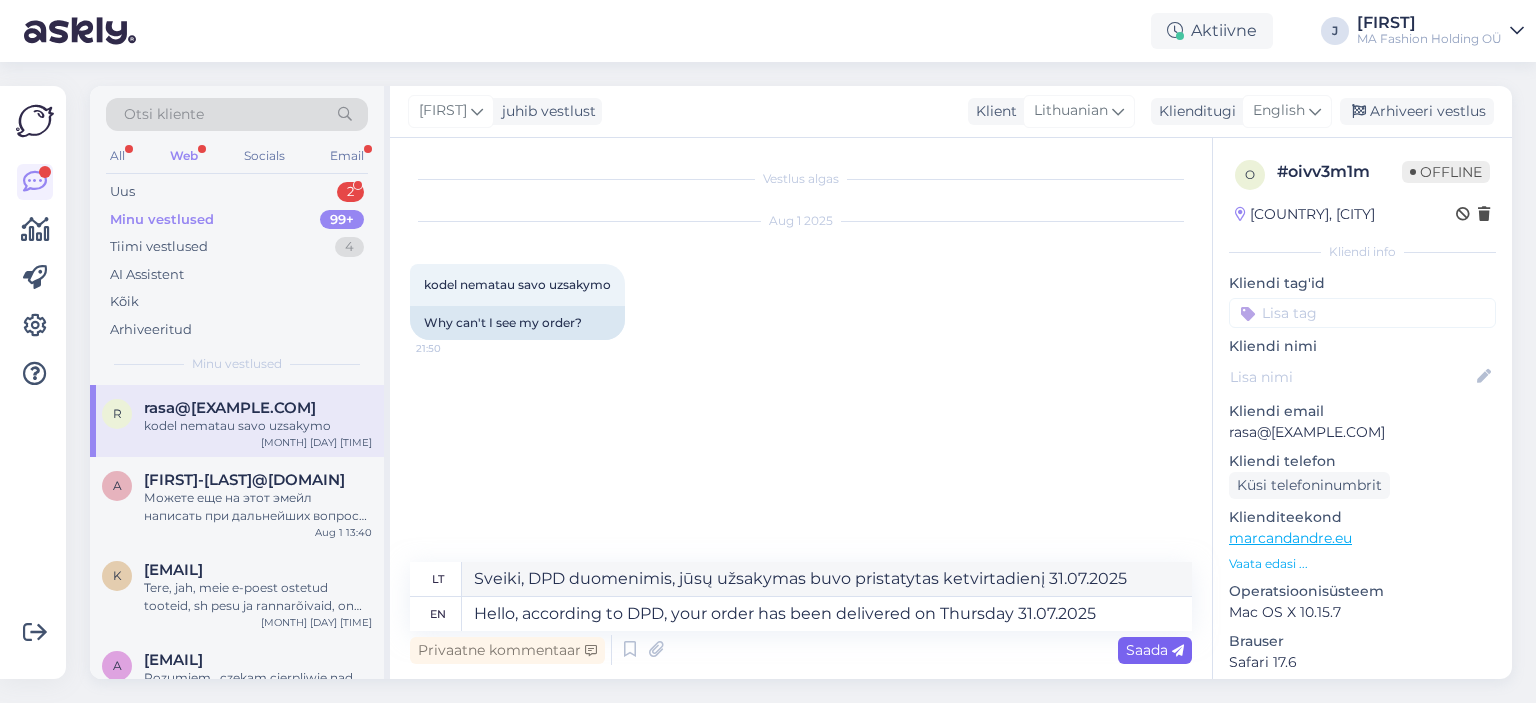 click on "Saada" at bounding box center (1155, 650) 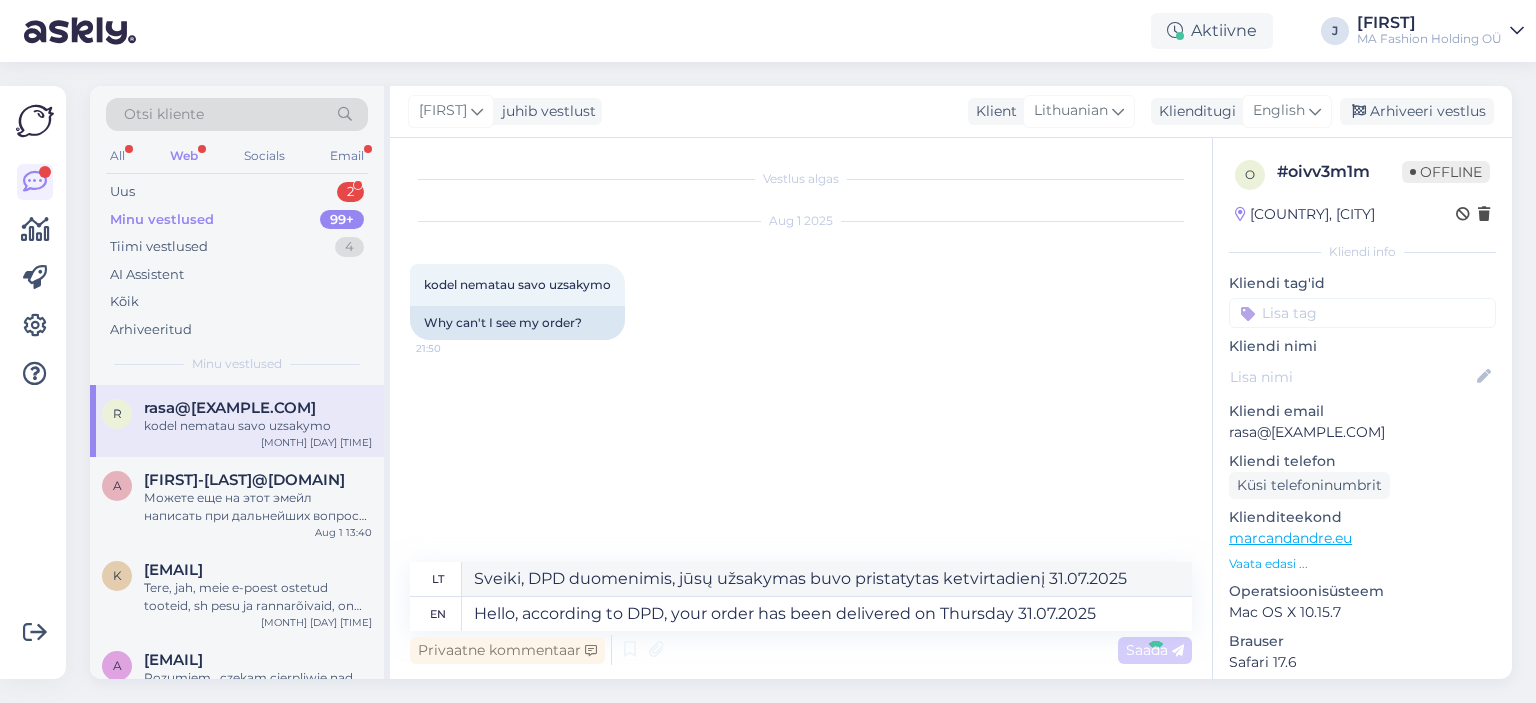 type 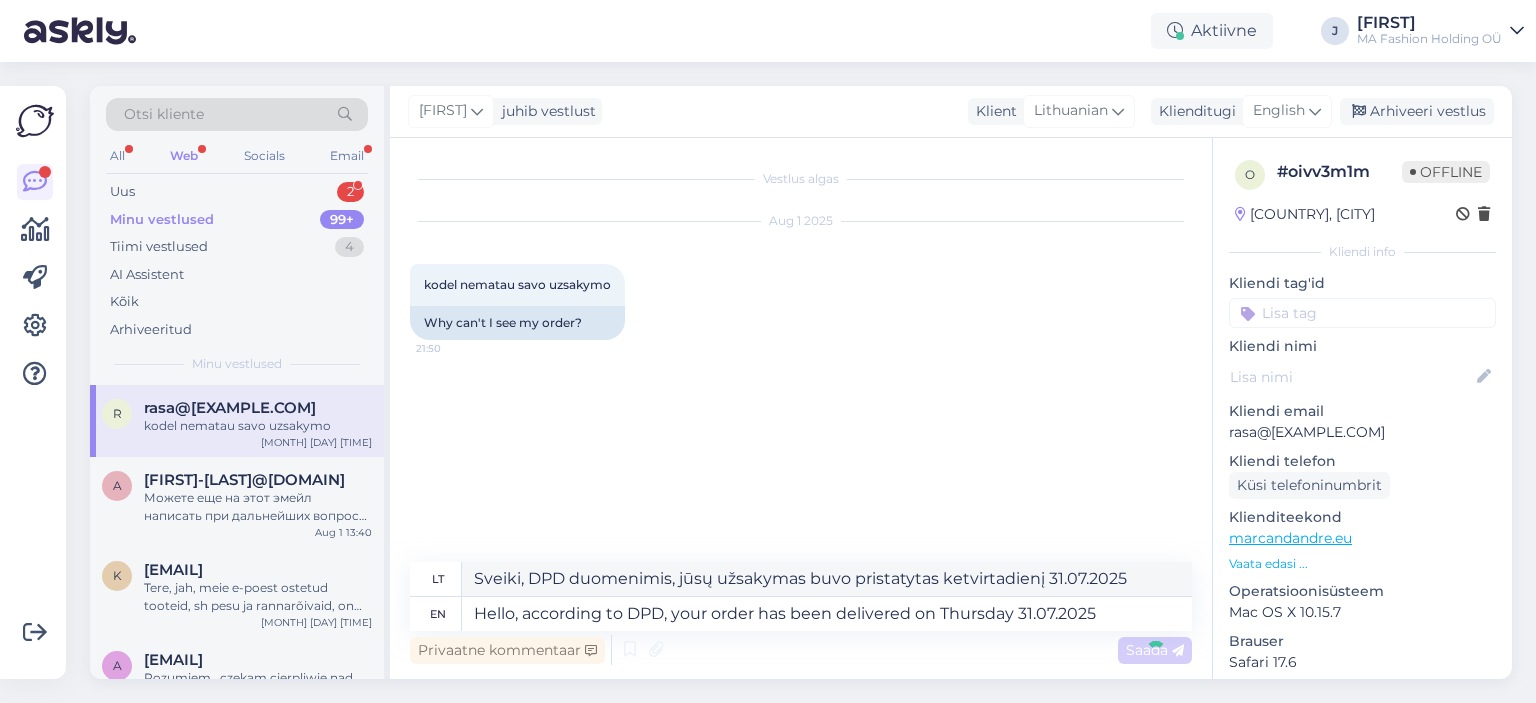 type 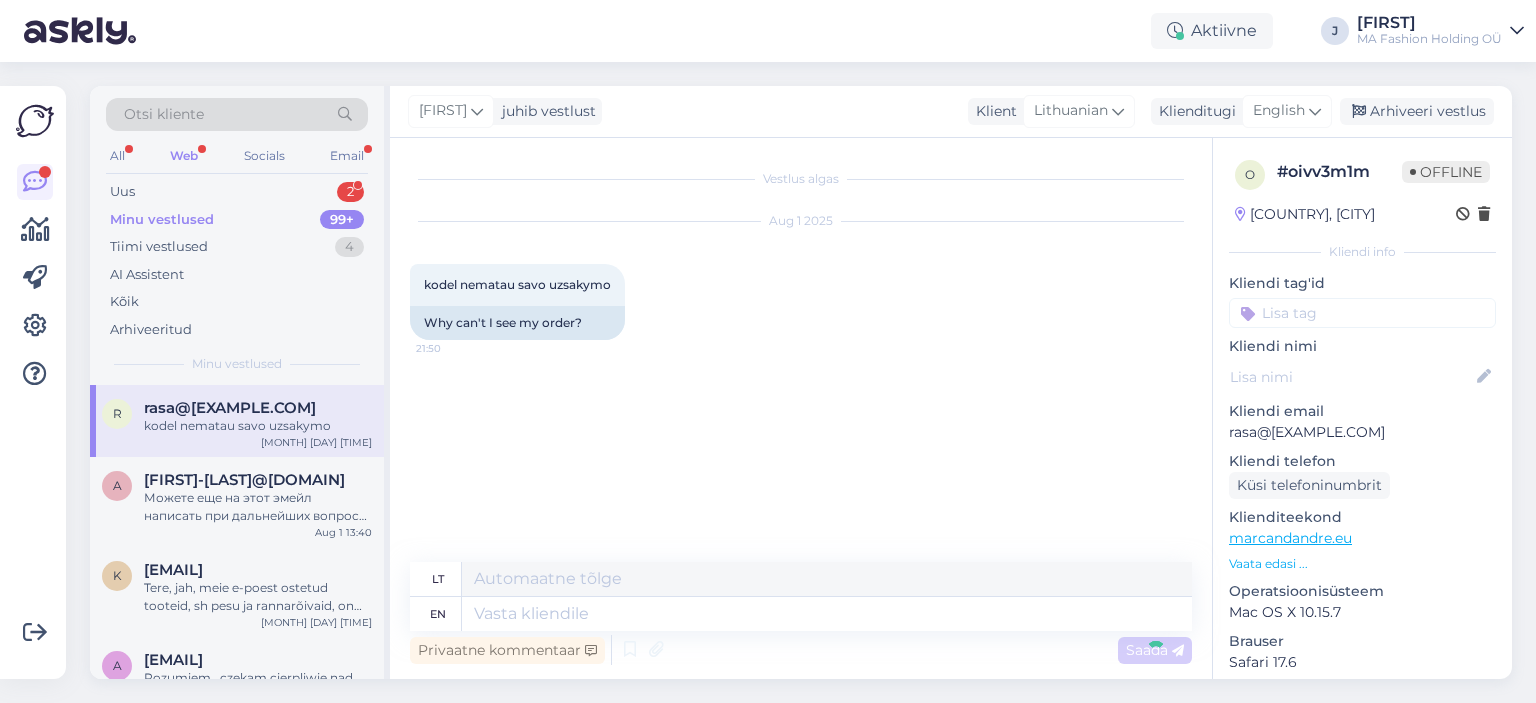 scroll, scrollTop: 16, scrollLeft: 0, axis: vertical 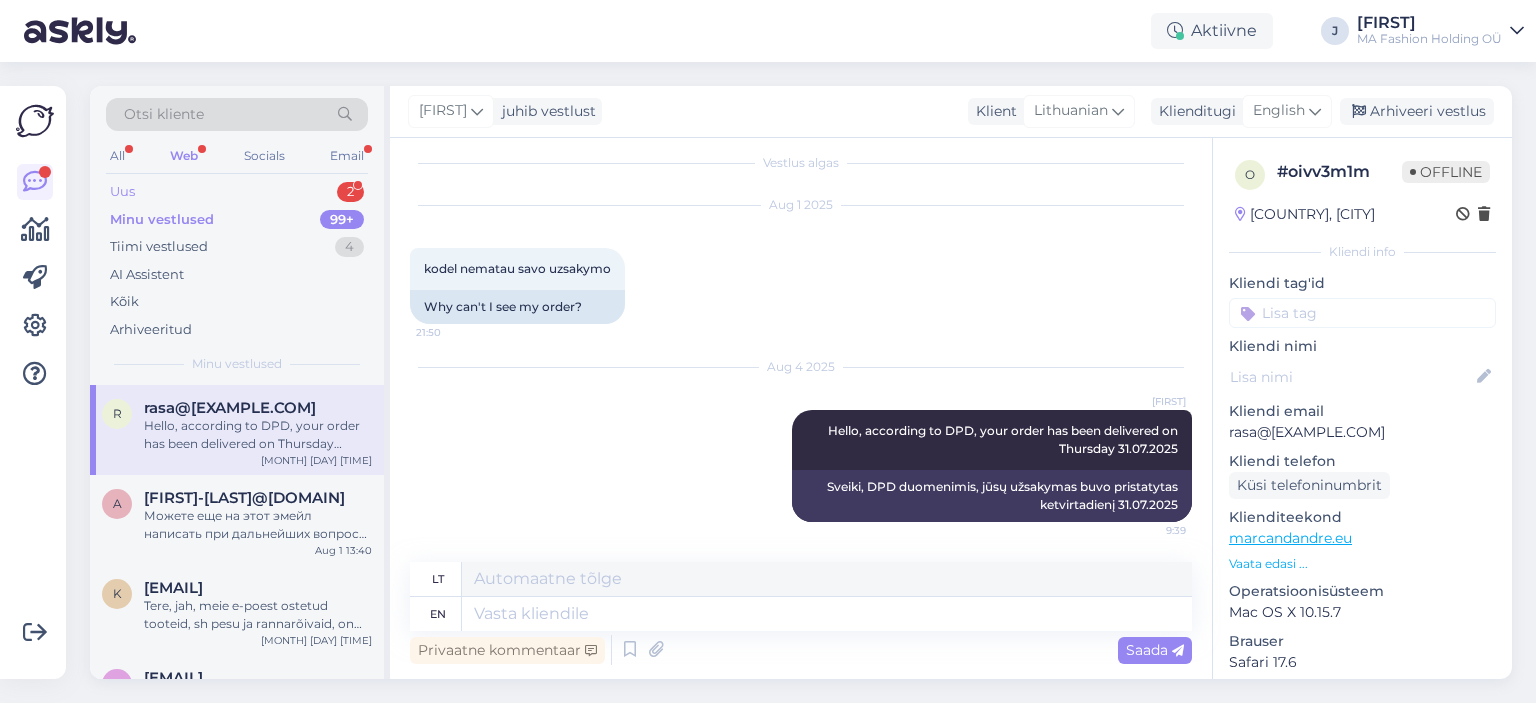 click on "Uus 2" at bounding box center [237, 192] 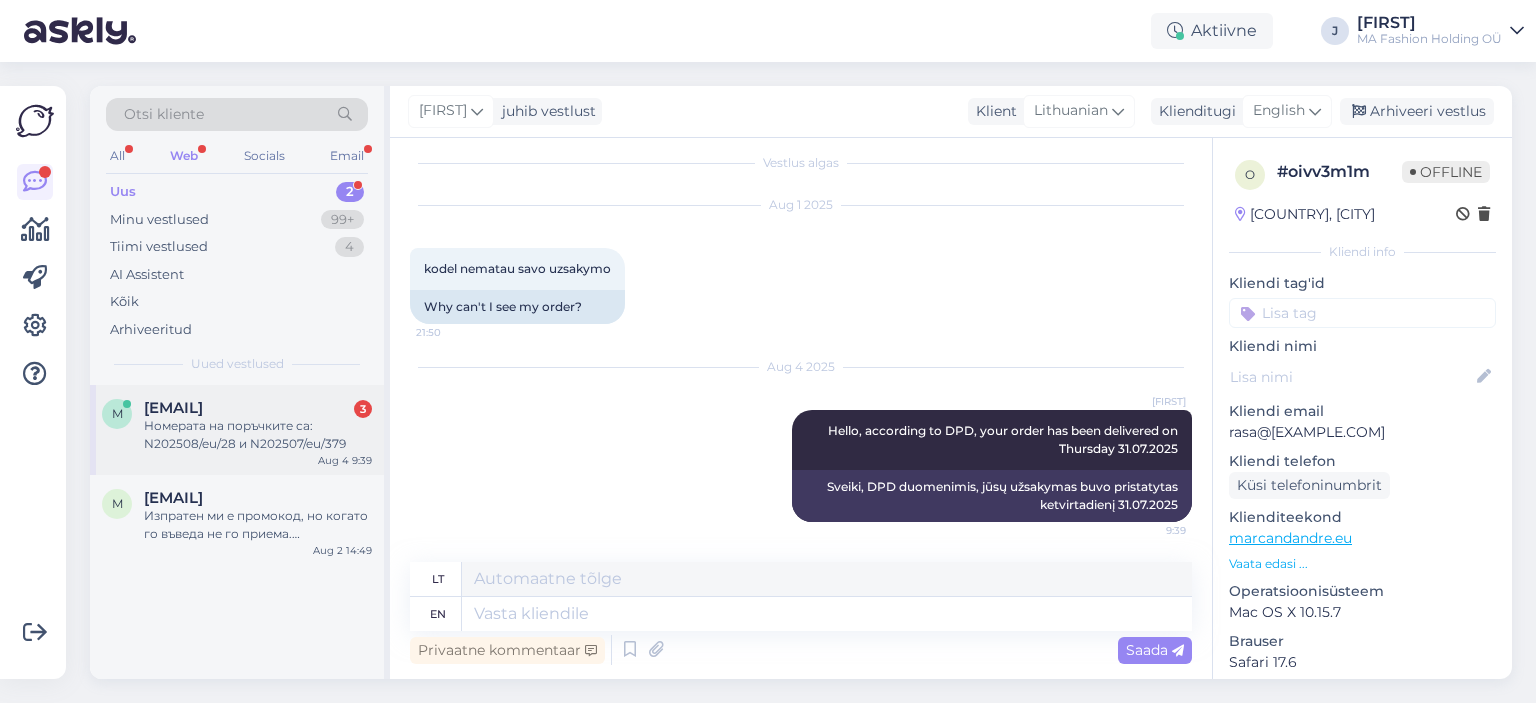 click on "[EMAIL]" at bounding box center [173, 408] 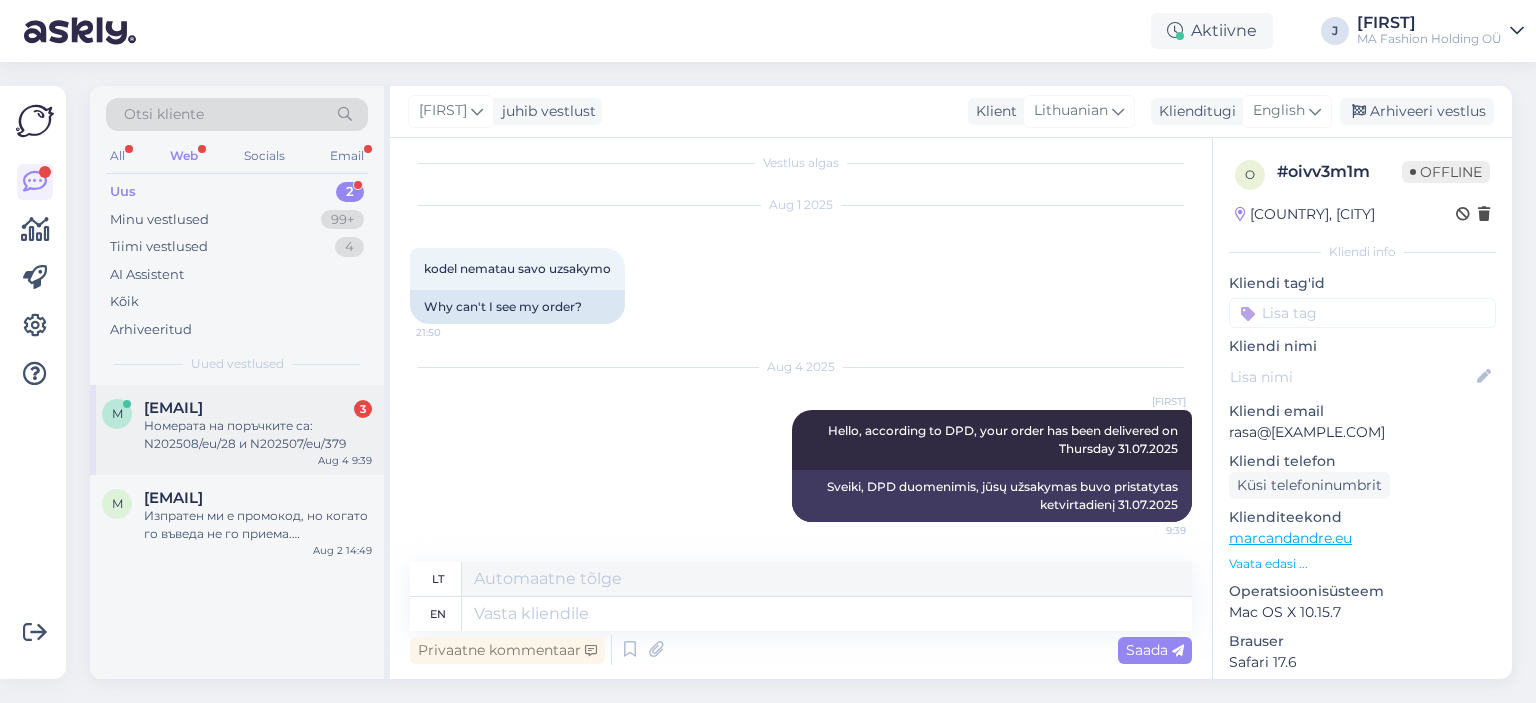 scroll, scrollTop: 40, scrollLeft: 0, axis: vertical 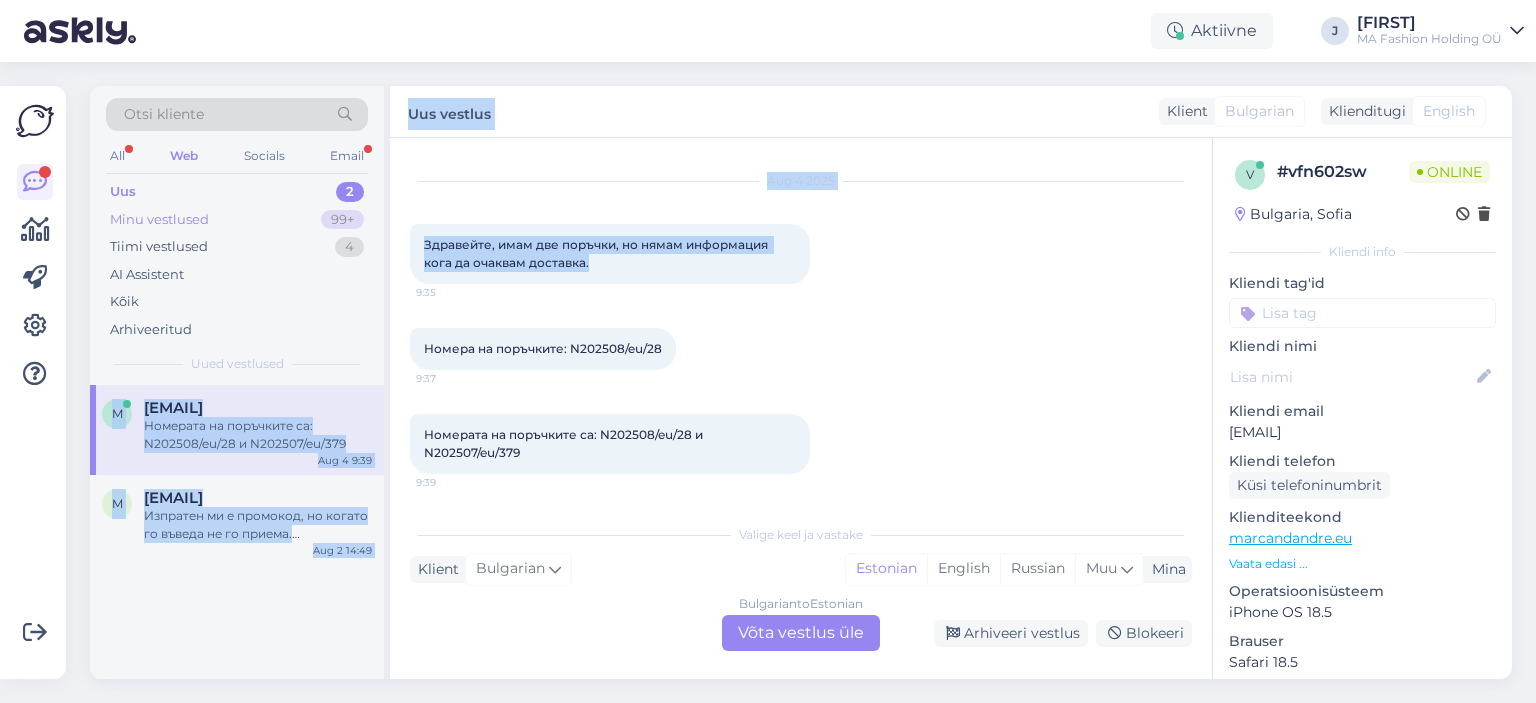 drag, startPoint x: 489, startPoint y: 239, endPoint x: 317, endPoint y: 204, distance: 175.52493 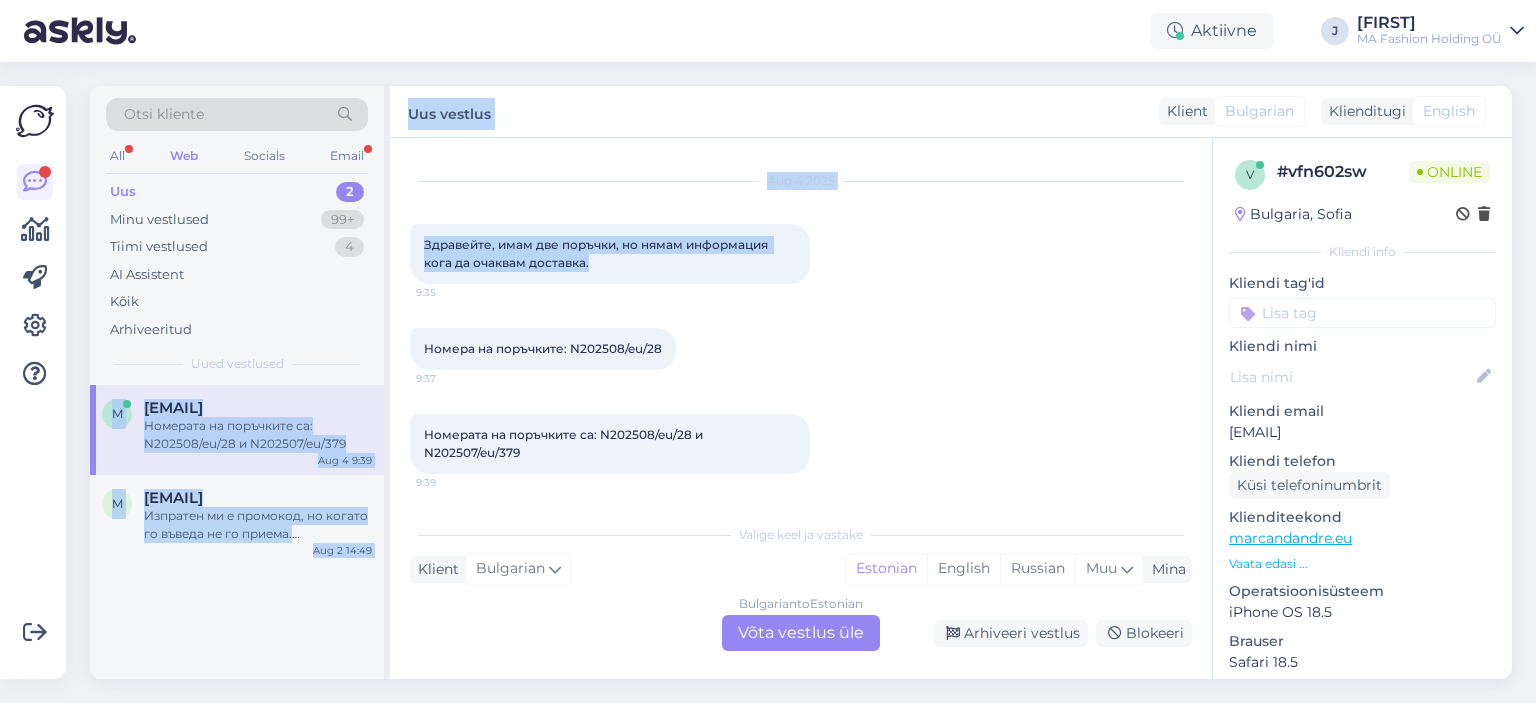click on "Здравейте, имам две поръчки, но нямам информация кога да очаквам доставка. 9:35" at bounding box center (610, 254) 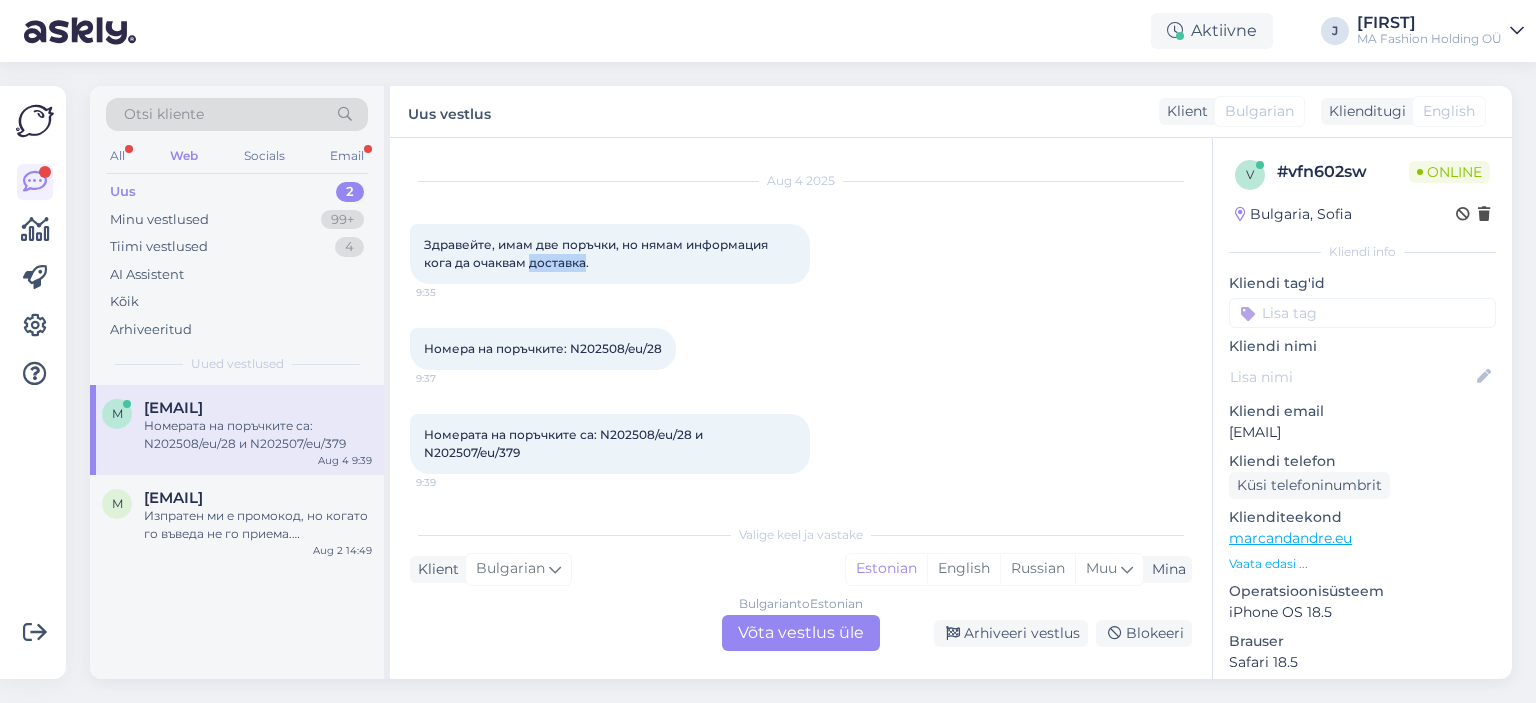 click on "Здравейте, имам две поръчки, но нямам информация кога да очаквам доставка. 9:35" at bounding box center [610, 254] 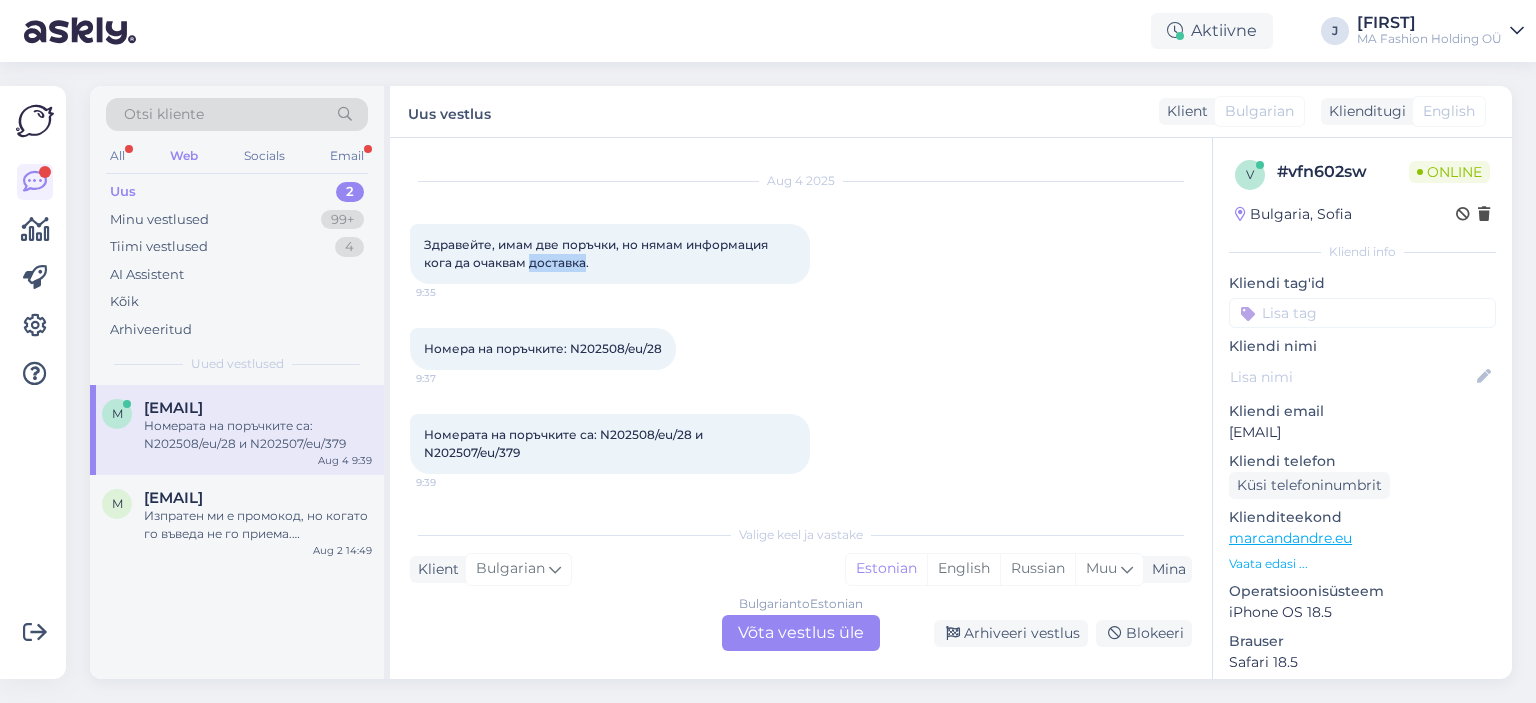 click at bounding box center (530, 271) 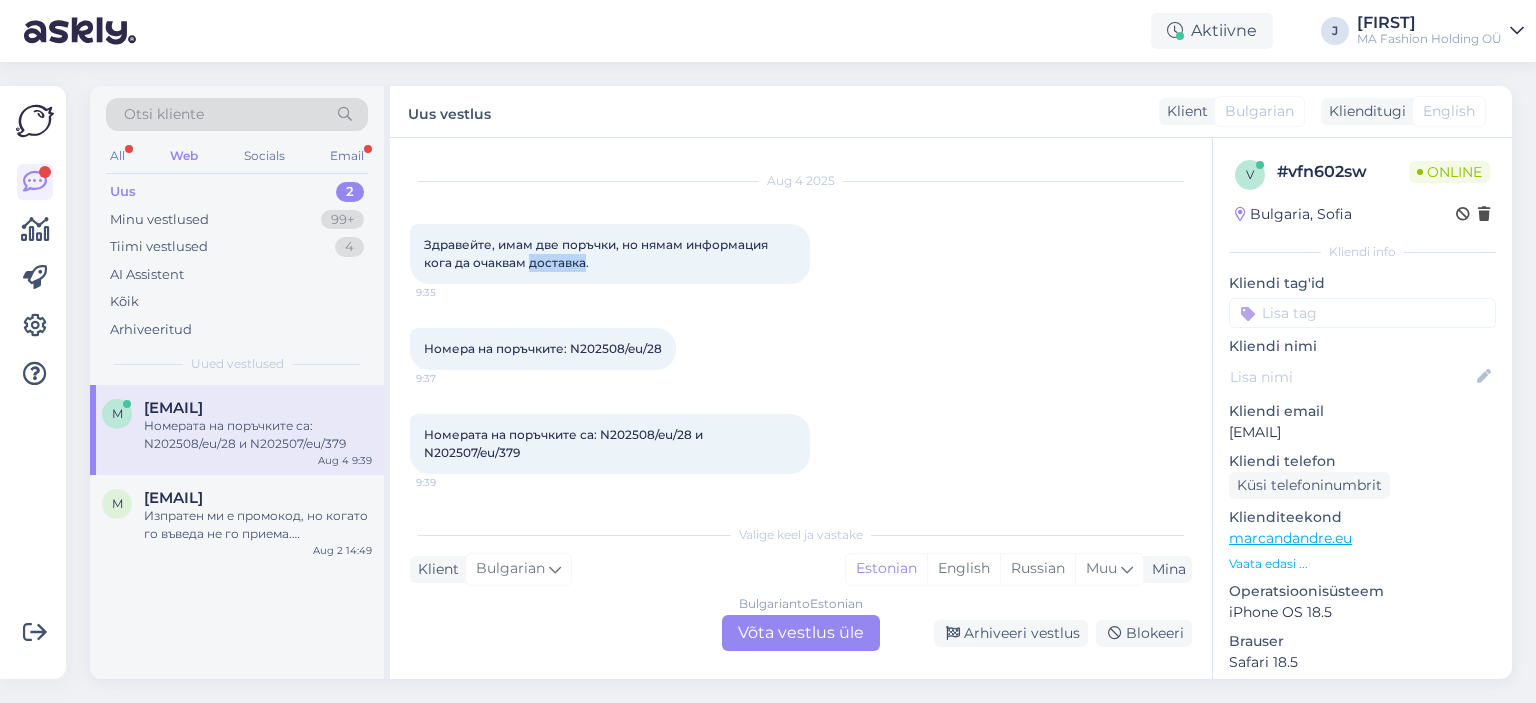 click on "Здравейте, имам две поръчки, но нямам информация кога да очаквам доставка." at bounding box center (597, 253) 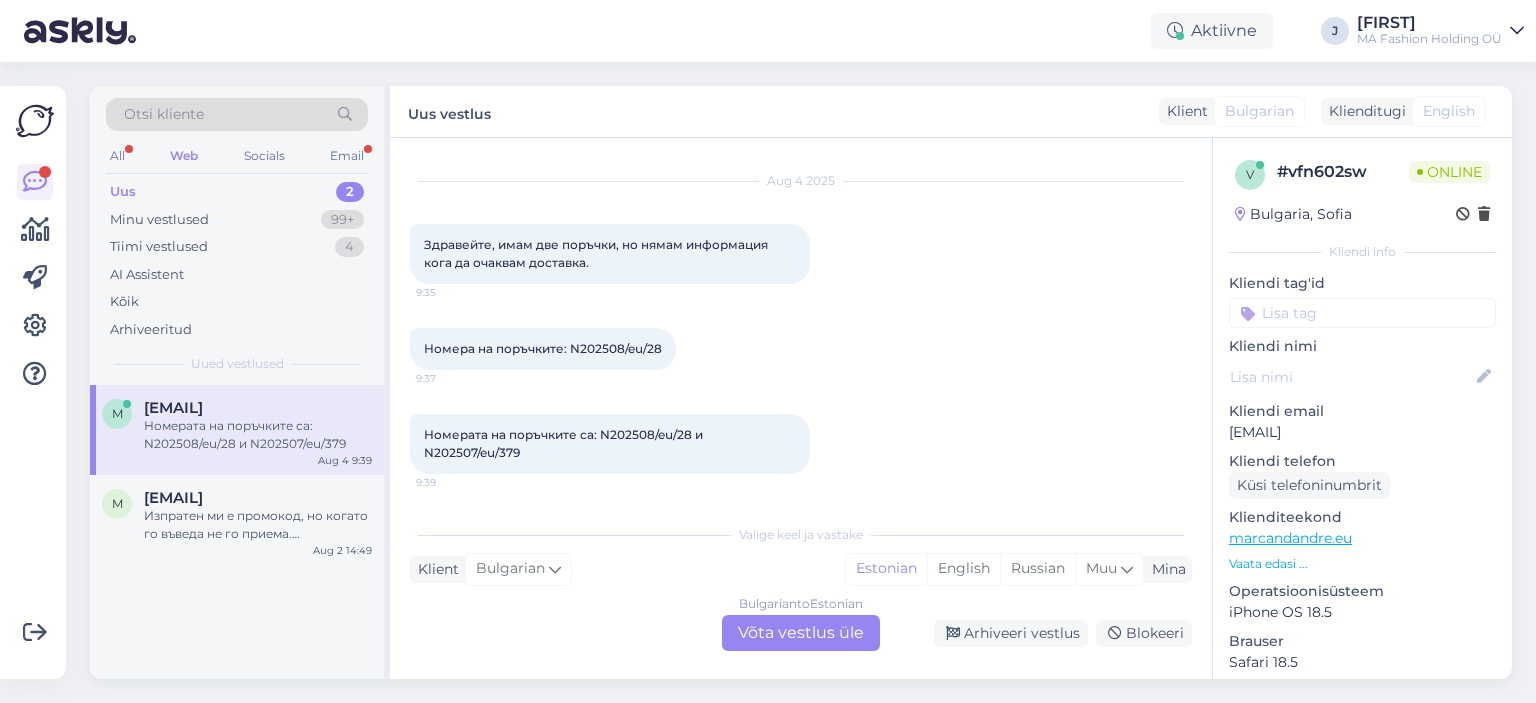 click on "Bulgarian  to  Estonian Võta vestlus üle" at bounding box center (801, 633) 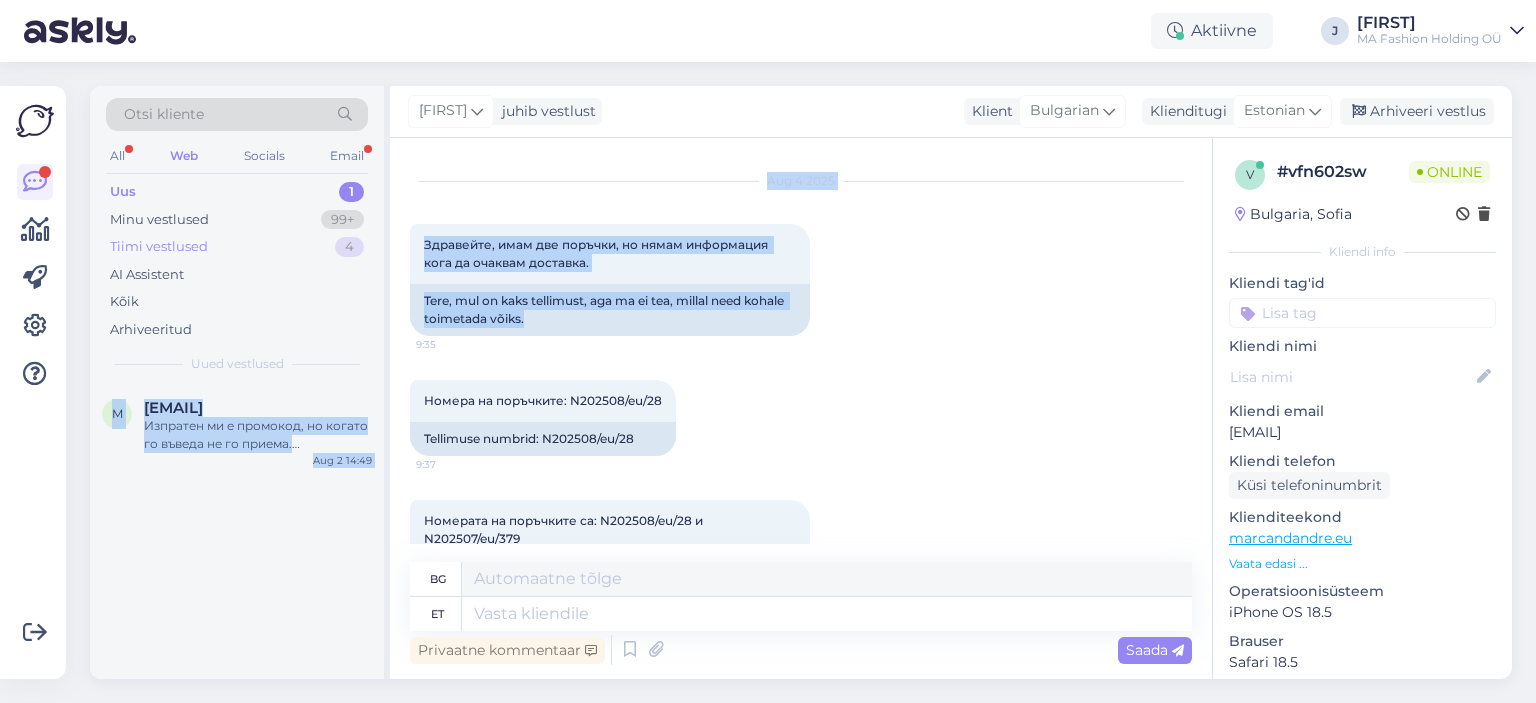drag, startPoint x: 752, startPoint y: 313, endPoint x: 246, endPoint y: 253, distance: 509.5449 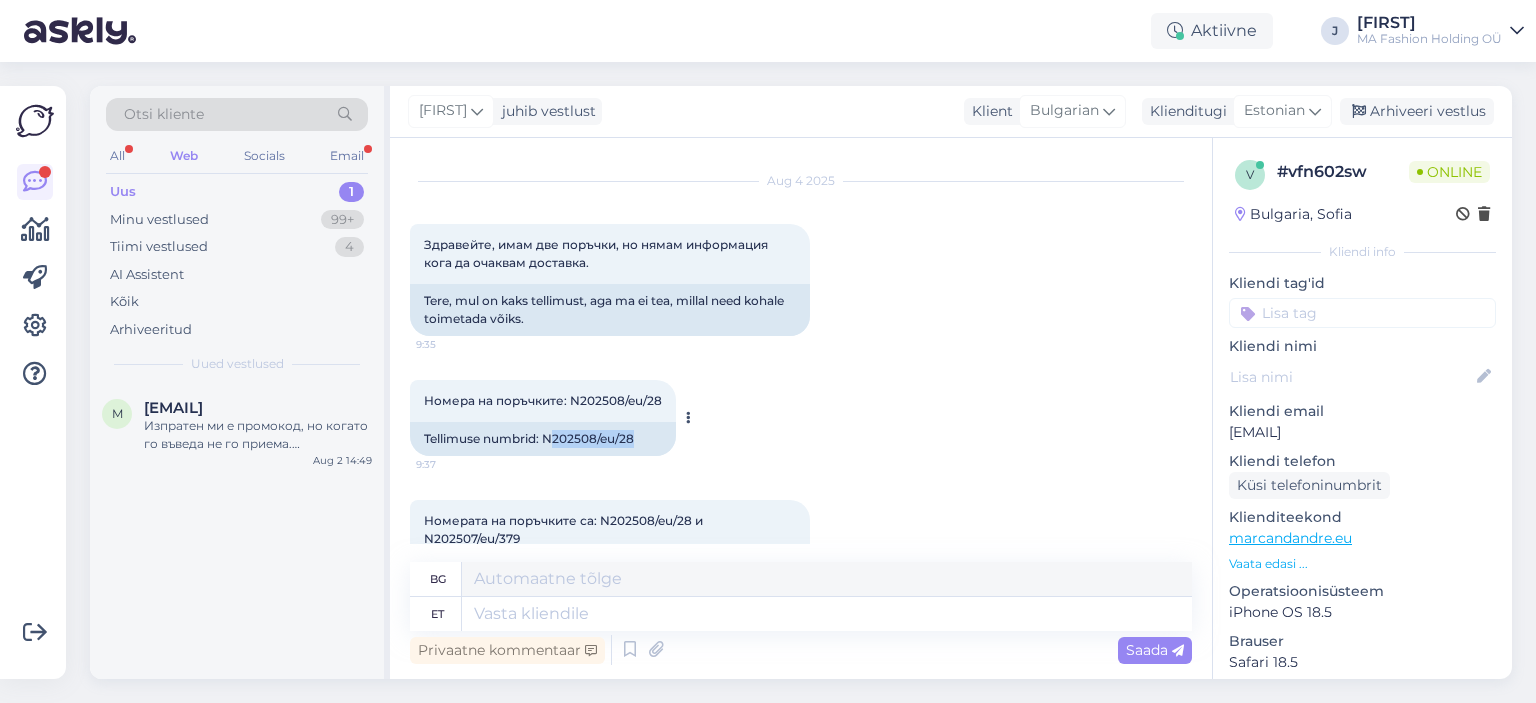drag, startPoint x: 638, startPoint y: 439, endPoint x: 554, endPoint y: 446, distance: 84.29116 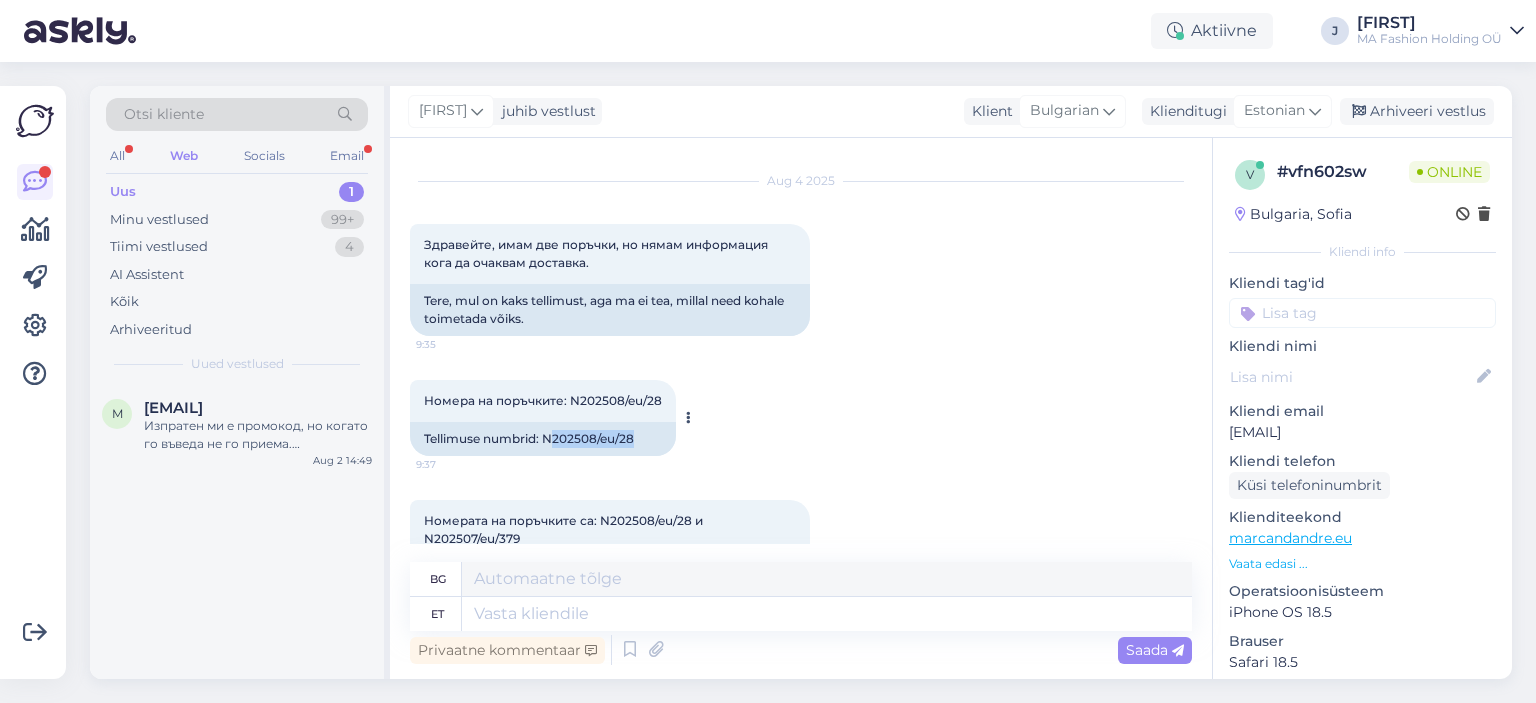 click on "Tellimuse numbrid: N202508/eu/28" at bounding box center [543, 439] 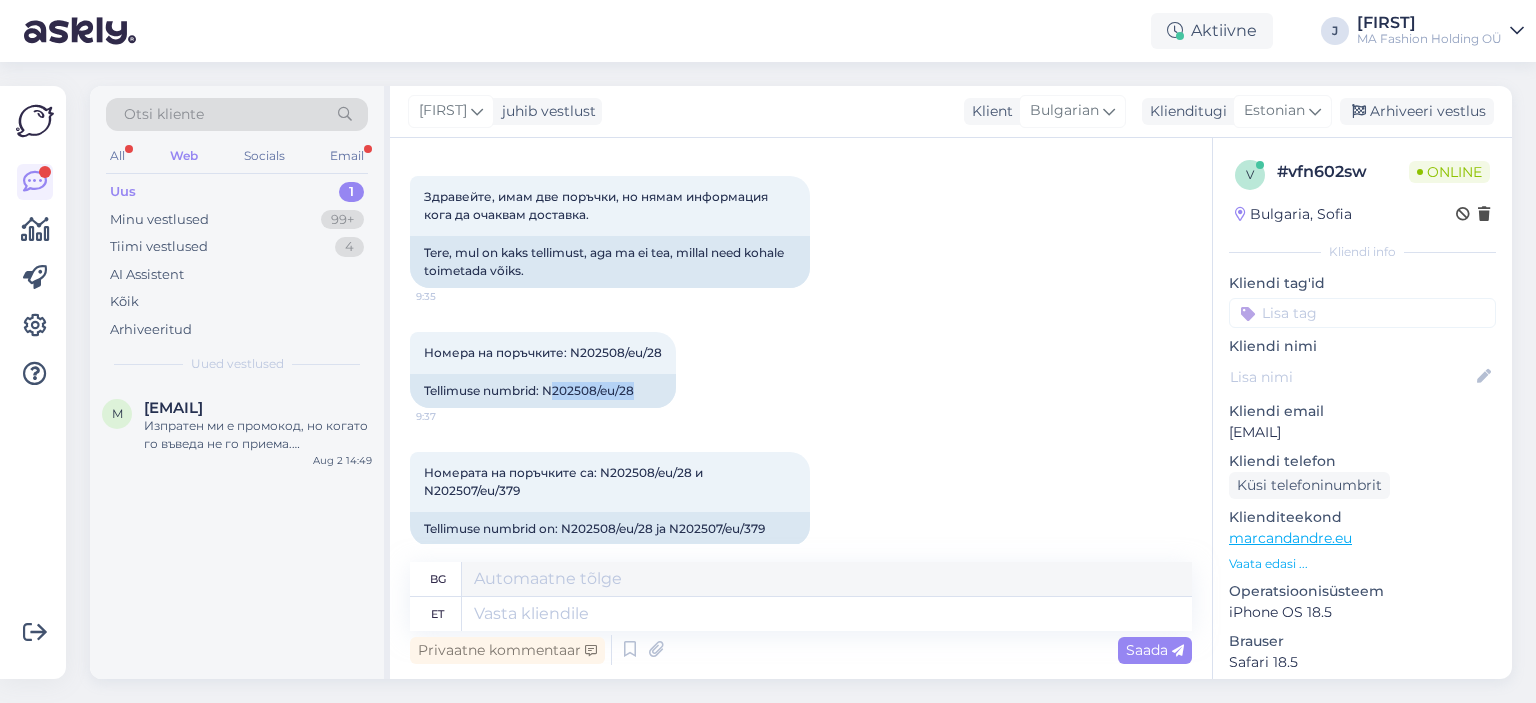 scroll, scrollTop: 111, scrollLeft: 0, axis: vertical 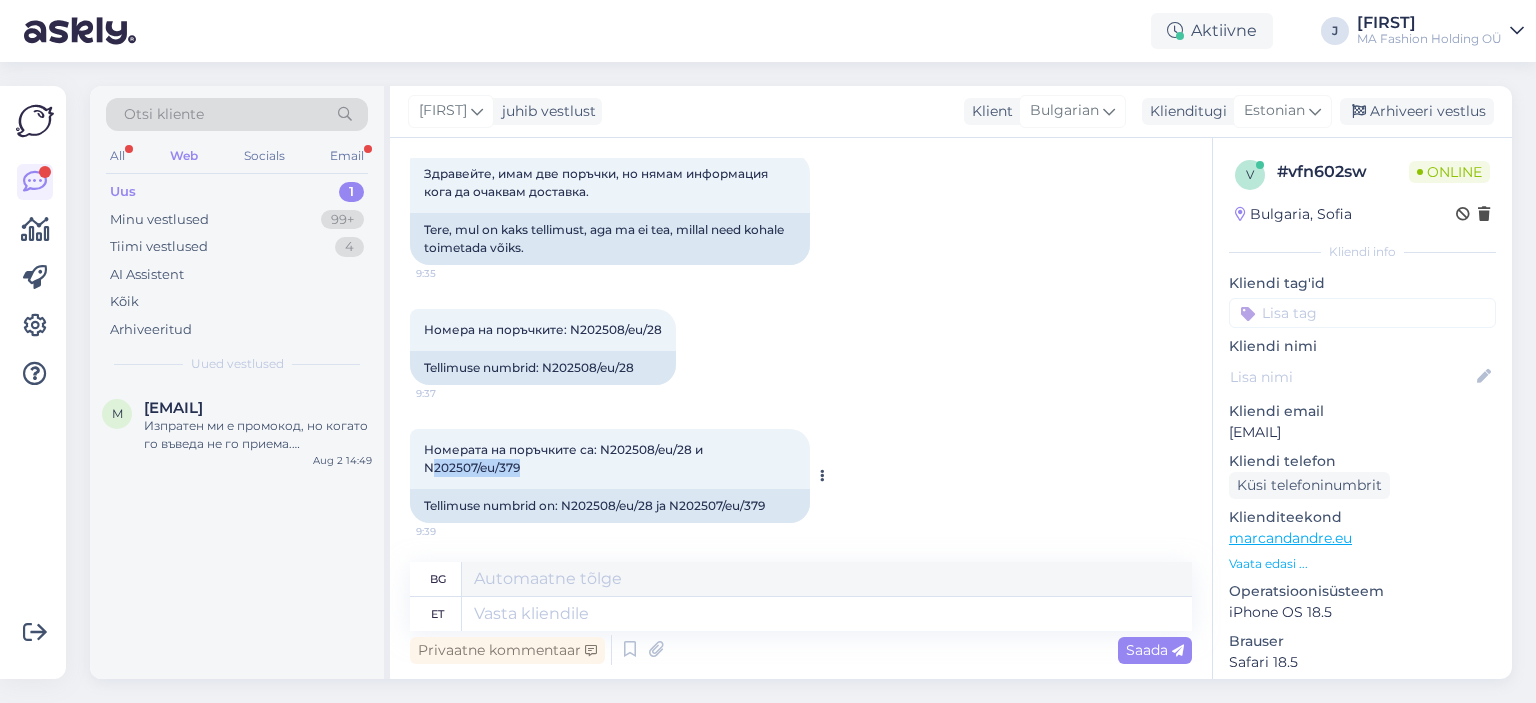 drag, startPoint x: 524, startPoint y: 471, endPoint x: 436, endPoint y: 468, distance: 88.051125 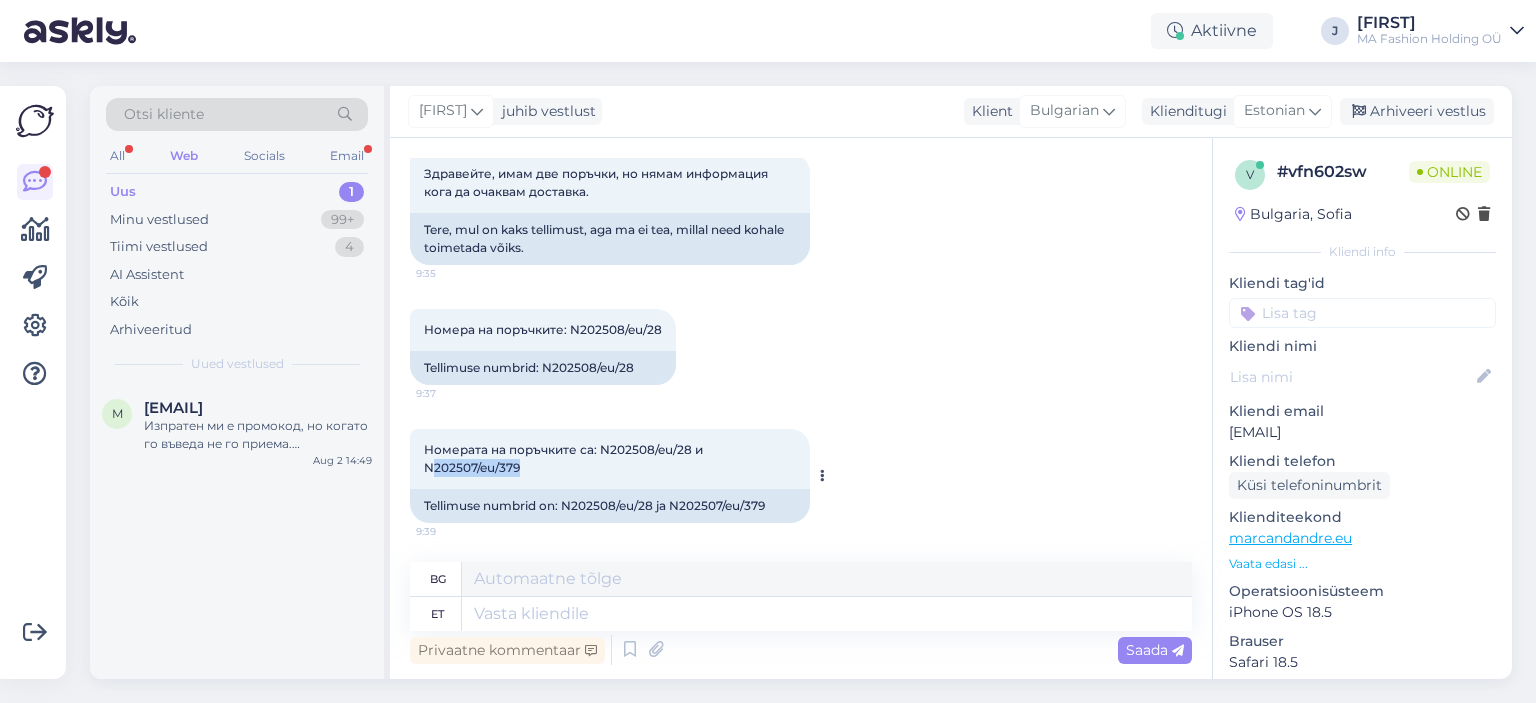 click on "Номерата на поръчките са: N202508/eu/28 и N202507/eu/379 [TIME]" at bounding box center (610, 459) 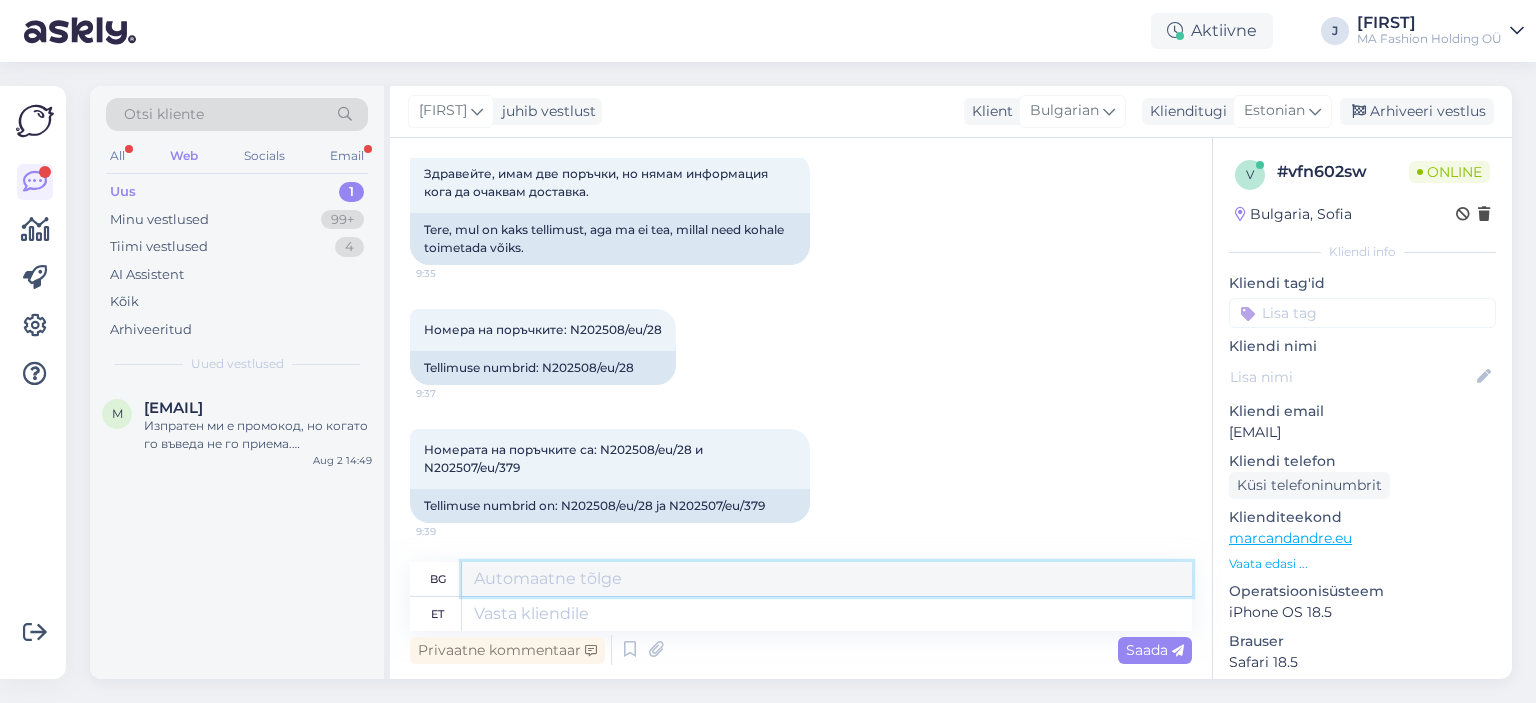 click at bounding box center [827, 579] 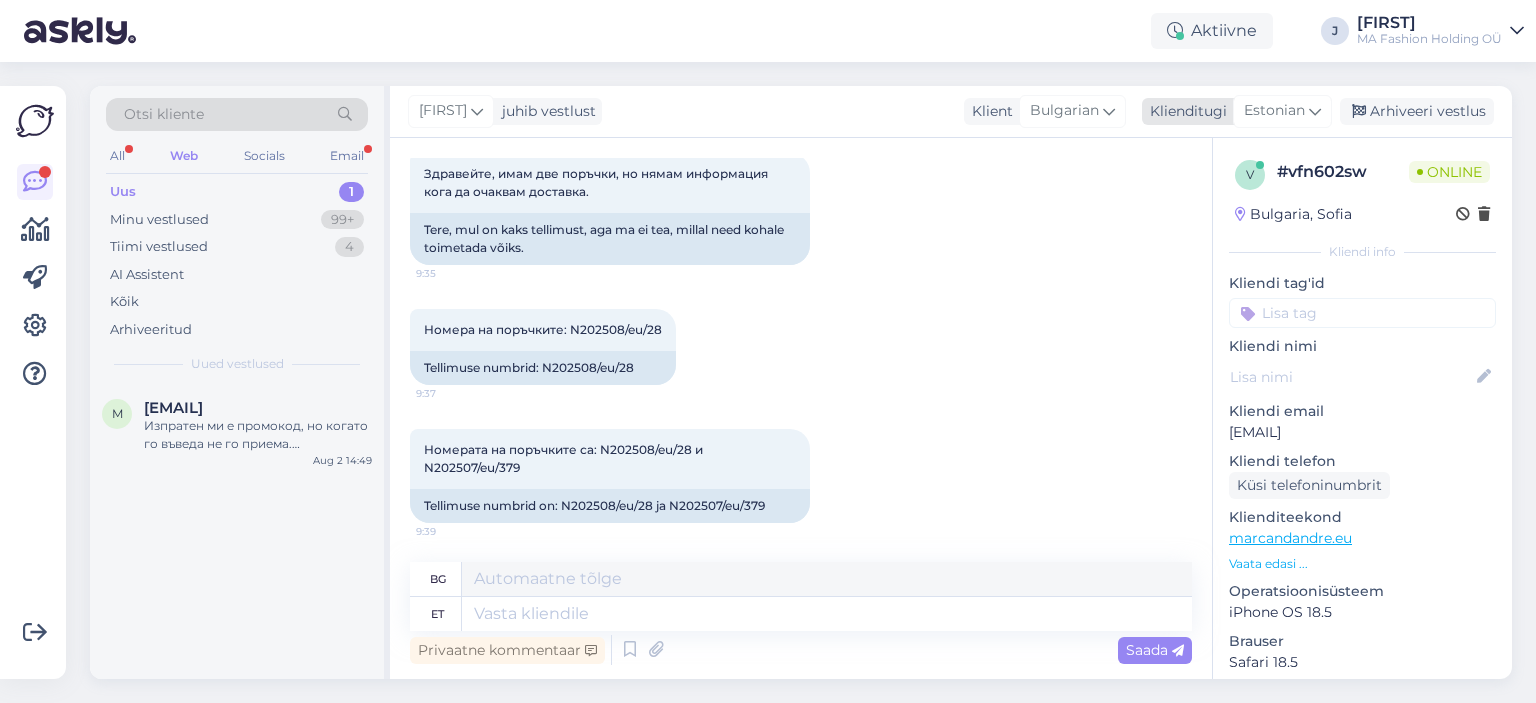 click on "Estonian" at bounding box center (1282, 111) 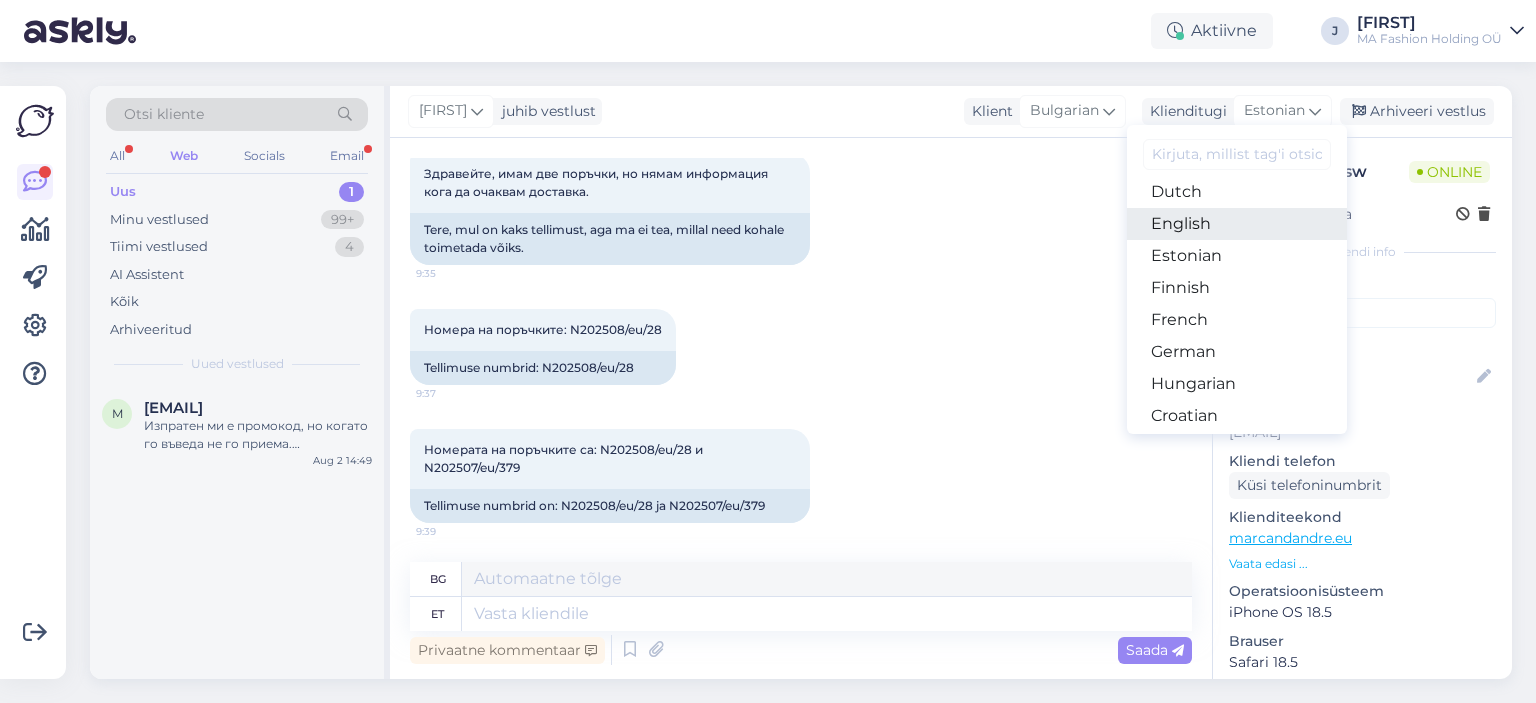 click on "English" at bounding box center [1237, 224] 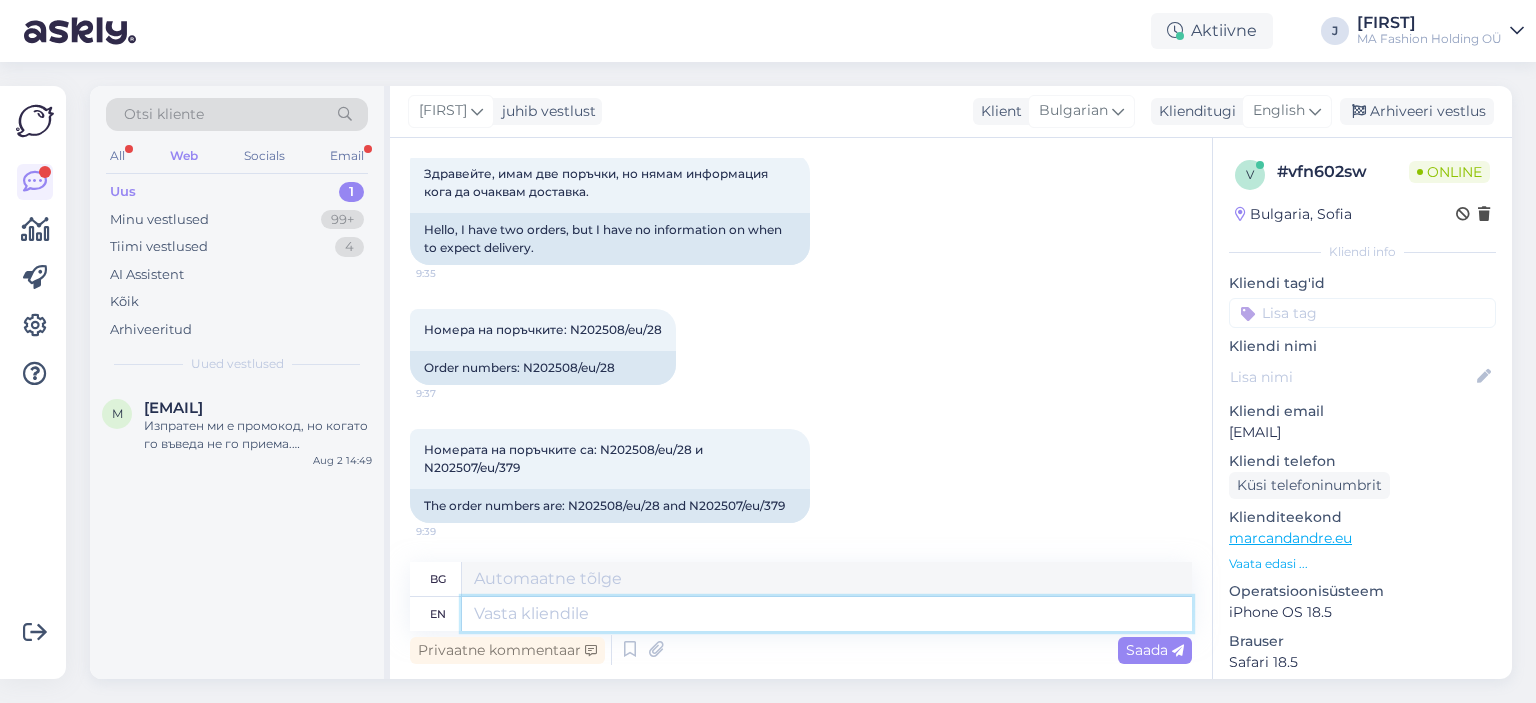 click at bounding box center [827, 614] 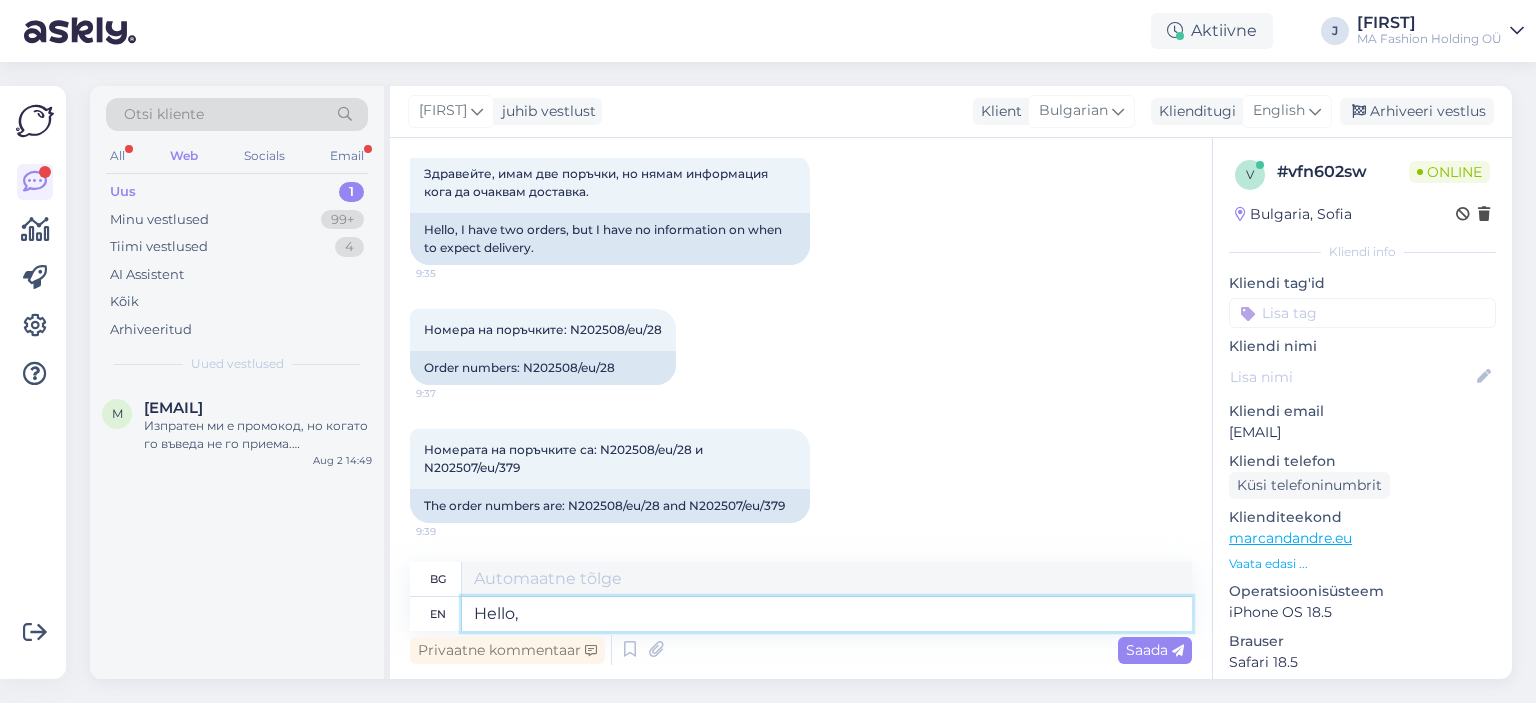 type on "Hello," 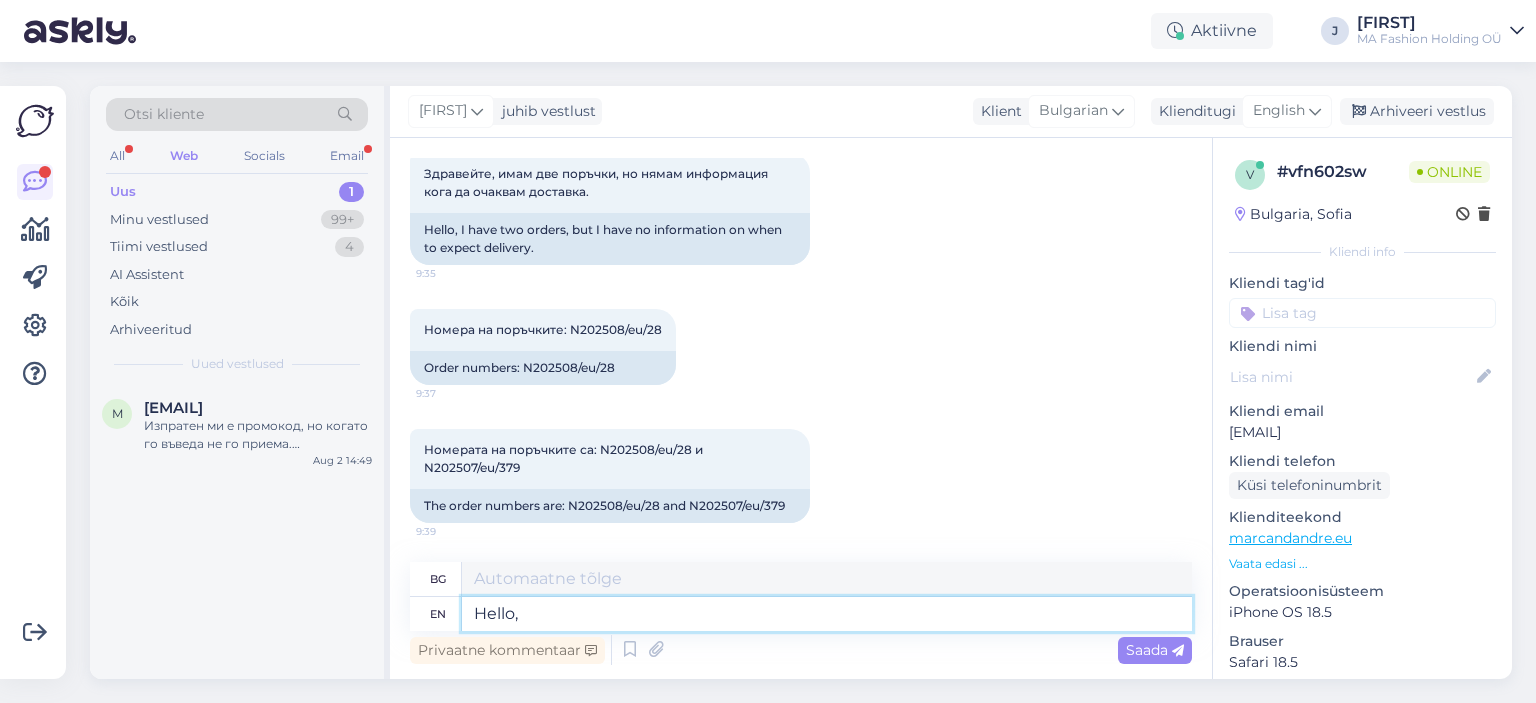 type on "Здравей," 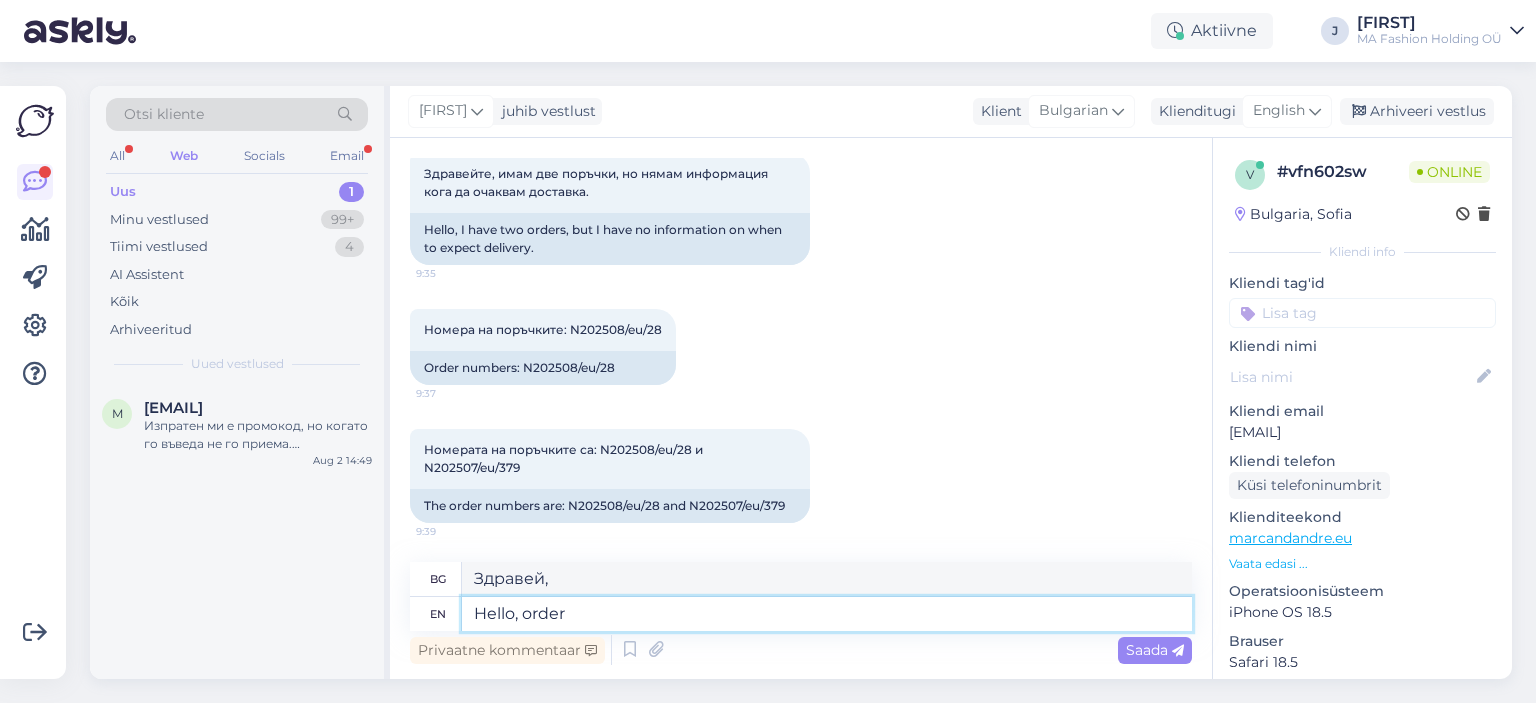type on "Hello, order" 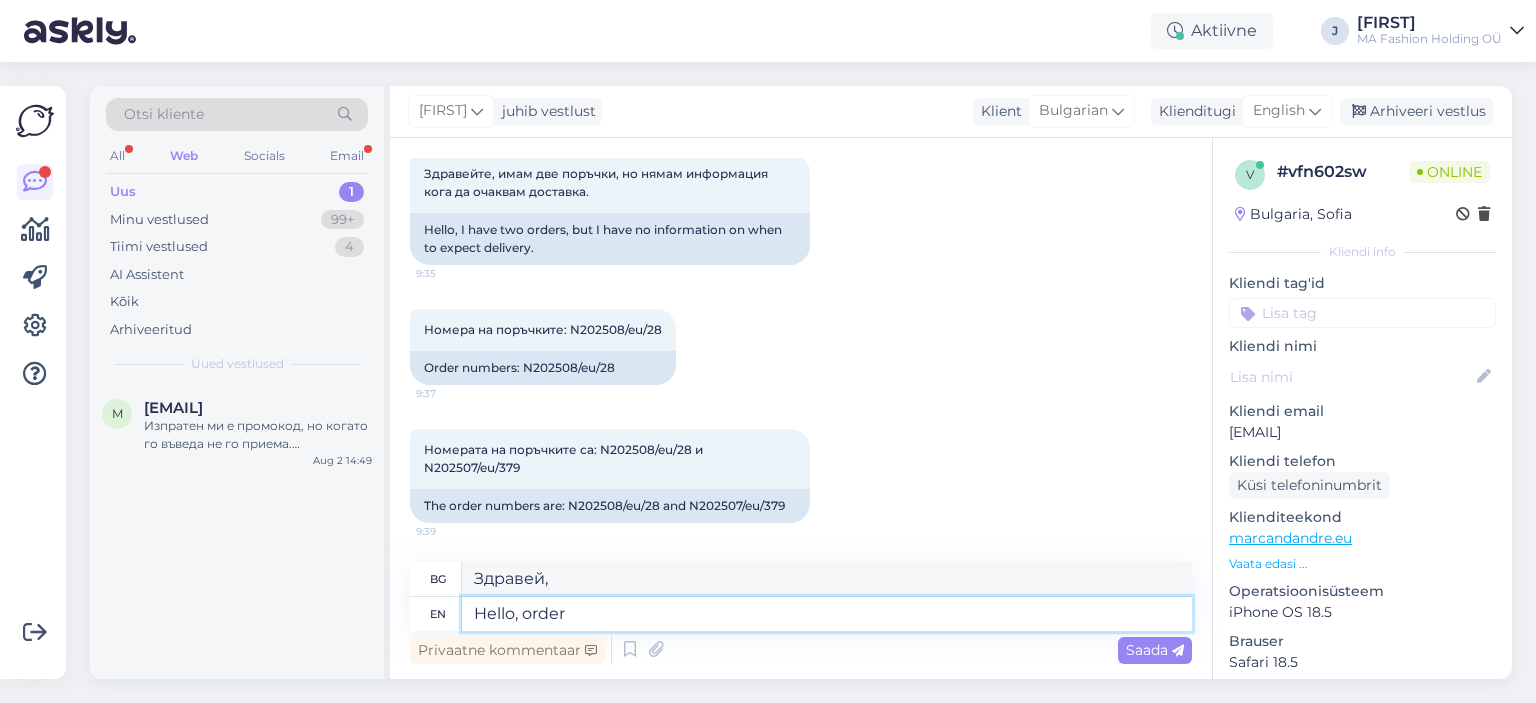 type on "Здравейте, поръчка" 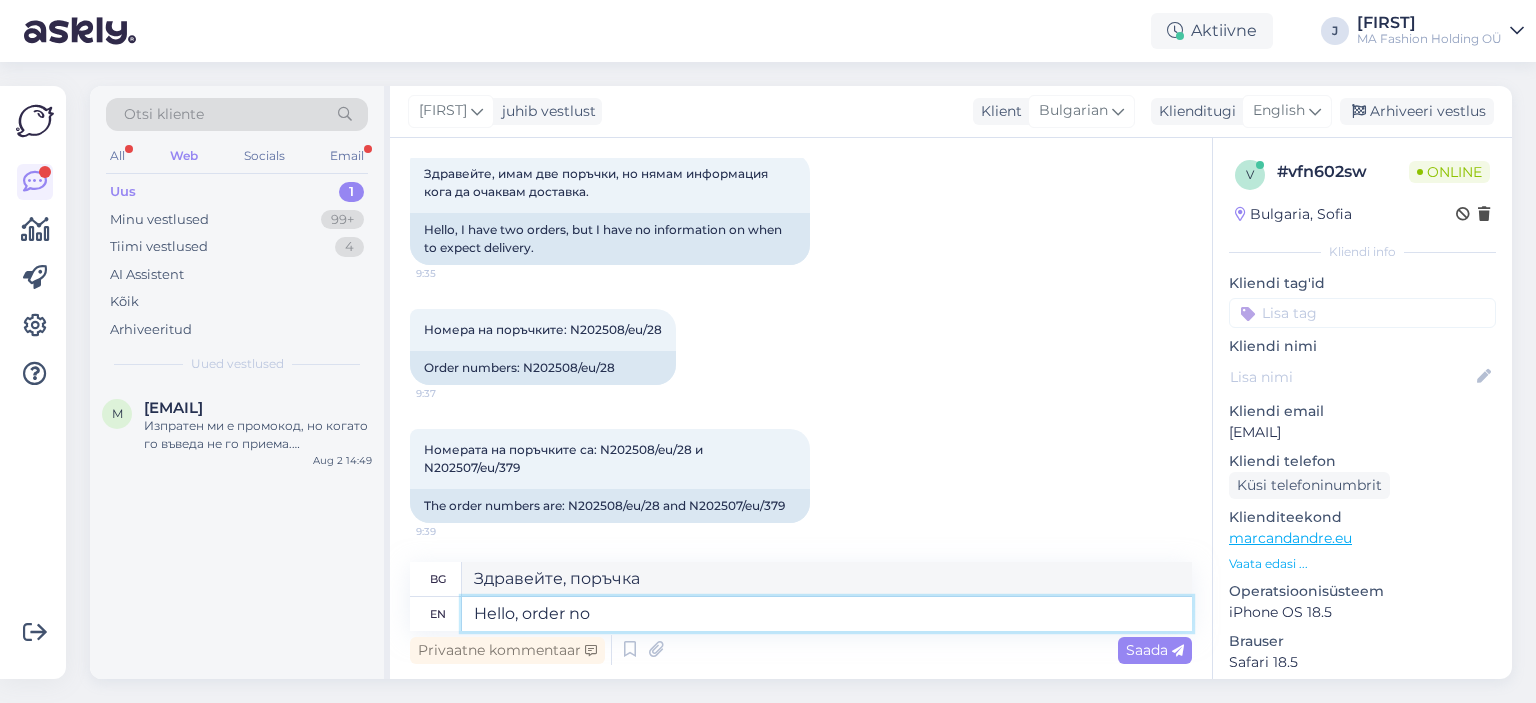 type on "Hello, order no" 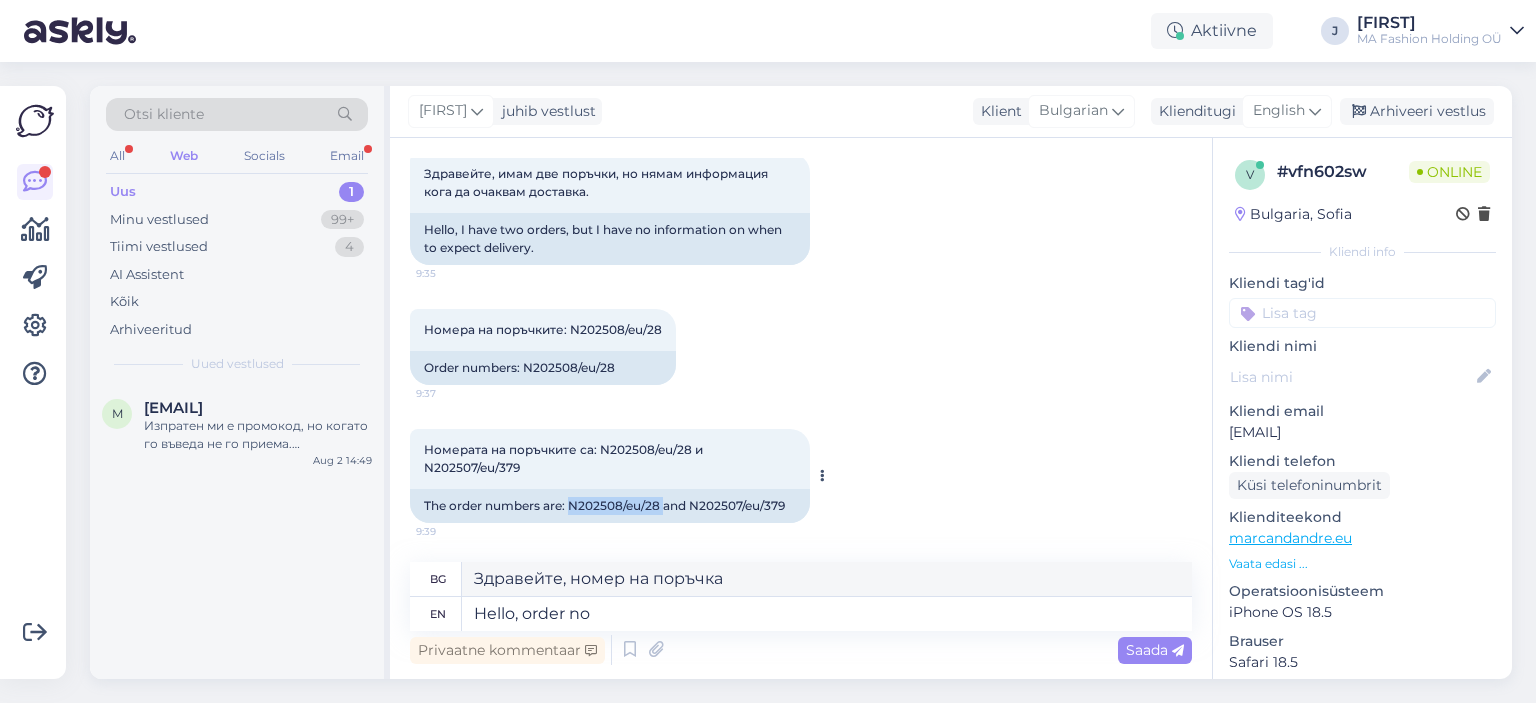 drag, startPoint x: 664, startPoint y: 499, endPoint x: 573, endPoint y: 507, distance: 91.350975 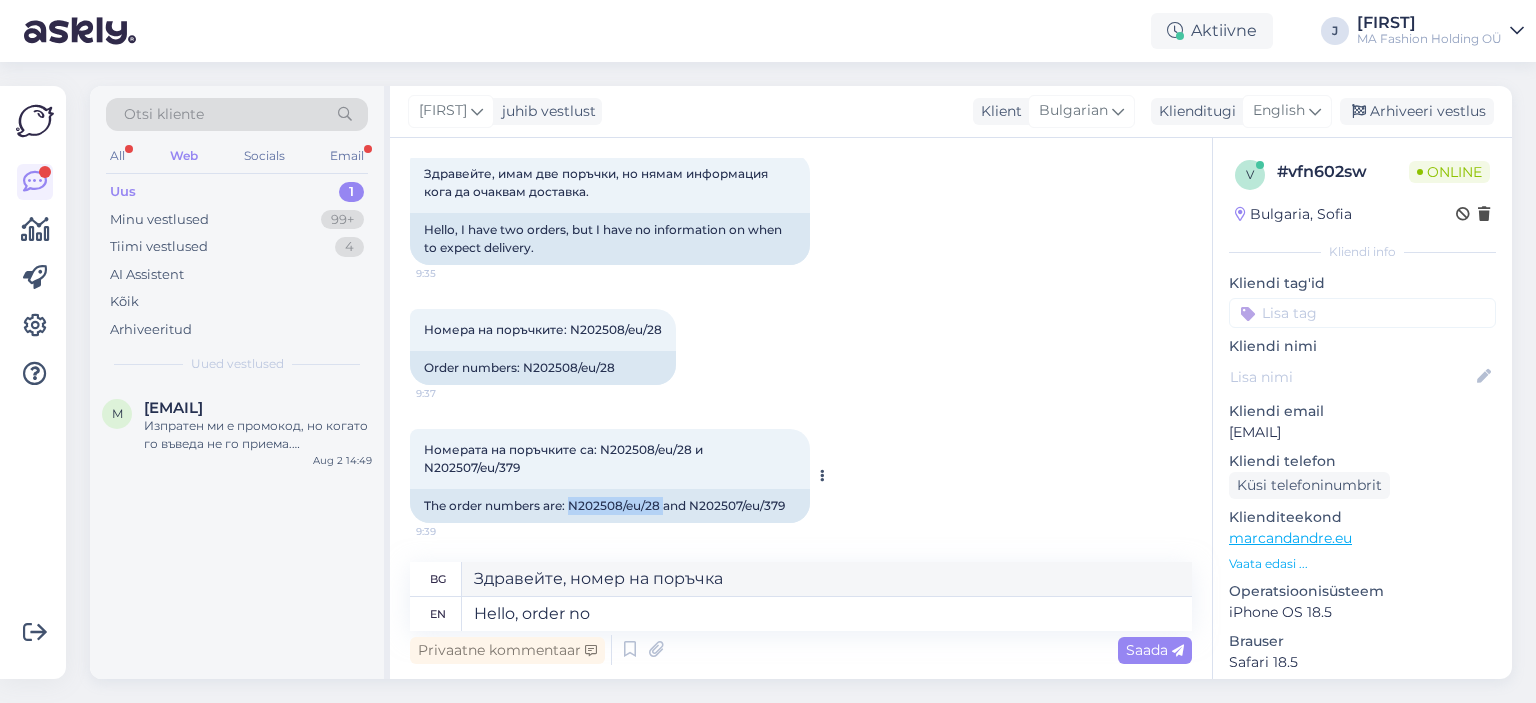 click on "The order numbers are: N202508/eu/28 and N202507/eu/379" at bounding box center [610, 506] 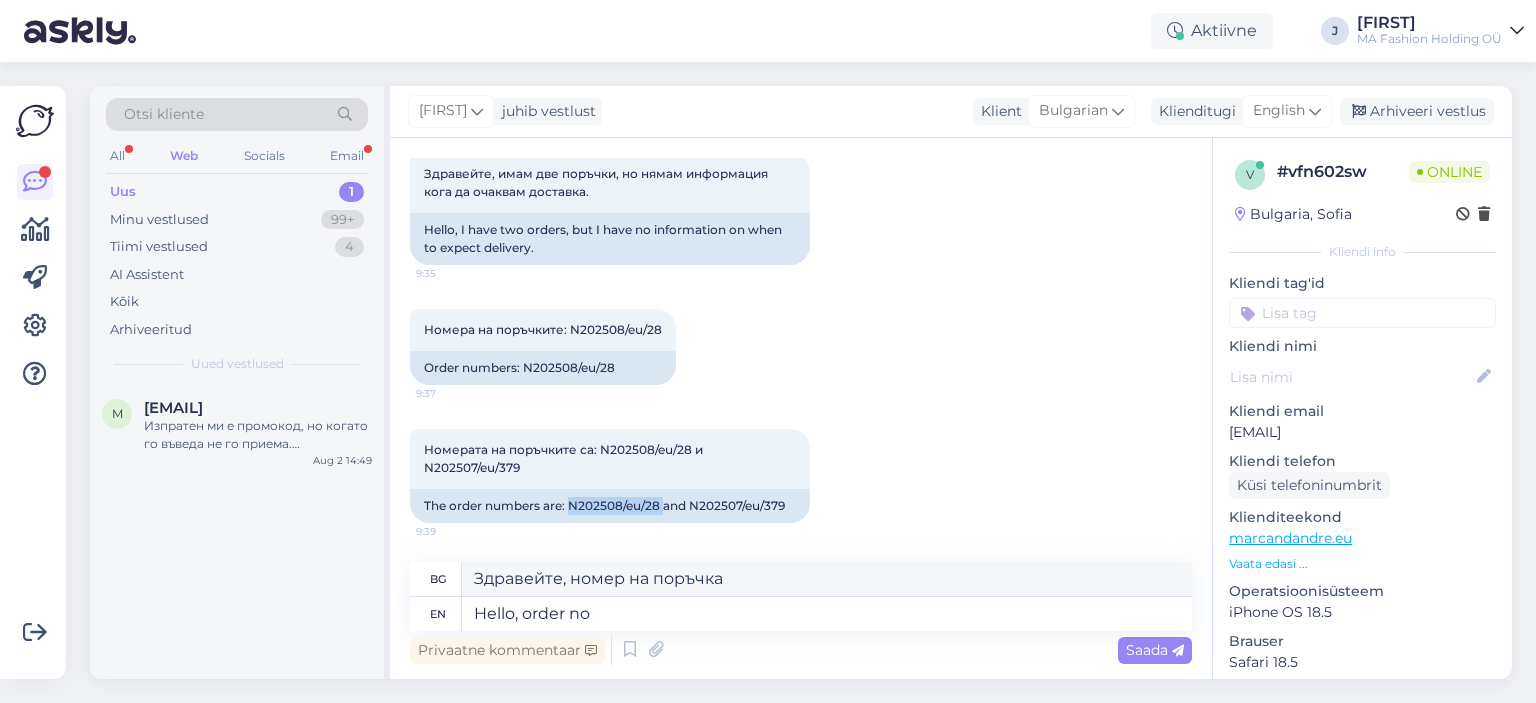 copy on "N202508/eu/28" 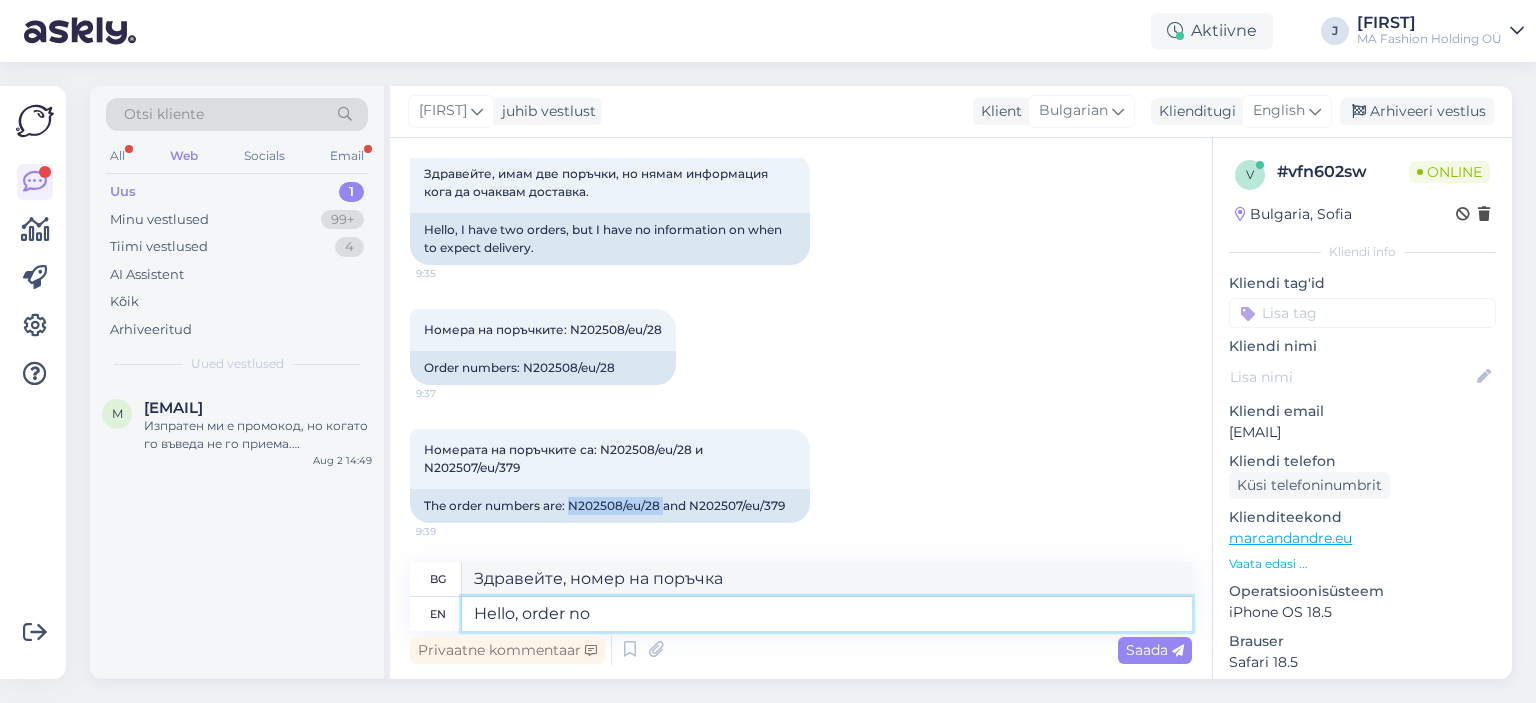 click on "Hello, order no" at bounding box center [827, 614] 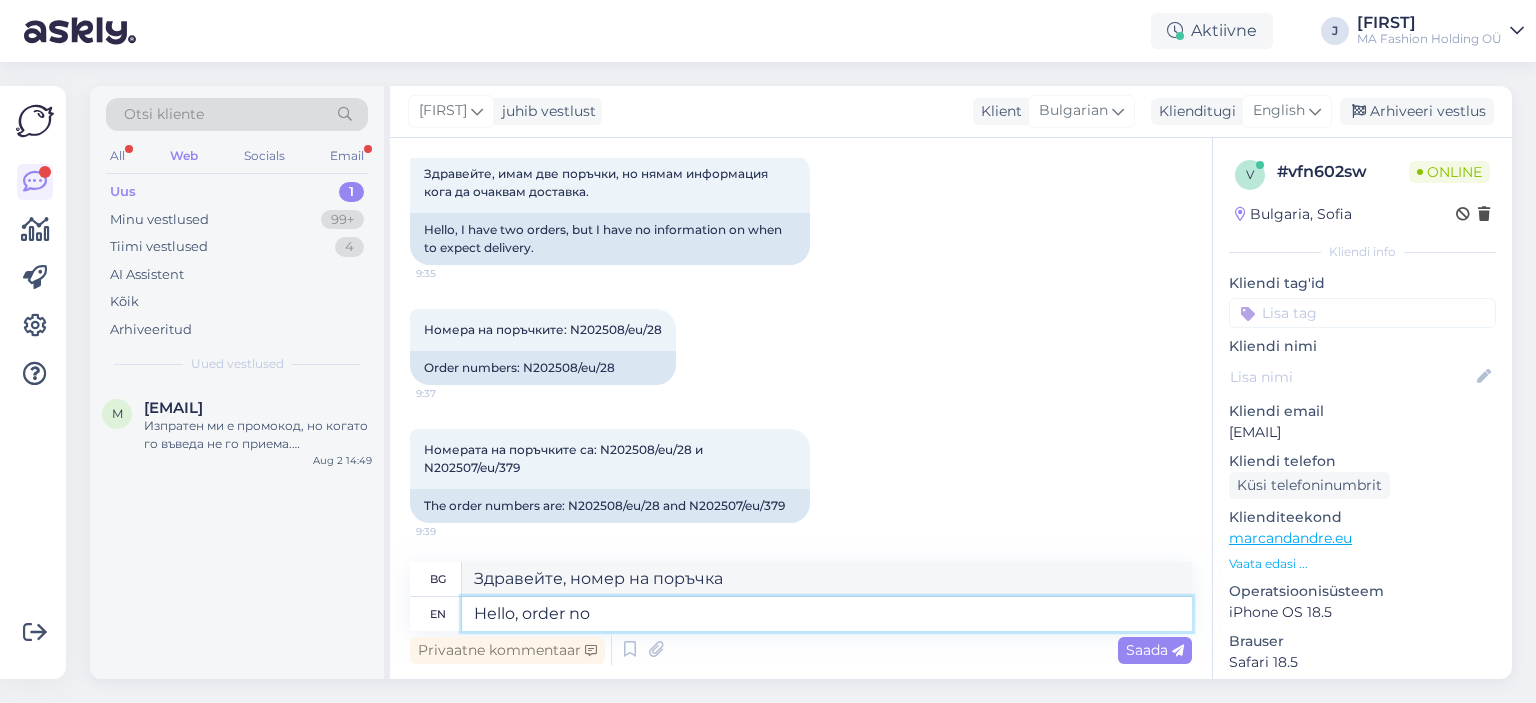 paste on "N202508/eu/28" 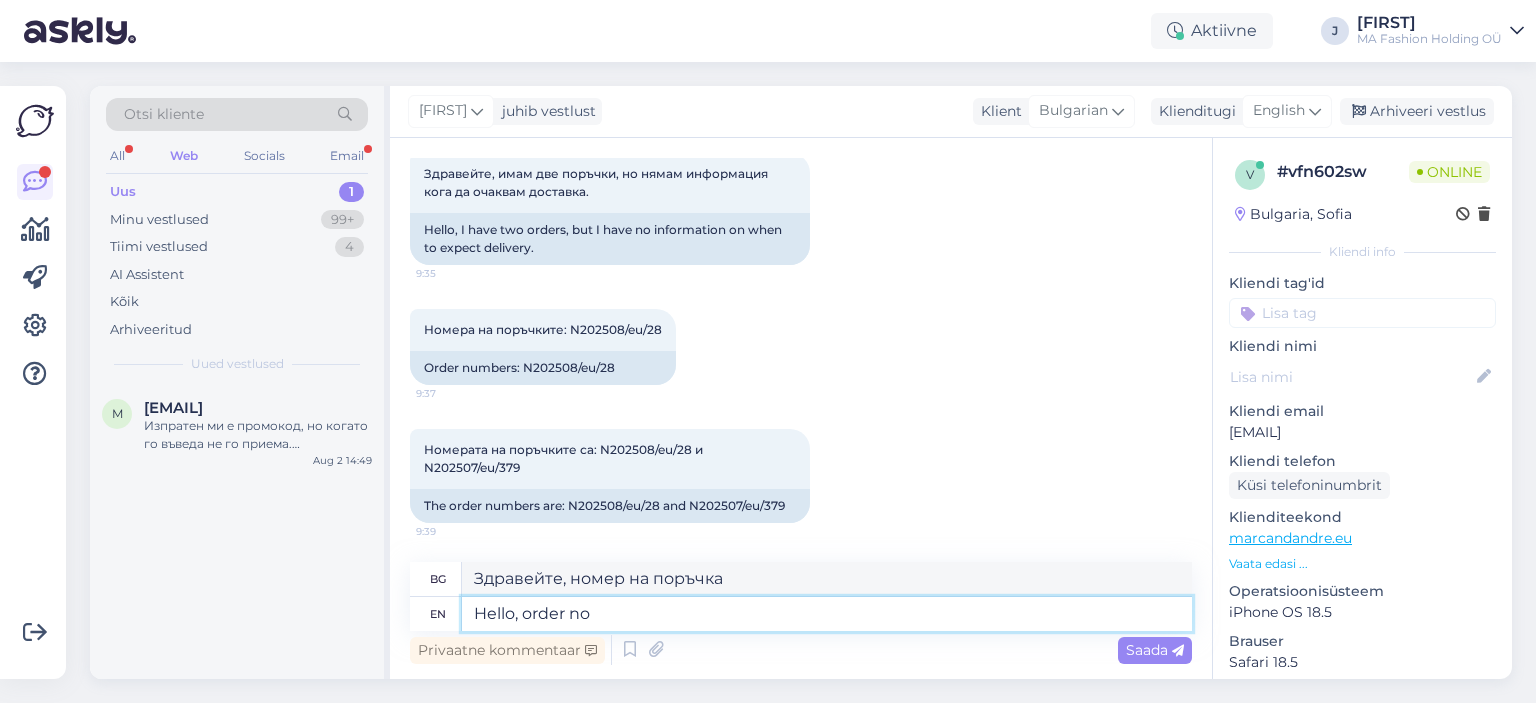 type on "Hello, order no N202508/eu/28" 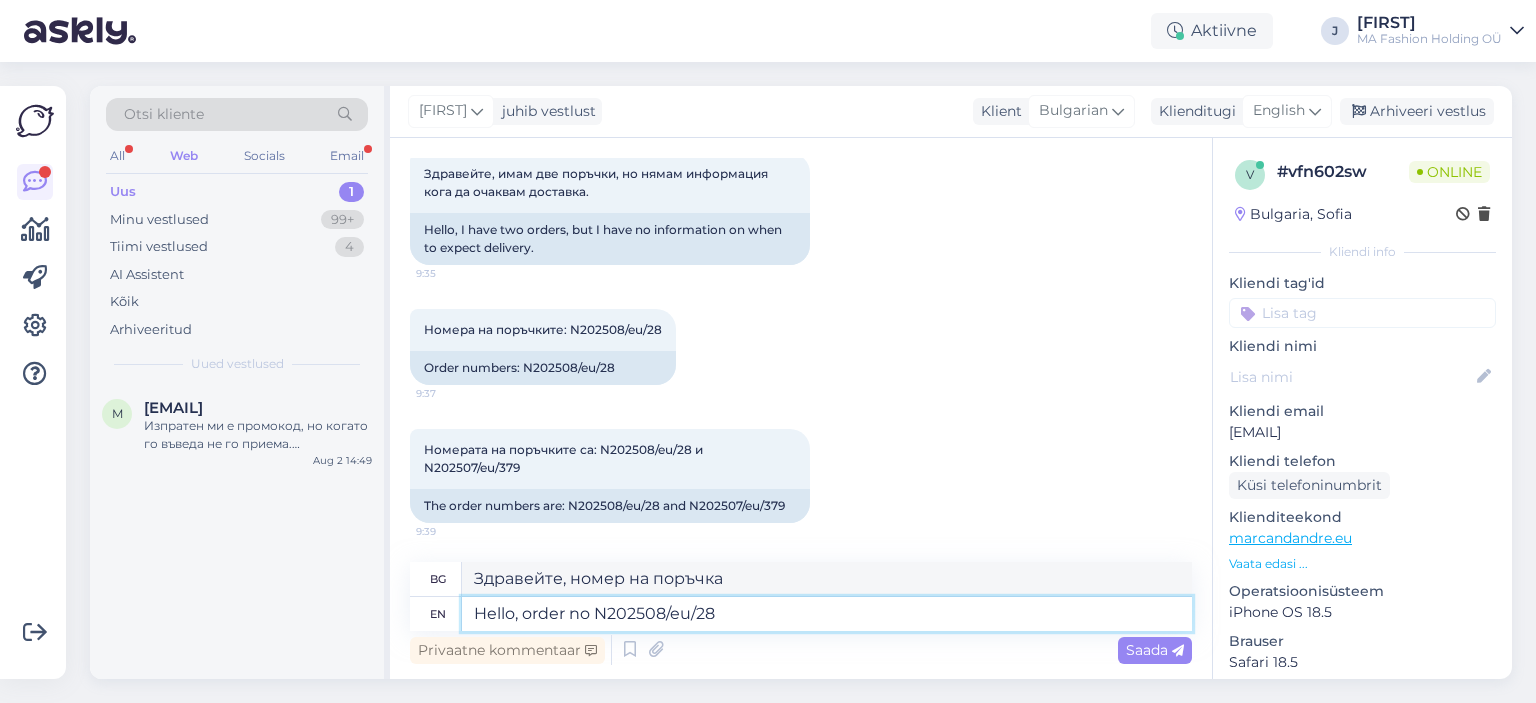 type on "Здравейте, номер на поръчка N202508/eu/28" 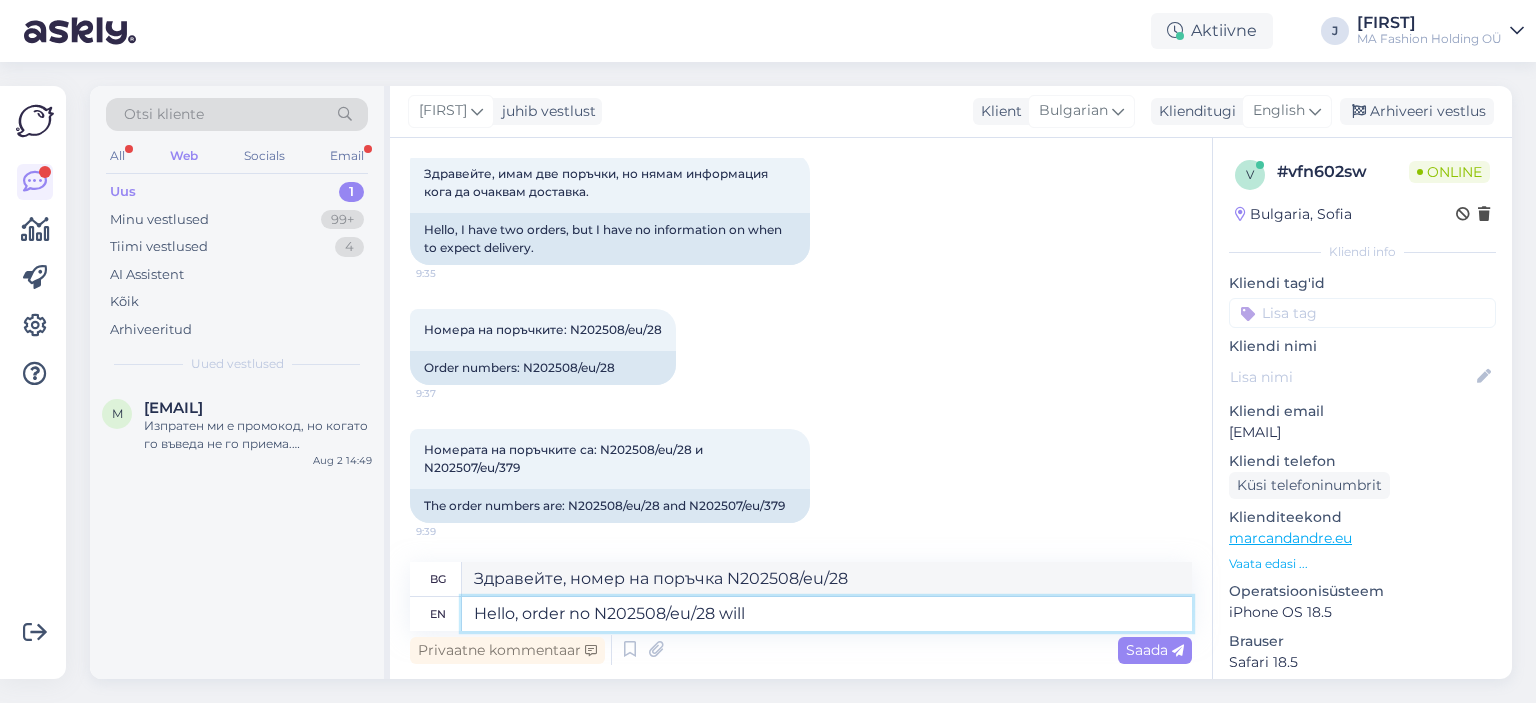 type on "Hello, order no N202508/eu/28 will" 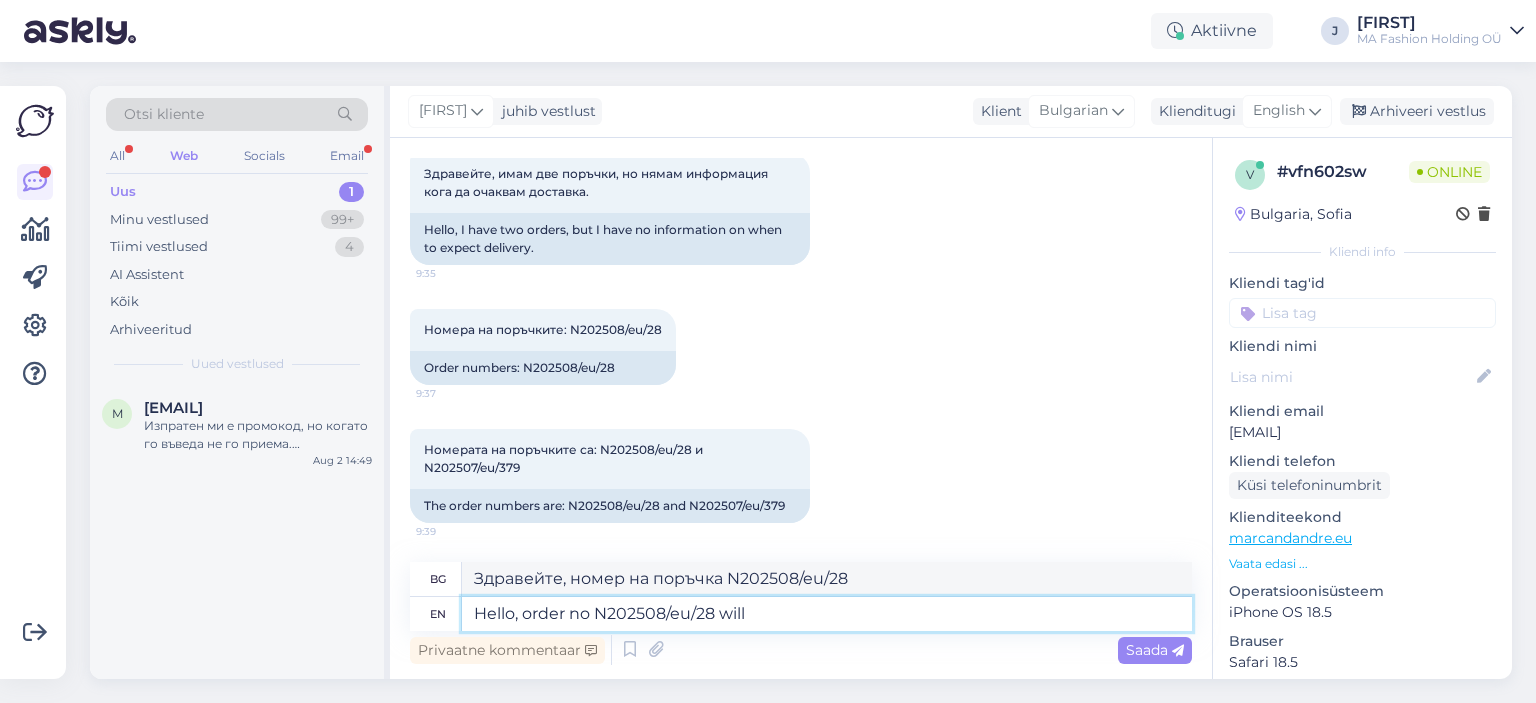 type on "N202508/eu/28" 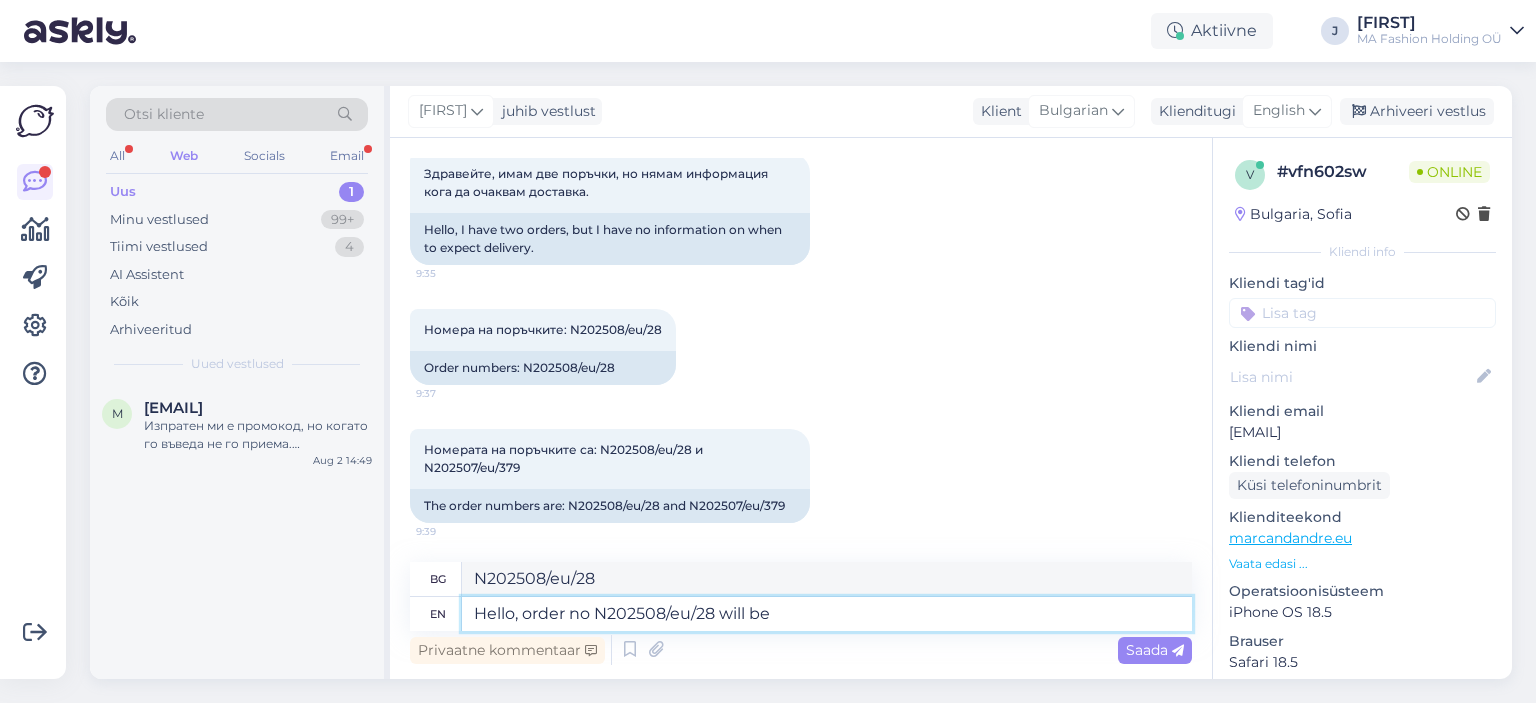 type on "Hello, order no N202508/eu/28 will be" 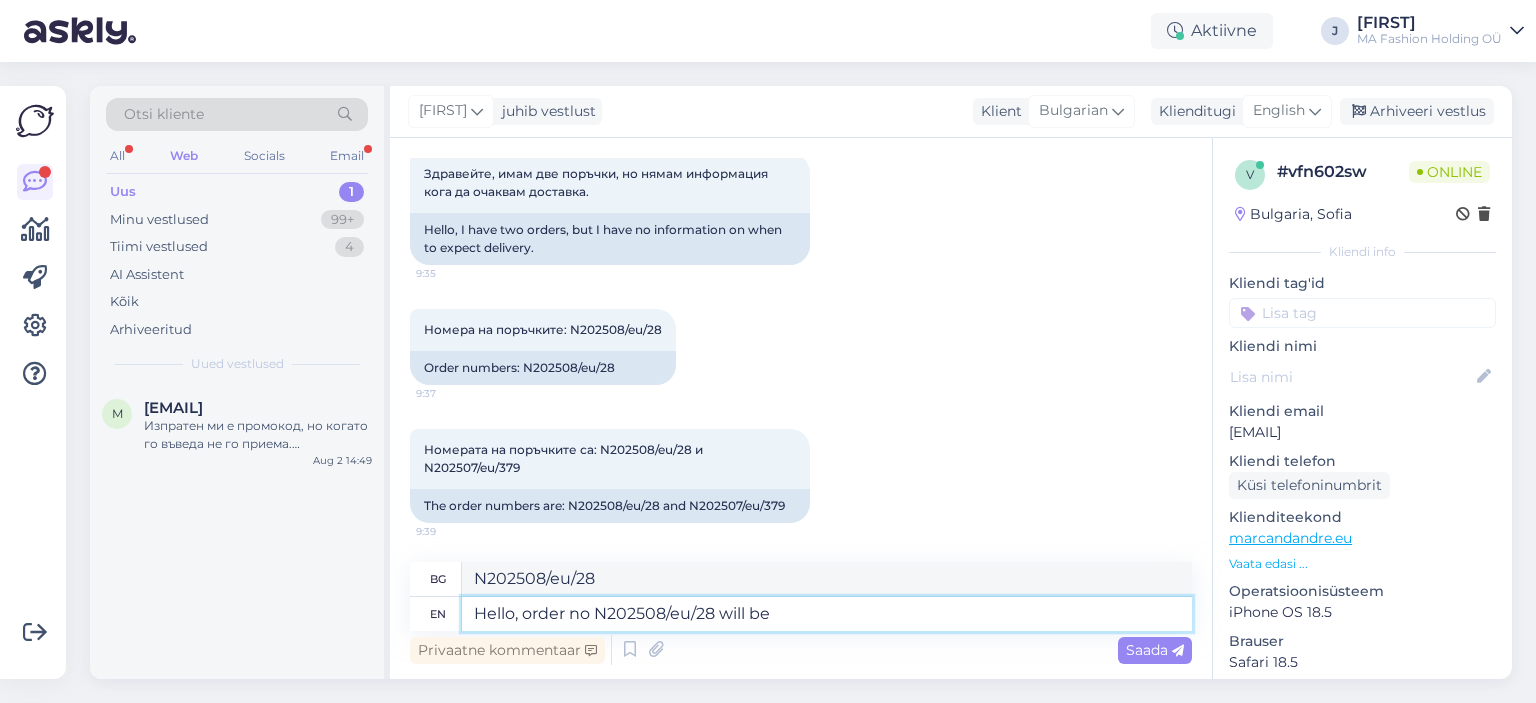 type on "Здравейте, поръчка номер N202508/eu/28 ще бъде" 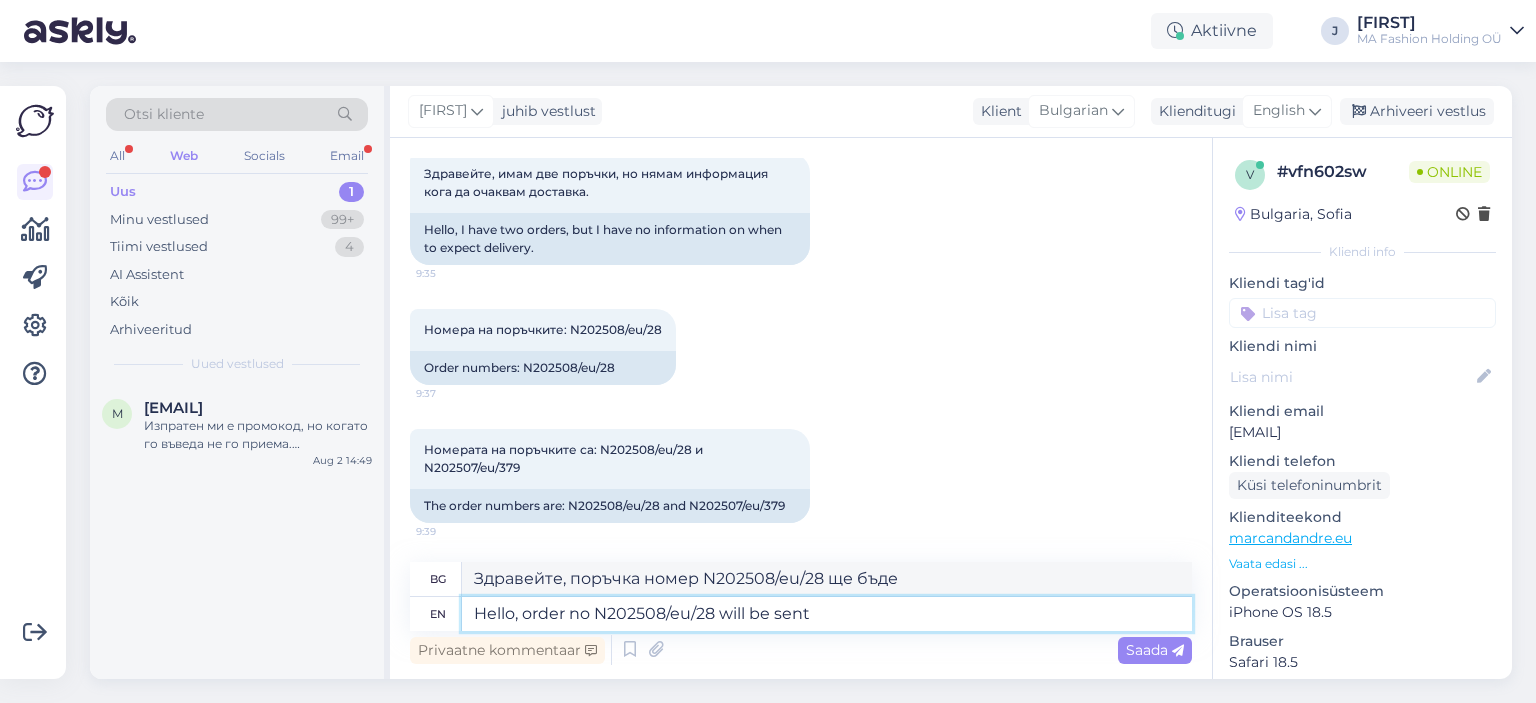 type on "Hello, order no N202508/eu/28 will be sent o" 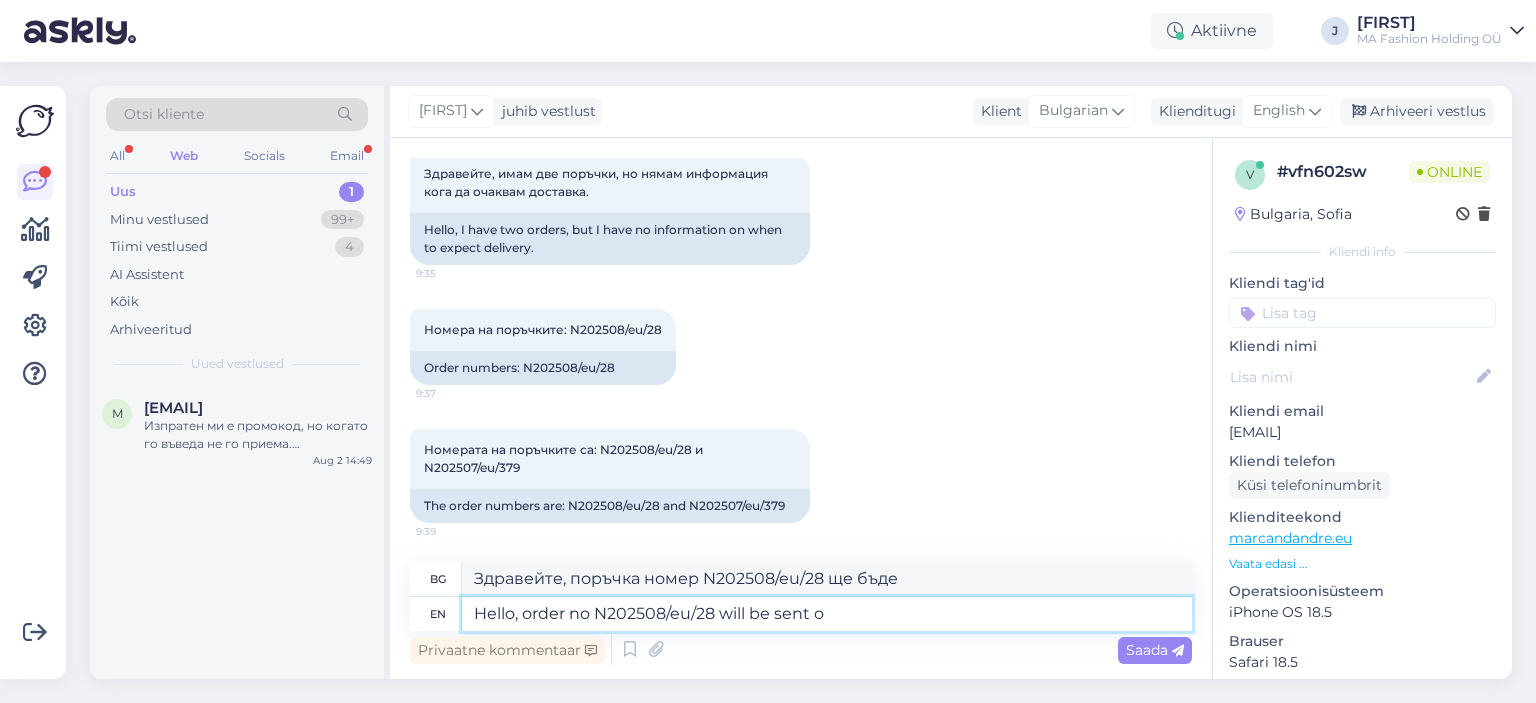 type on "Здравейте, поръчка № N202508/eu/28 ще бъде изпратена" 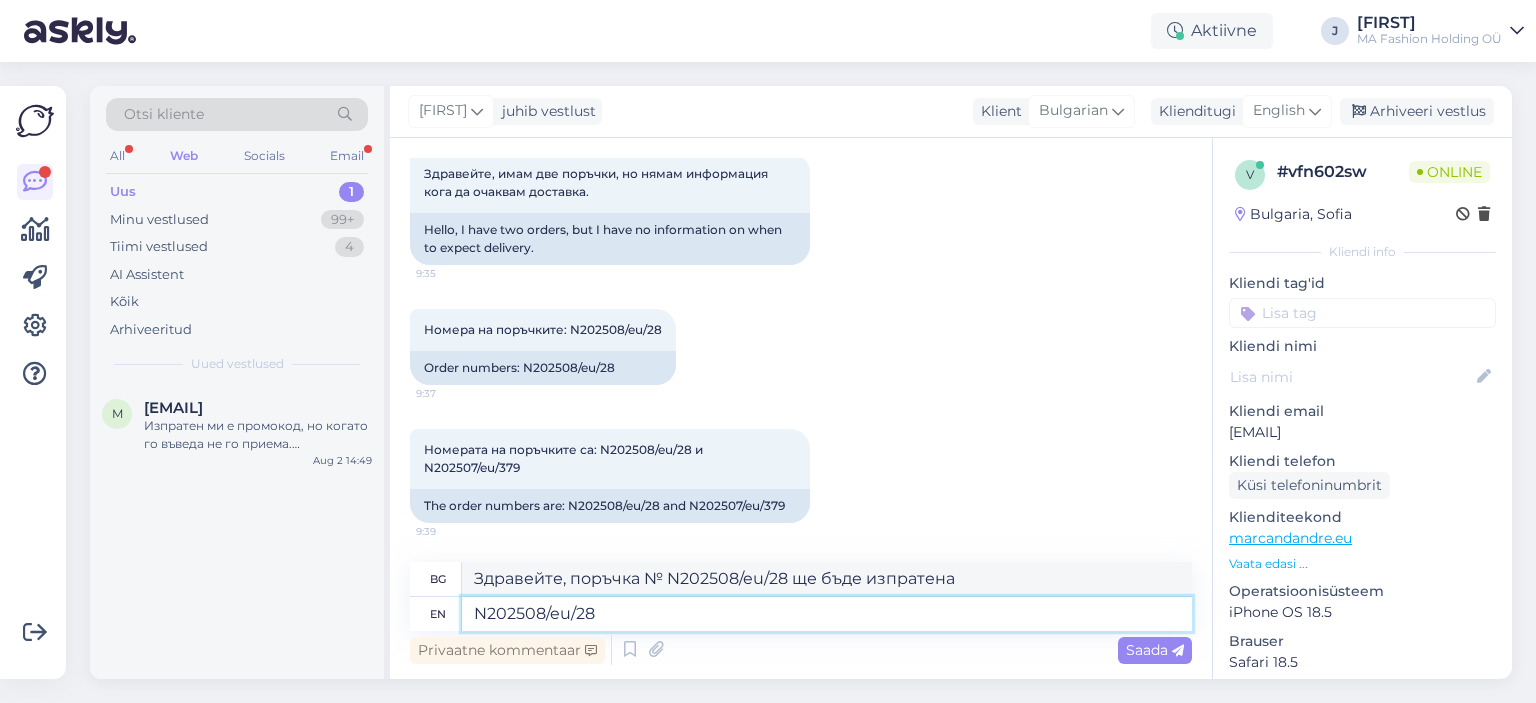 type on "N202508/eu/28" 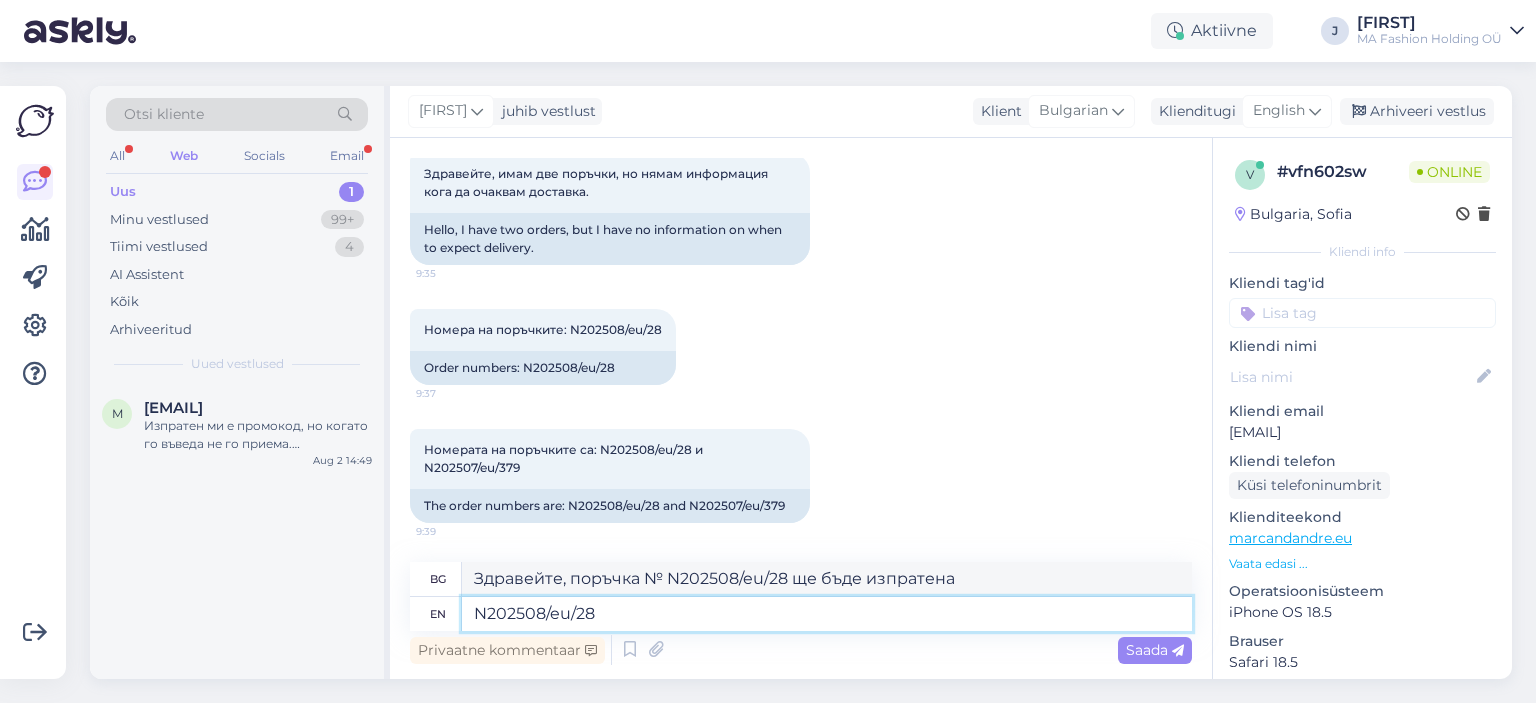 type on "N202508/eu/28" 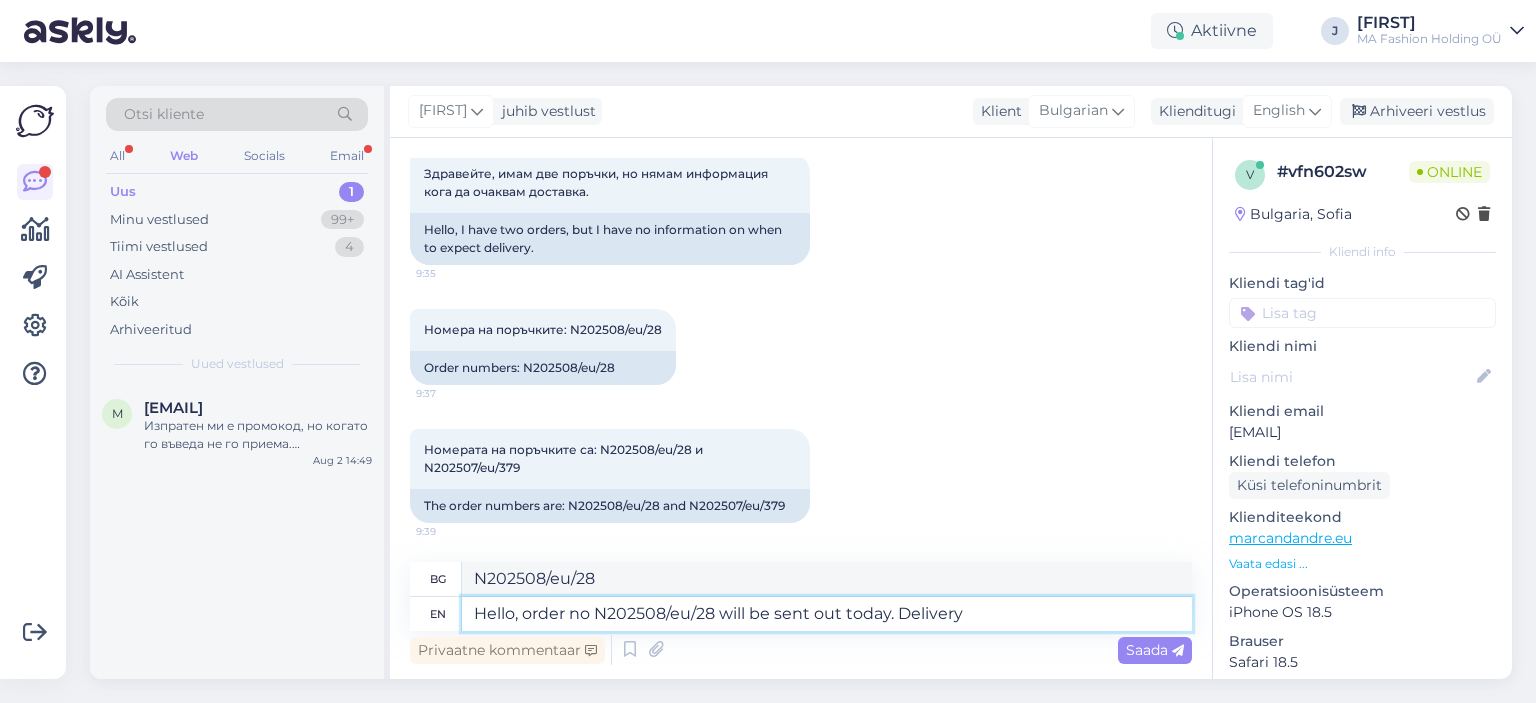 type on "Hello, order no N202508/eu/28 will be sent out today. Delivery" 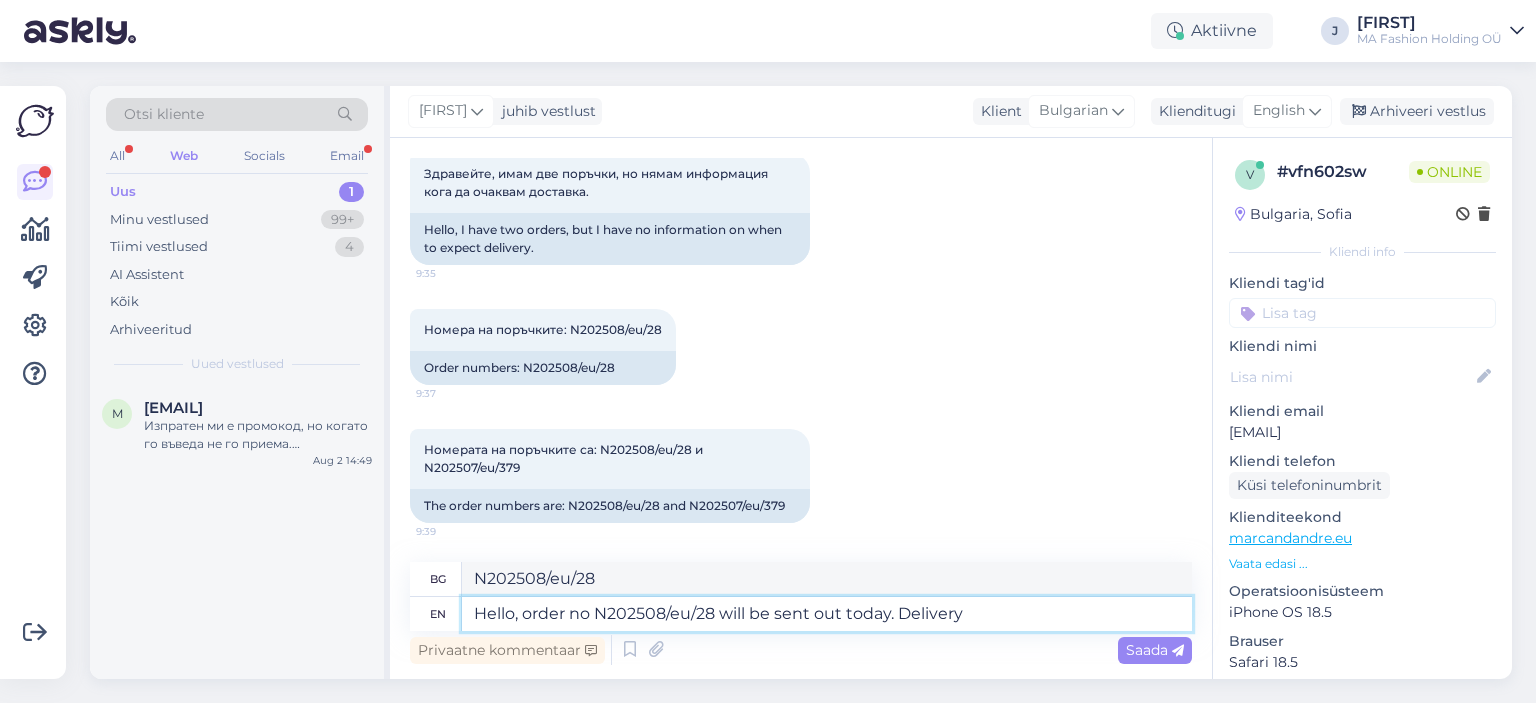 type on "N202508/eu/28" 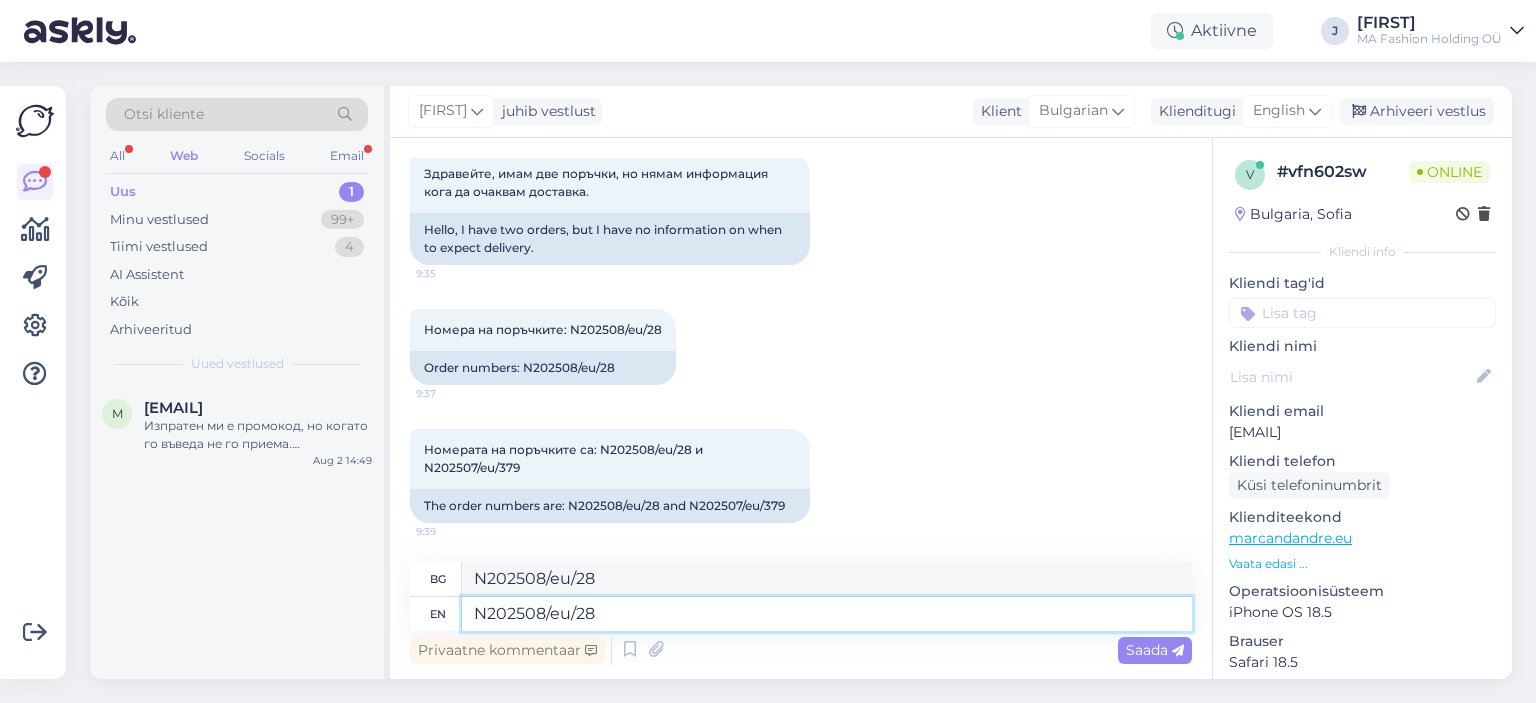 type on "N202508/eu/28" 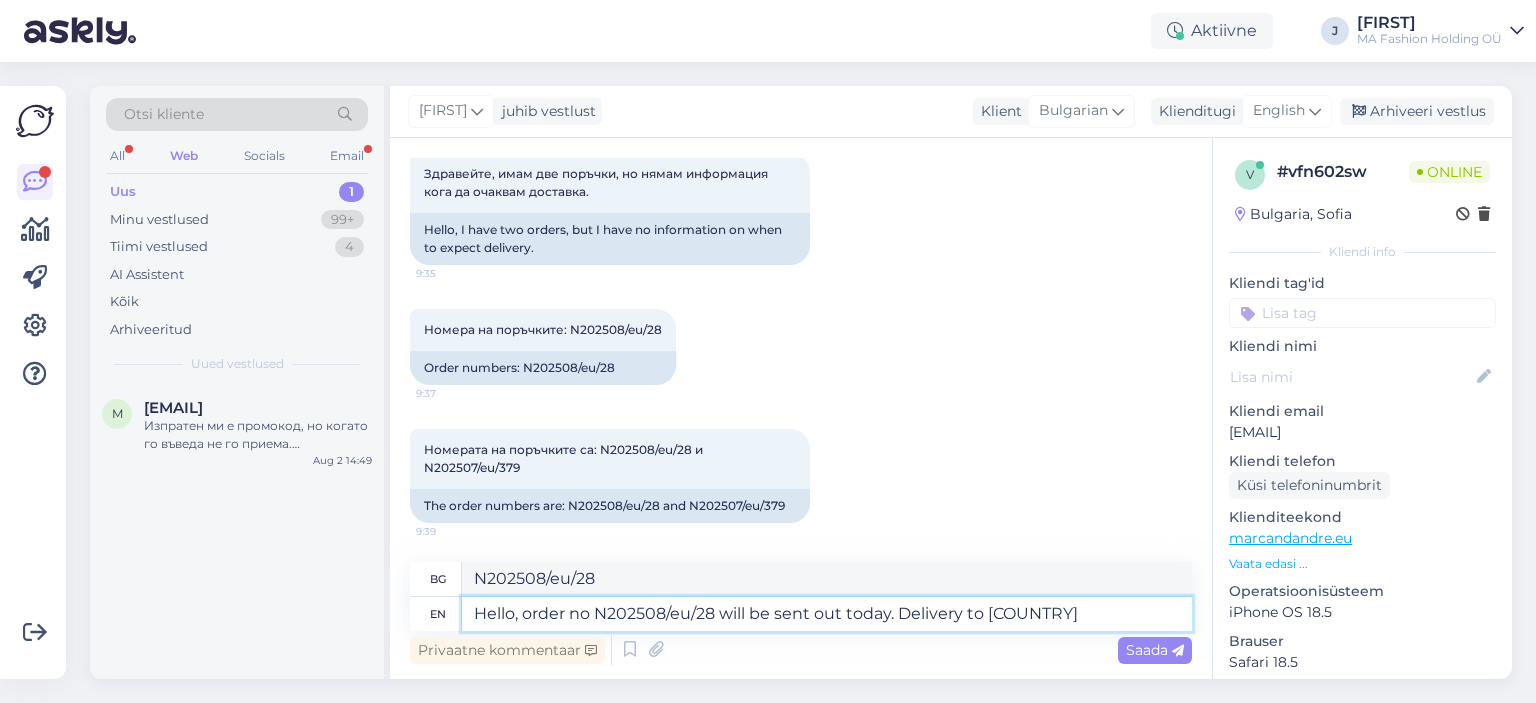 type on "Hello, order no N202508/eu/28 will be sent out today. Delivery to Bulgaria t" 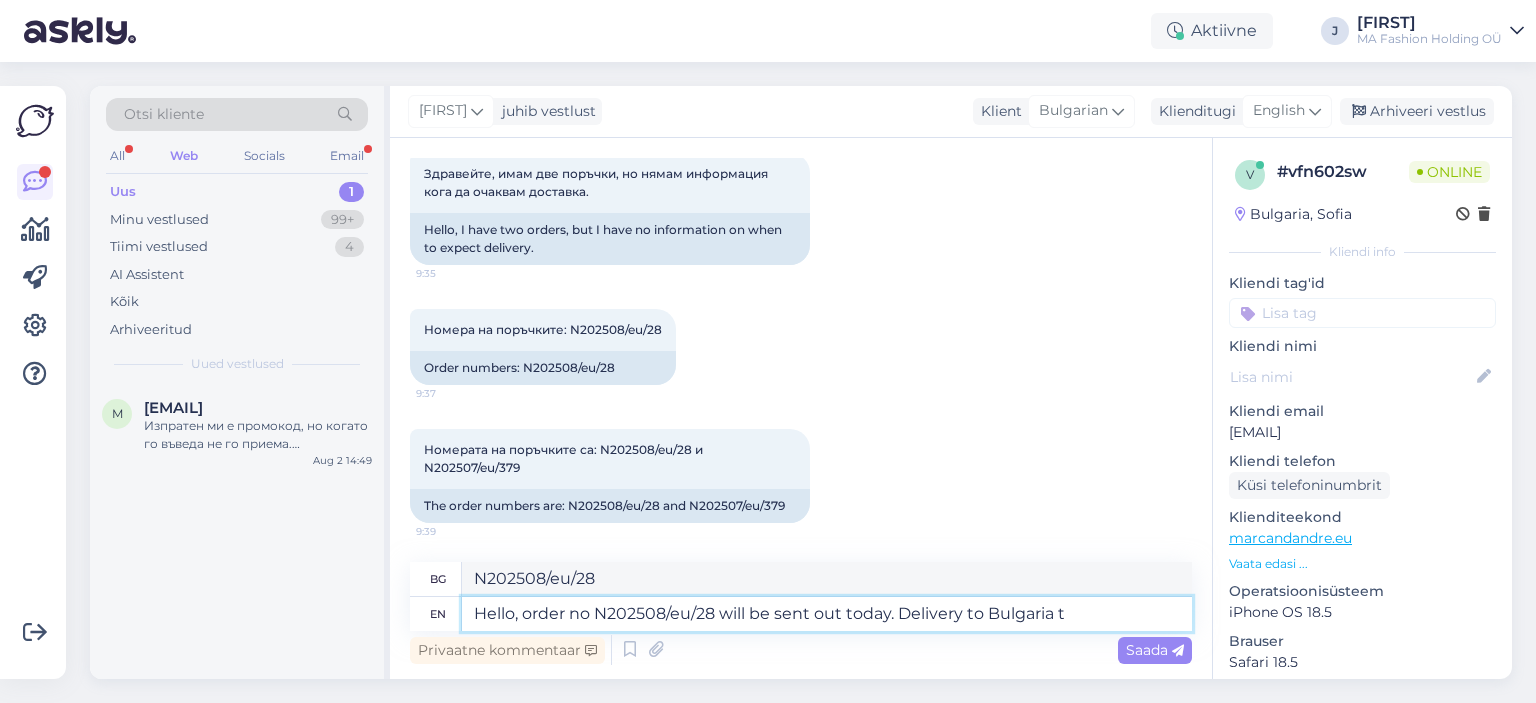 type on "Здравейте, поръчка номер N202508/eu/28 ще бъде изпратена днес. Доставка до България." 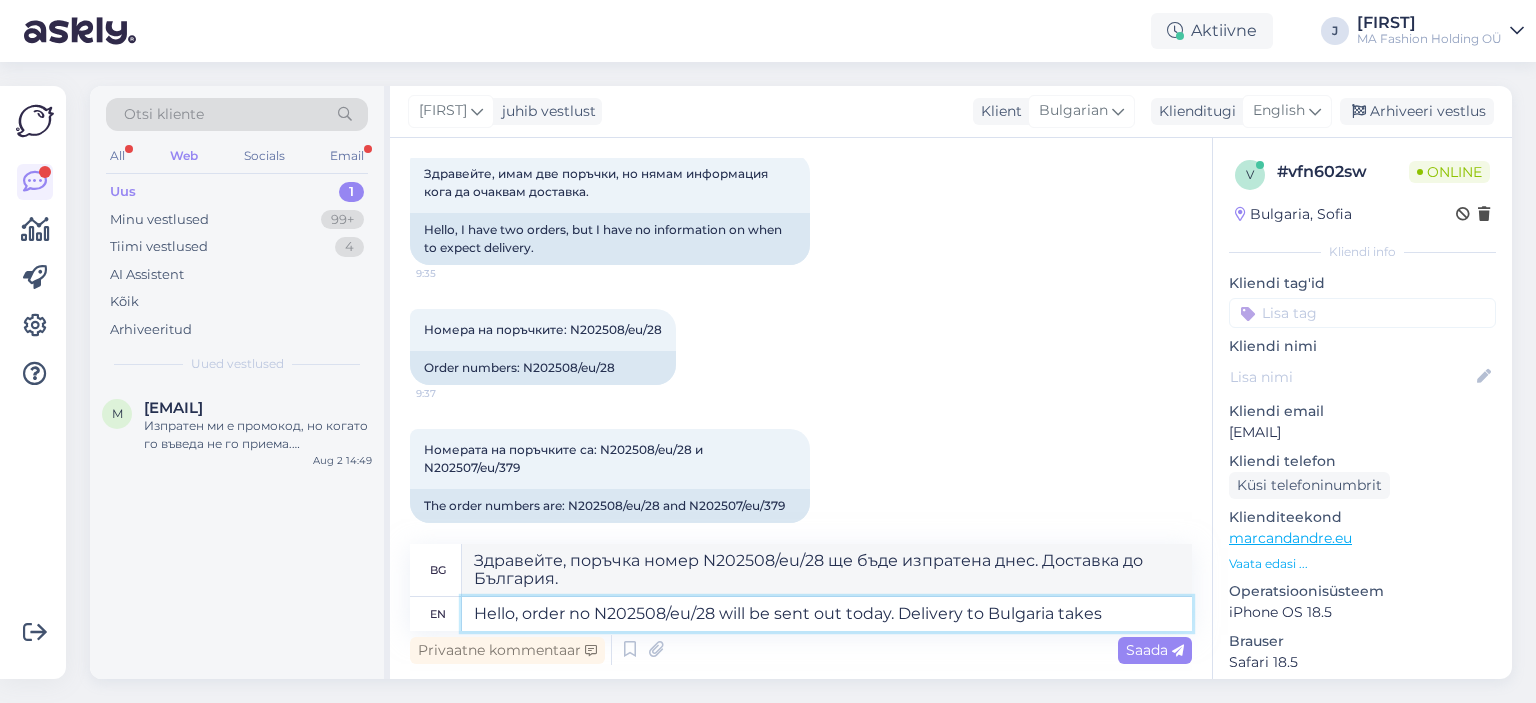 type on "Hello, order no N202508/eu/28 will be sent out today. Delivery to Bulgaria takes" 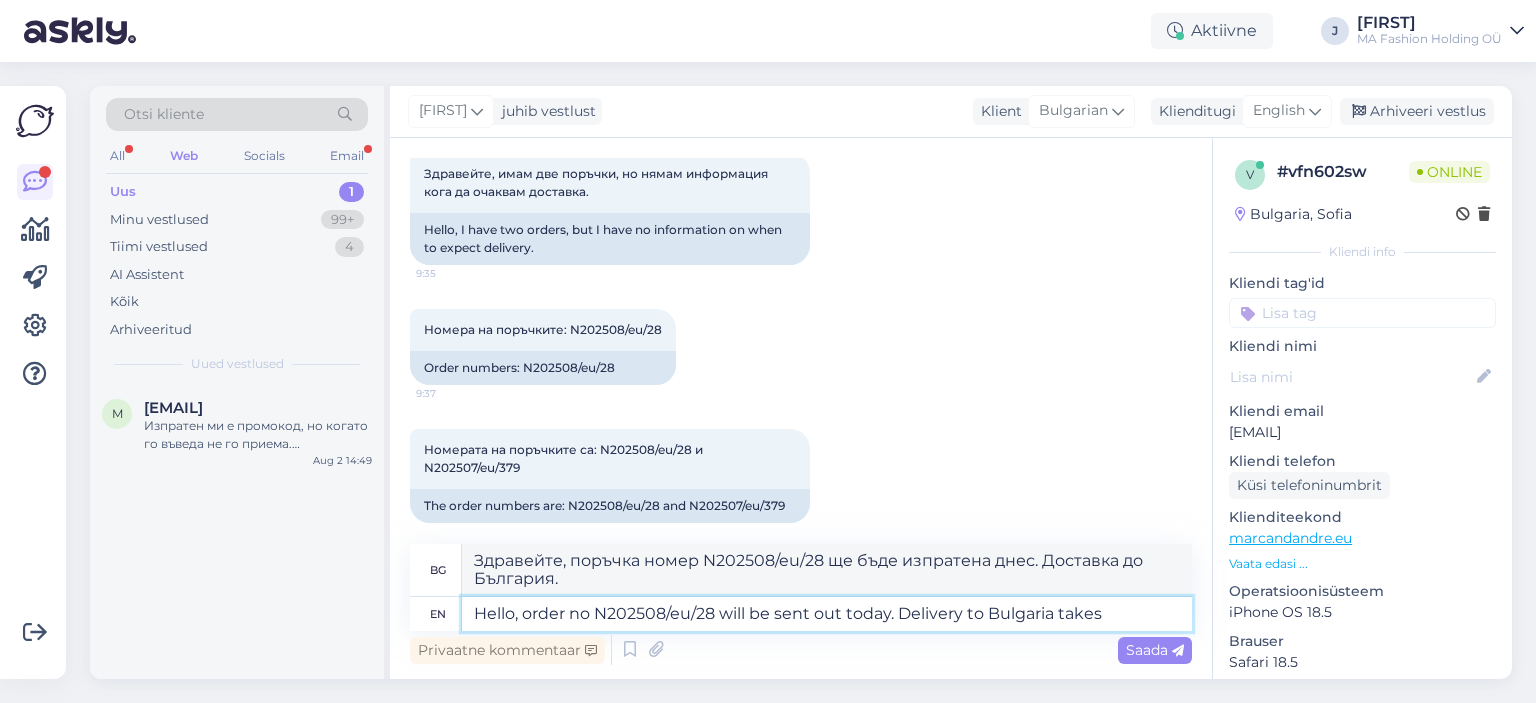 type on "Здравейте, поръчка номер N202508/eu/28 ще бъде изпратена днес. Доставката до България отнема" 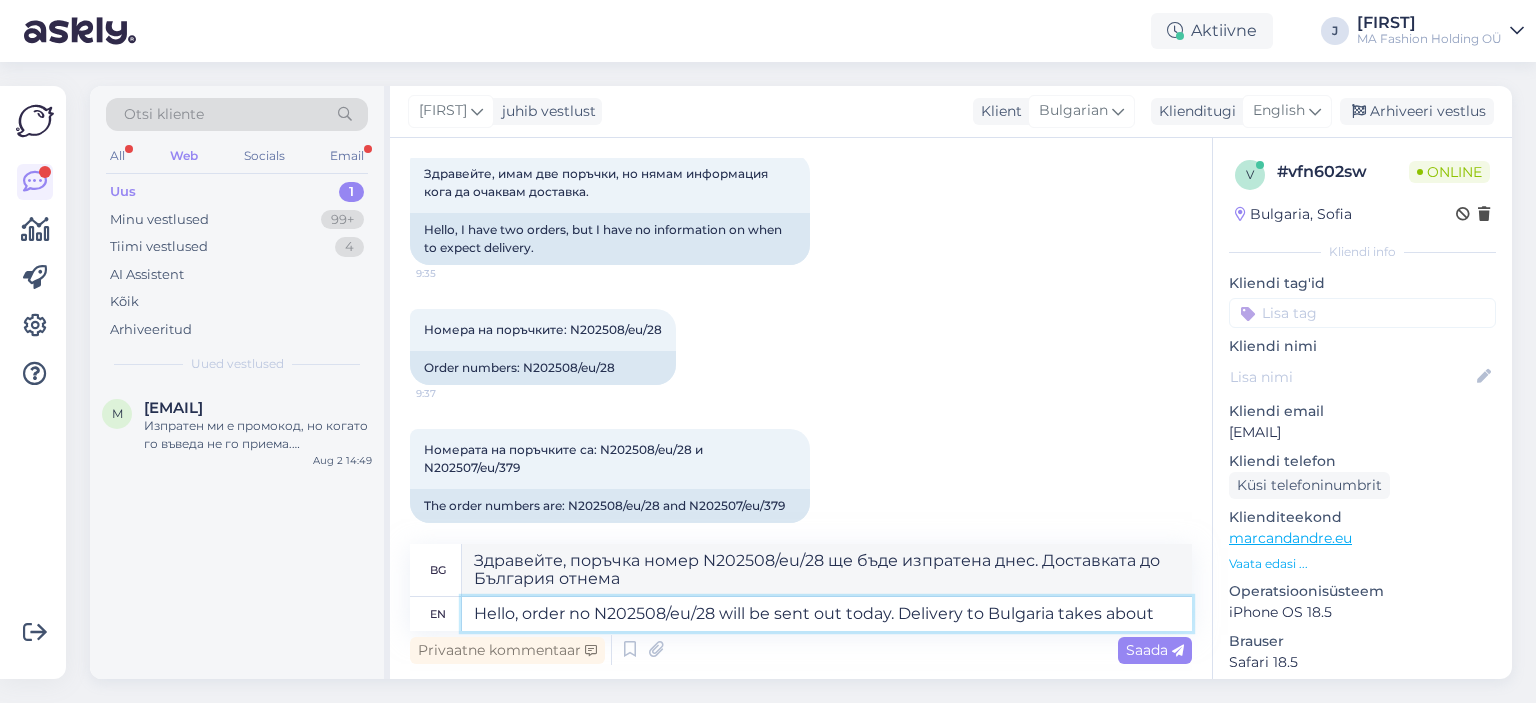 type on "Hello, order no N202508/eu/28 will be sent out today. Delivery to Bulgaria takes about" 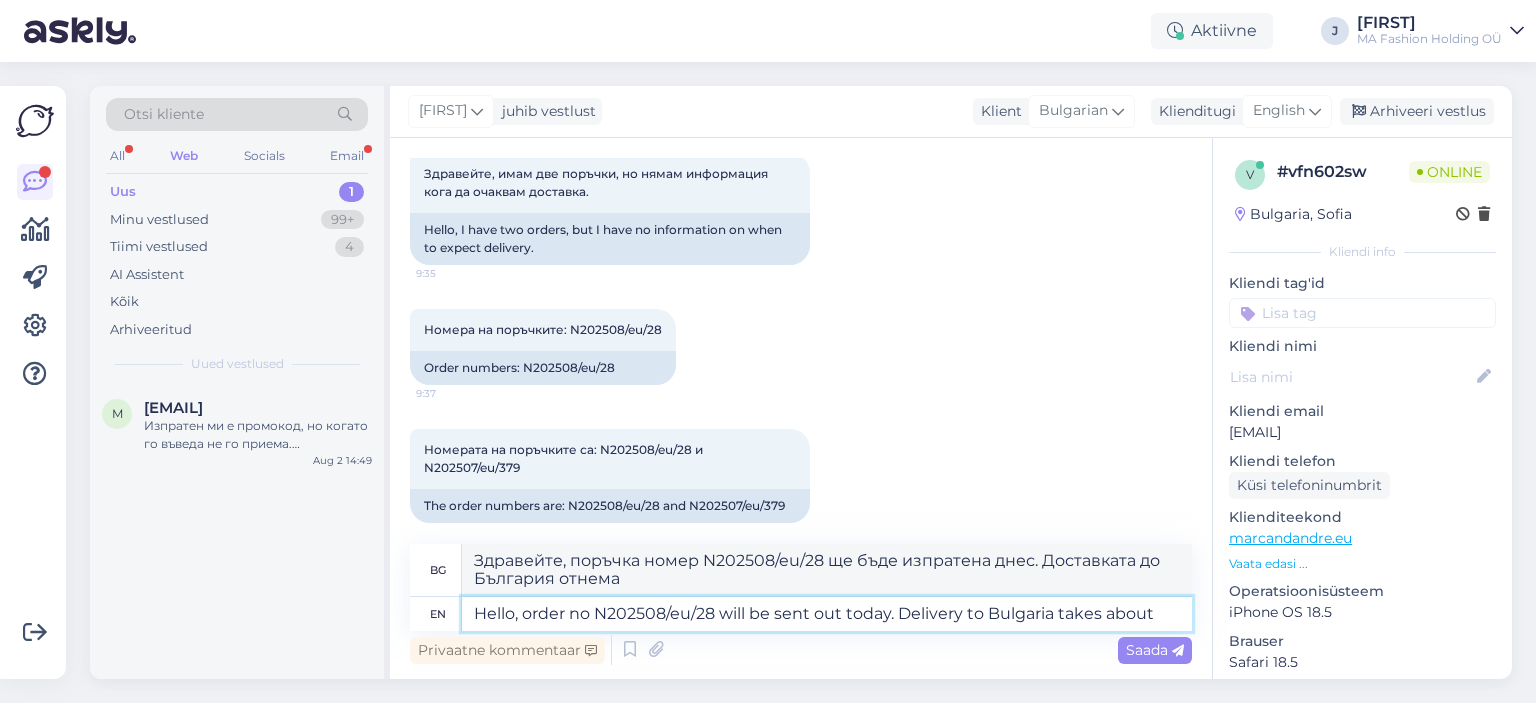 type on "Здравейте, поръчка номер N202508/eu/28 ще бъде изпратена днес. Доставката до България отнема около" 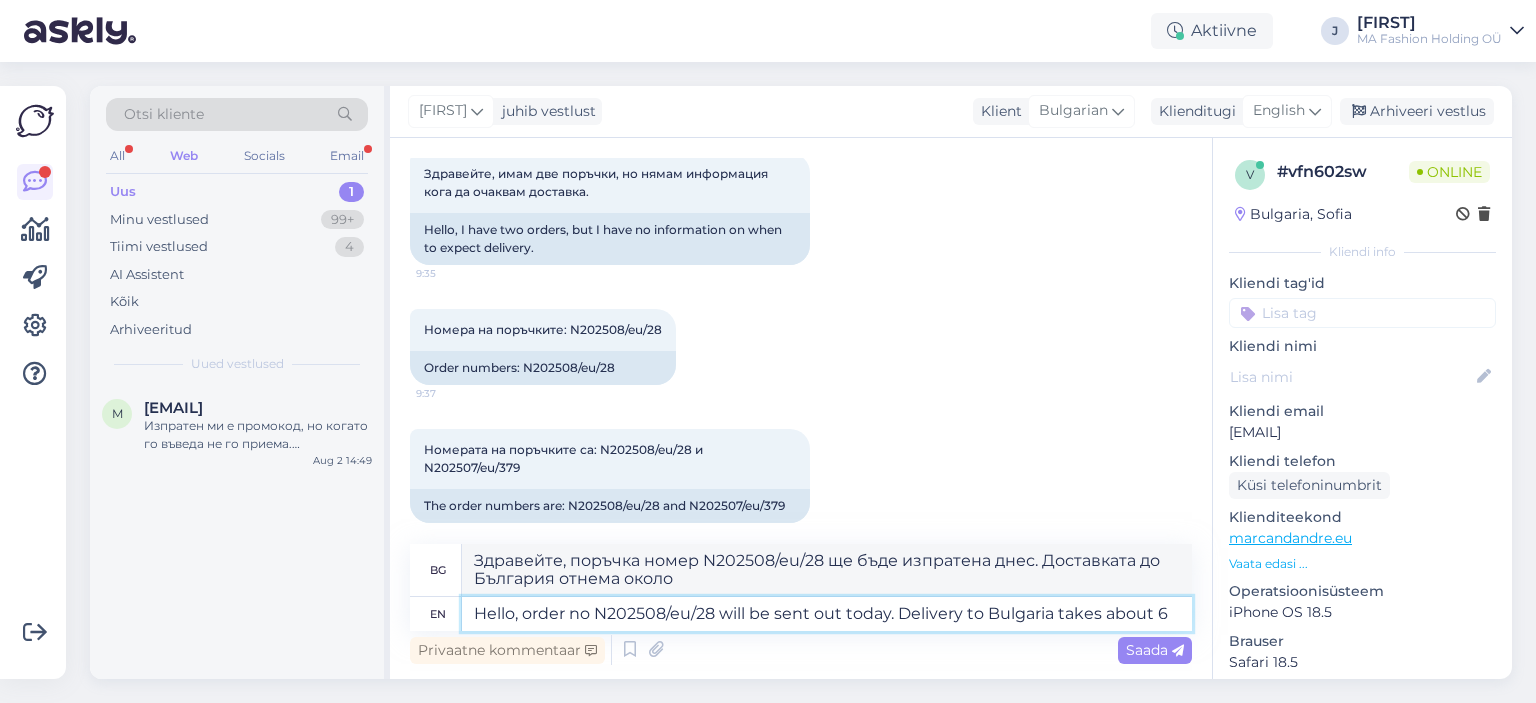 type on "Hello, order no N202508/eu/28 will be sent out today. Delivery to Bulgaria takes about 6" 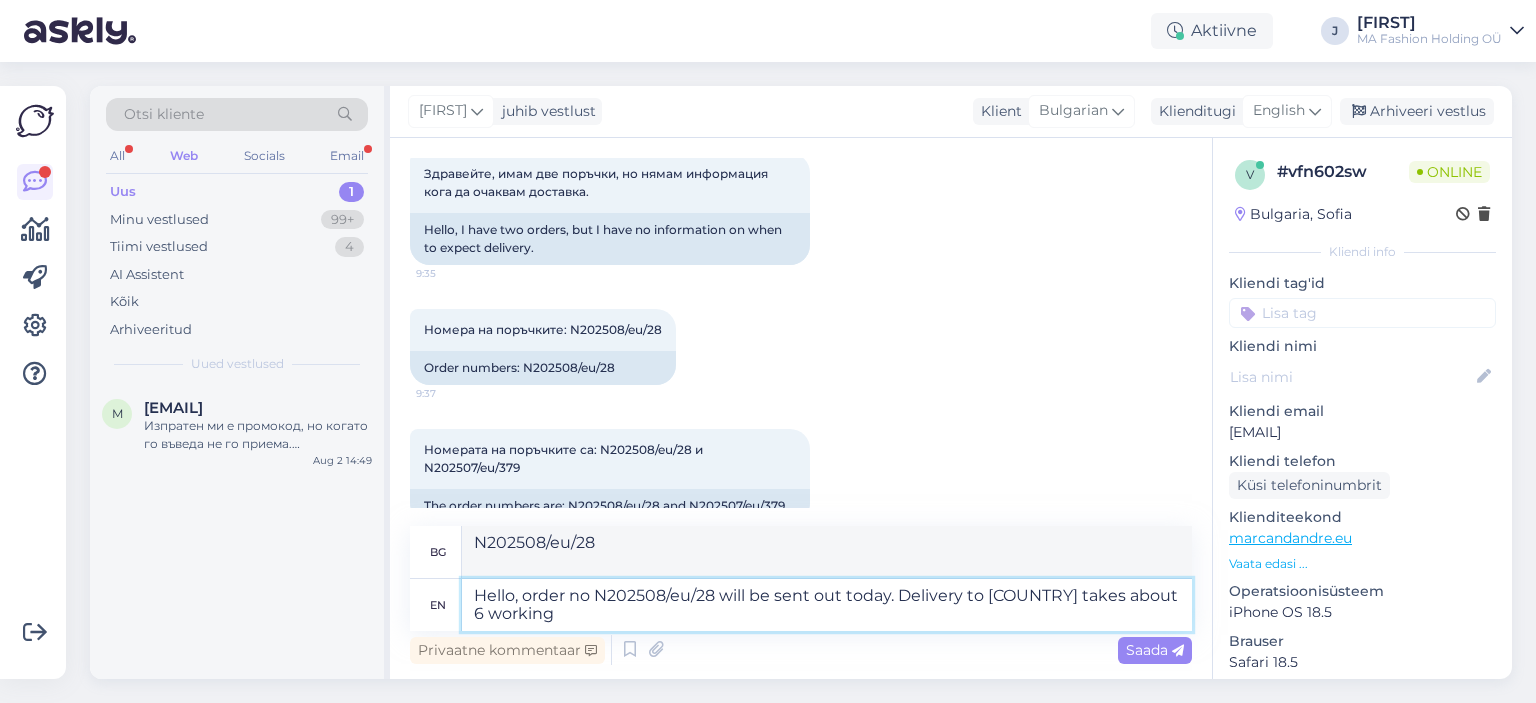 type on "Hello, order no N202508/eu/28 will be sent out today. Delivery to [COUNTRY] takes about 6 working" 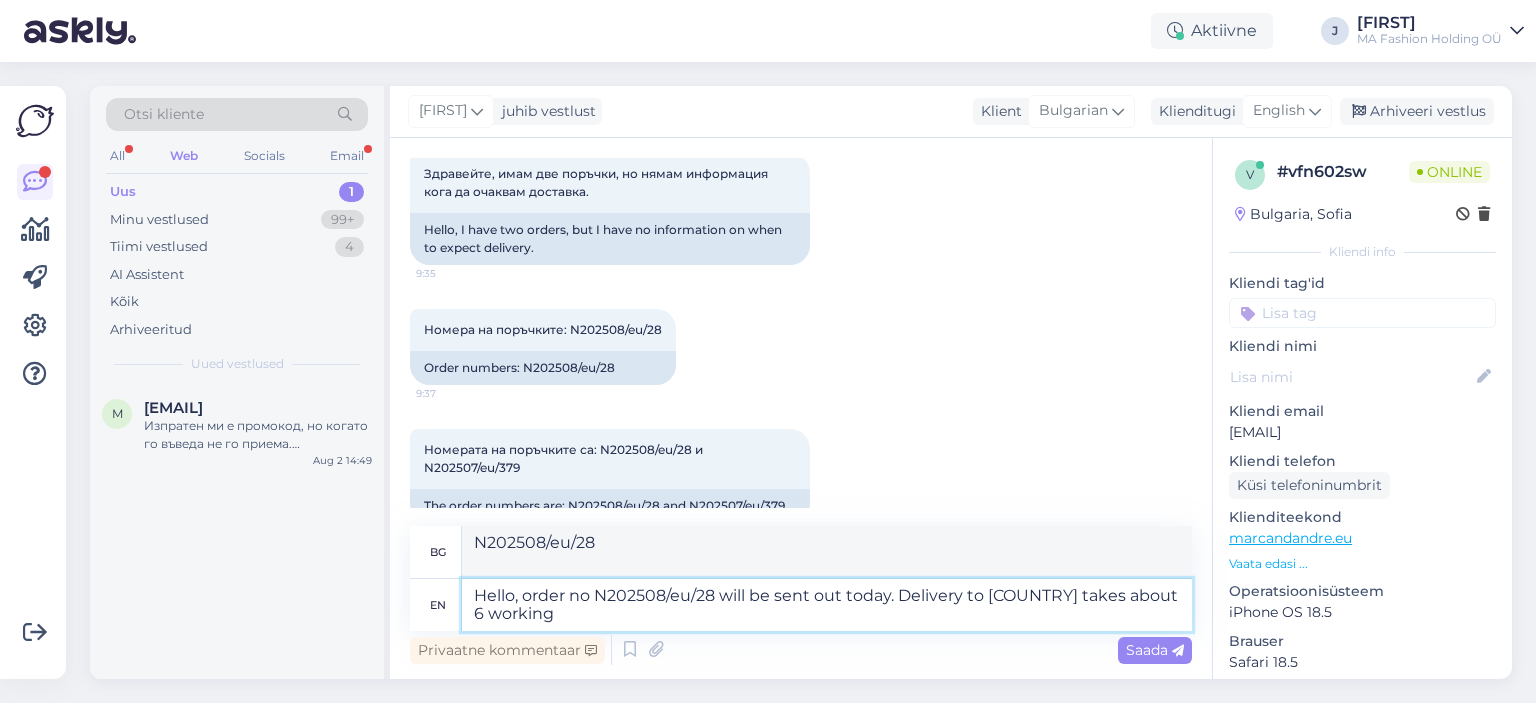type on "Здравейте, поръчка номер N202508/eu/28 ще бъде изпратена днес. Доставката до България отнема около 6 работни дни." 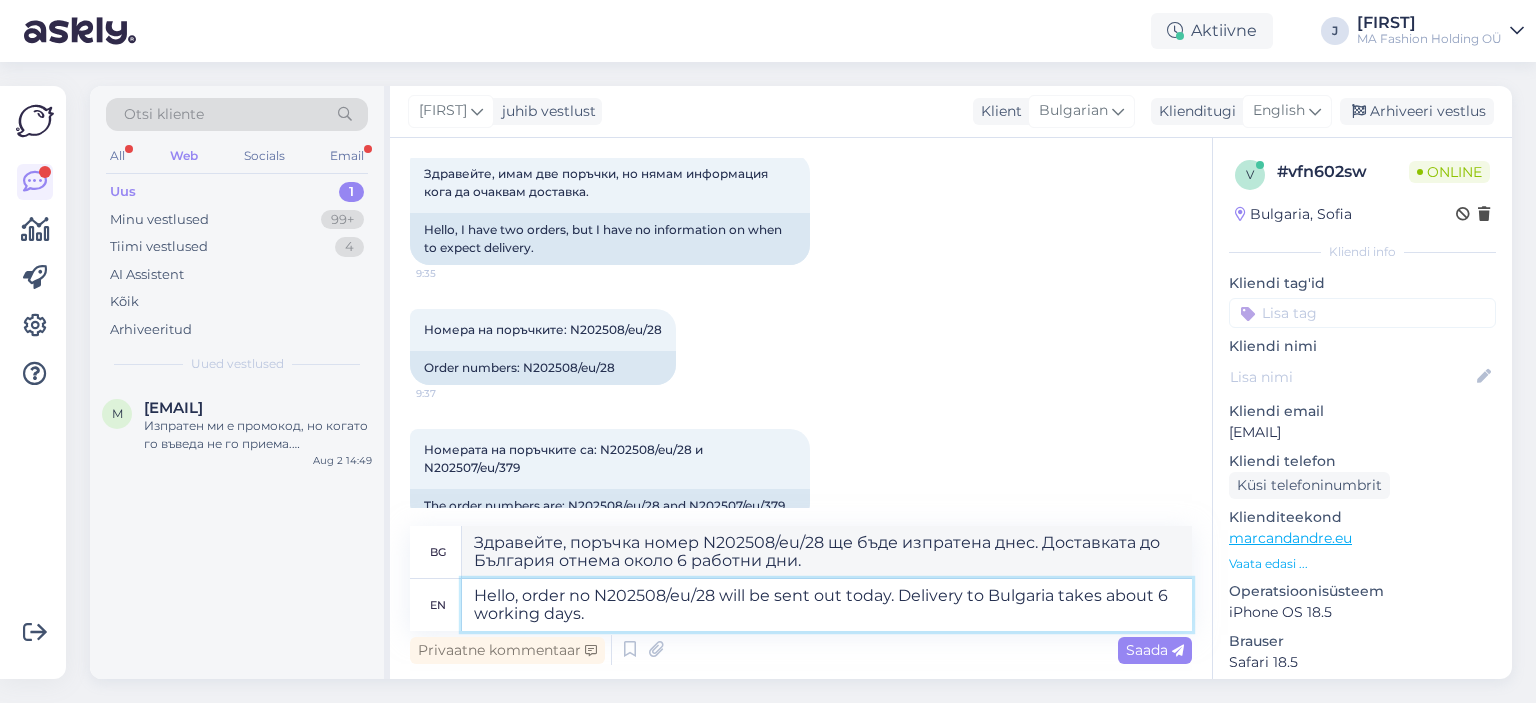 click on "Hello, order no N202508/eu/28 will be sent out today. Delivery to Bulgaria takes about 6 working days." at bounding box center [827, 605] 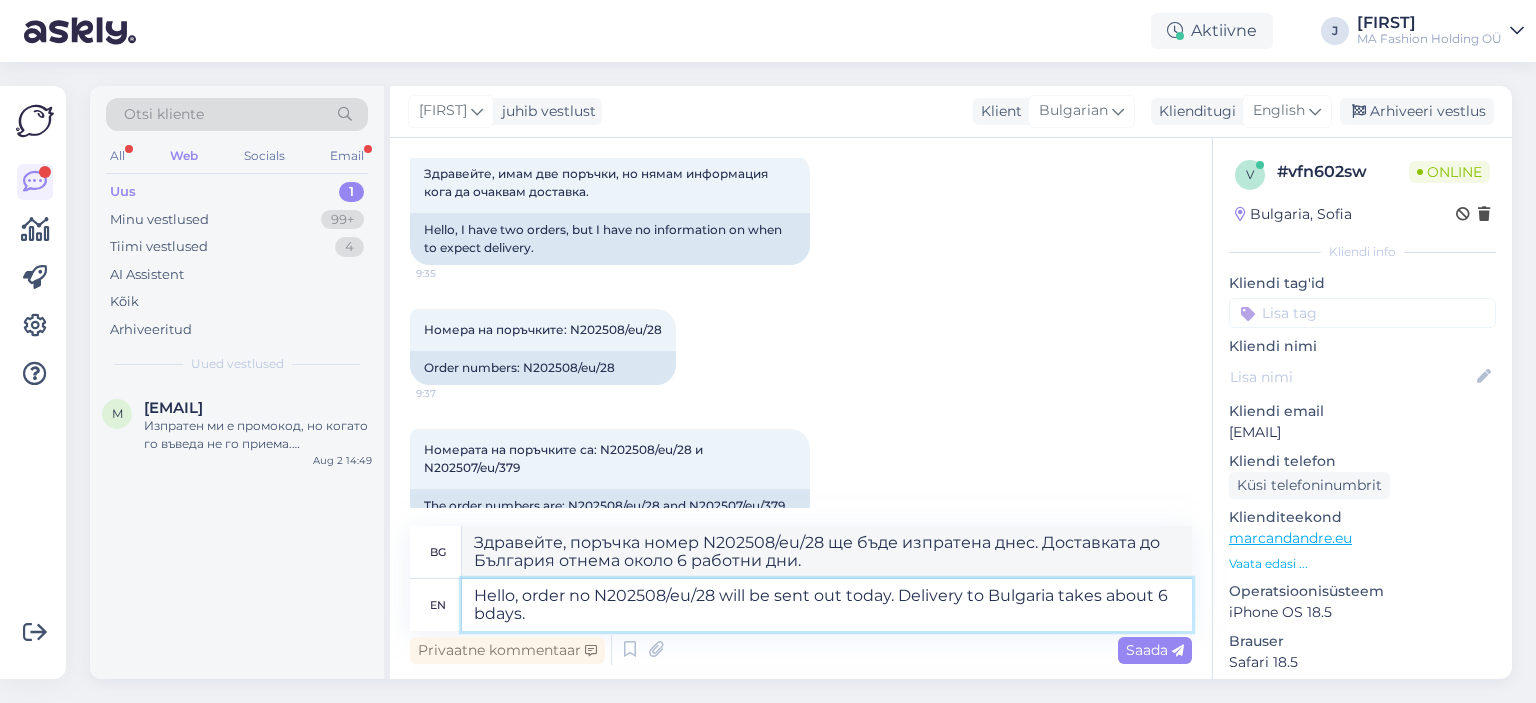 type on "Здравейте, поръчка номер N202508/eu/28 ще бъде изпратена днес. Доставката до [COUNTRY] отнема около 6 дни." 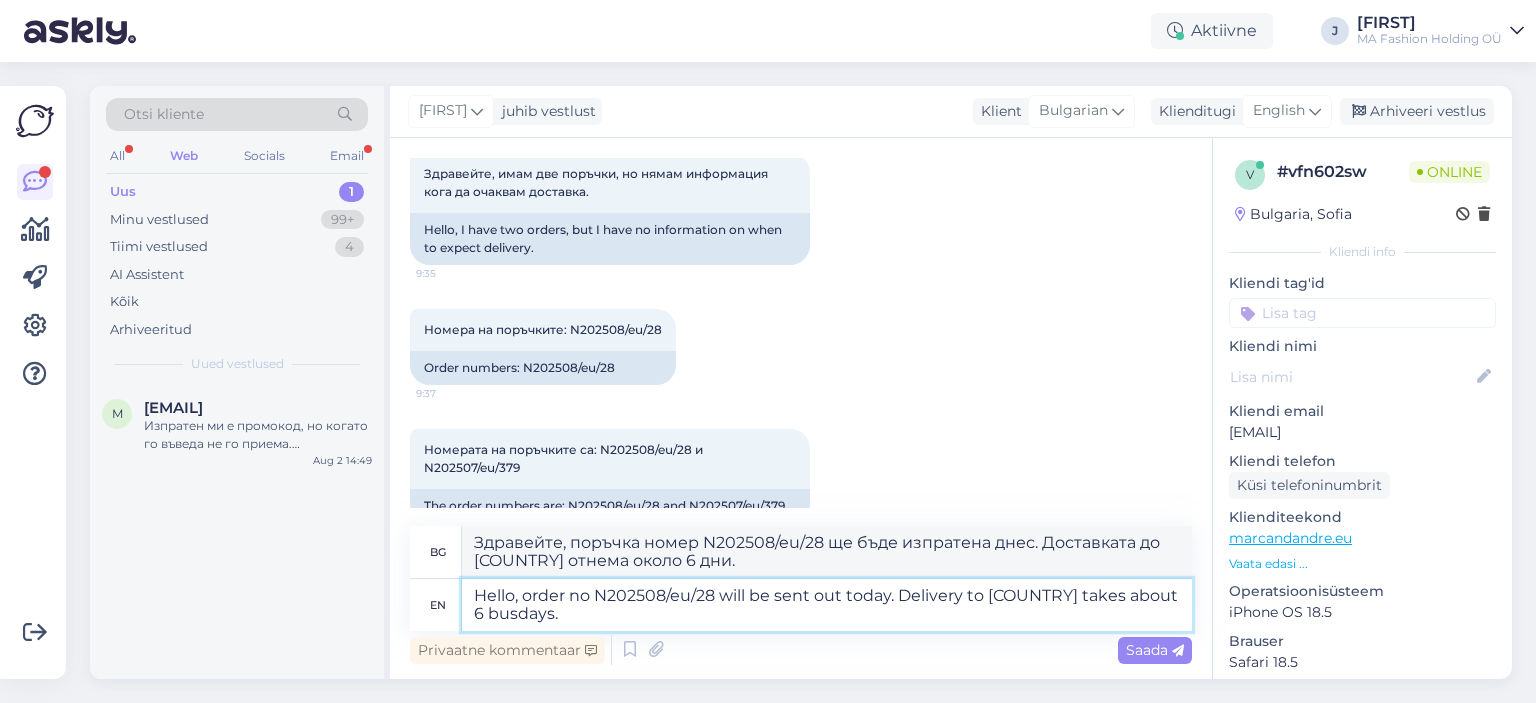 type on "Hello, order no N202508/eu/28 will be sent out today. Delivery to Bulgaria takes about 6 busidays." 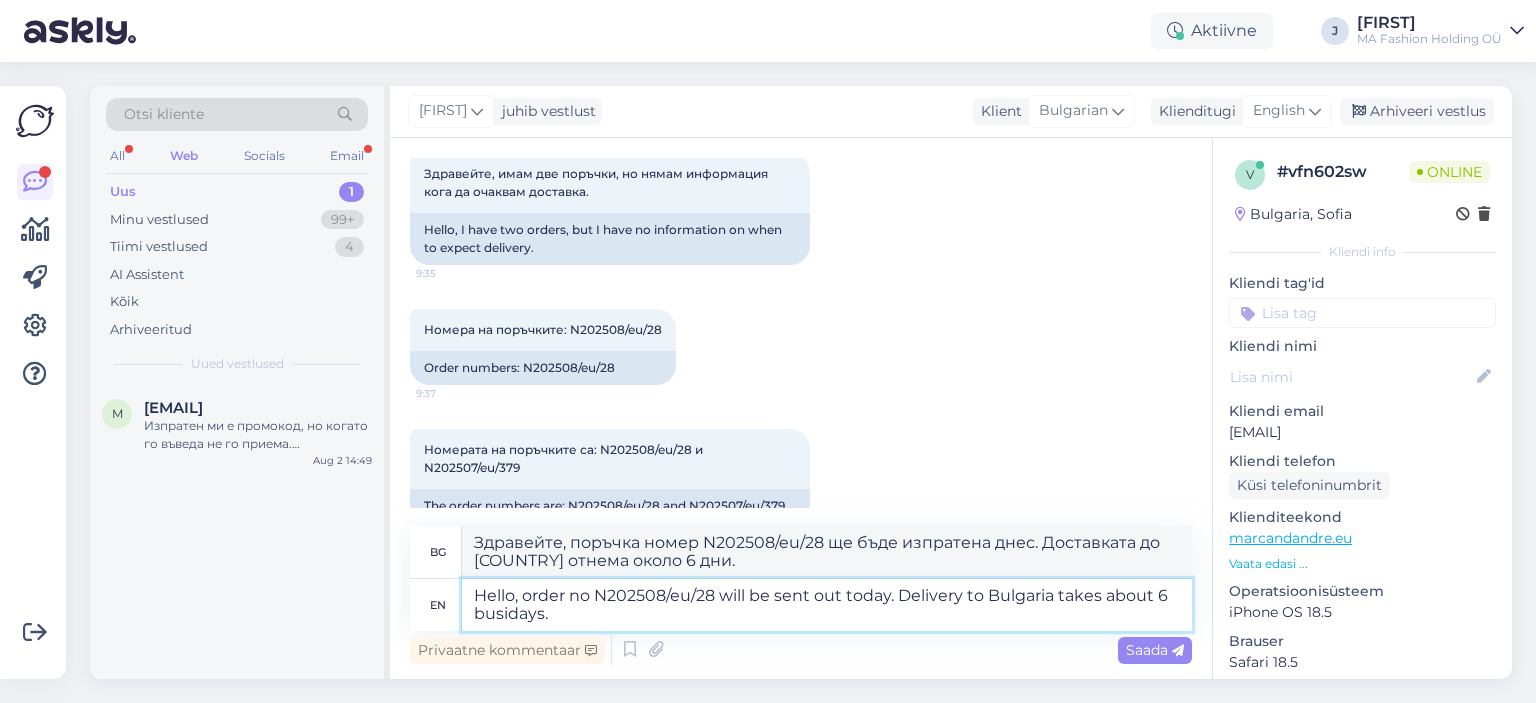 type on "Здравейте, поръчка номер N202508/eu/28 ще бъде изпратена днес. Доставката до България отнема около 6 работни дни." 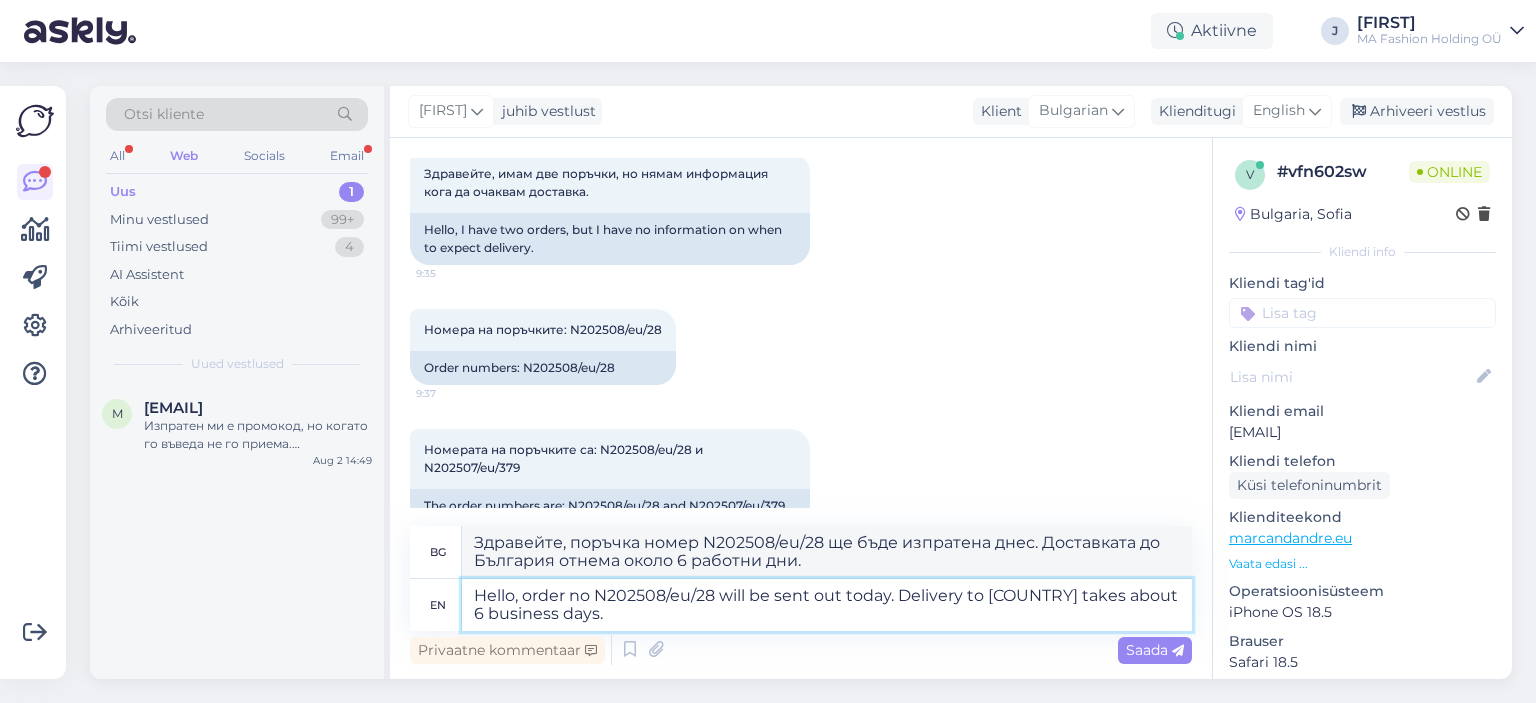 click on "Hello, order no N202508/eu/28 will be sent out today. Delivery to [COUNTRY] takes about 6 business days." at bounding box center (827, 605) 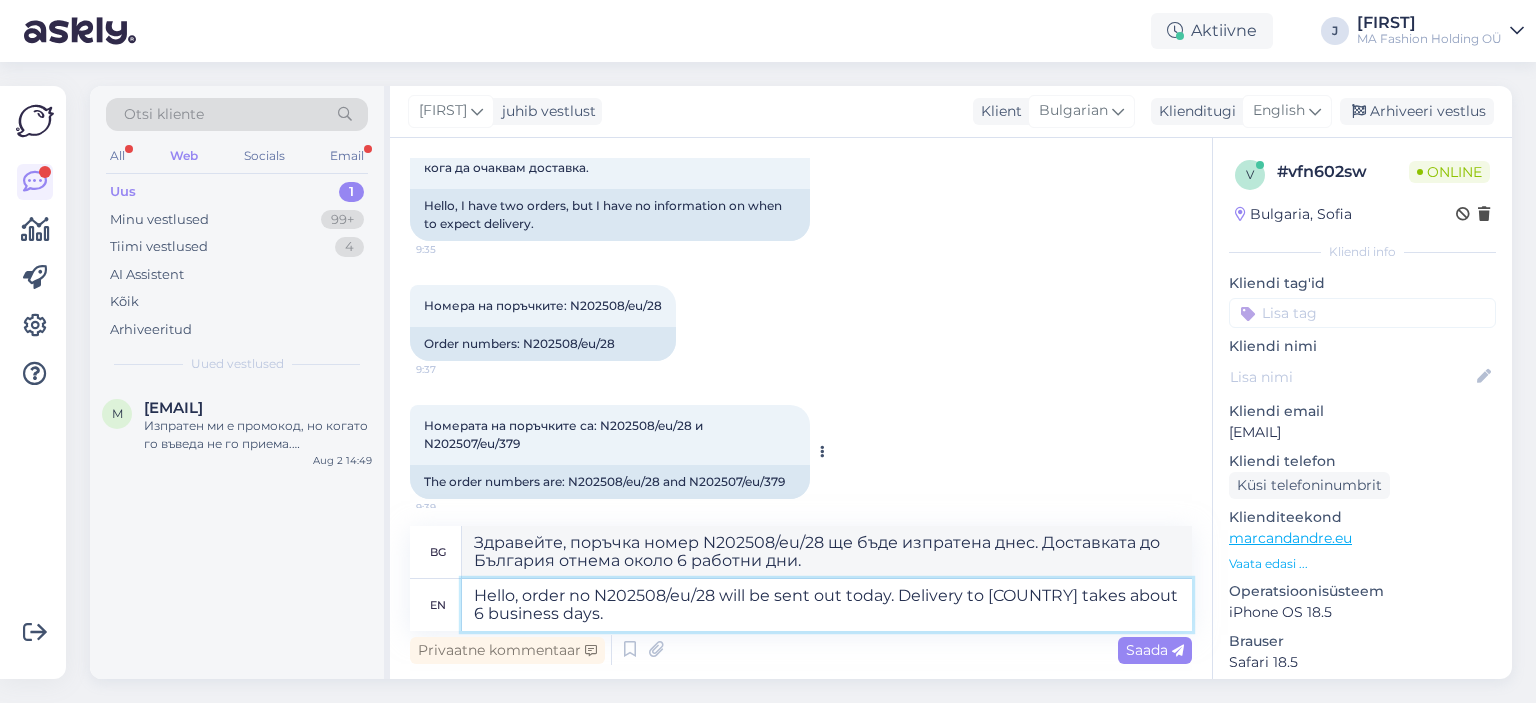 scroll, scrollTop: 147, scrollLeft: 0, axis: vertical 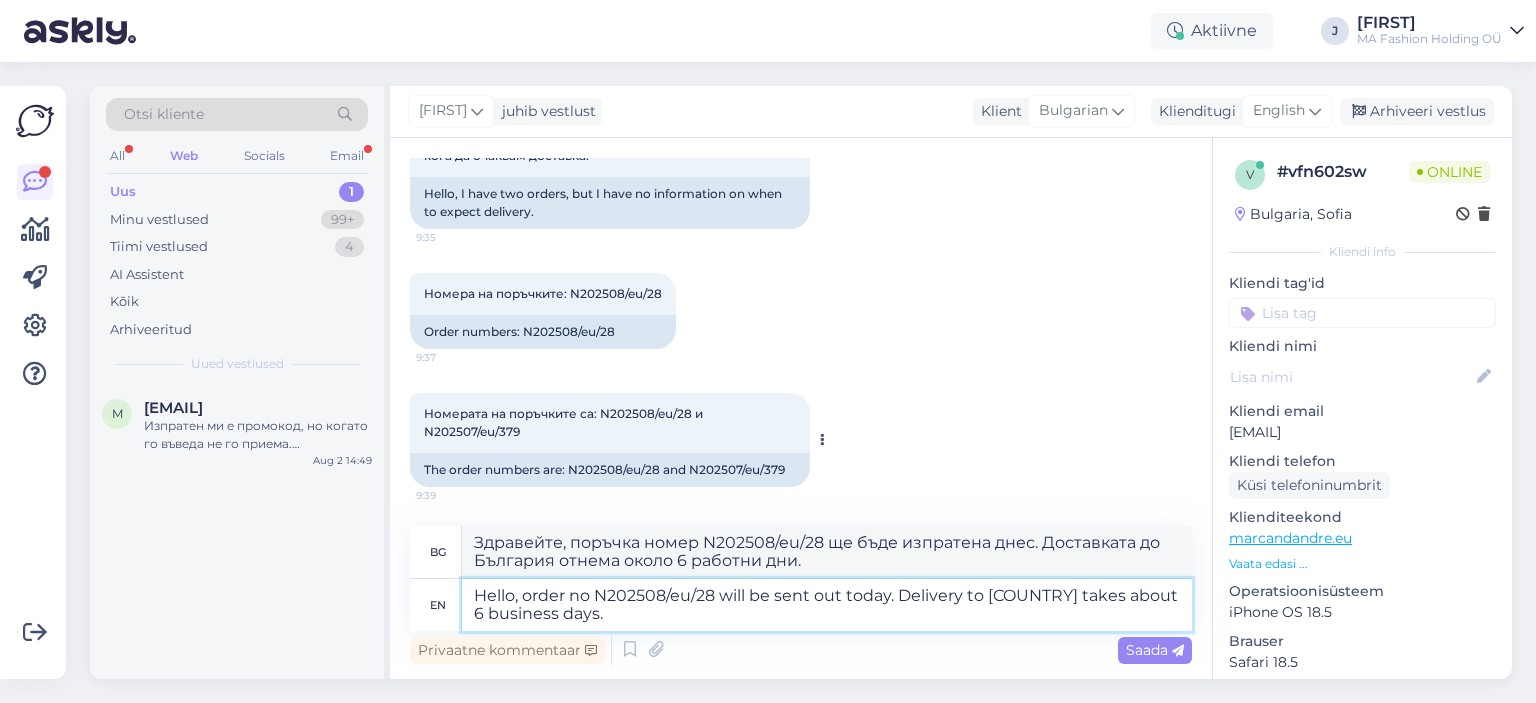 type on "Hello, order no N202508/eu/28 will be sent out today. Delivery to [COUNTRY] takes about 6 business days." 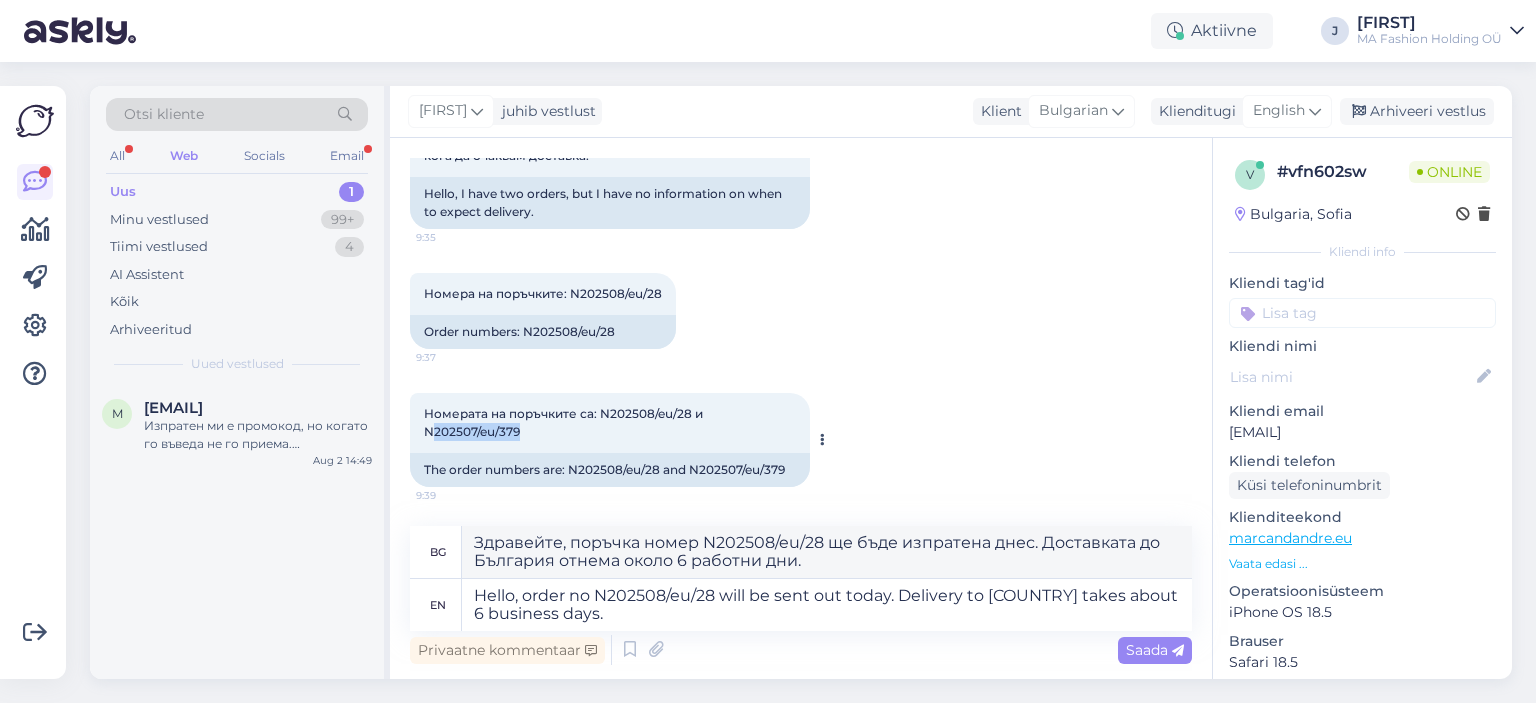 drag, startPoint x: 531, startPoint y: 426, endPoint x: 434, endPoint y: 426, distance: 97 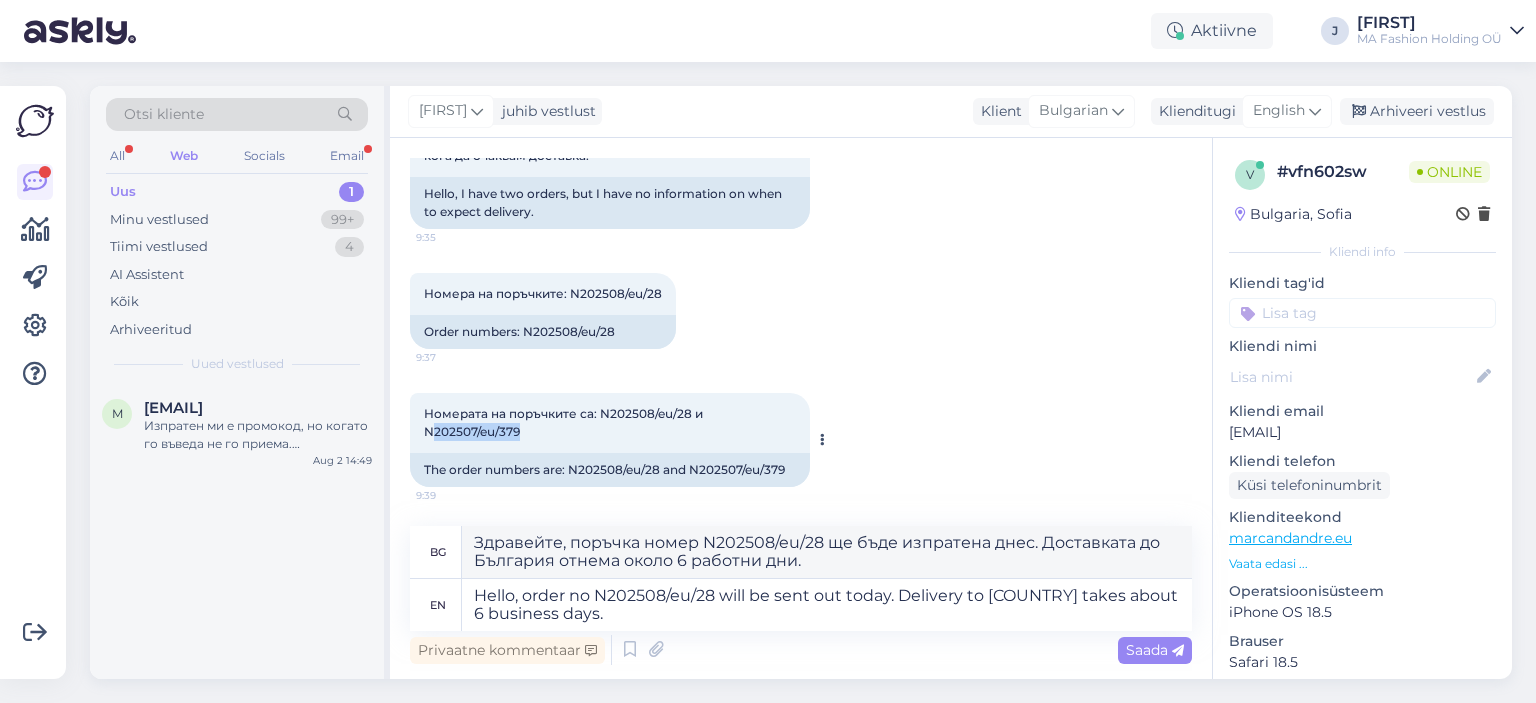 click on "Номерата на поръчките са: N202508/eu/28 и N202507/eu/379 [TIME]" at bounding box center [610, 423] 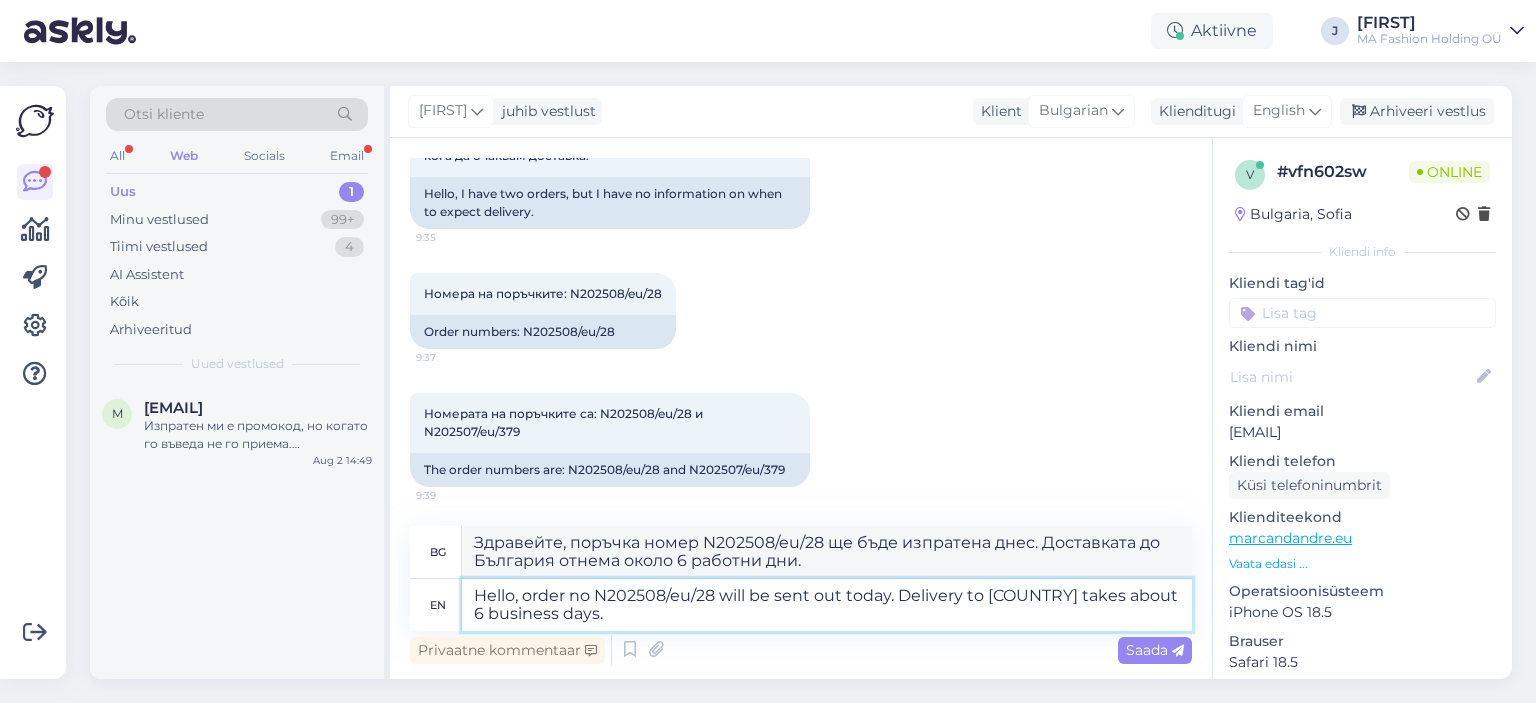 click on "Hello, order no N202508/eu/28 will be sent out today. Delivery to [COUNTRY] takes about 6 business days." at bounding box center (827, 605) 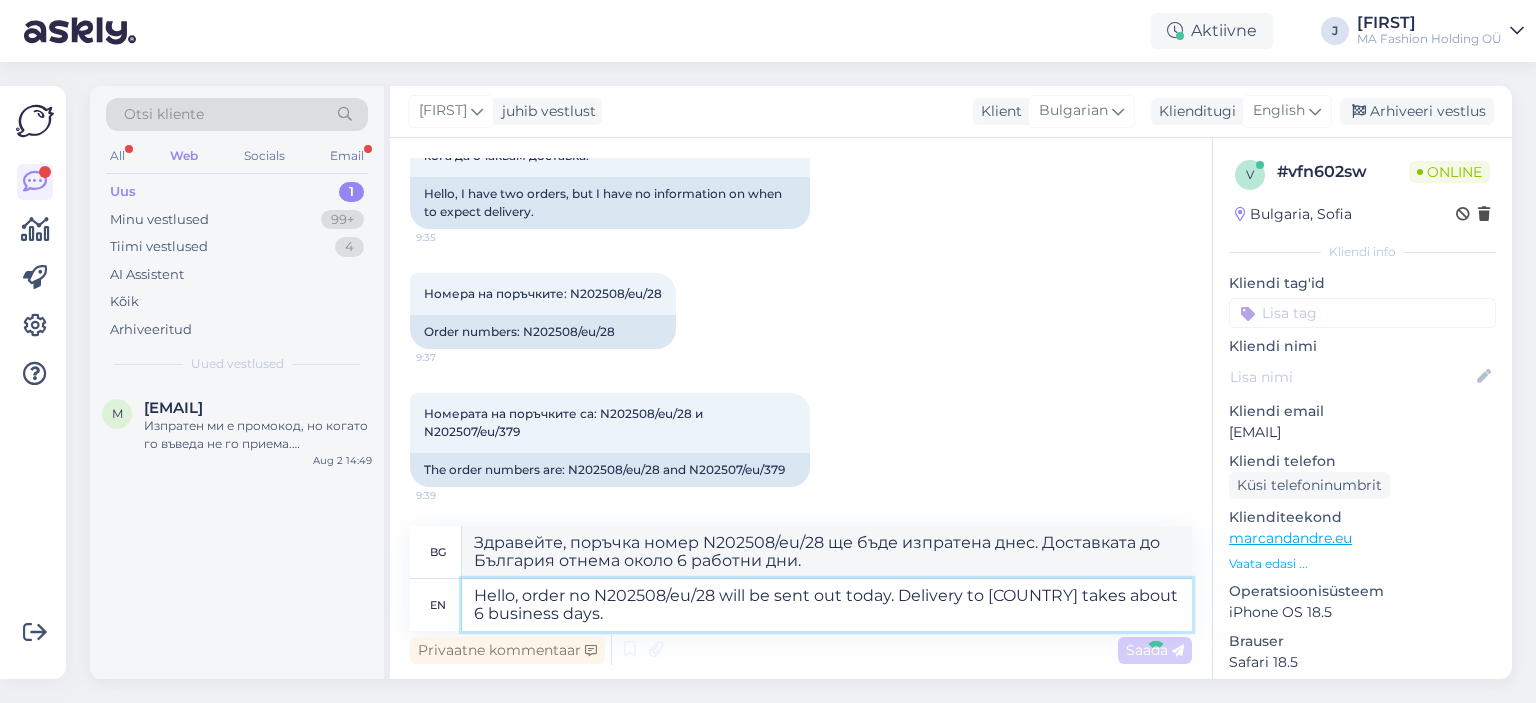 type 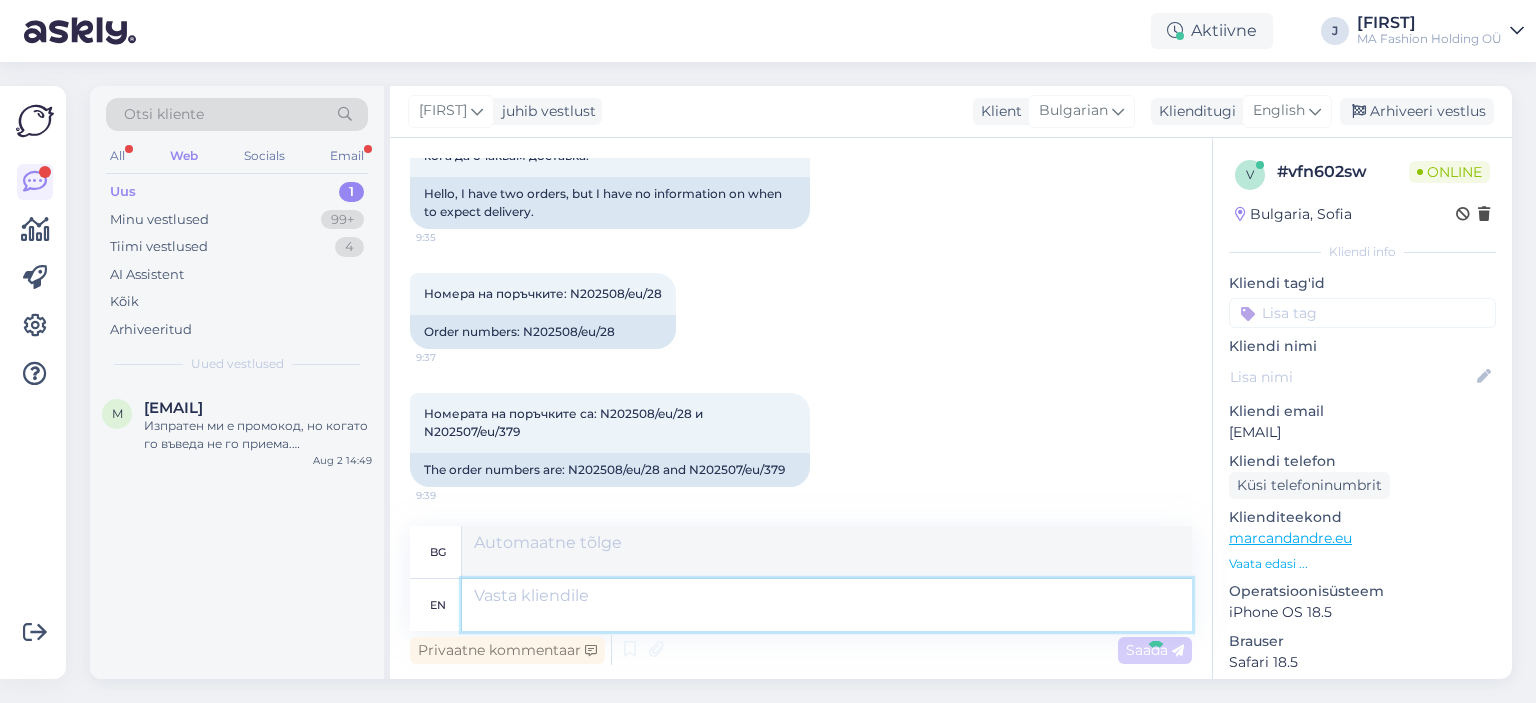 scroll, scrollTop: 285, scrollLeft: 0, axis: vertical 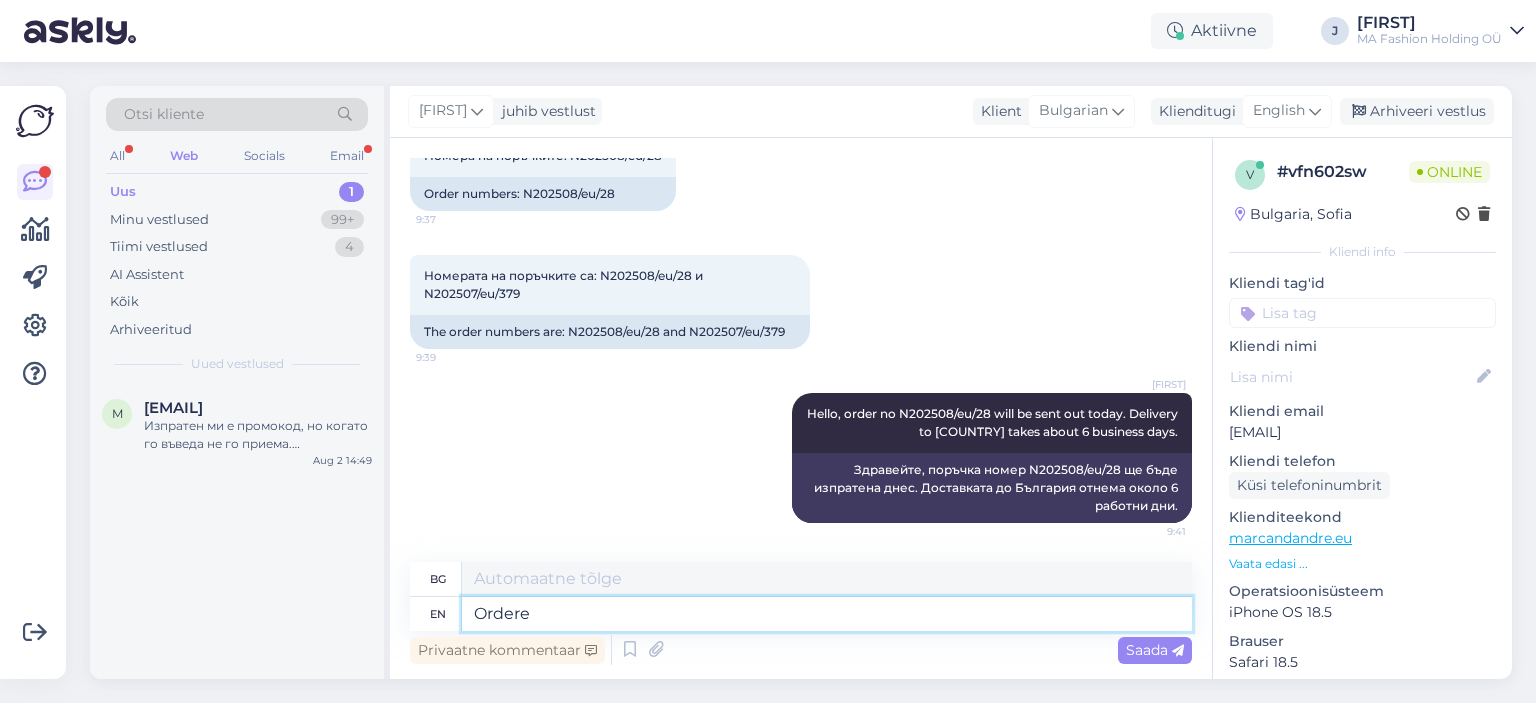 type on "Ordere" 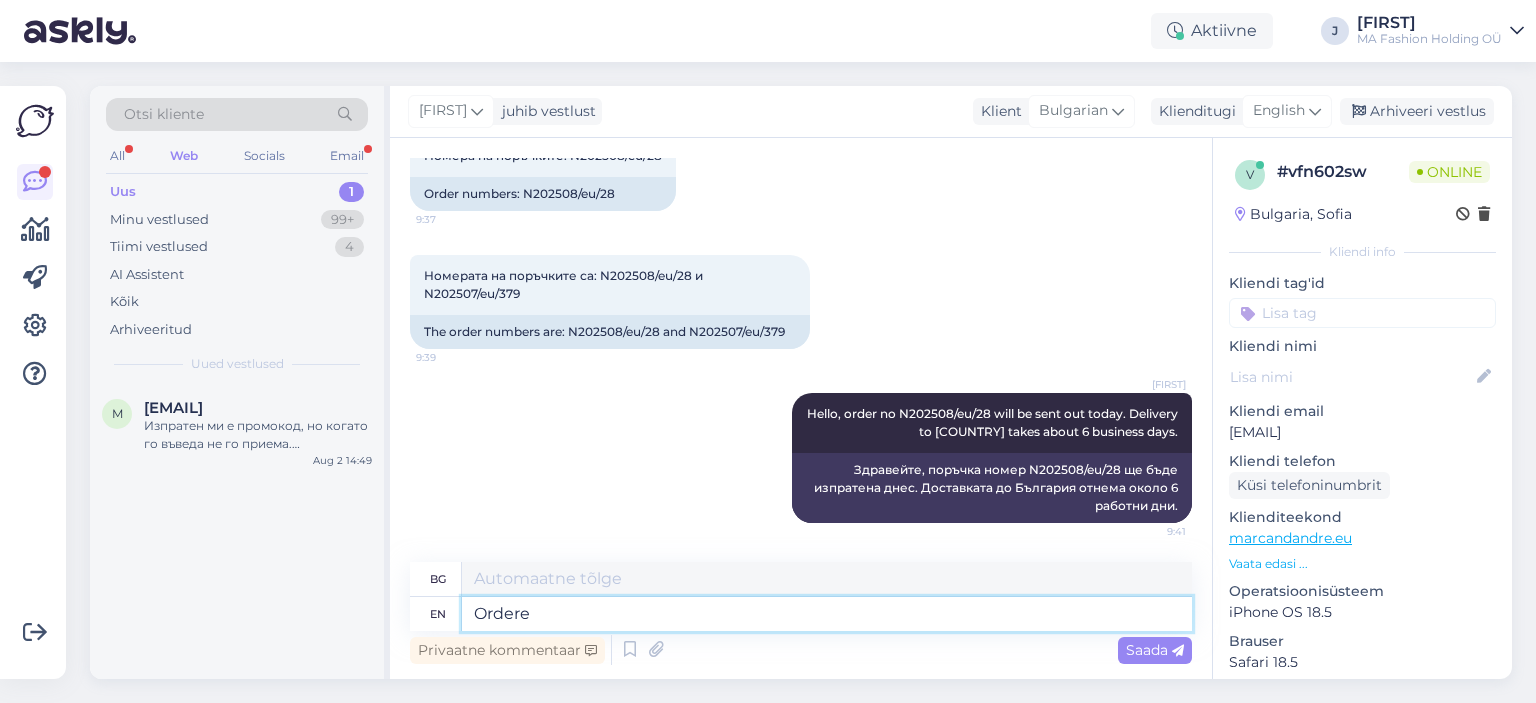 type on "Поръчай" 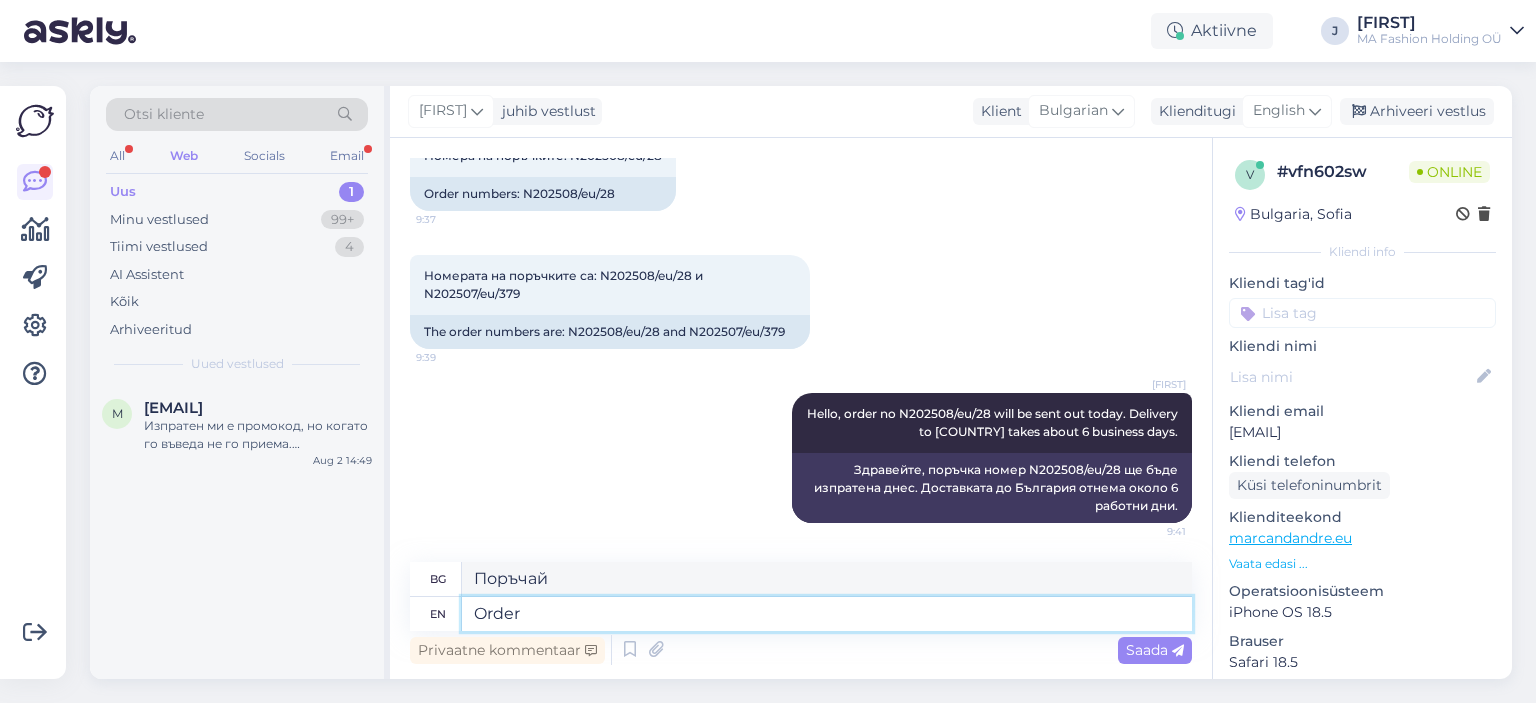 type on "Order n" 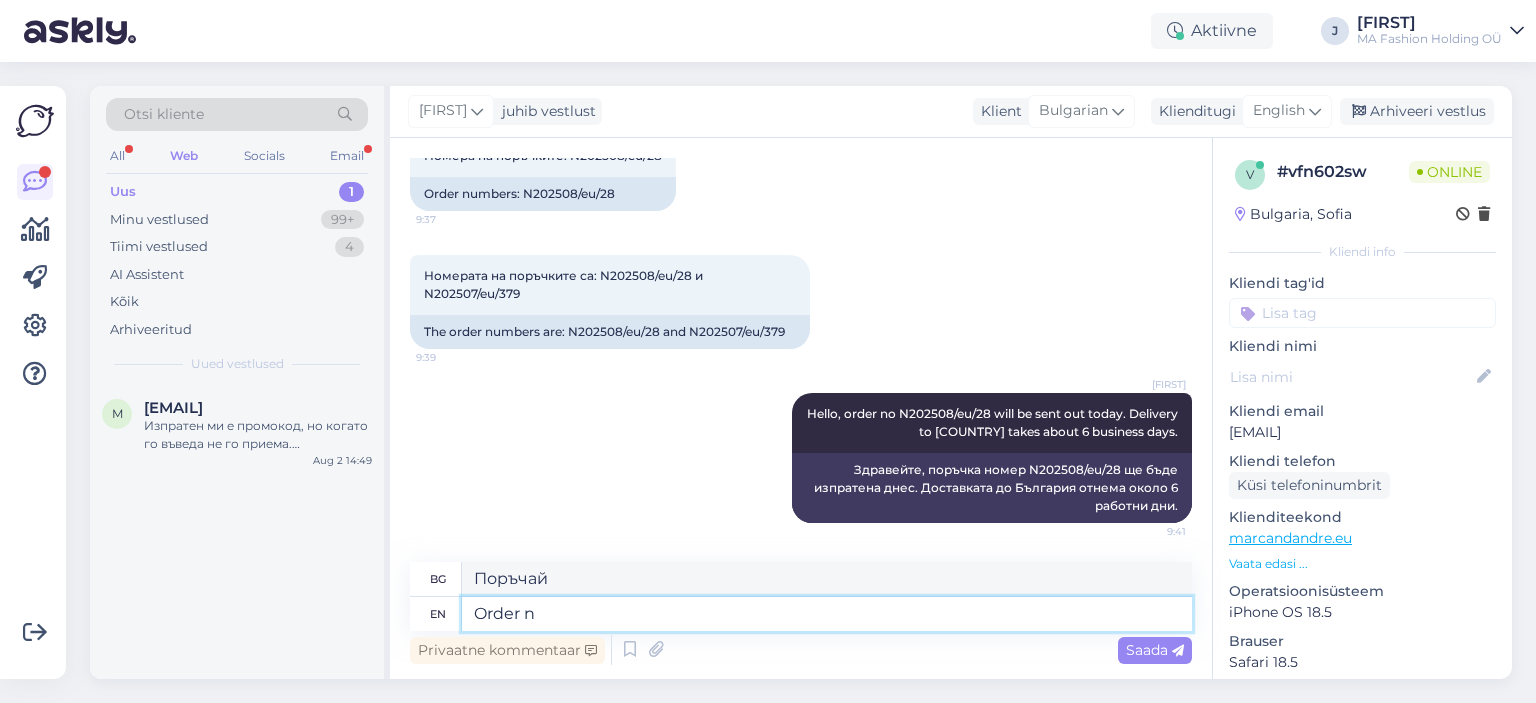 type on "Поръчка" 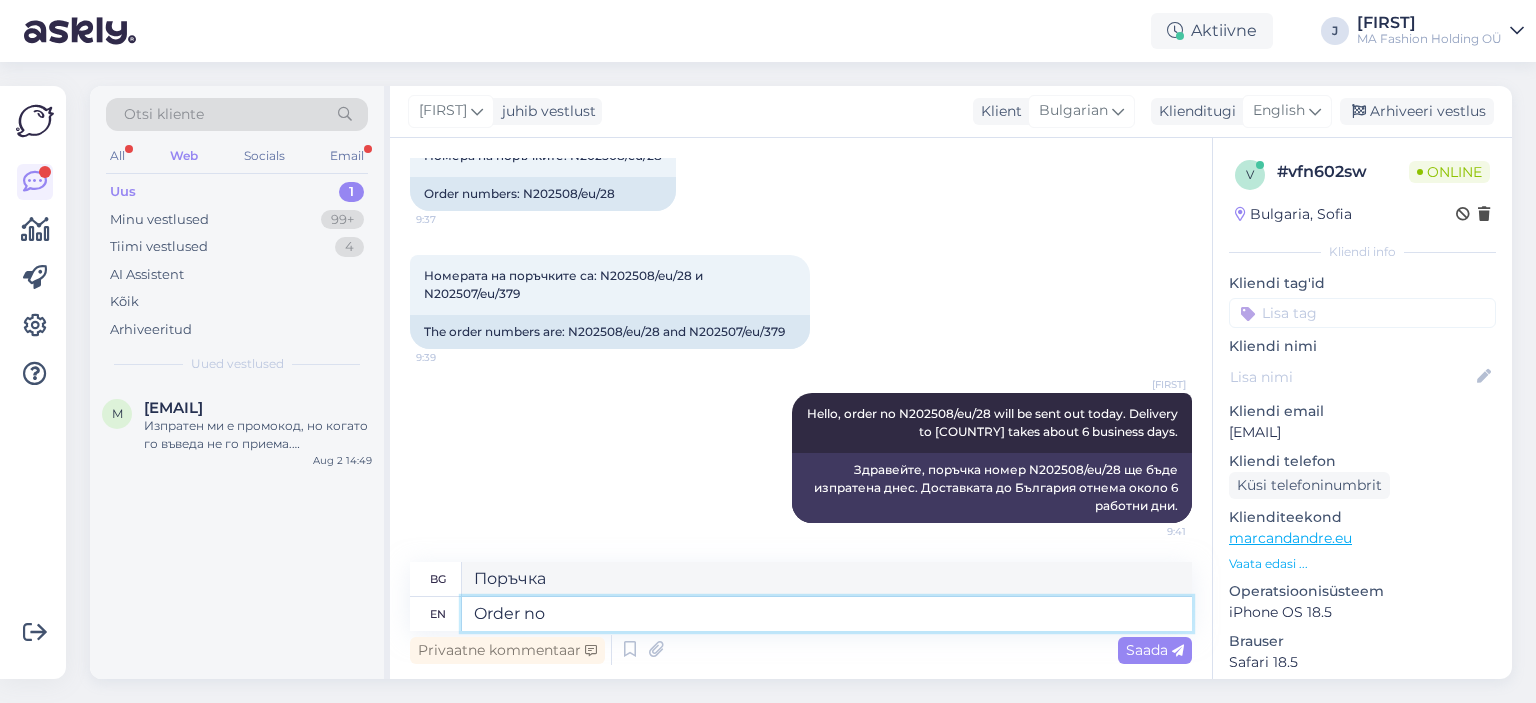 type on "Order no" 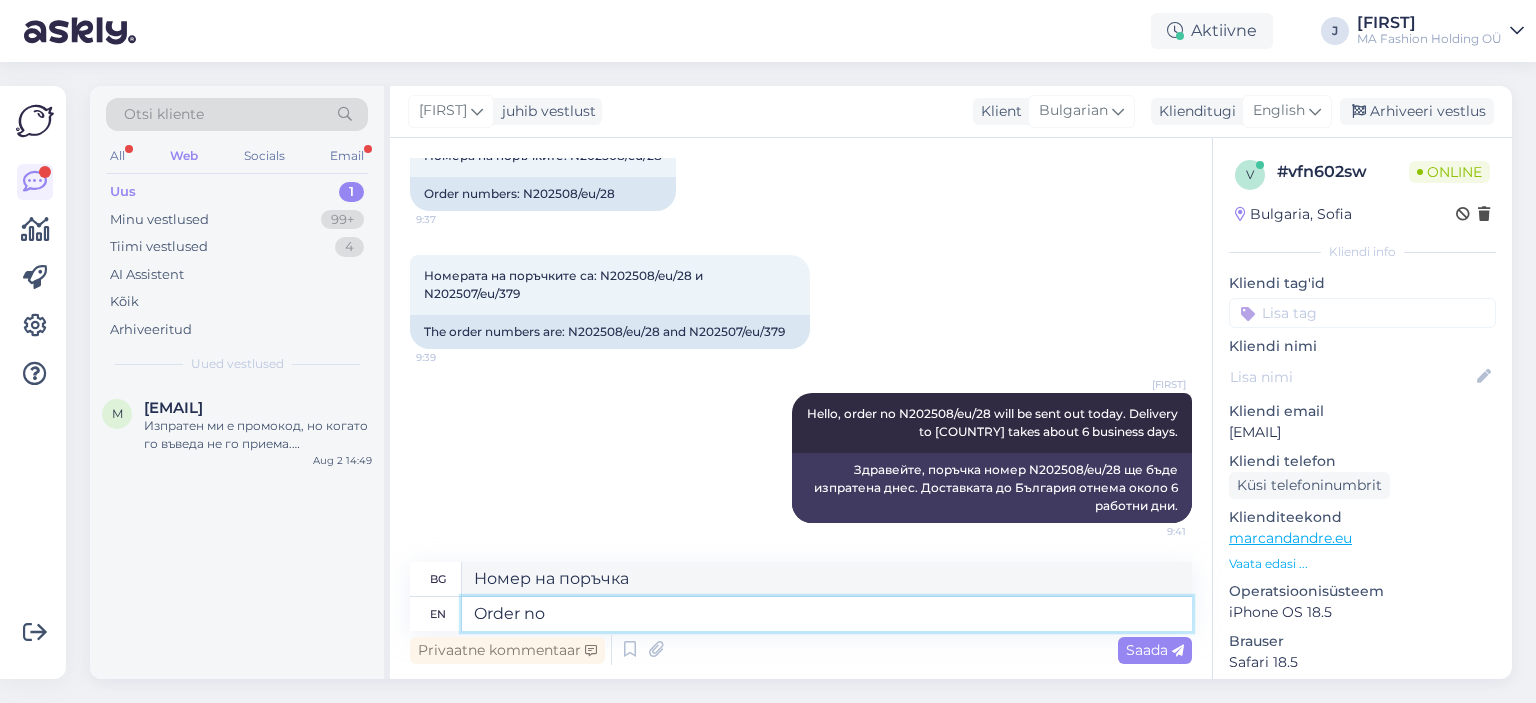 paste on "05605522358616" 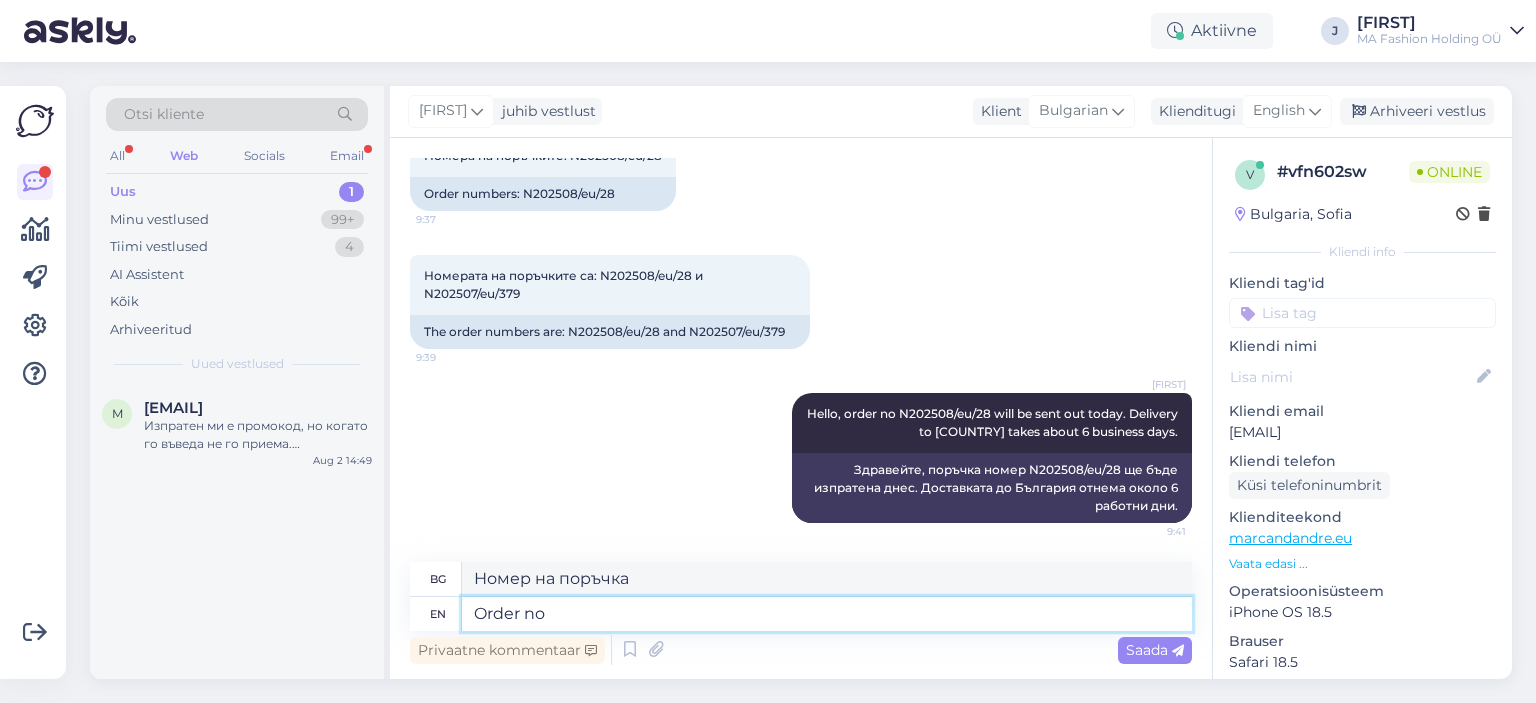 type on "[PHONE]" 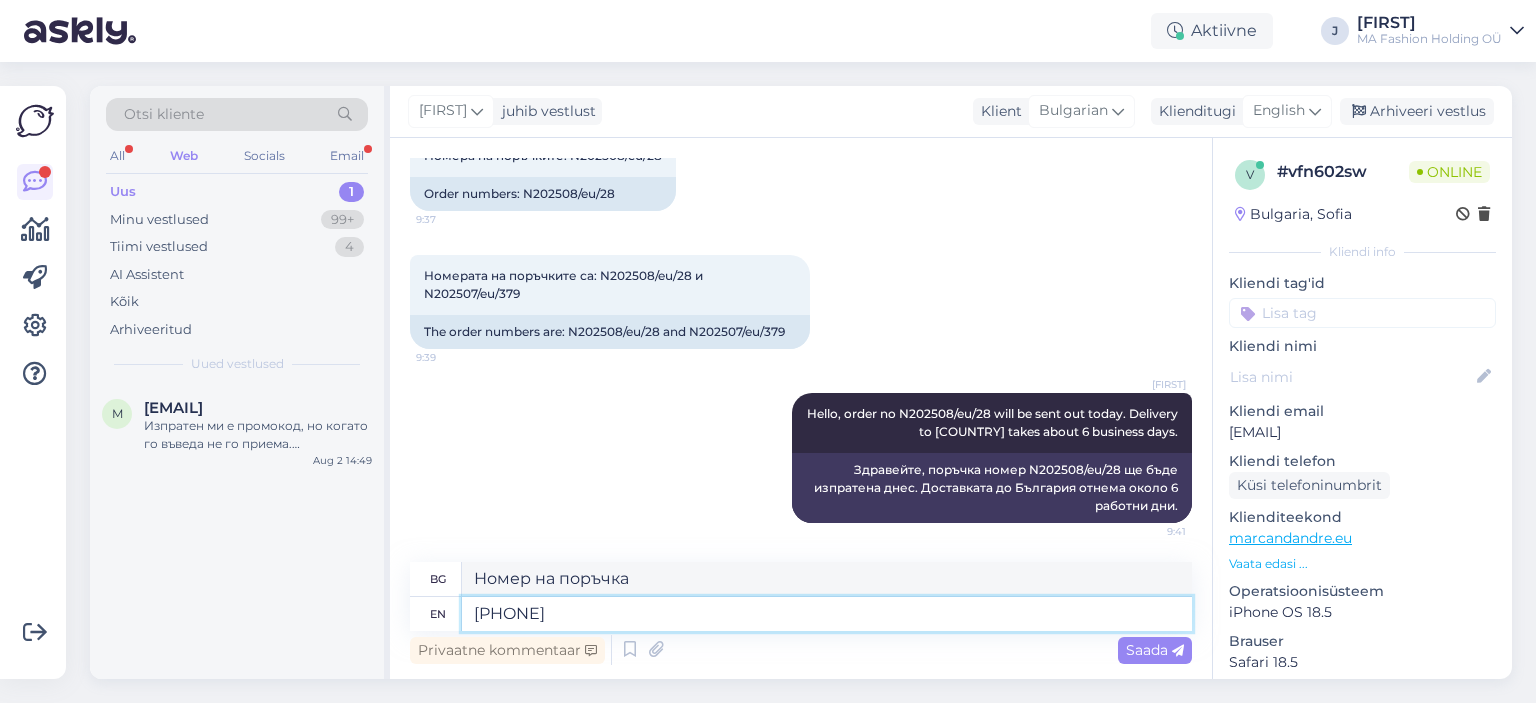 type on "Номер на поръчка [TRACKING_NUMBER]" 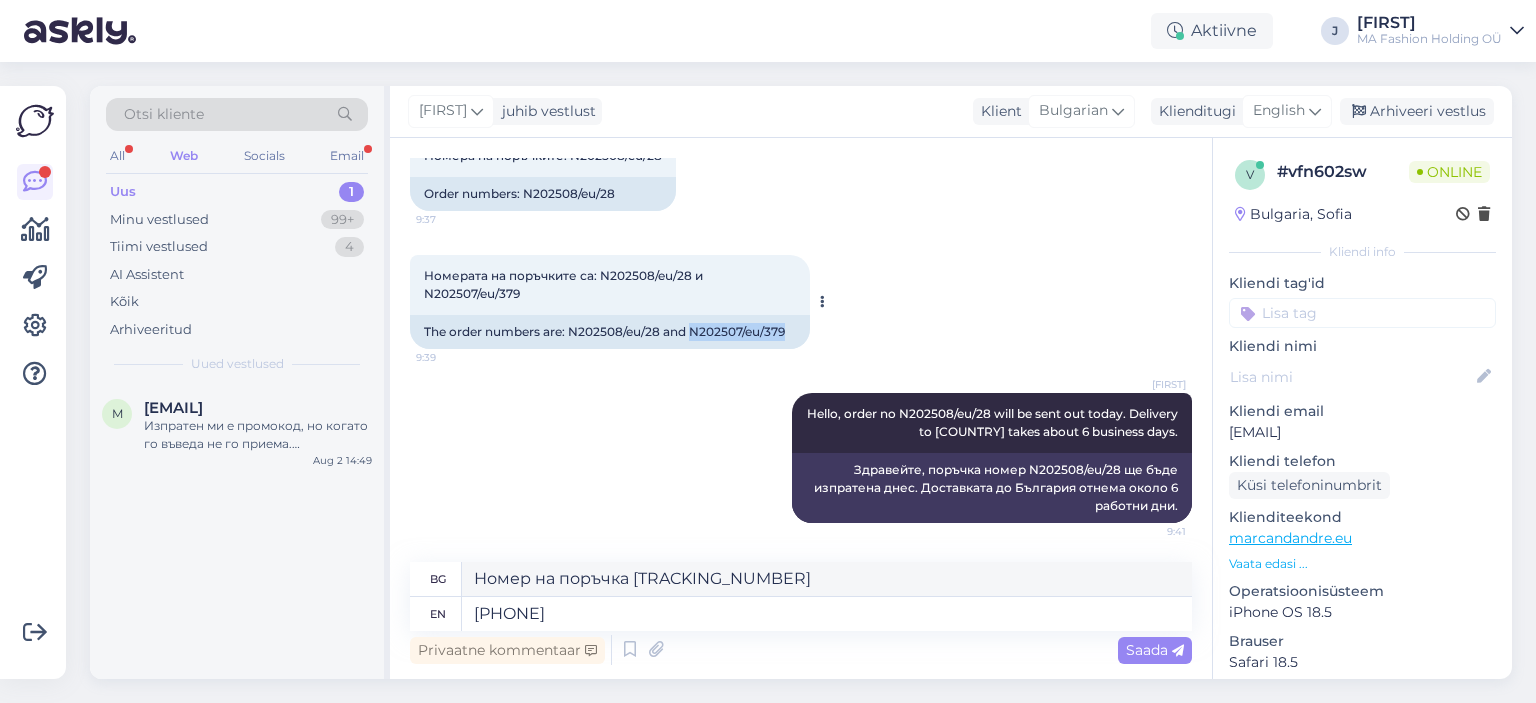 drag, startPoint x: 692, startPoint y: 328, endPoint x: 790, endPoint y: 331, distance: 98.045906 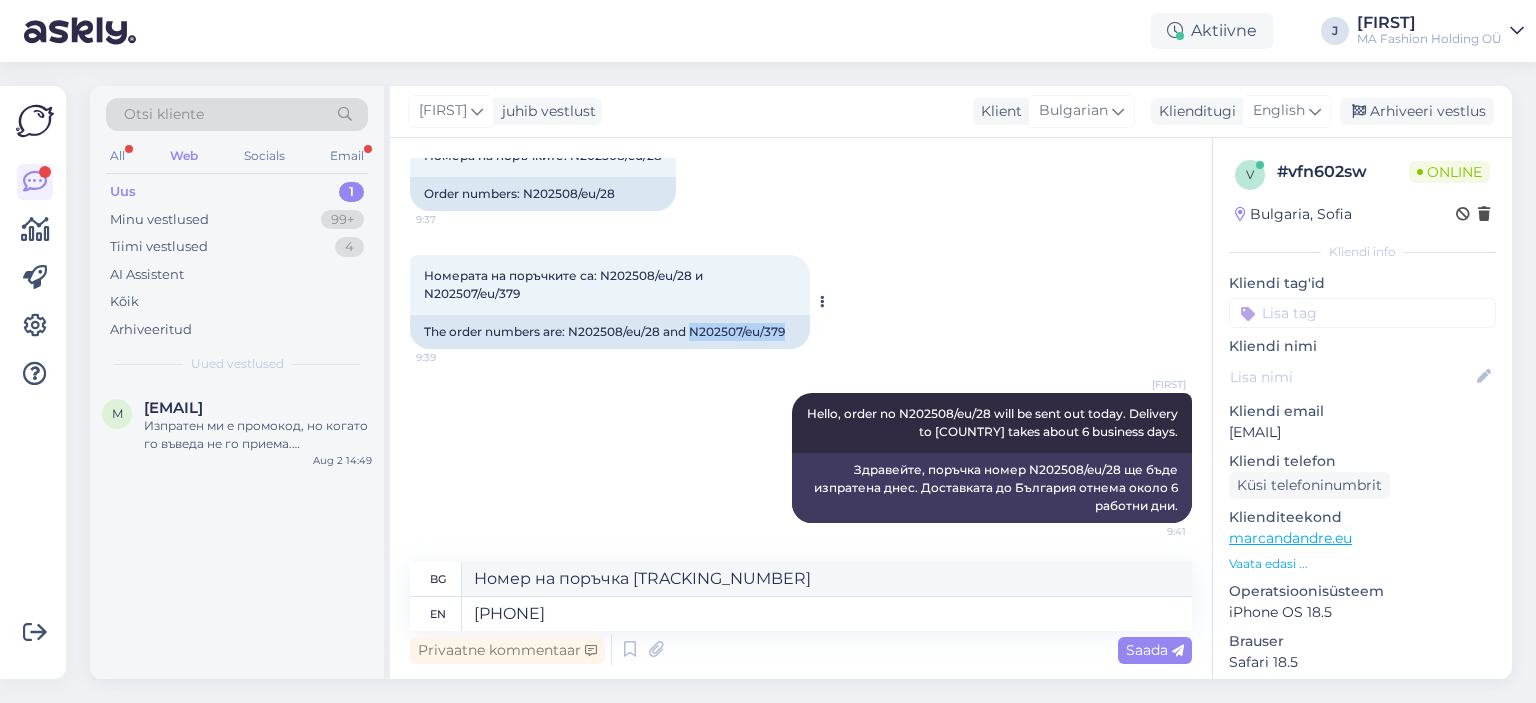 click on "The order numbers are: N202508/eu/28 and N202507/eu/379" at bounding box center [610, 332] 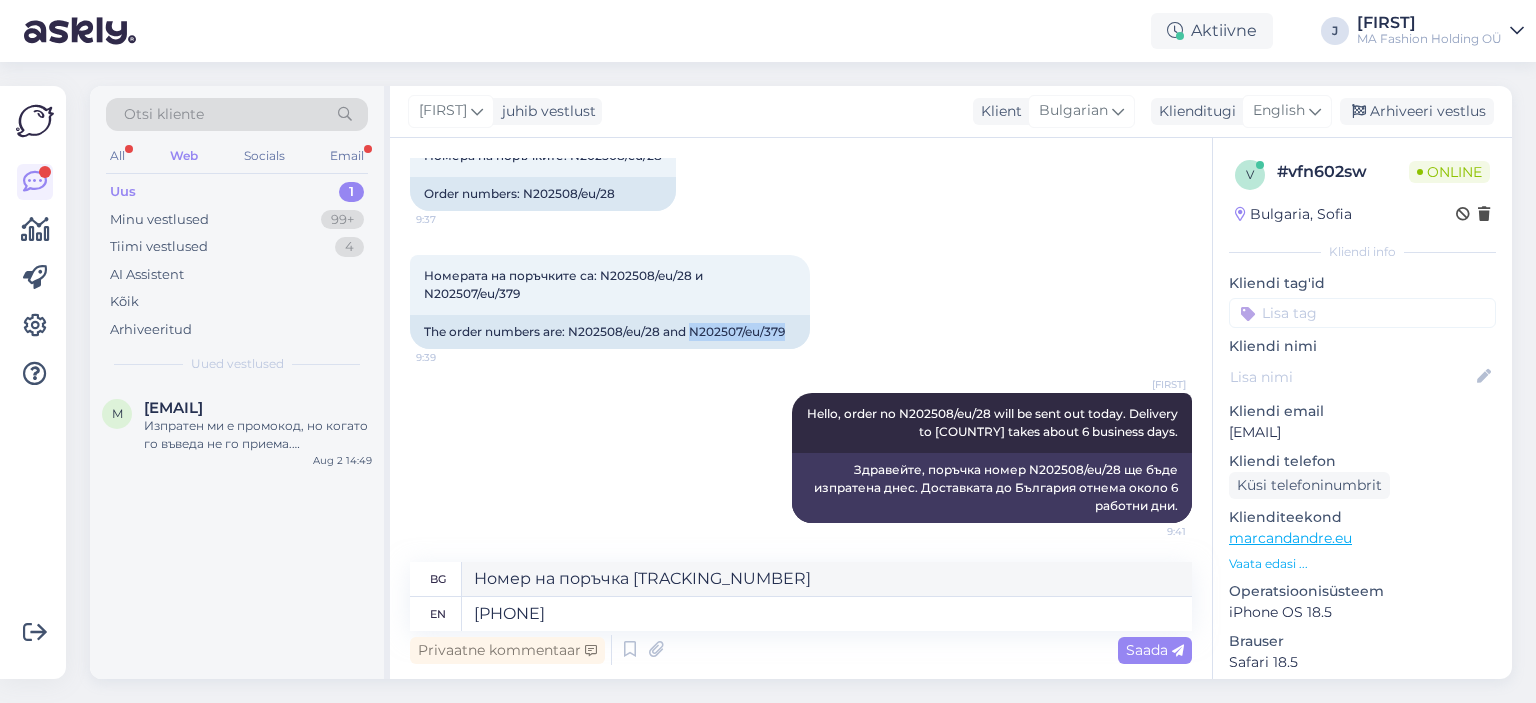 copy on "N202507/eu/379" 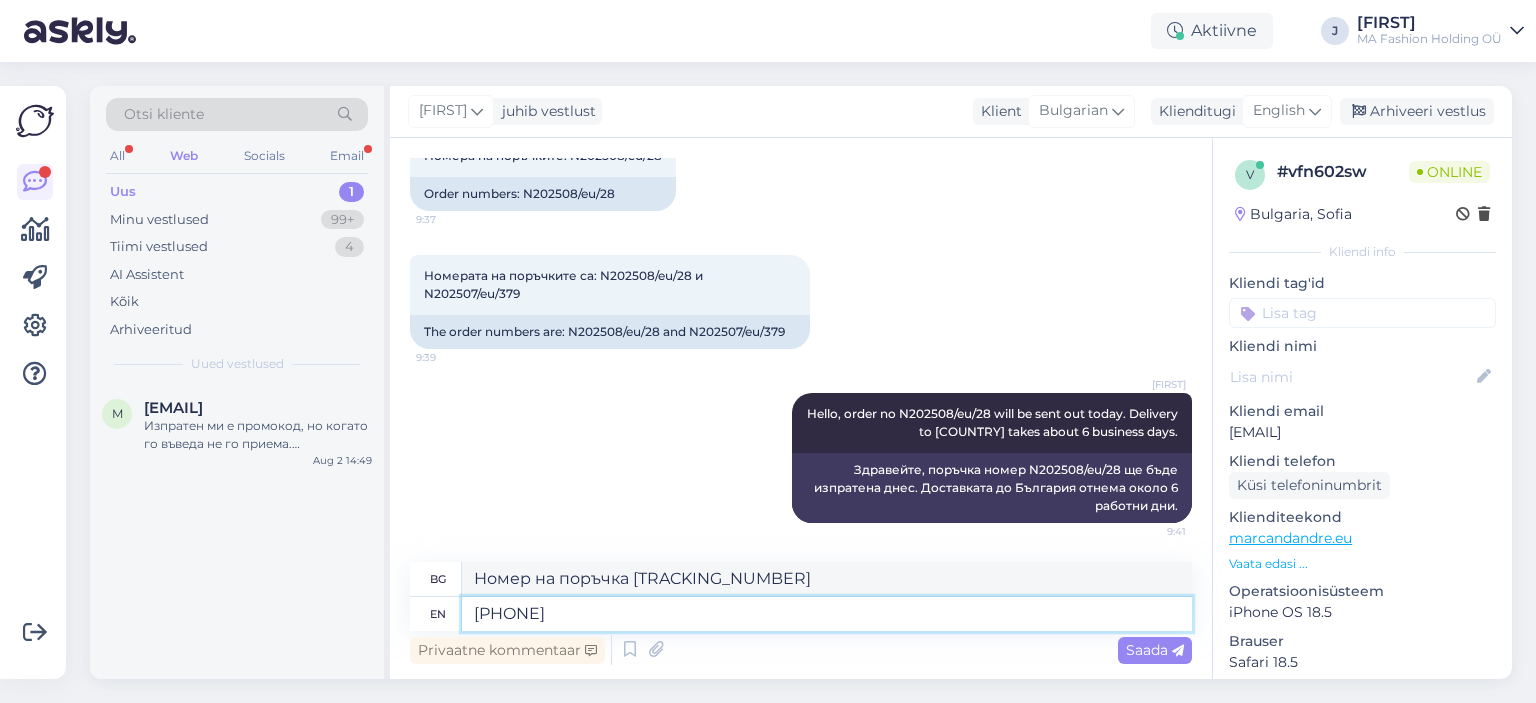 drag, startPoint x: 536, startPoint y: 607, endPoint x: 545, endPoint y: 612, distance: 10.29563 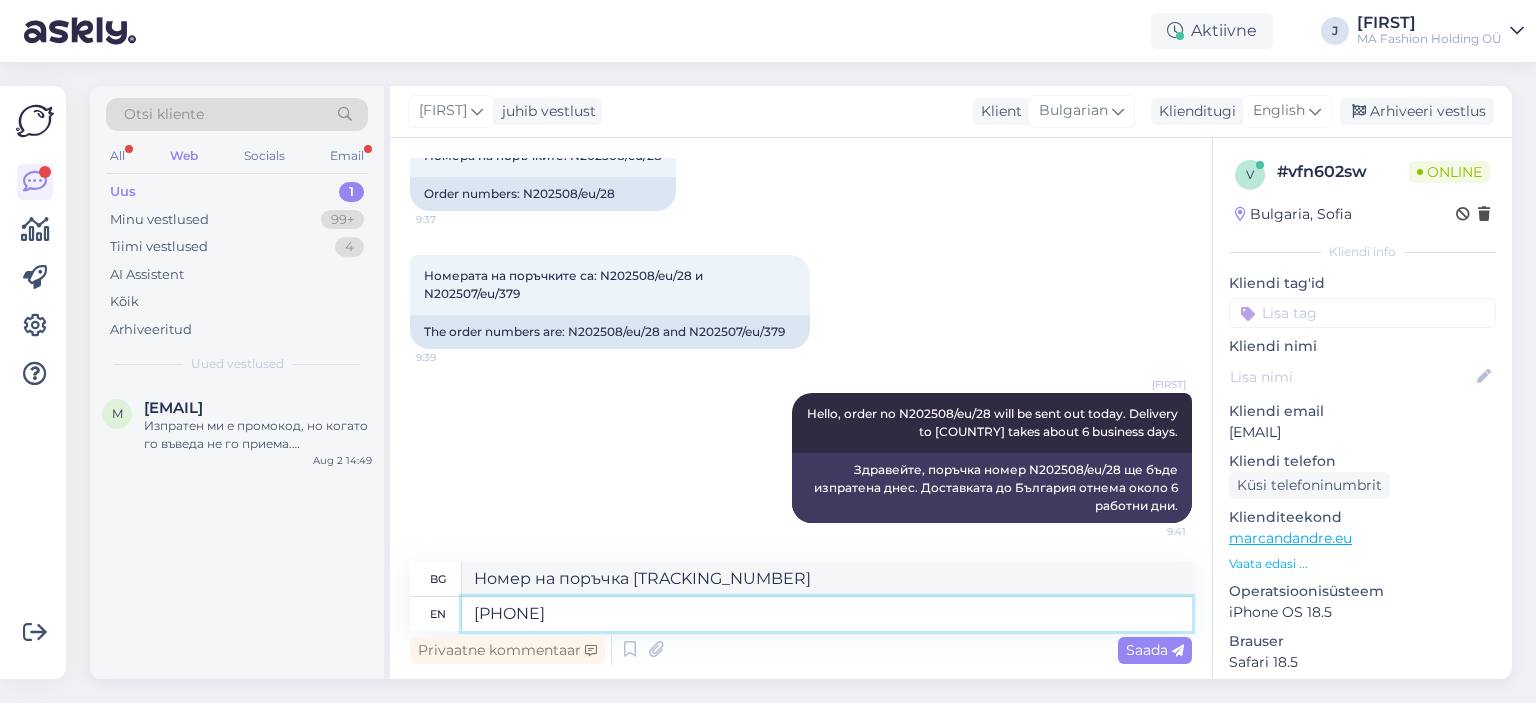 click on "[PHONE]" at bounding box center [827, 614] 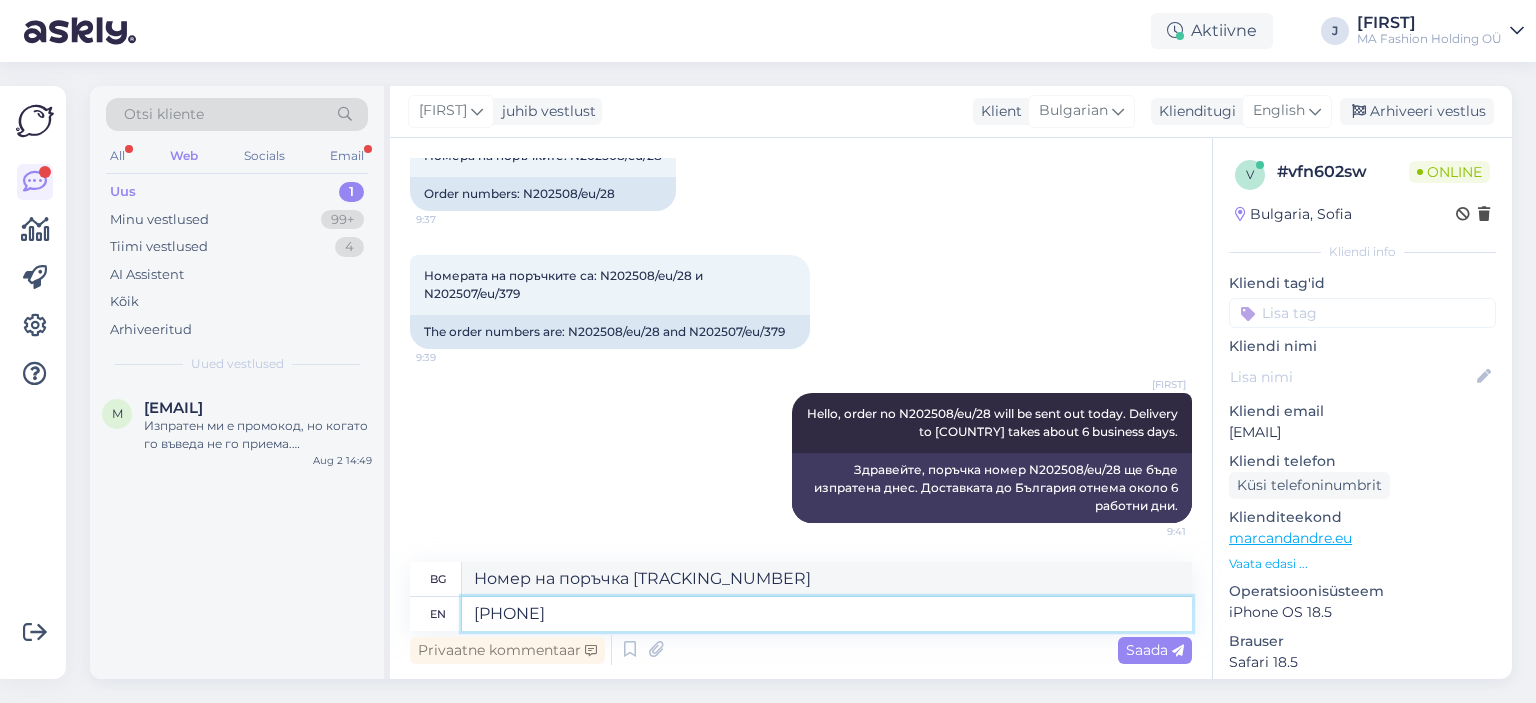 paste on "N202507/eu/379" 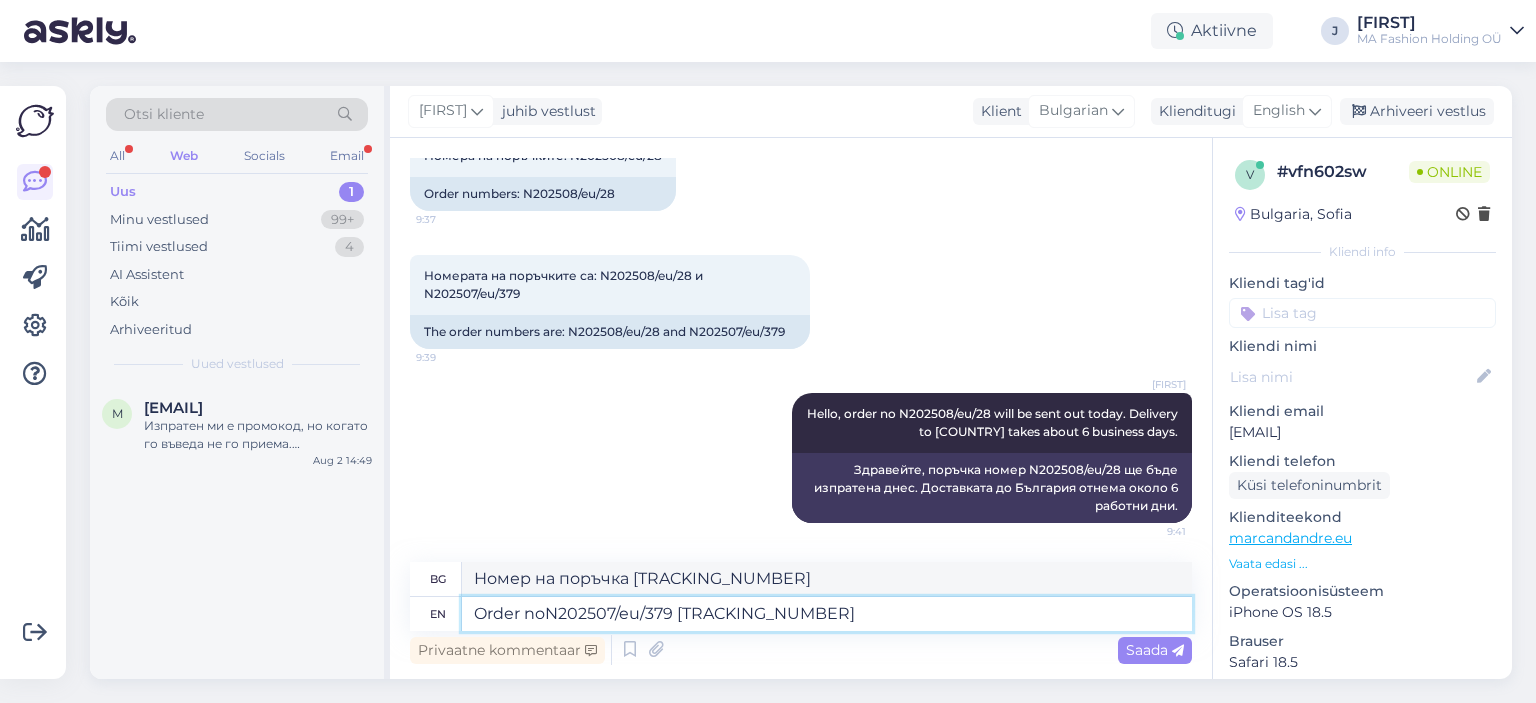click on "Order noN202507/eu/379 [TRACKING_NUMBER]" at bounding box center [827, 614] 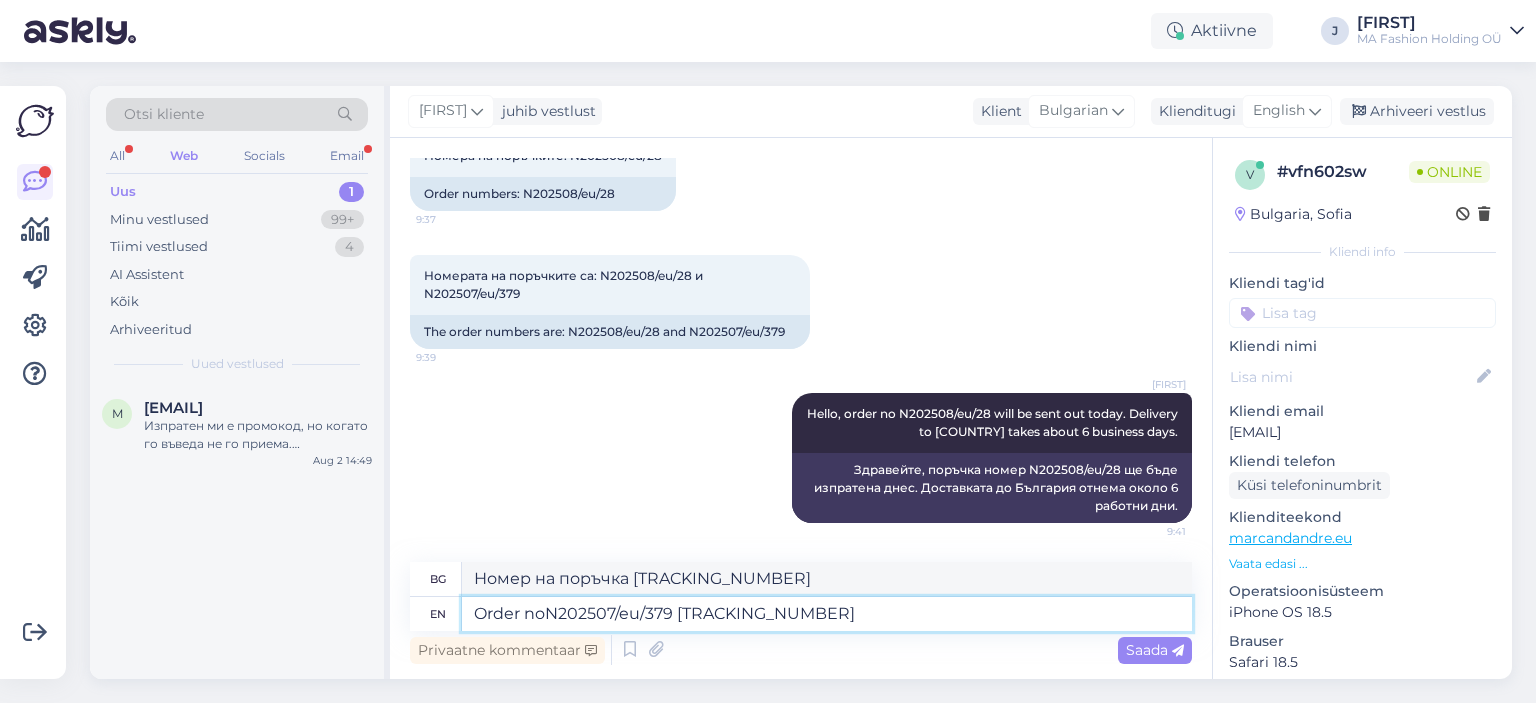 type on "Order no N202507/eu/379 05605522358616" 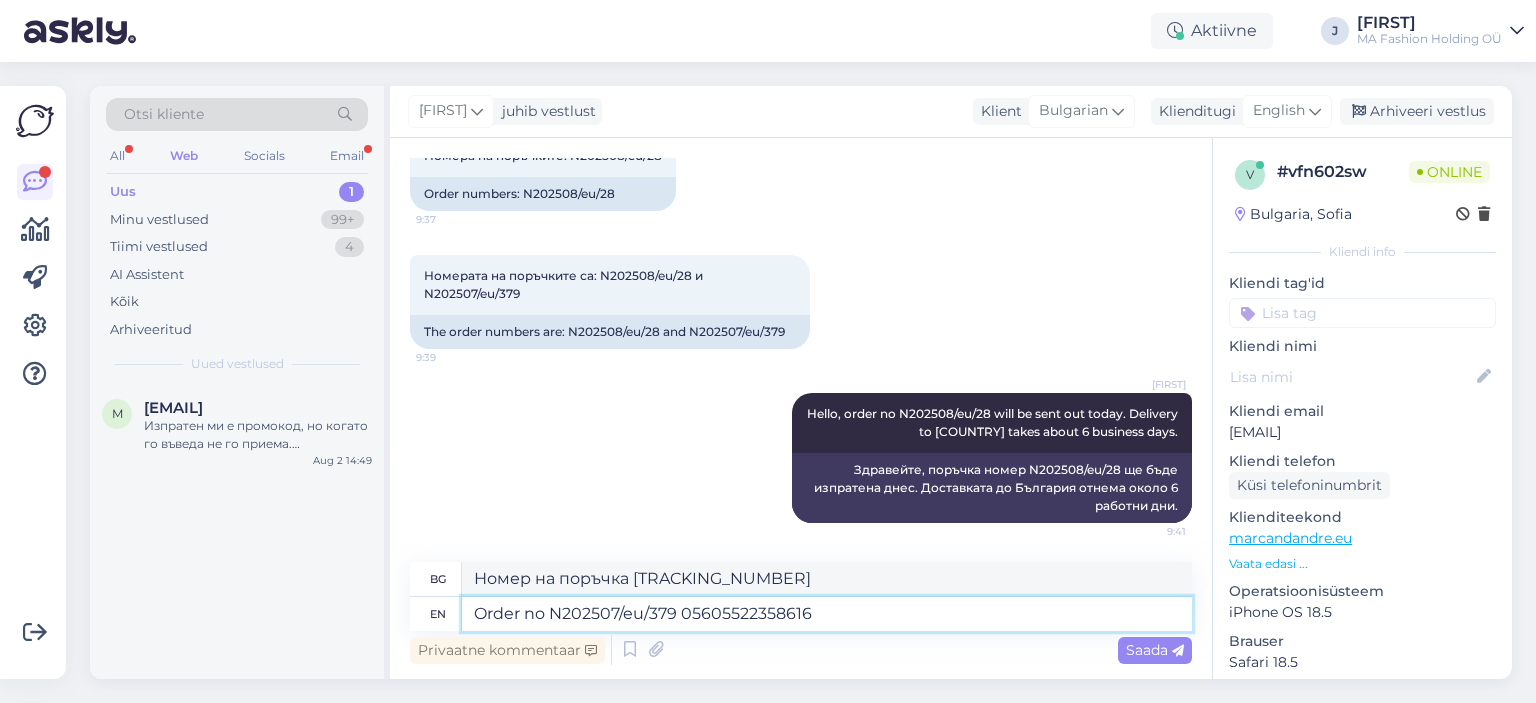 type on "Номер на поръчка N202507/eu/379 [TRACKING_NUMBER]" 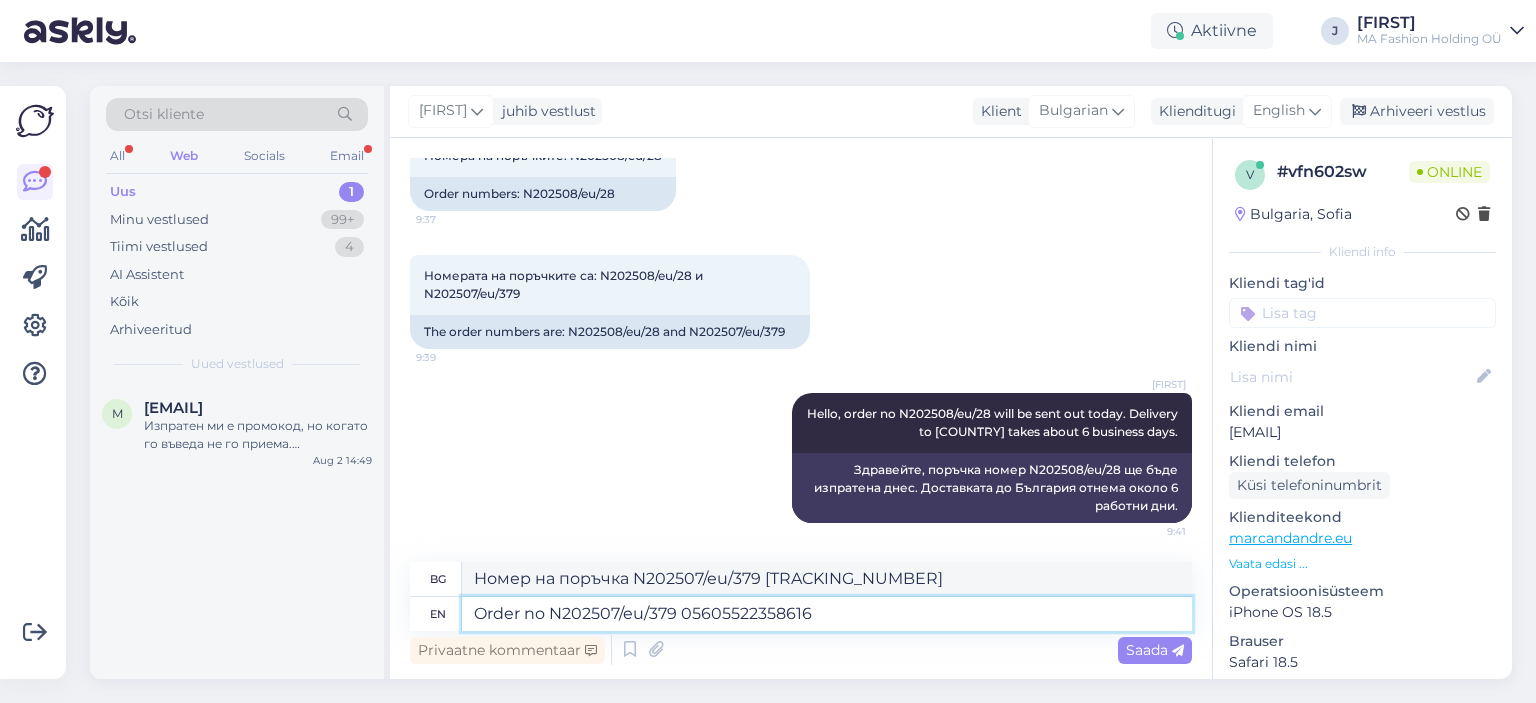 click on "Order no N202507/eu/379 05605522358616" at bounding box center [827, 614] 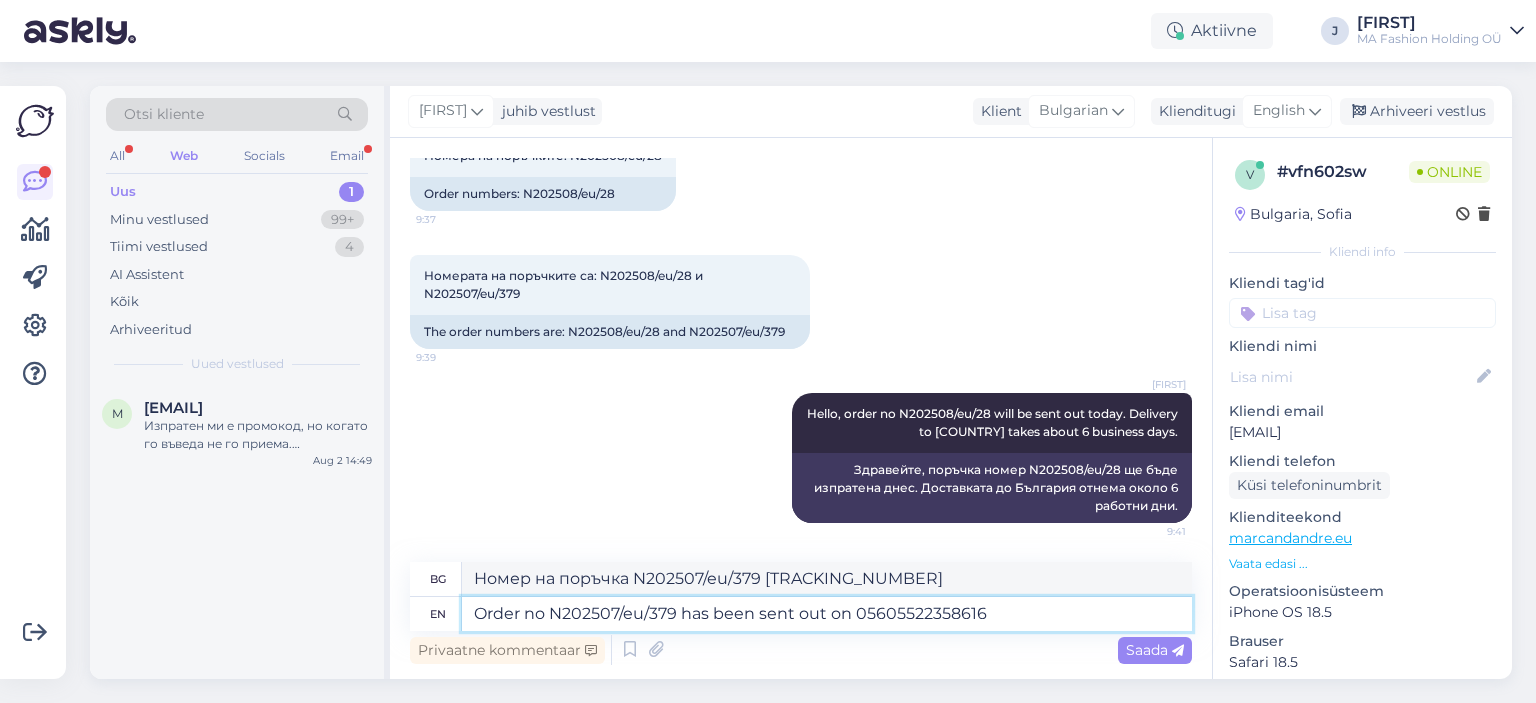 type on "Order no N202507/eu/379 has been sent out on  [TRACKING_NUMBER]" 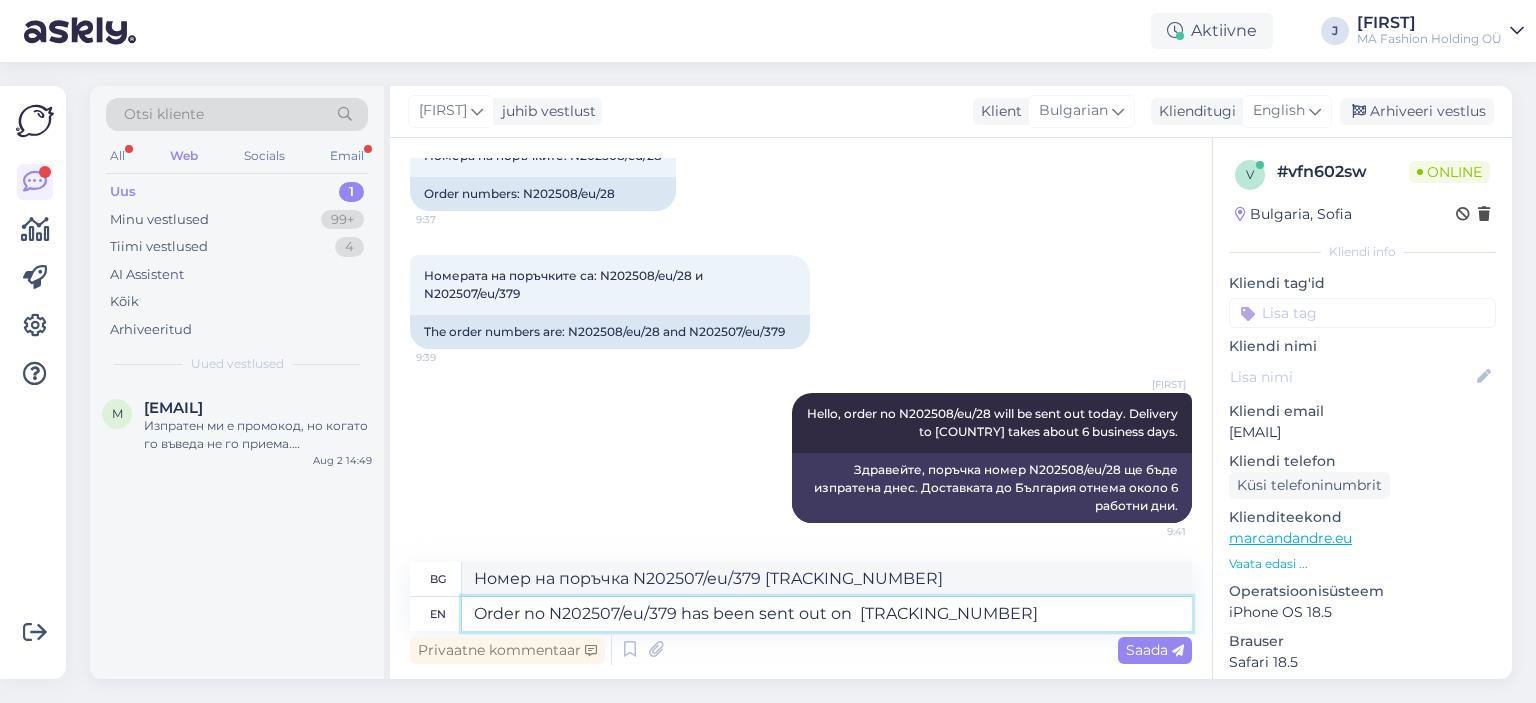type on "Номер на поръчка N202507/eu/379 е изпратен на [DATE] 05605522358616" 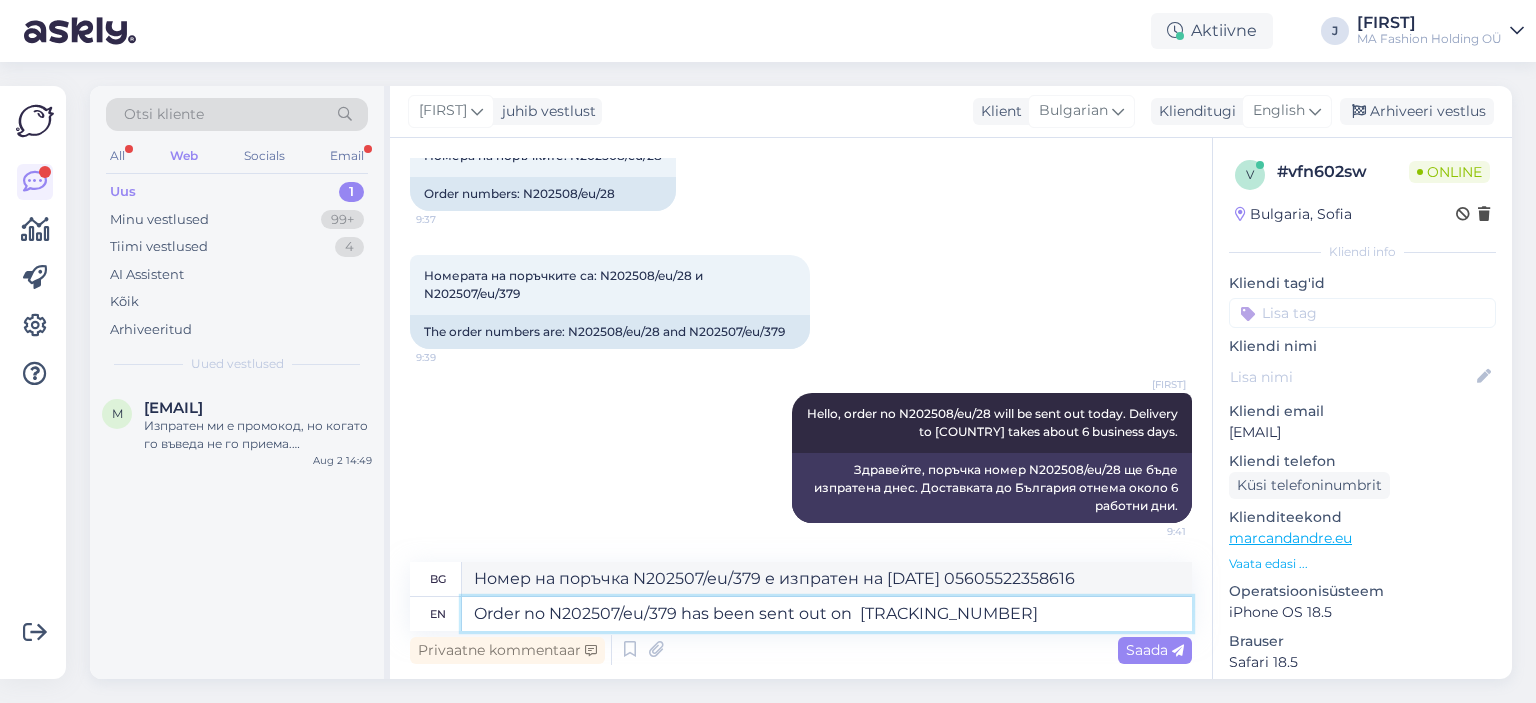 paste on "29.07.2025" 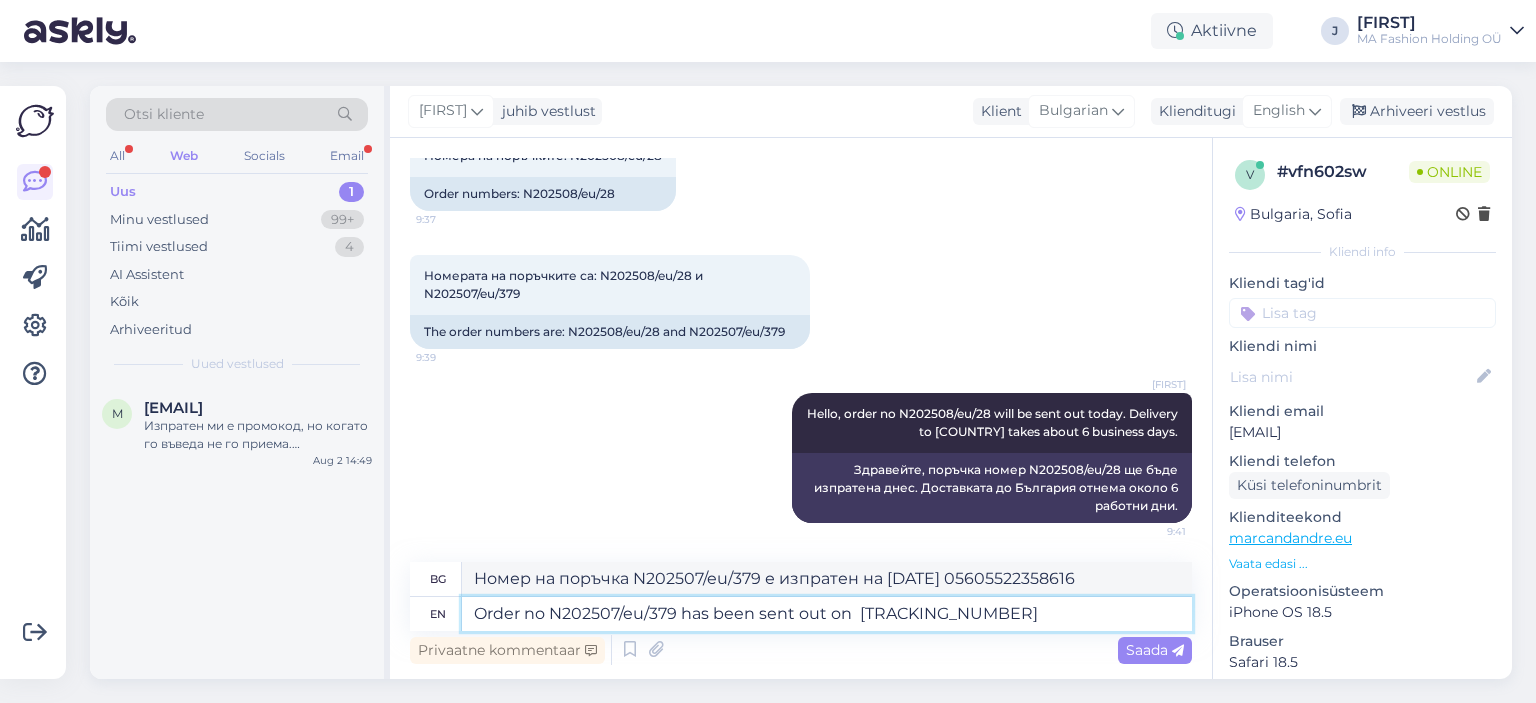 type on "Order no N202507/eu/379 has been sent out on [DATE] [TRACKING_NUMBER]" 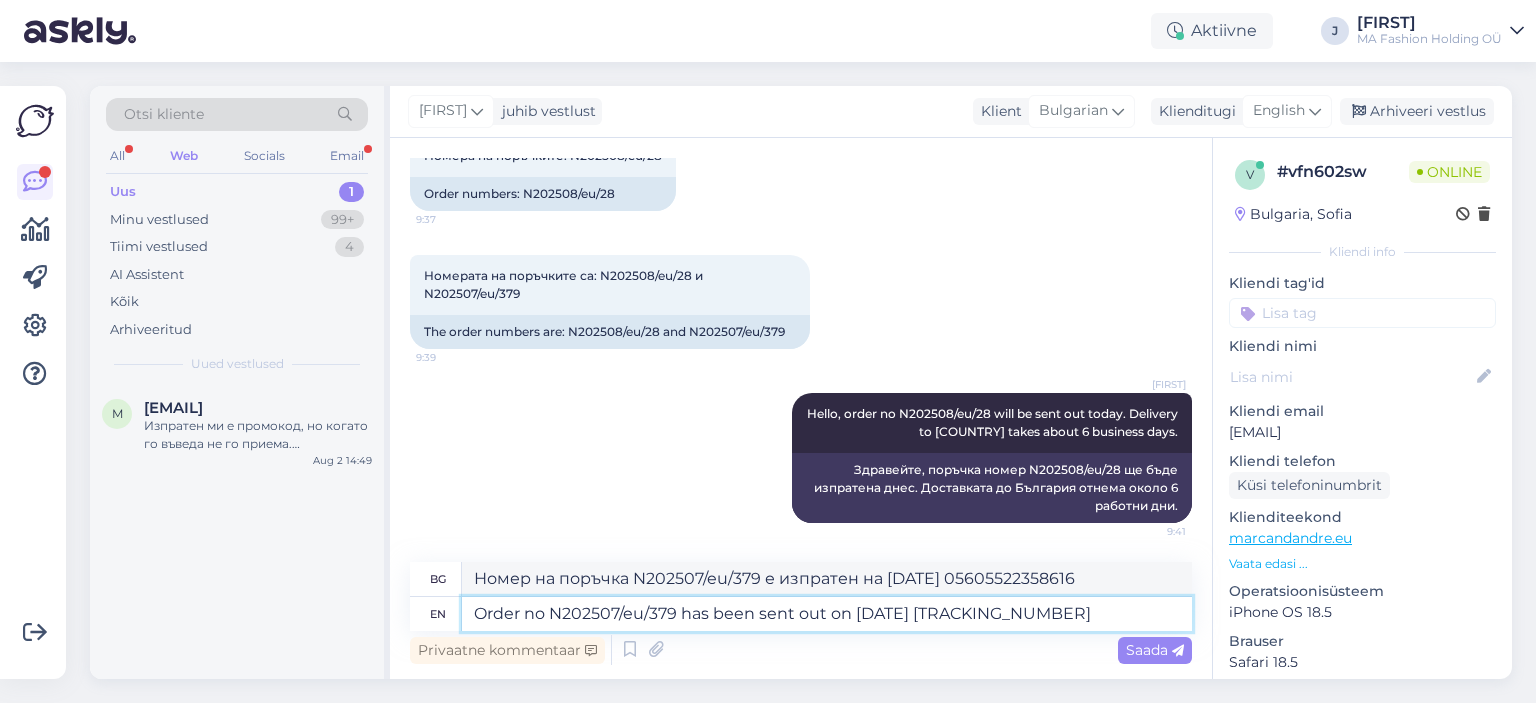 click on "Order no N202507/eu/379 has been sent out on [DATE] [TRACKING_NUMBER]" at bounding box center (827, 614) 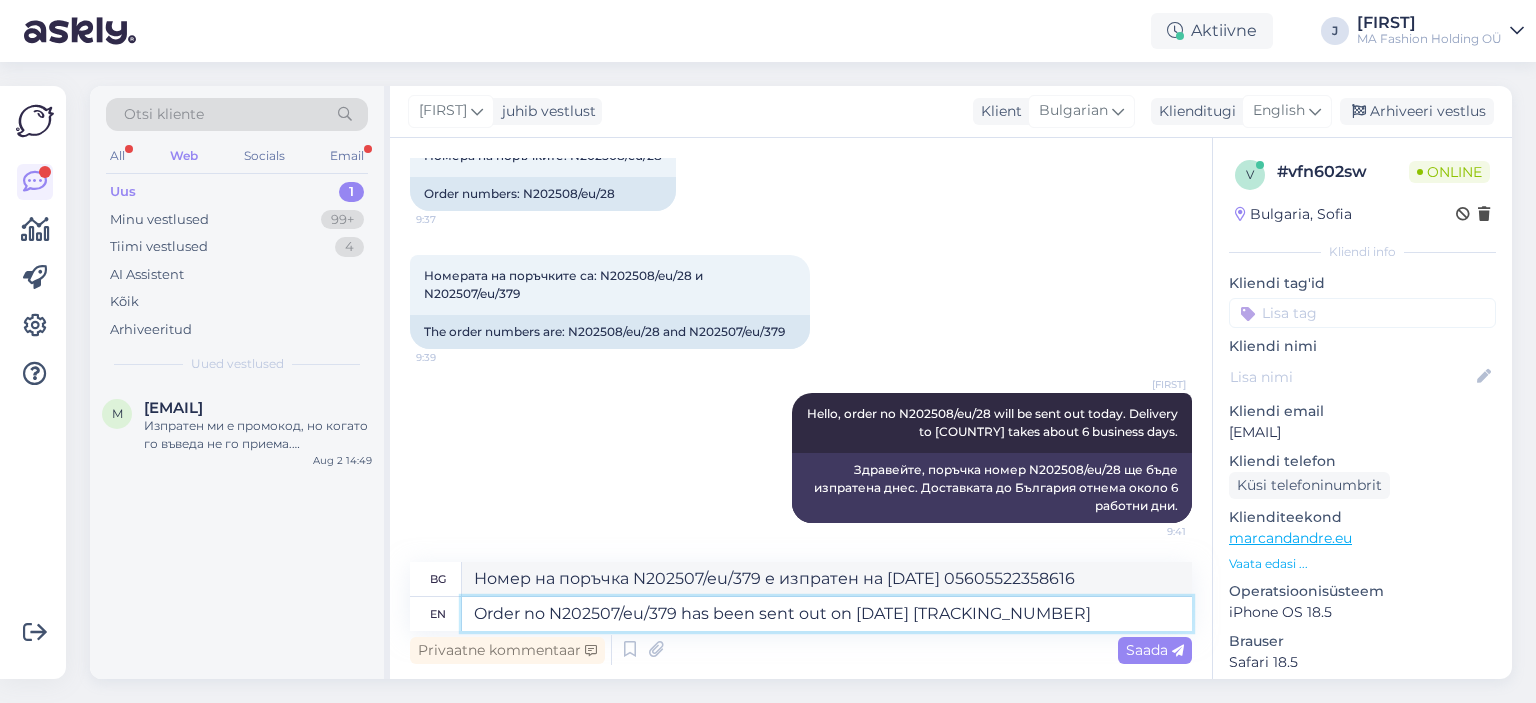 type on "Номер на поръчка N202507/eu/379 е изпратен на [DATE] 05605522358616" 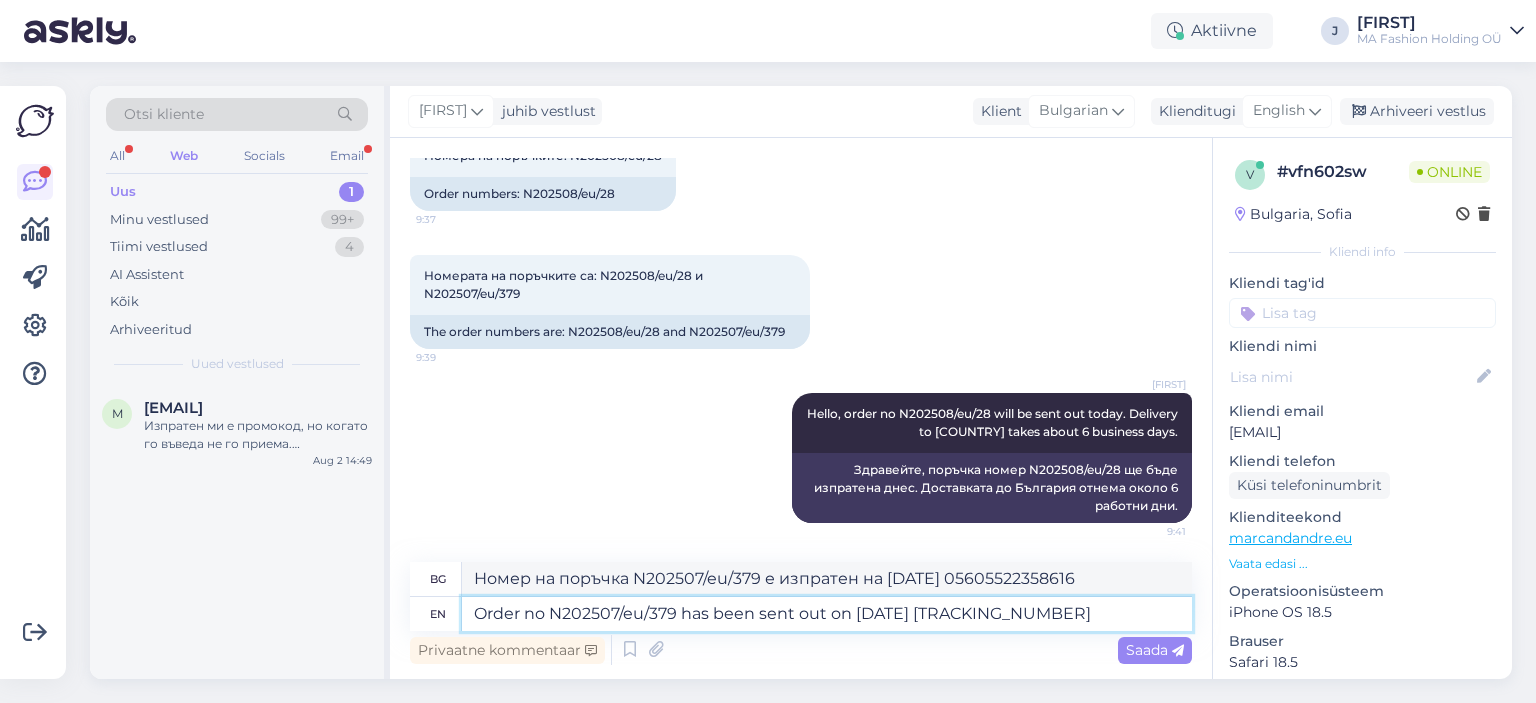 click on "Order no N202507/eu/379 has been sent out on [DATE] [TRACKING_NUMBER]" at bounding box center [827, 614] 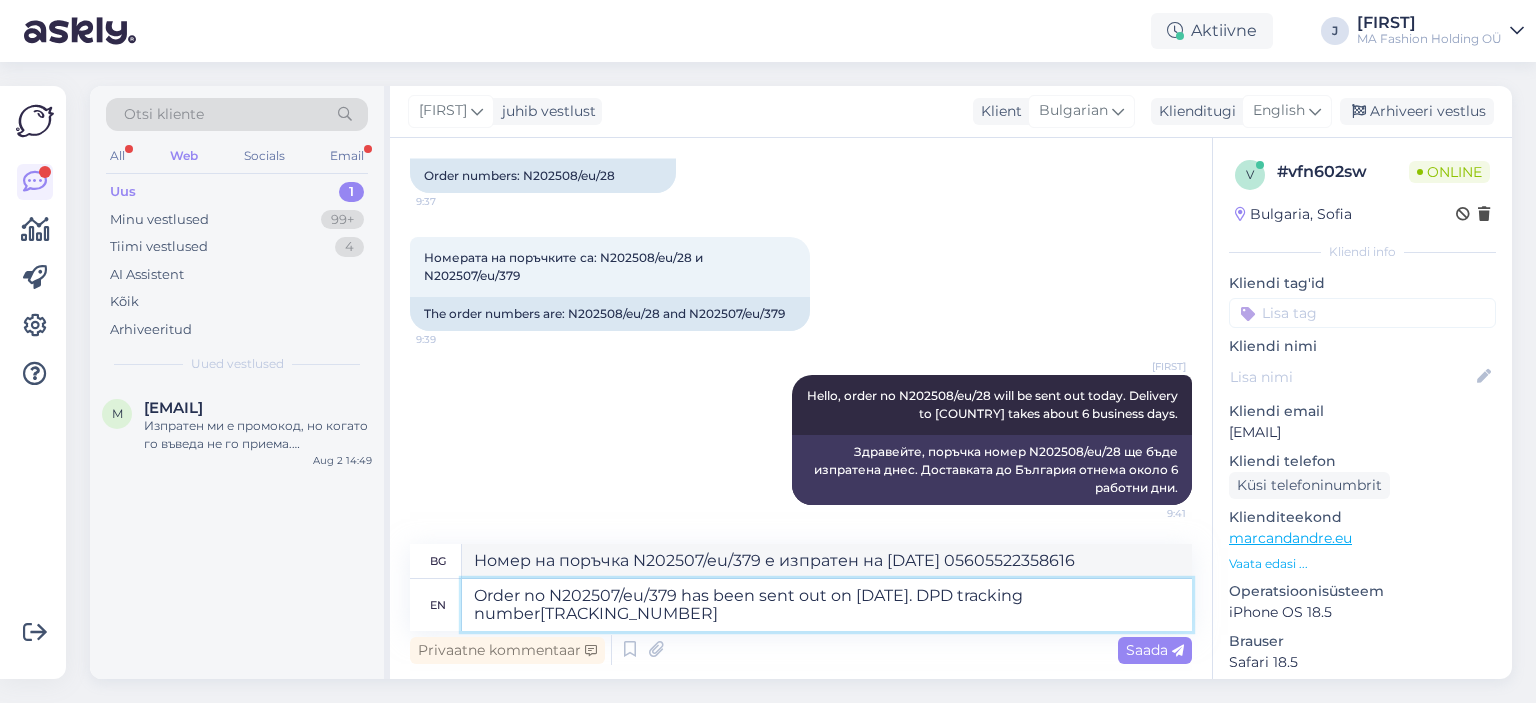 scroll, scrollTop: 321, scrollLeft: 0, axis: vertical 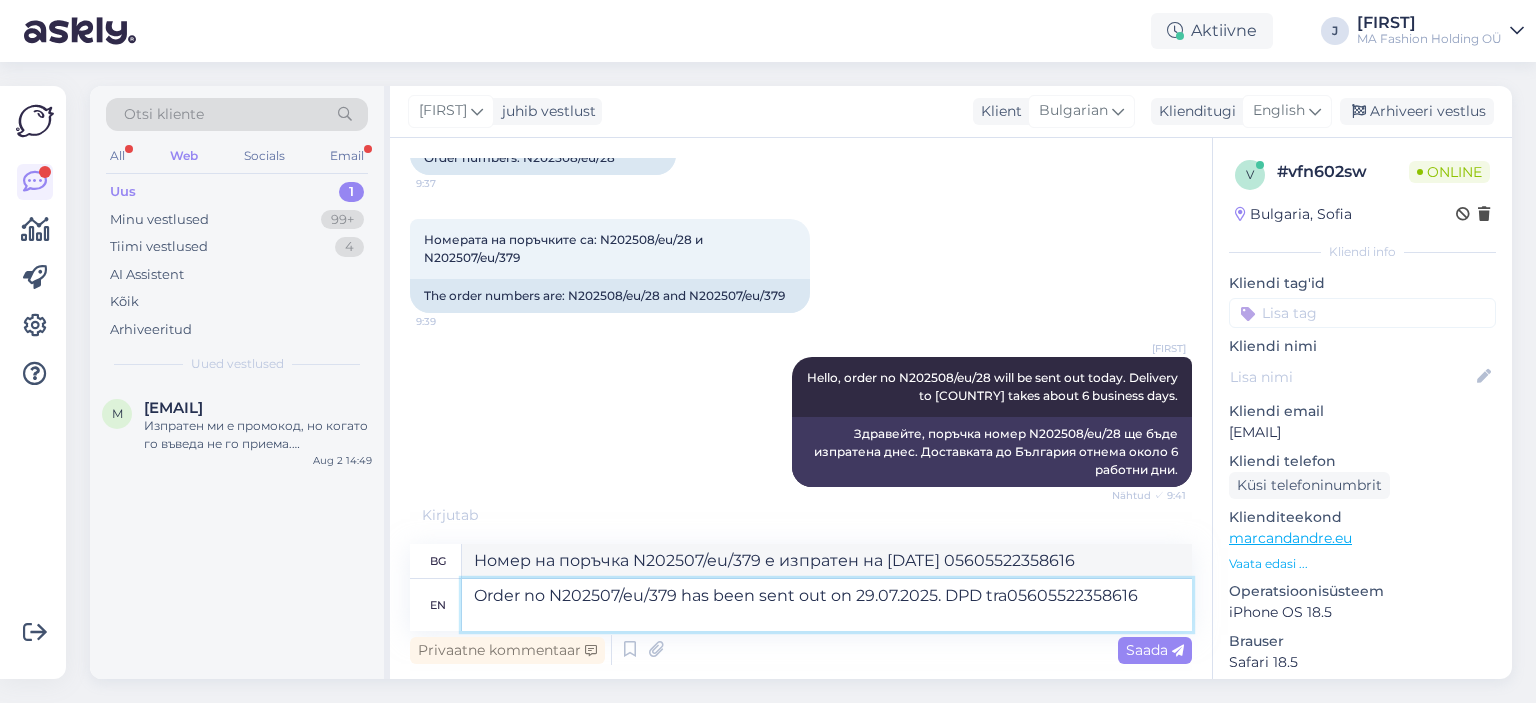 type on "Order no N202507/eu/379 has been sent out on 29.07.2025. DPD tracking number is 05605522358616" 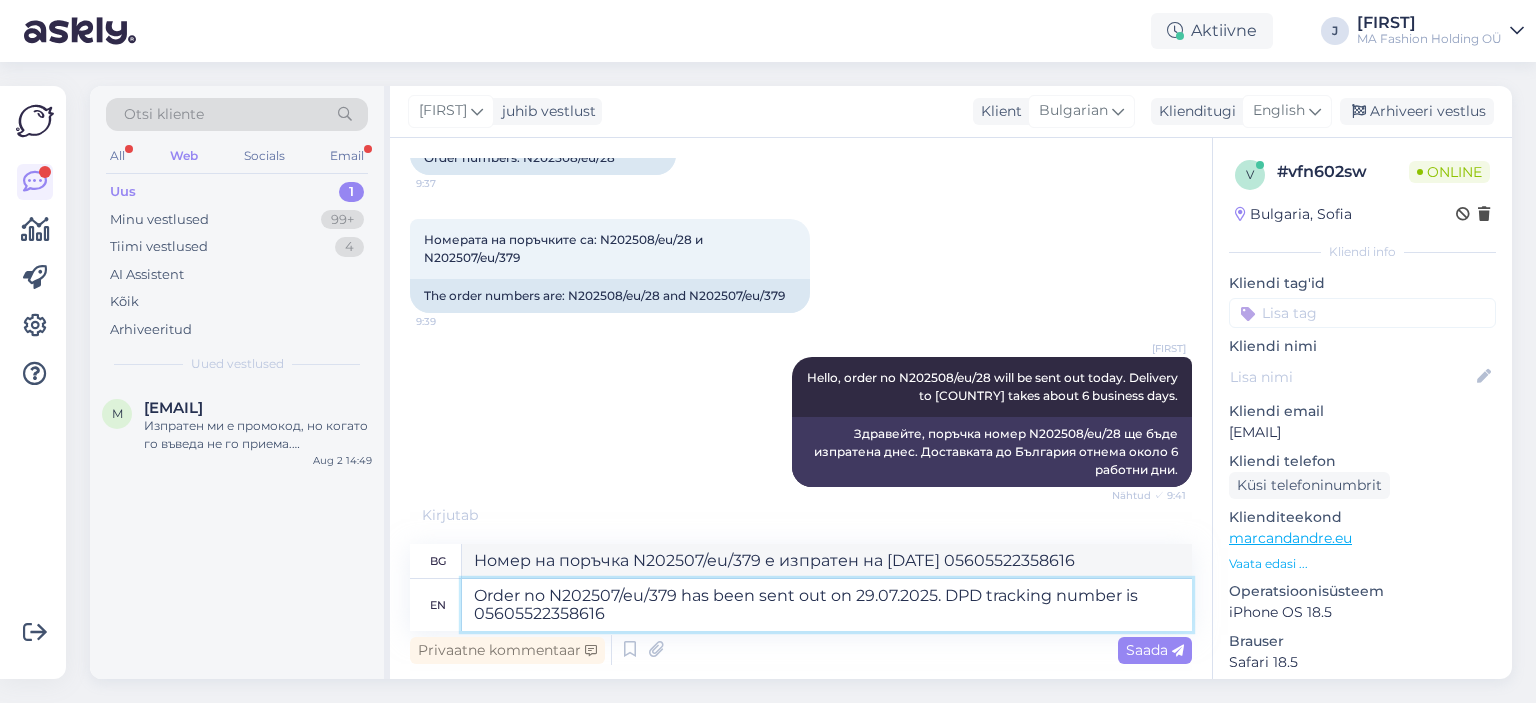 click on "Order no N202507/eu/379 has been sent out on 29.07.2025. DPD tracking number is 05605522358616" at bounding box center (827, 605) 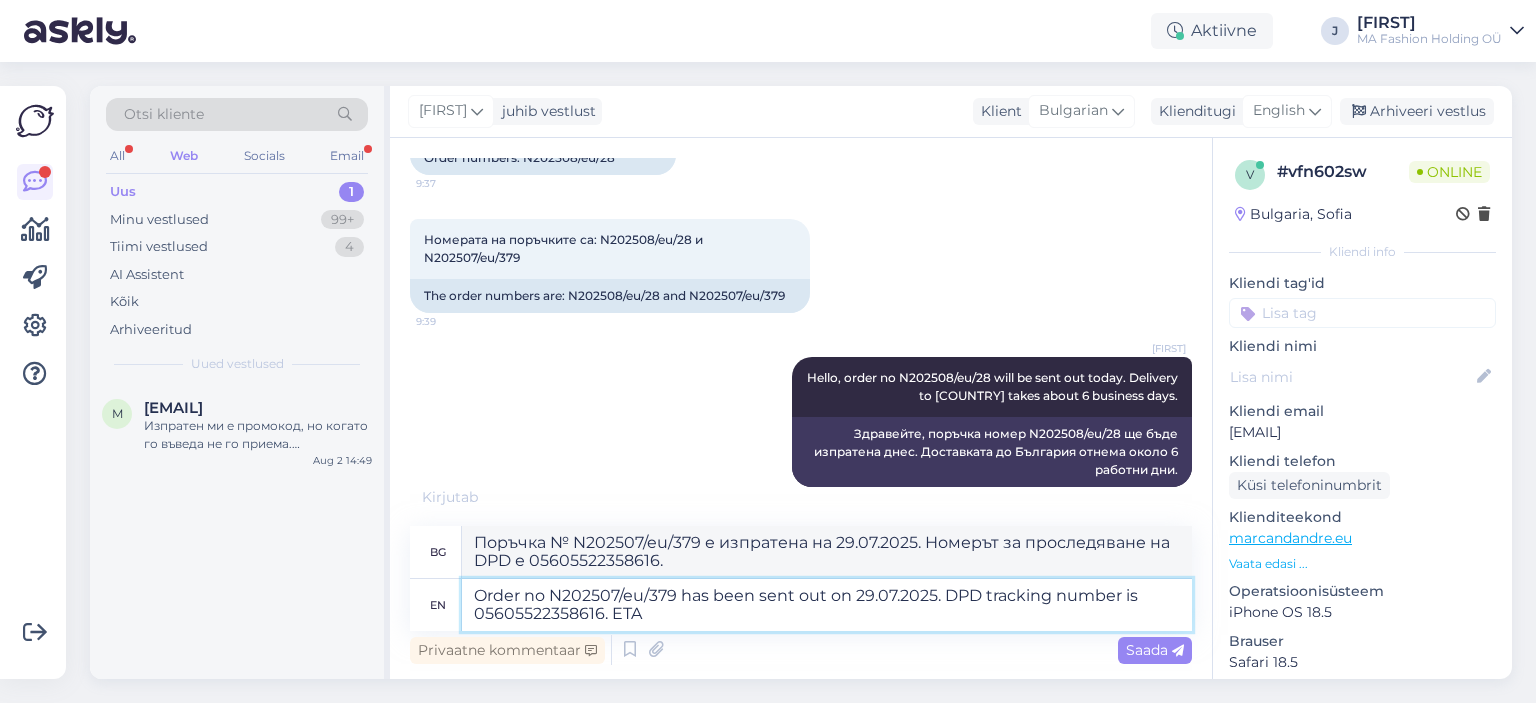 type on "Order no N202507/eu/379 has been sent out on [DATE]. DPD tracking number is [TRACKING_NUMBER]. ETA i" 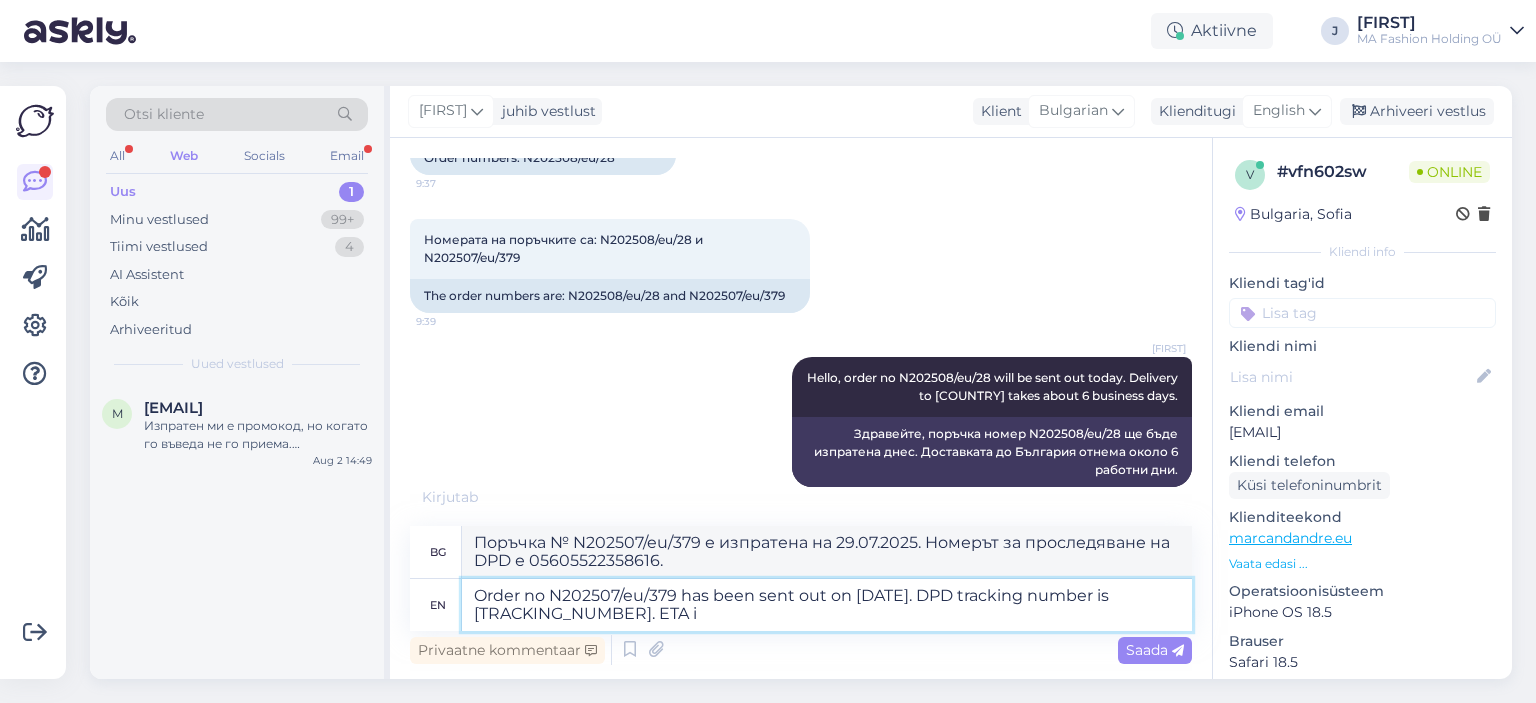 type on "Поръчка № N202507/eu/379 е изпратена на 29.07.2025. Номерът за проследяване на DPD е 05605522358616. Очаквано време на пристигане." 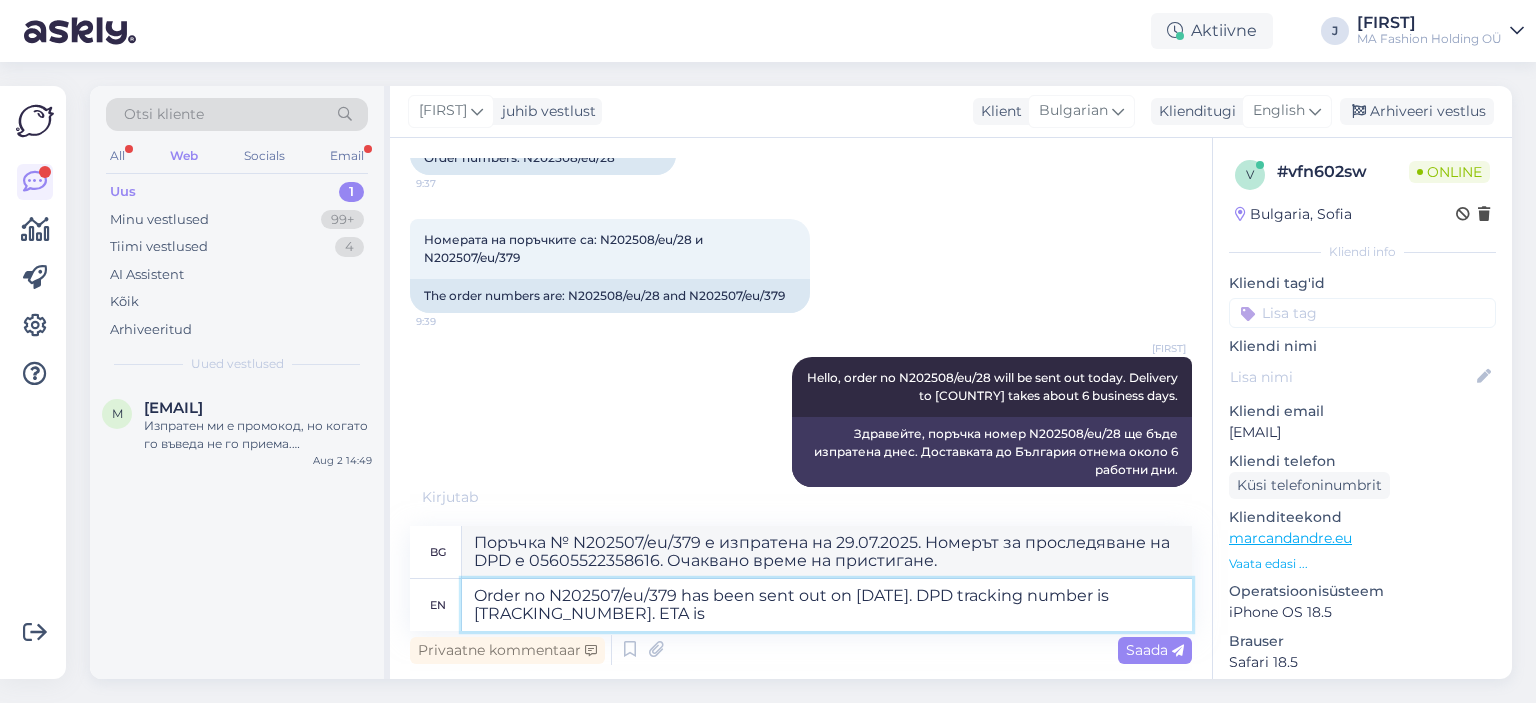 type on "Order no N202507/eu/379 has been sent out on [DATE]. DPD tracking number is [TRACKING_NUMBER]. ETA is" 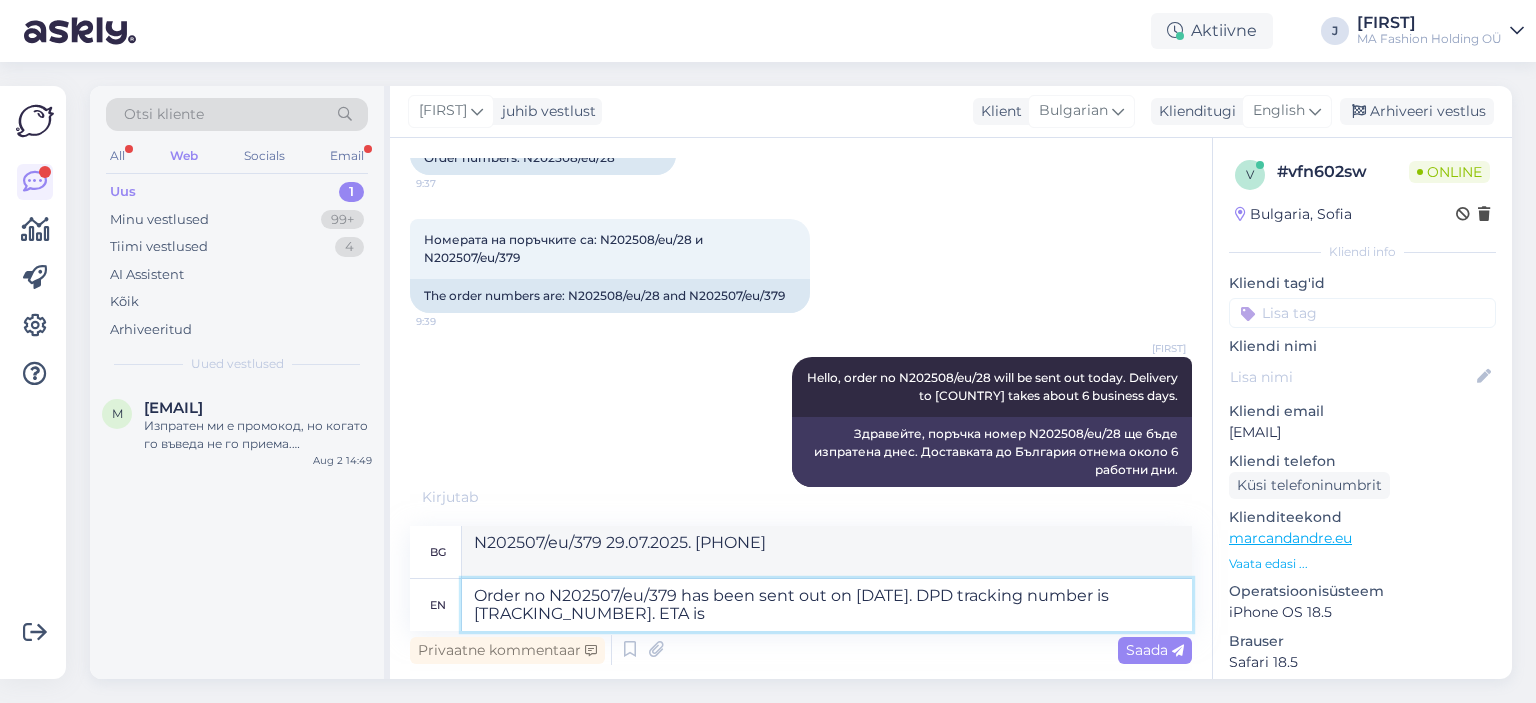 paste on "06.08.2025" 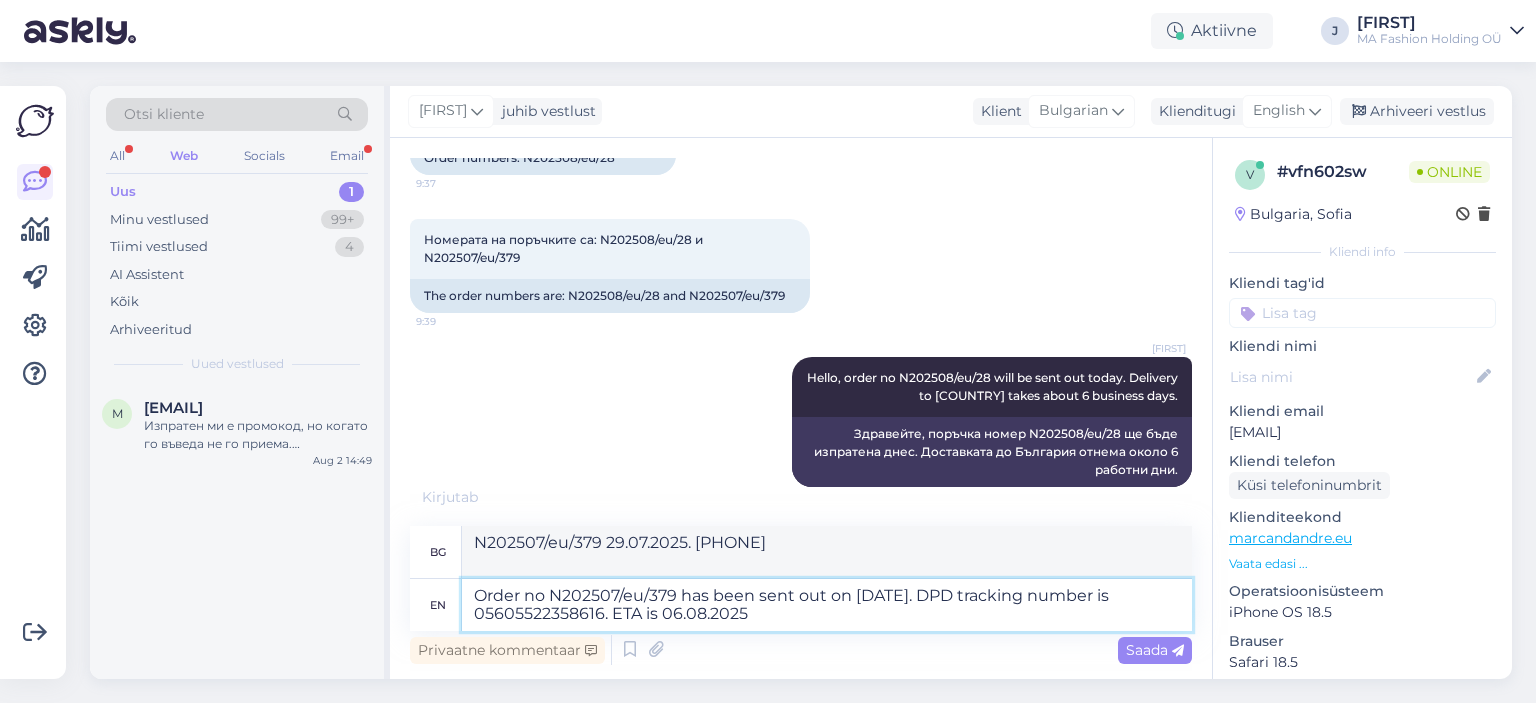 drag, startPoint x: 817, startPoint y: 609, endPoint x: 978, endPoint y: 619, distance: 161.31026 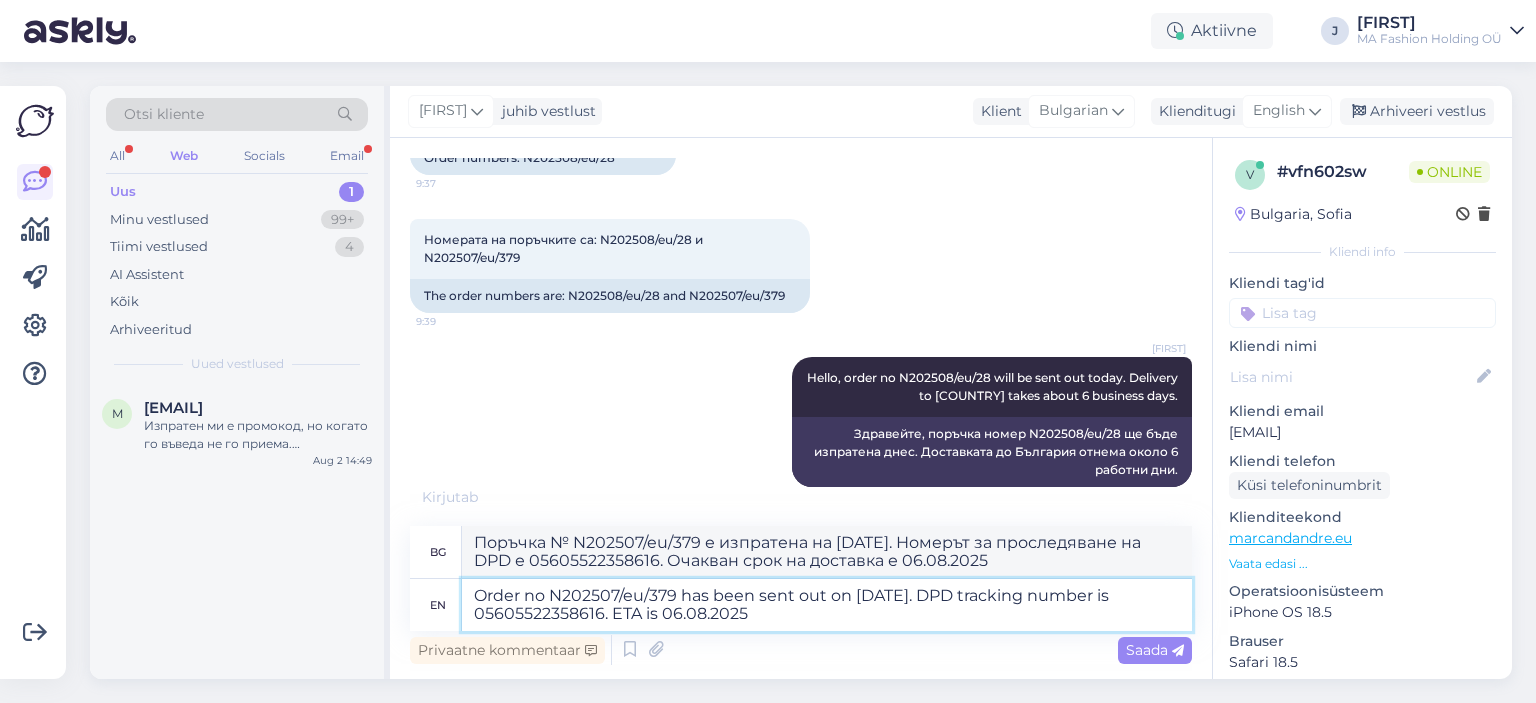 type on "Order no N202507/eu/379 has been sent out on [DATE]. DPD tracking number is 05605522358616. ETA is 06.08.2025" 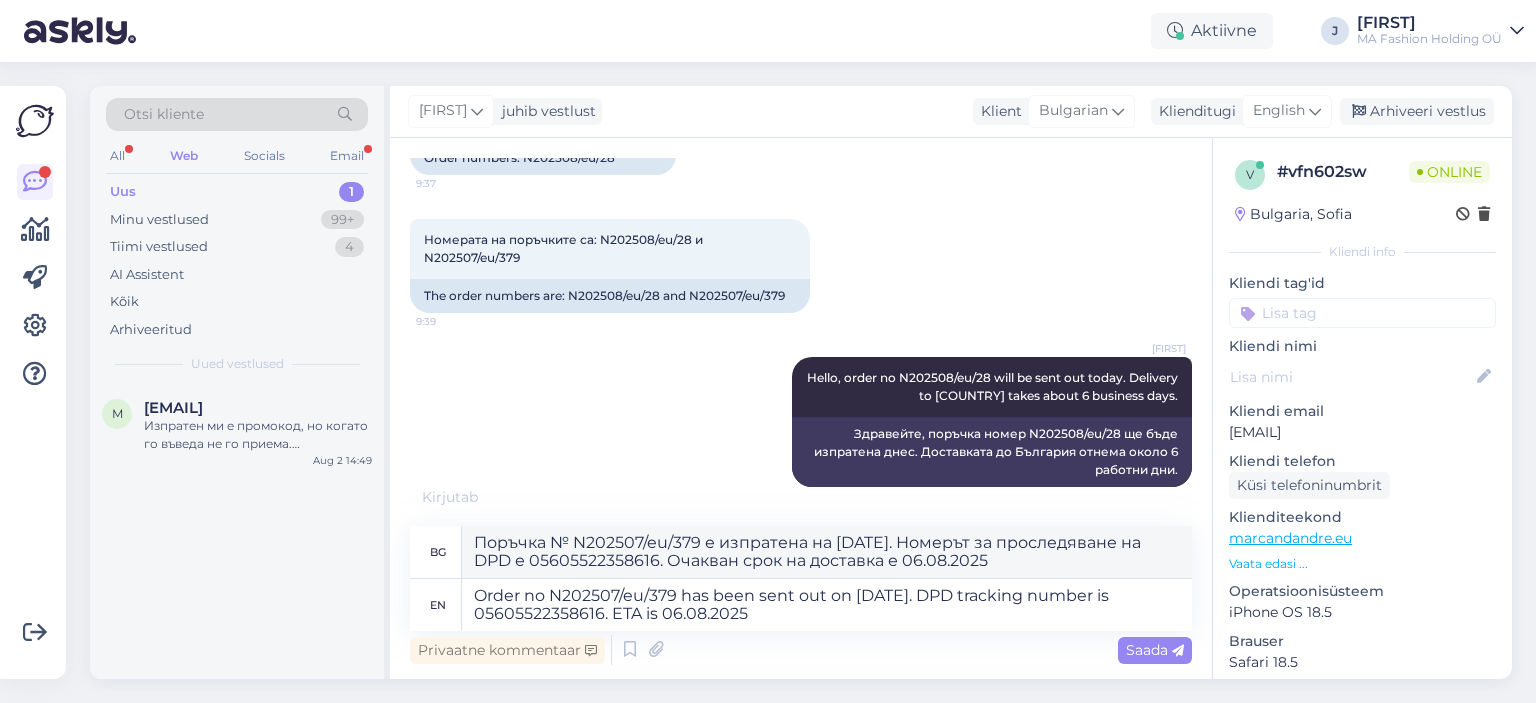 click on "Privaatne kommentaar Saada" at bounding box center [801, 650] 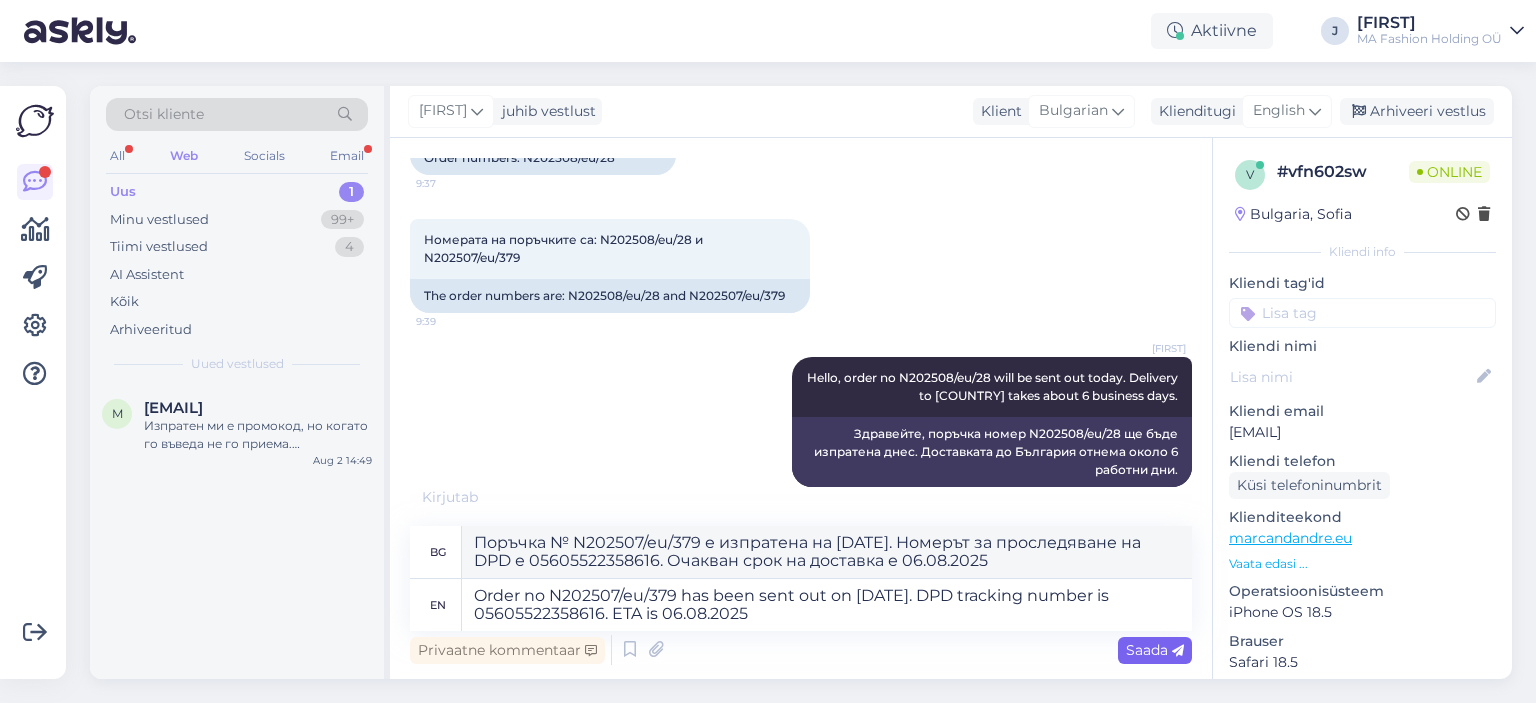 click on "Saada" at bounding box center (1155, 650) 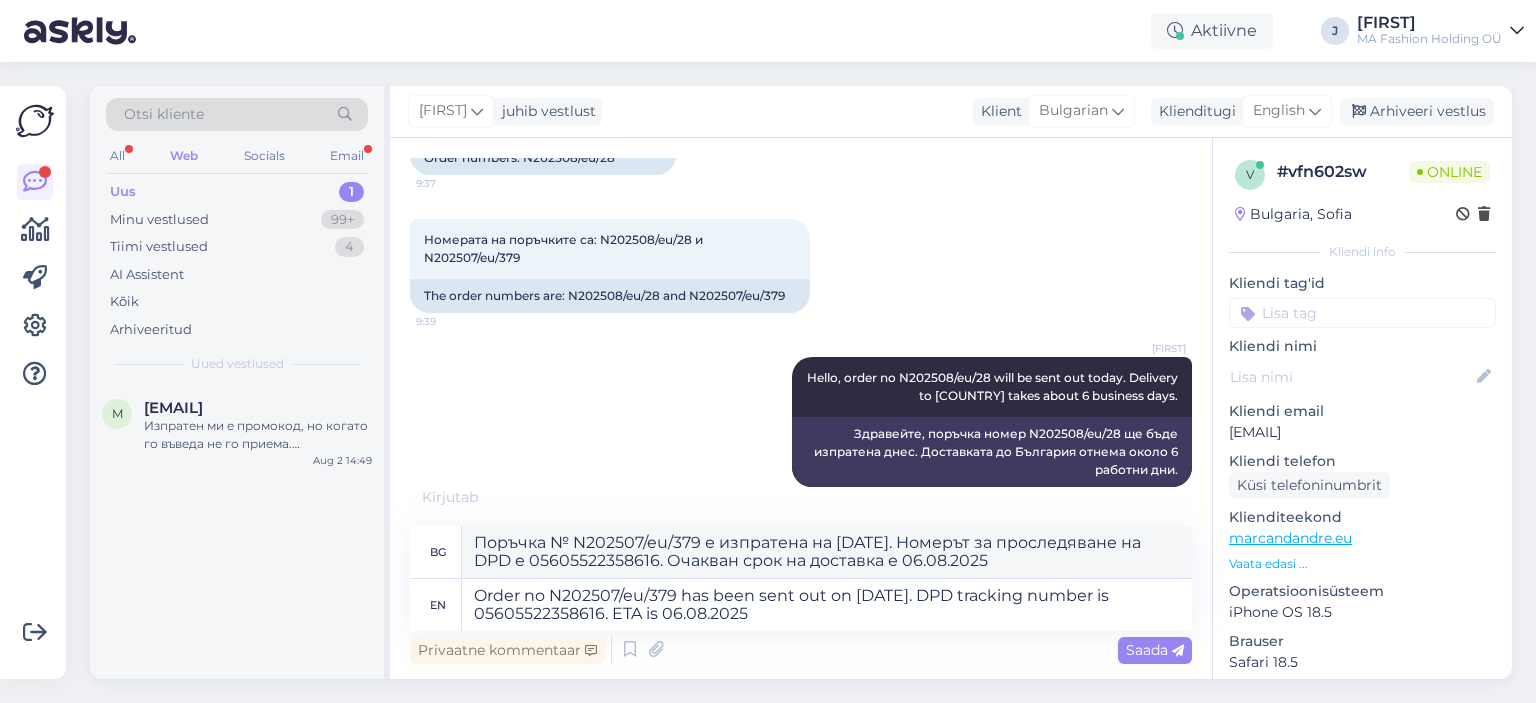type 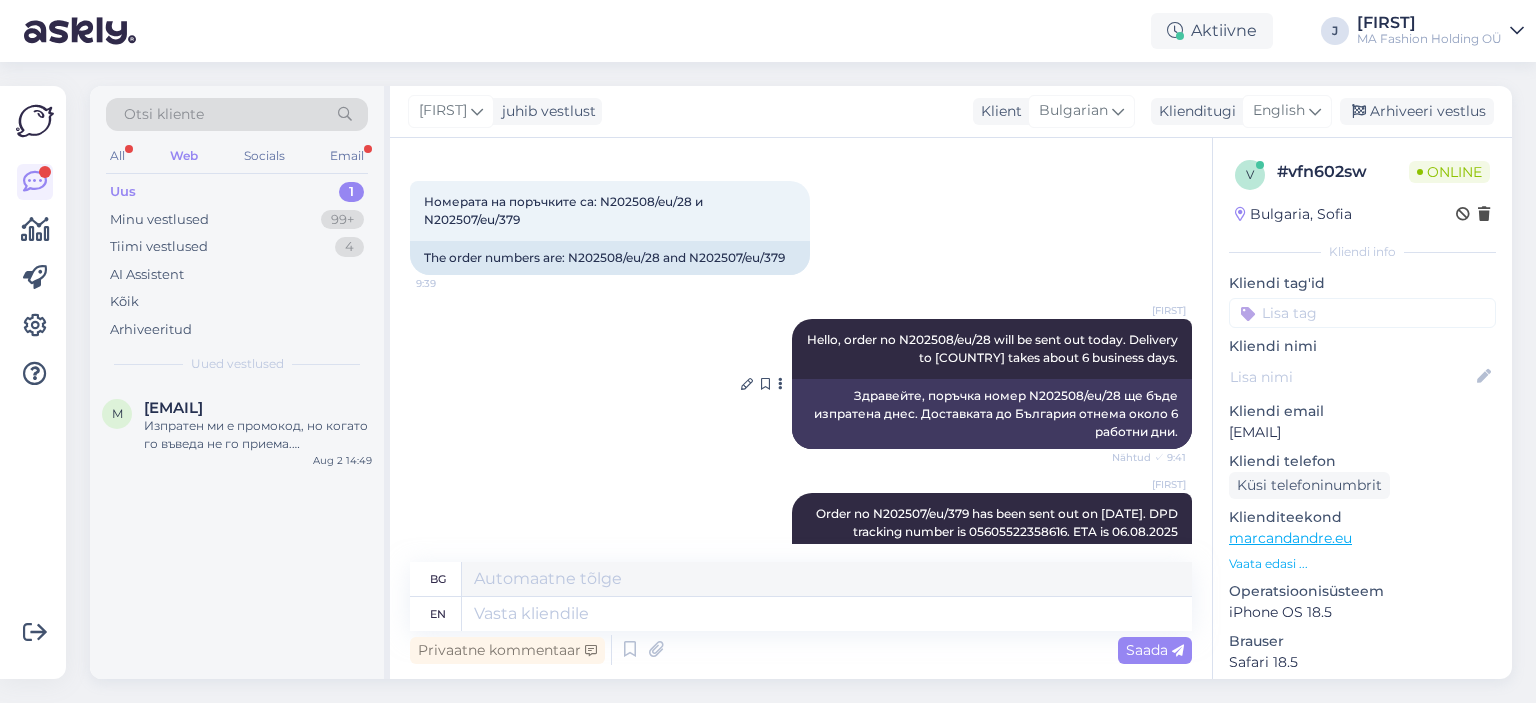 scroll, scrollTop: 459, scrollLeft: 0, axis: vertical 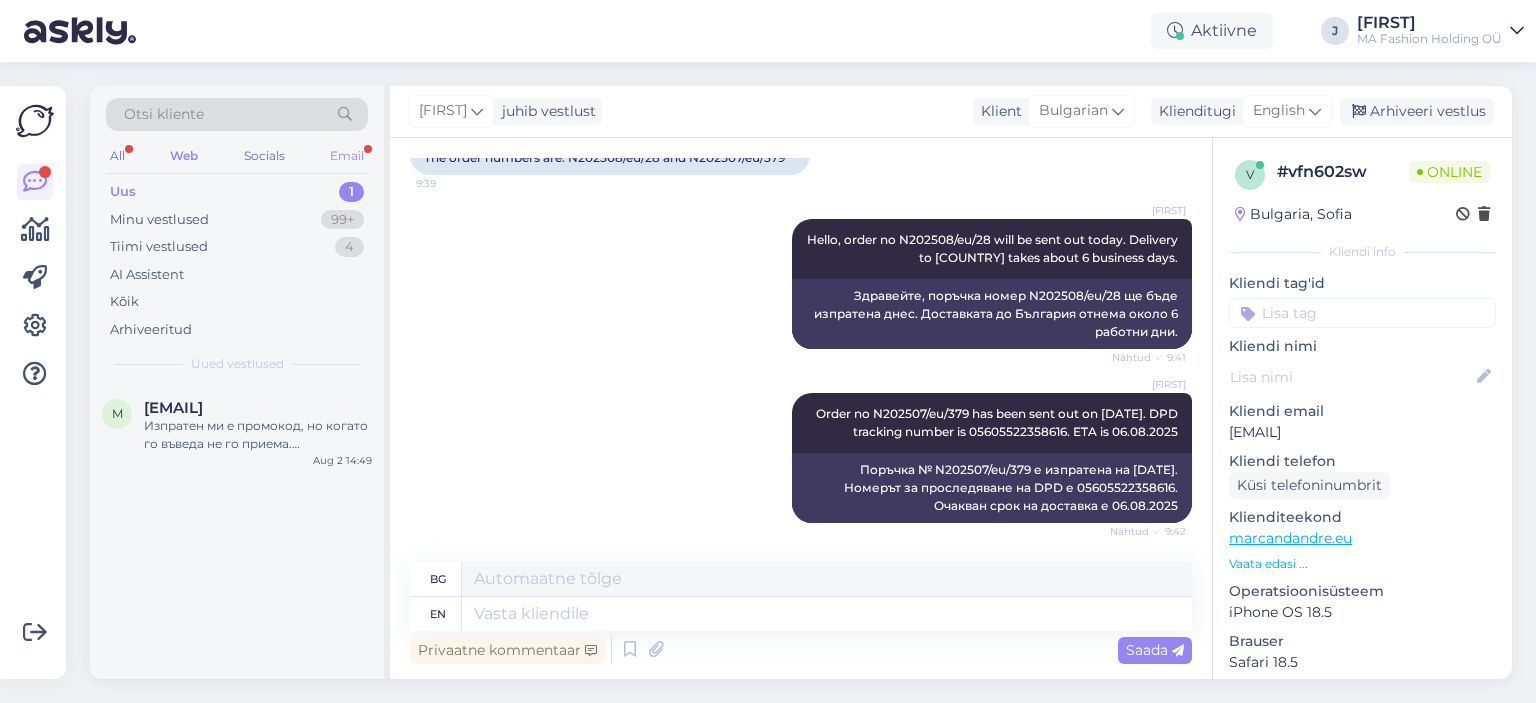 click on "Email" at bounding box center (347, 156) 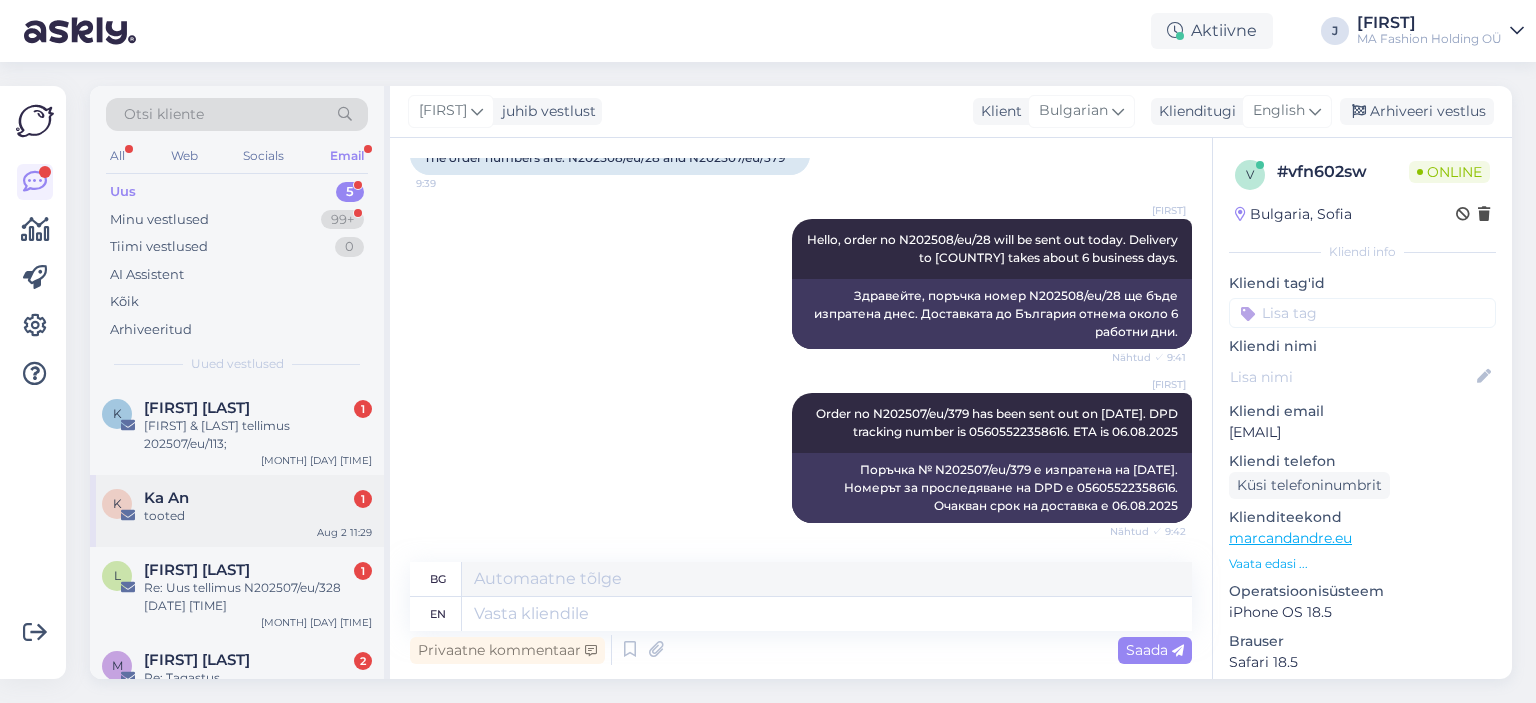 drag, startPoint x: 309, startPoint y: 419, endPoint x: 306, endPoint y: 459, distance: 40.112343 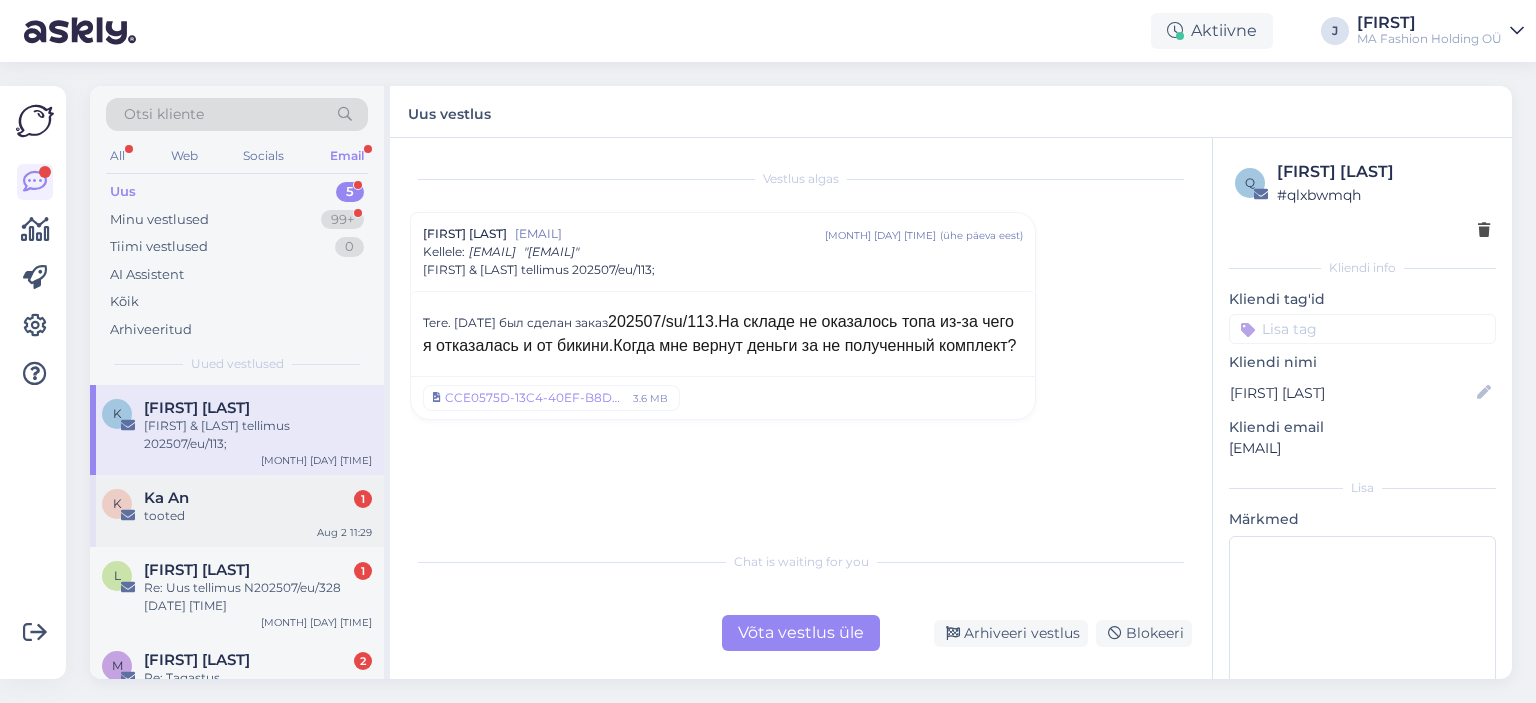 click on "tooted" at bounding box center [258, 516] 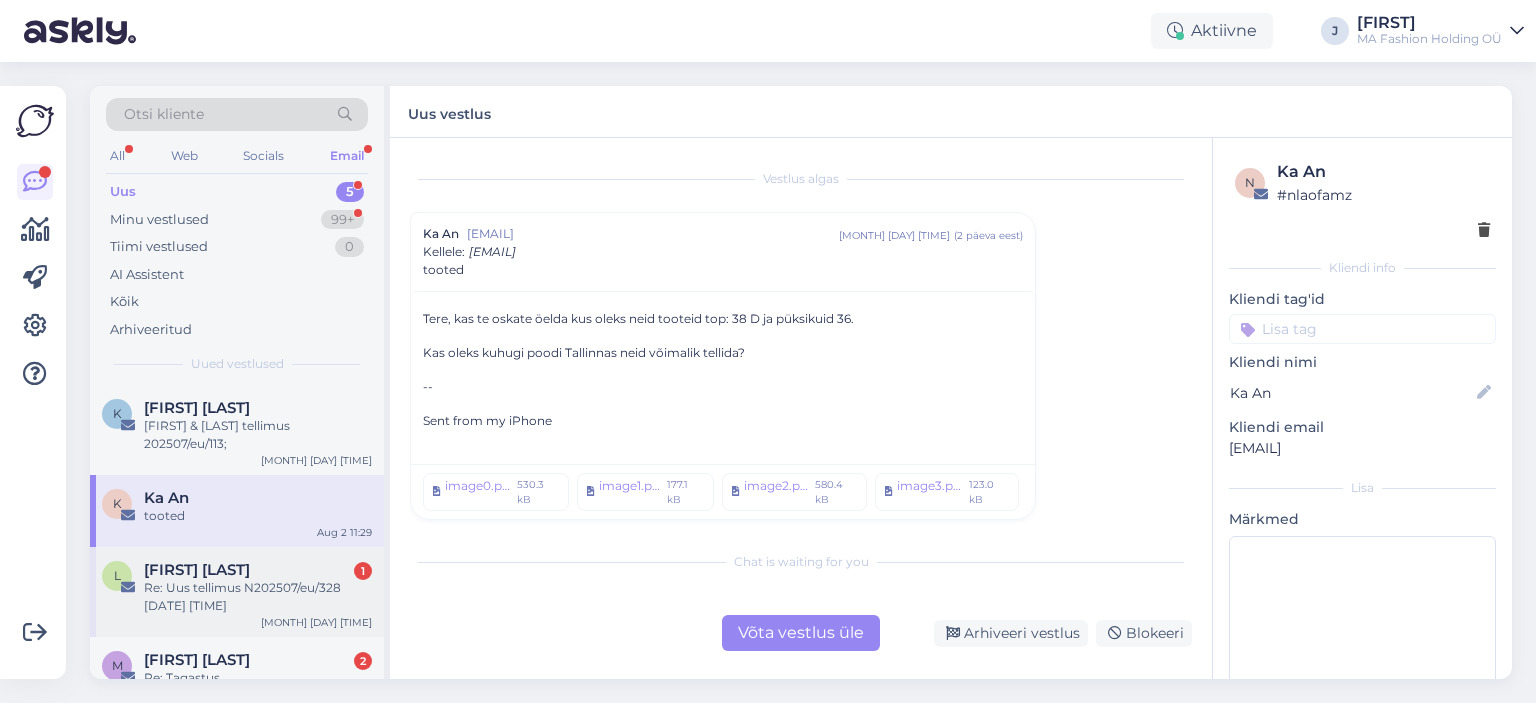 click on "[FIRST] [LAST] 1" at bounding box center [258, 570] 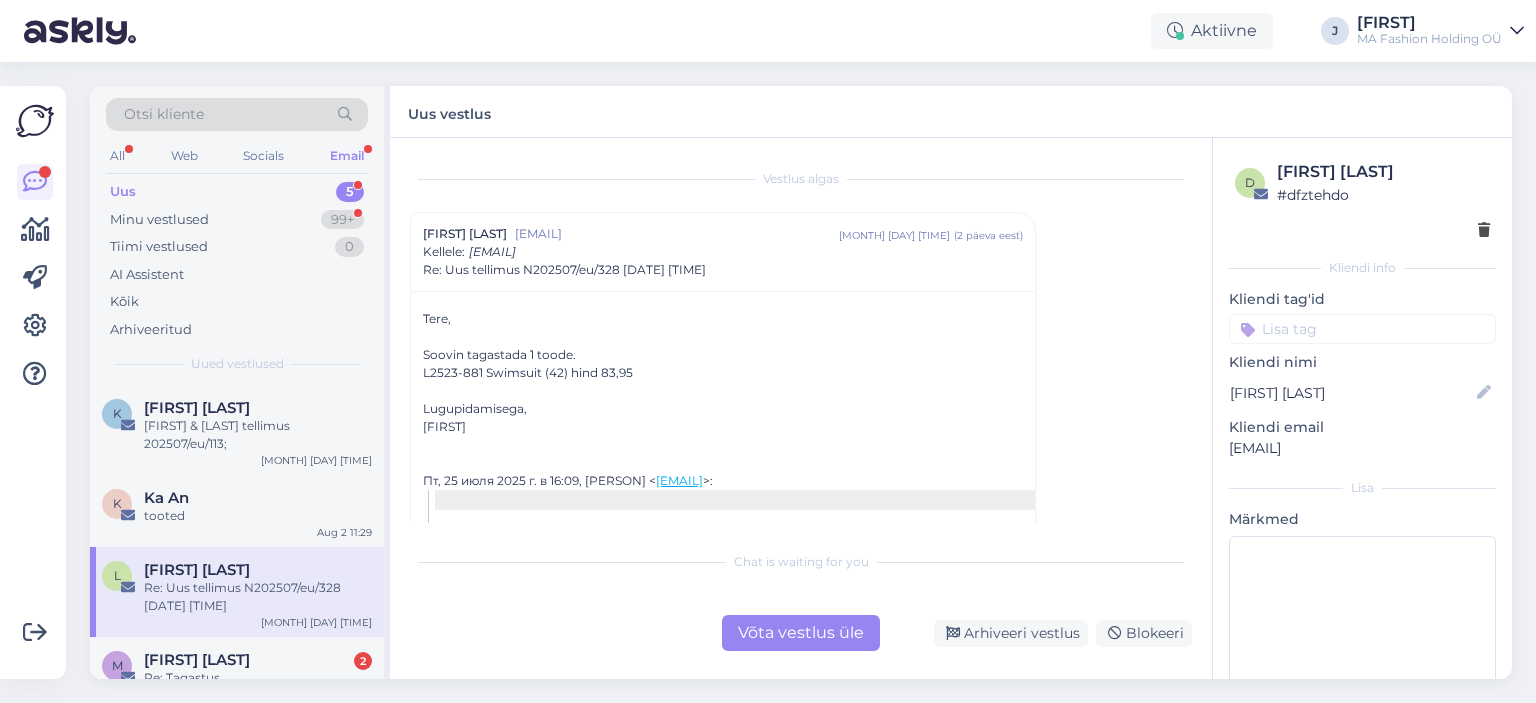 click on "Võta vestlus üle" at bounding box center (801, 633) 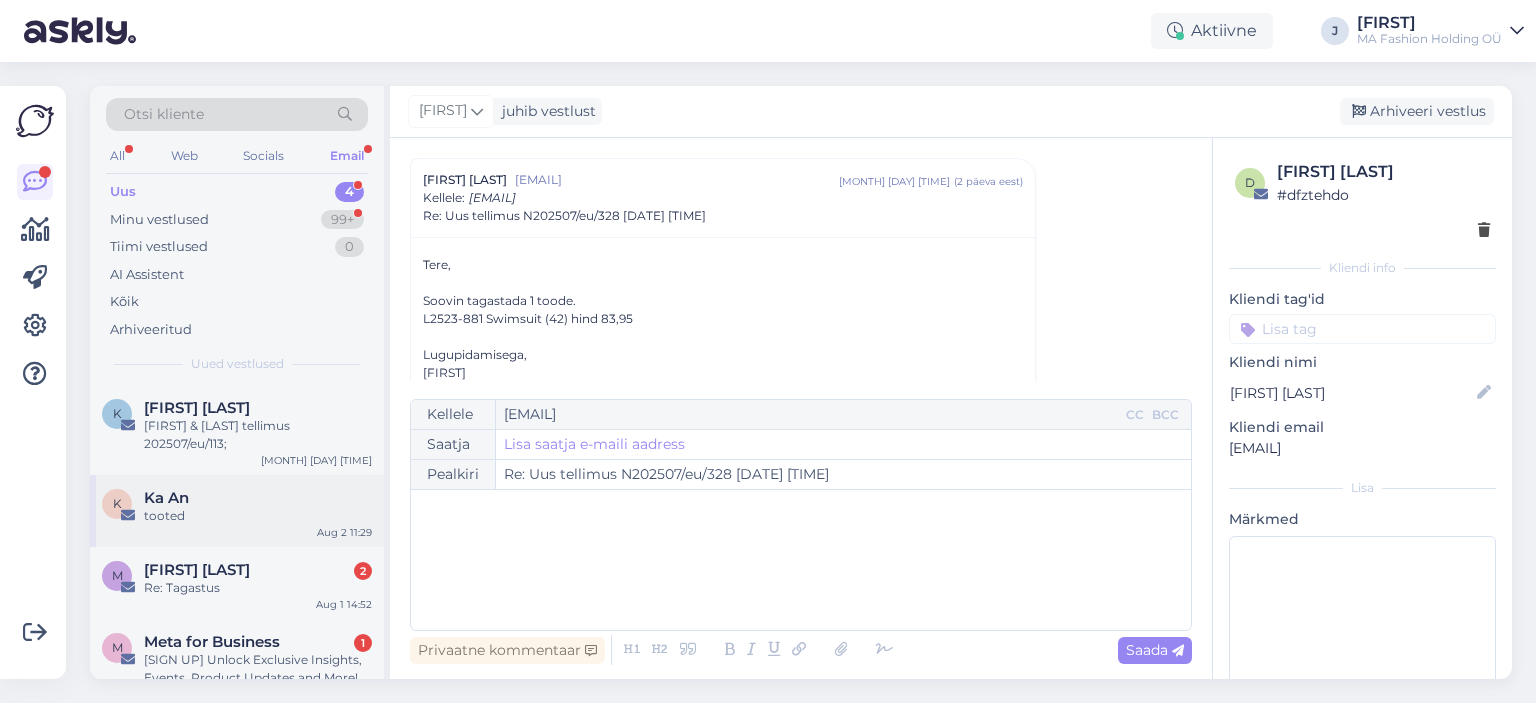 click on "tooted" at bounding box center [258, 516] 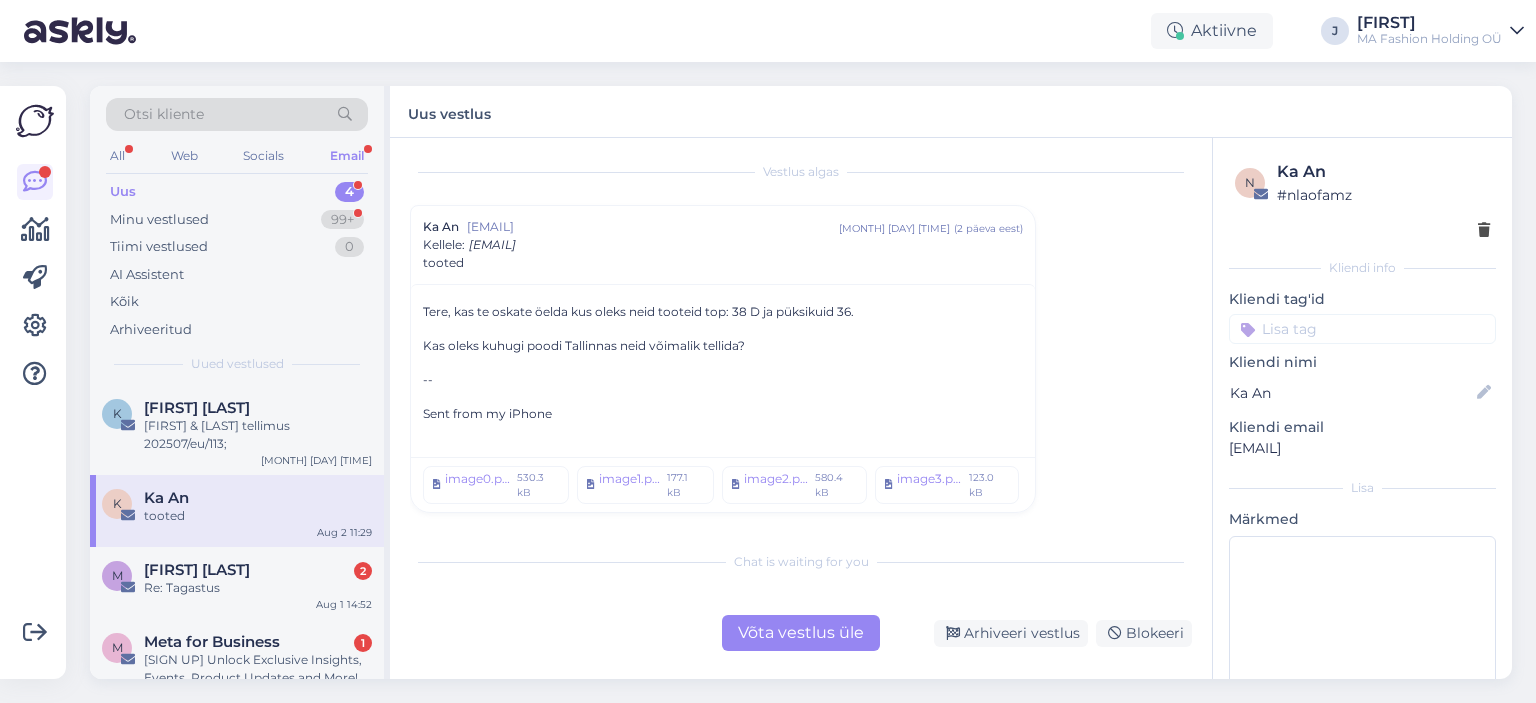 click on "Võta vestlus üle" at bounding box center [801, 633] 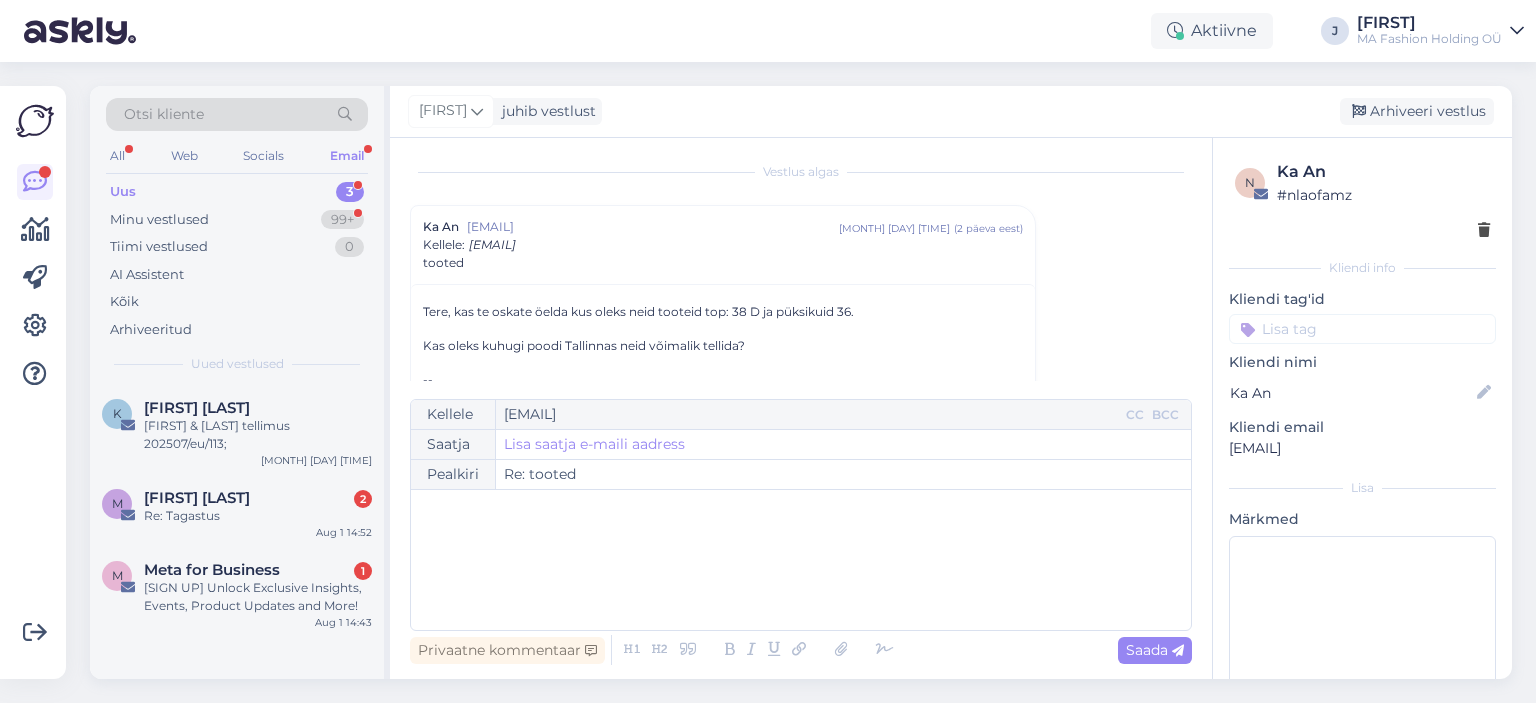 scroll, scrollTop: 54, scrollLeft: 0, axis: vertical 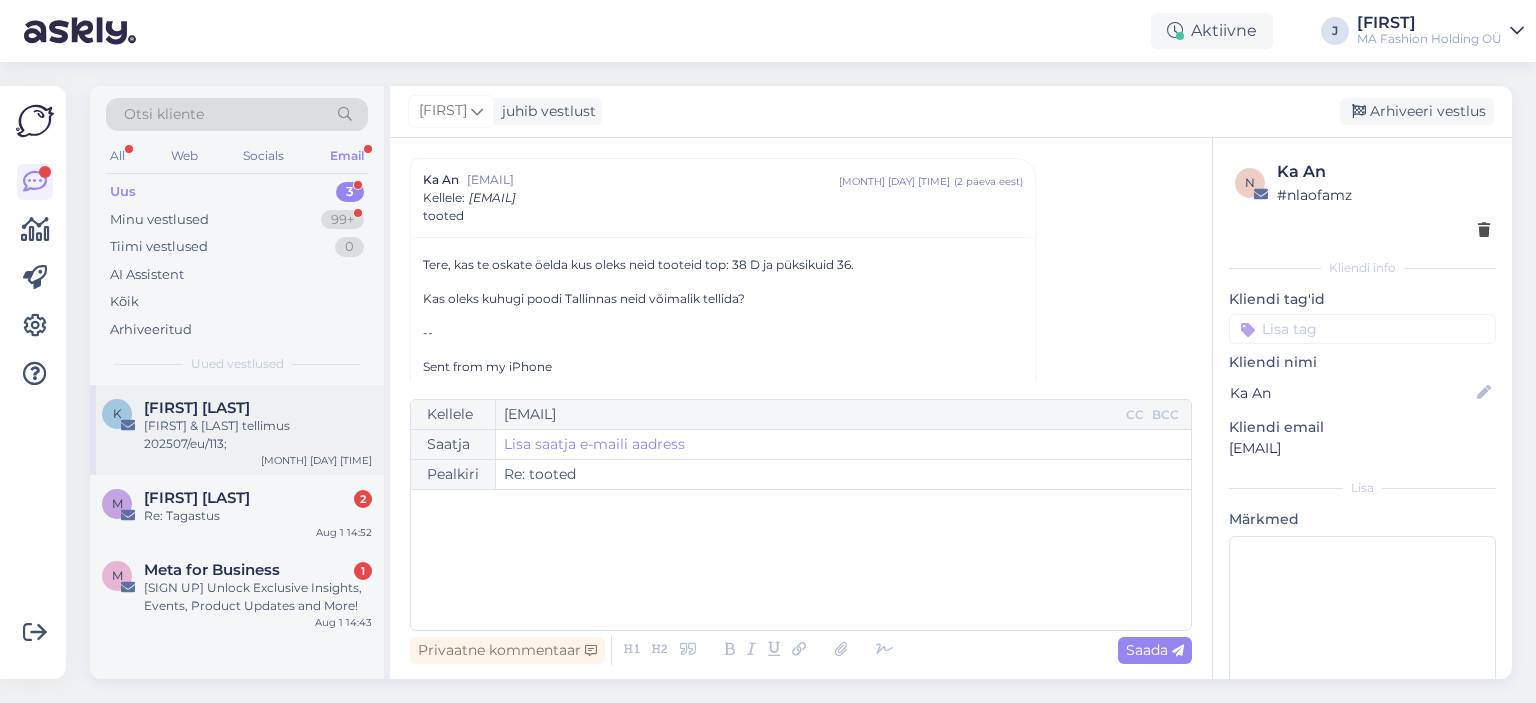 click on "[MONTH] [DAY] [TIME]" at bounding box center [316, 460] 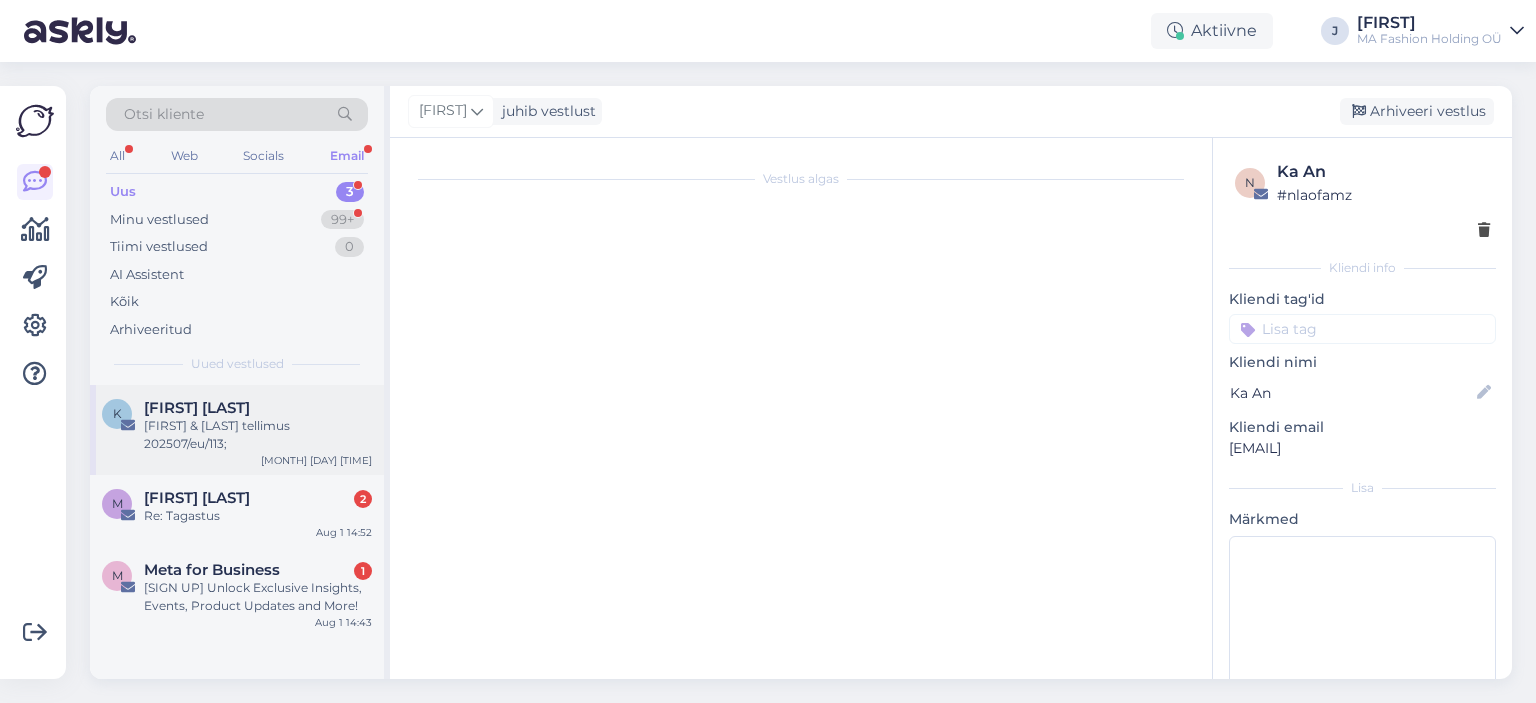 scroll, scrollTop: 0, scrollLeft: 0, axis: both 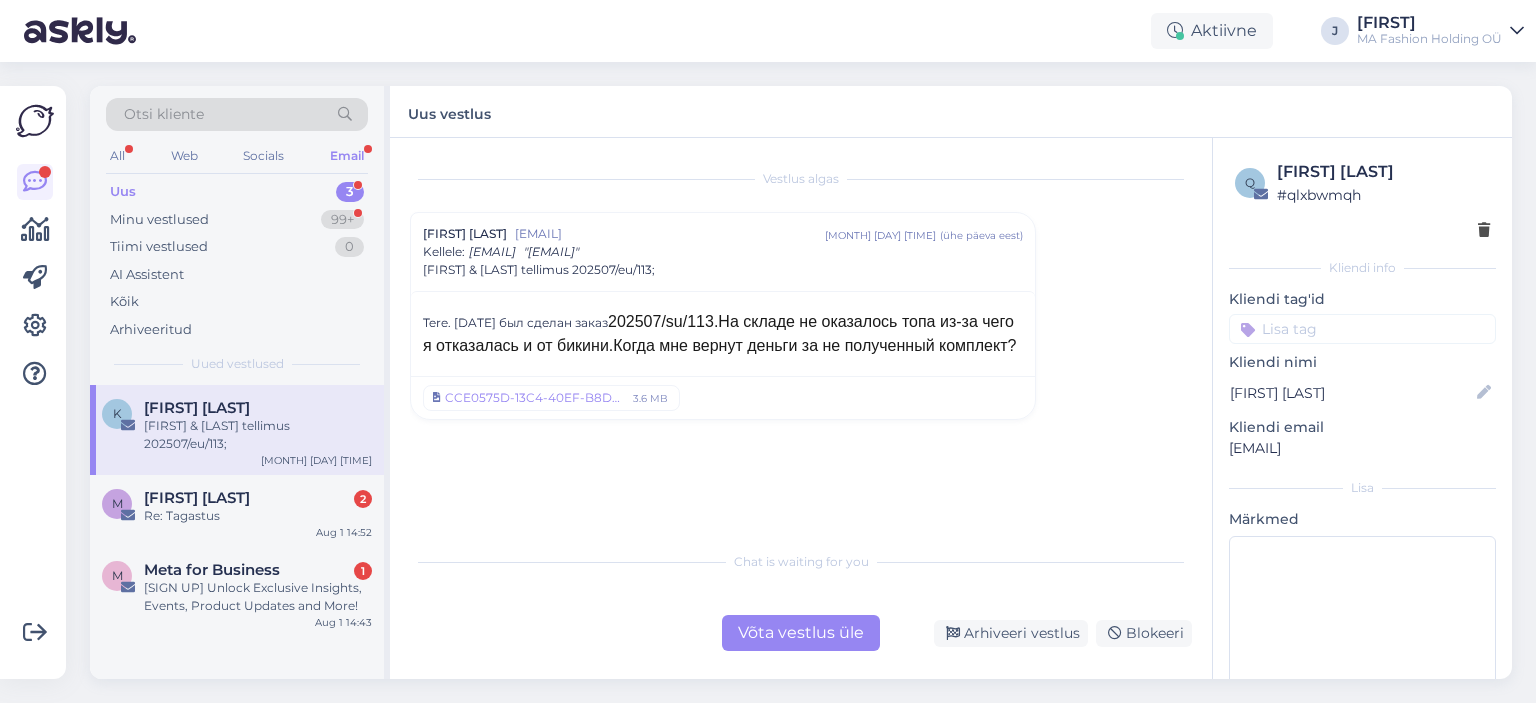 click on "Vestlus algas Kostina Anastacia [EMAIL] [MONTH] [DAY] [TIME] ( ühe päeva eest ) Kellele : eshopeu@marcandandre.com "eshopeu@marcandandre.com" Marc & Andre tellimus 202507/eu/113; Tere.08.07.2025 был сделан заказ 202507/su/113.На складе не оказалось топа из-за чего я отказалась и от бикини.Когда мне вернут деньги за не полученный комплект? CCE0575D-13C4-40EF-B8D4-67B4D1B6F15F.jpeg 3.6 MB Chat is waiting for you Võta vestlus üle Arhiveeri vestlus Blokeeri" at bounding box center (801, 408) 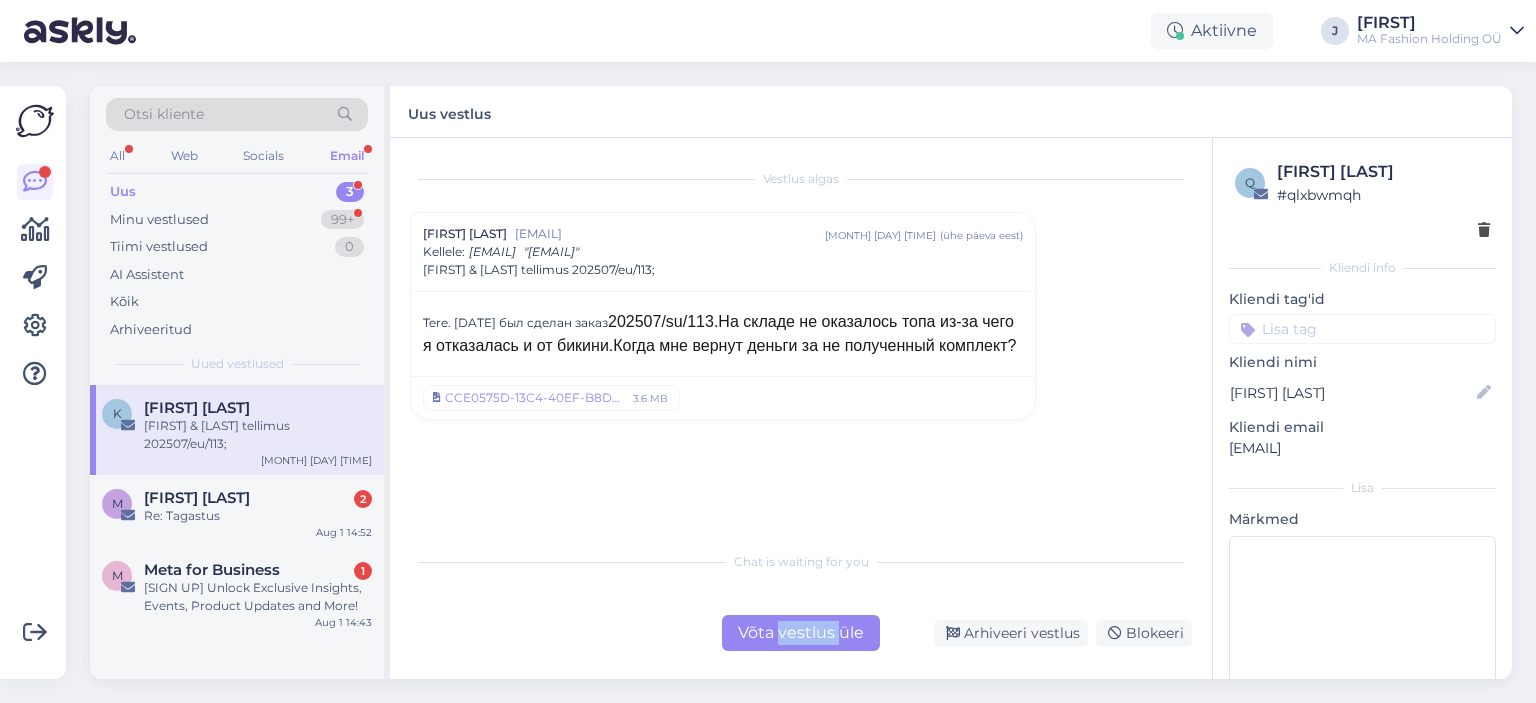 click on "Vestlus algas Kostina Anastacia [EMAIL] [MONTH] [DAY] [TIME] ( ühe päeva eest ) Kellele : eshopeu@marcandandre.com "eshopeu@marcandandre.com" Marc & Andre tellimus 202507/eu/113; Tere.08.07.2025 был сделан заказ 202507/su/113.На складе не оказалось топа из-за чего я отказалась и от бикини.Когда мне вернут деньги за не полученный комплект? CCE0575D-13C4-40EF-B8D4-67B4D1B6F15F.jpeg 3.6 MB Chat is waiting for you Võta vestlus üle Arhiveeri vestlus Blokeeri" at bounding box center [801, 408] 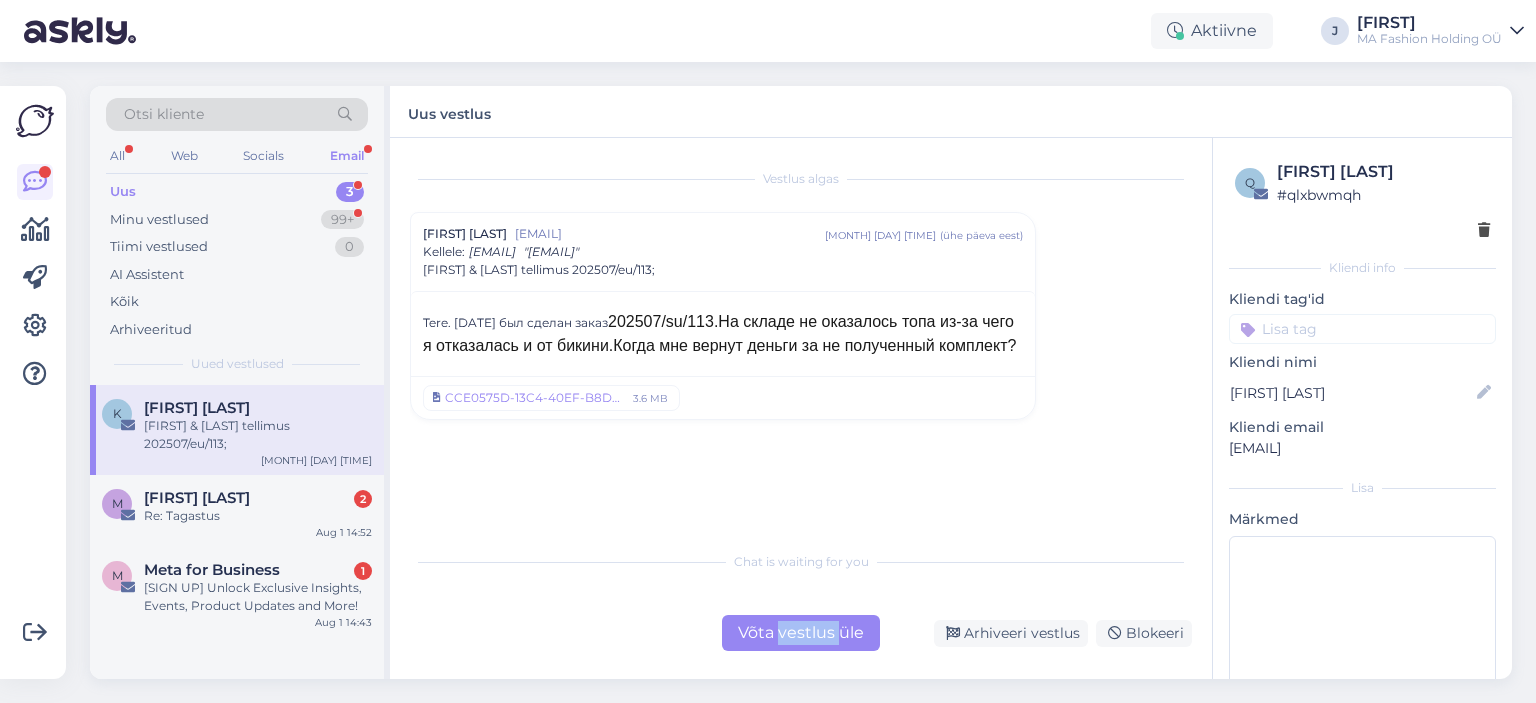 click at bounding box center [791, 644] 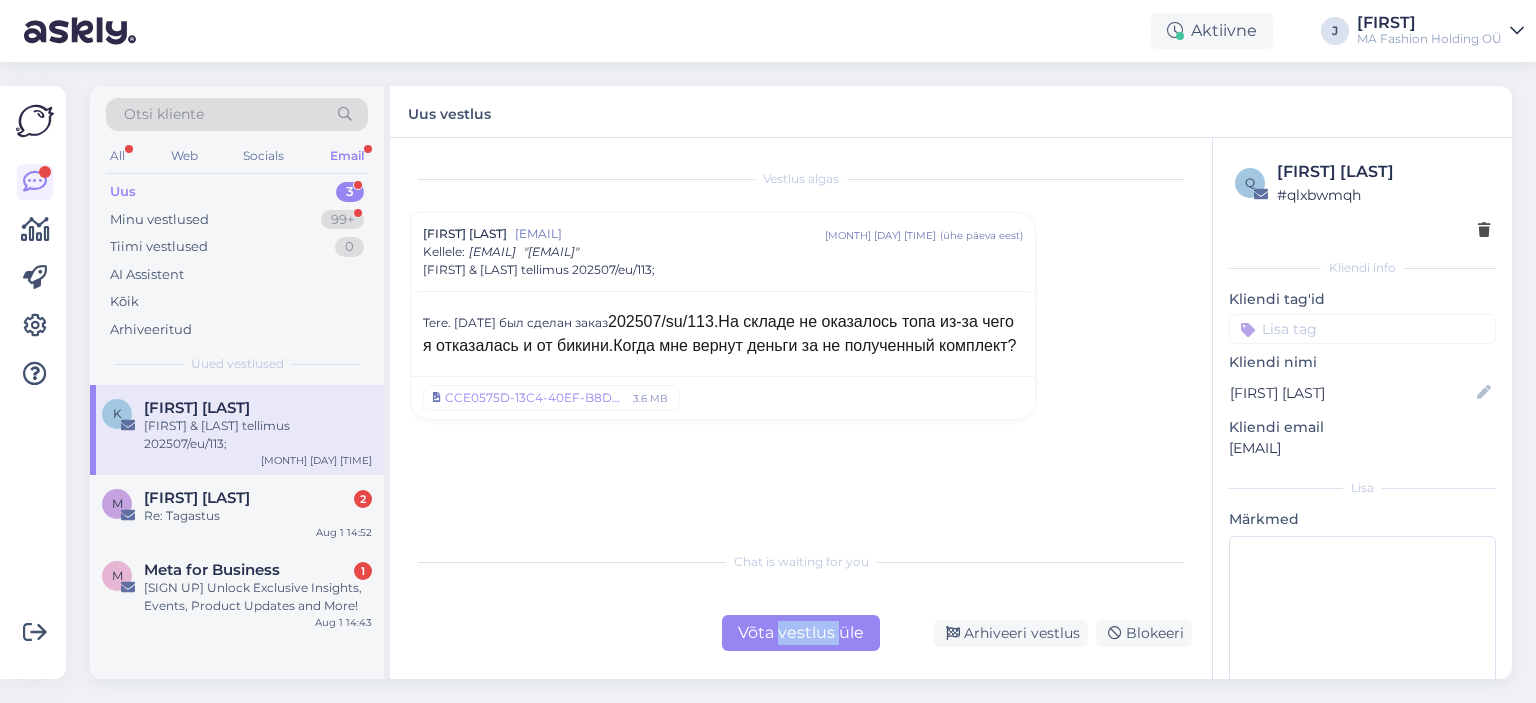 click on "Võta vestlus üle" at bounding box center (801, 633) 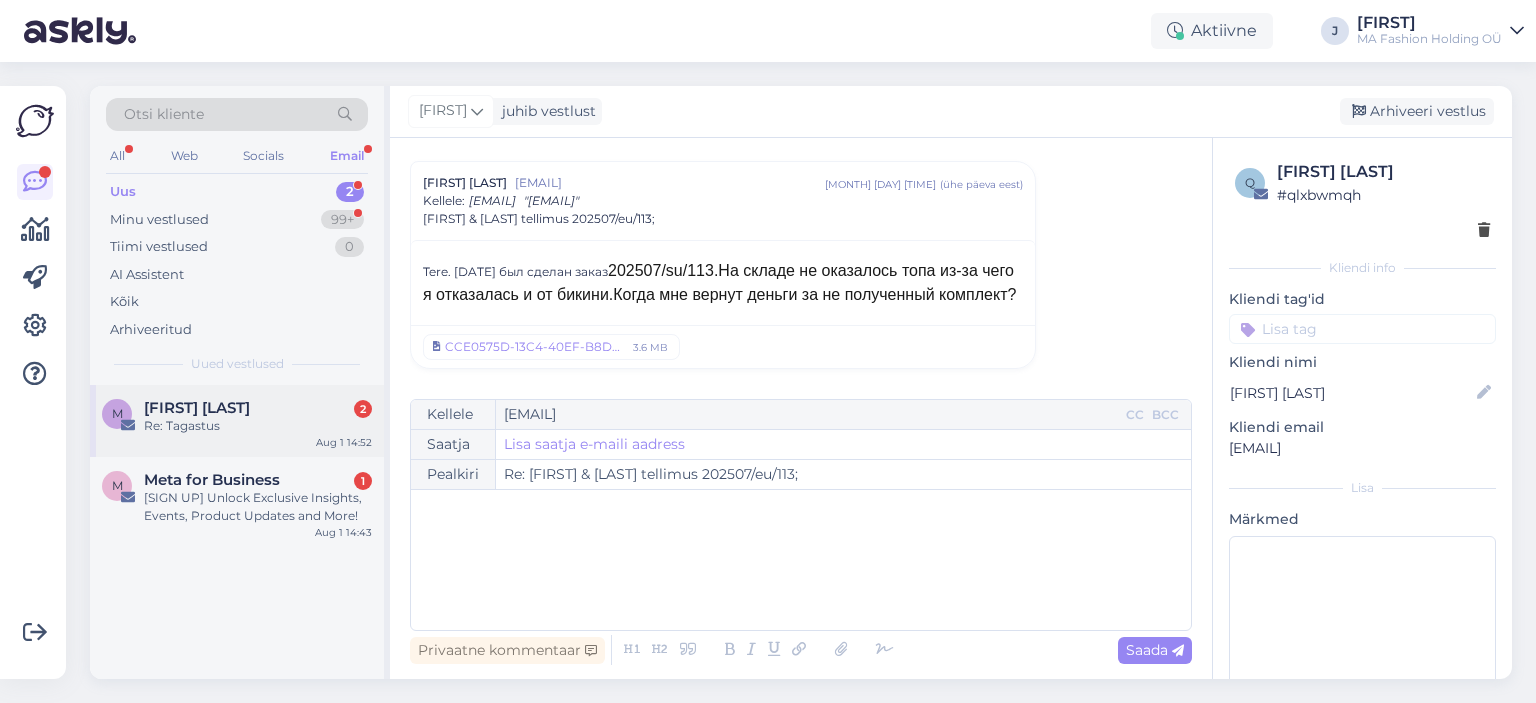 click on "M [FIRST] [LAST] 2 Re: Tagastus" at bounding box center (237, 417) 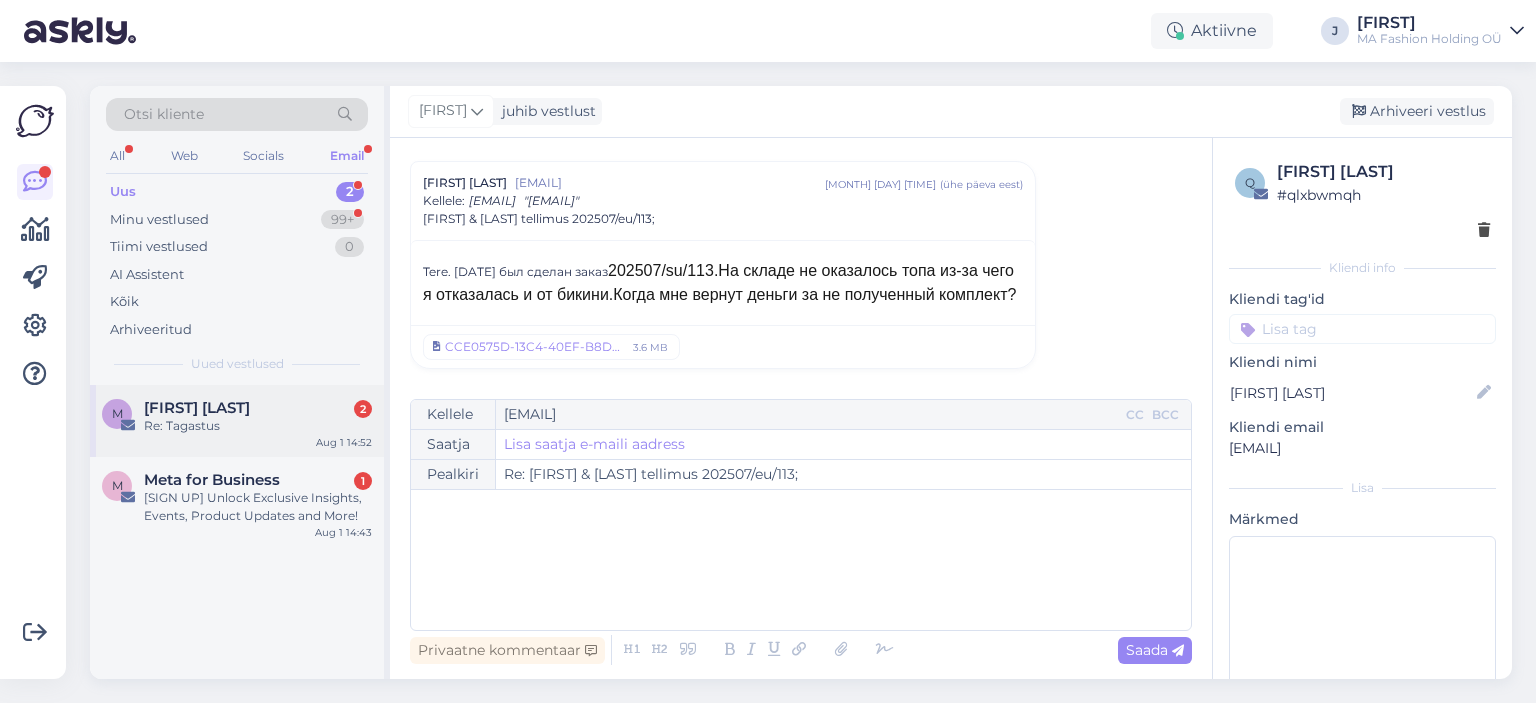 scroll, scrollTop: 8, scrollLeft: 0, axis: vertical 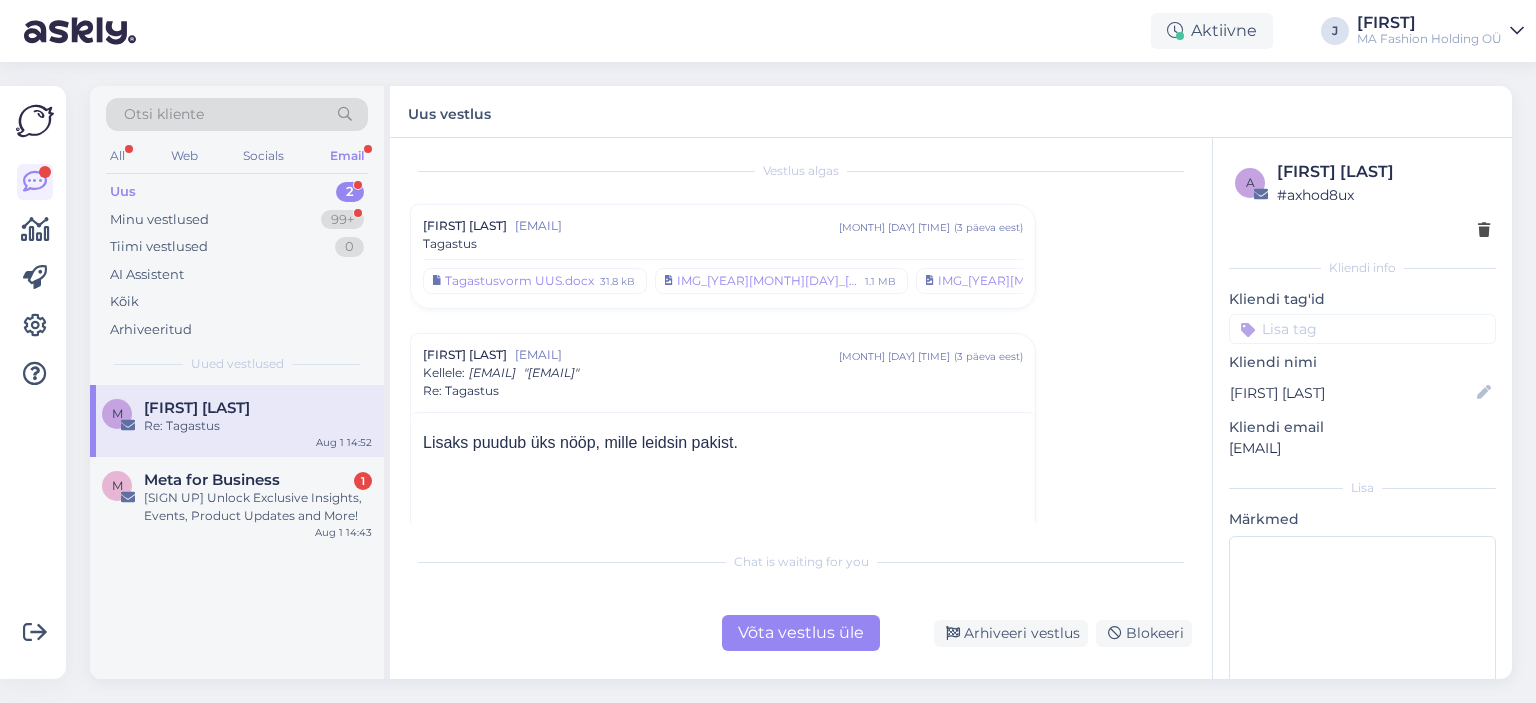 click on "Võta vestlus üle" at bounding box center [801, 633] 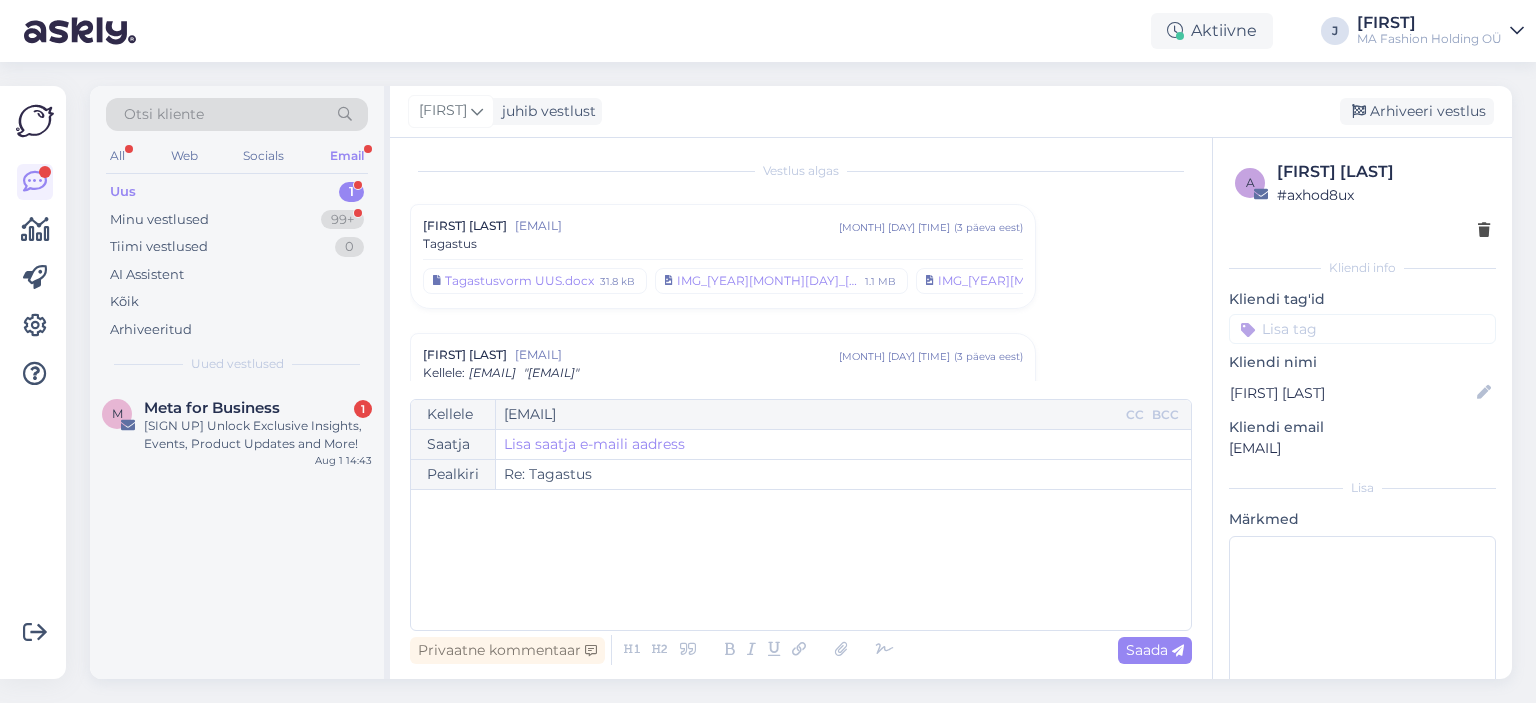 scroll, scrollTop: 182, scrollLeft: 0, axis: vertical 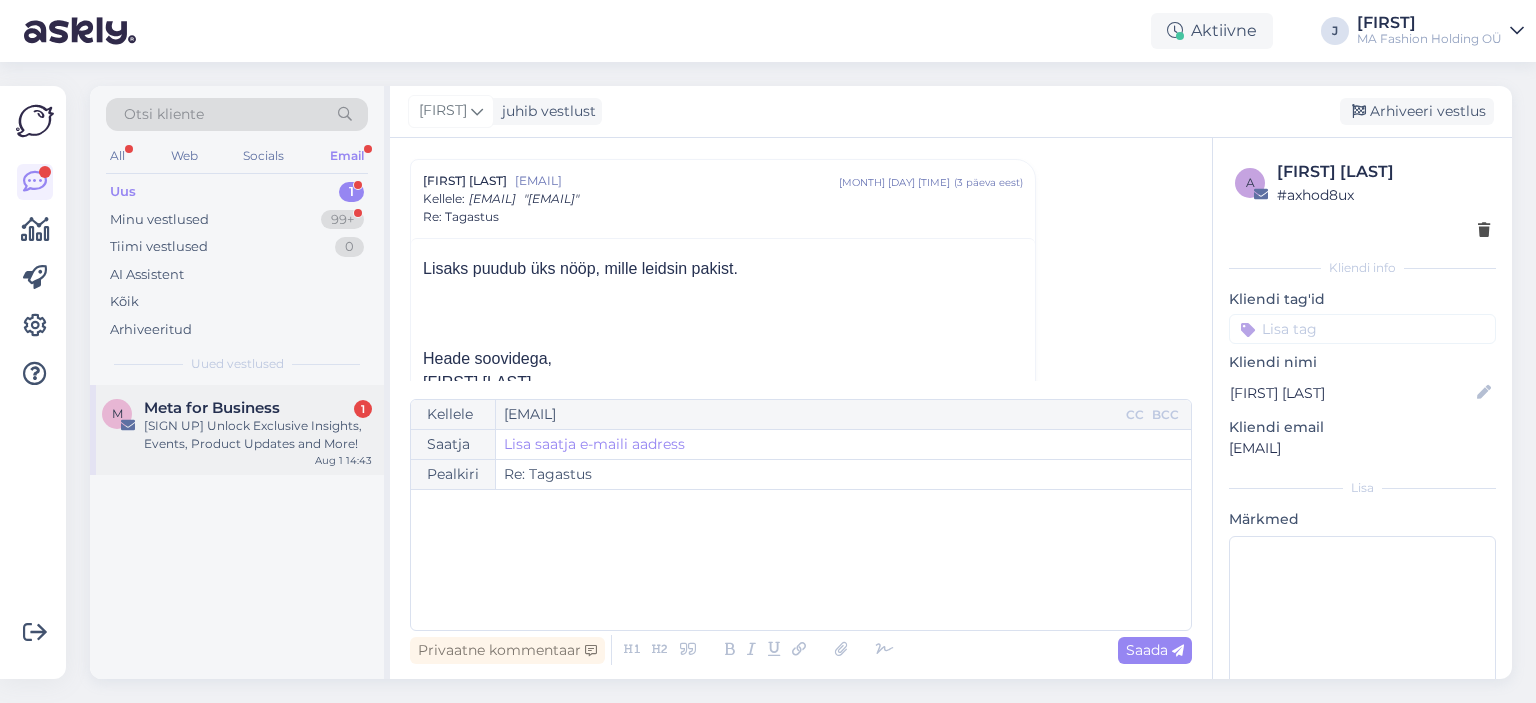 click on "[SIGN UP] Unlock Exclusive Insights, Events, Product Updates and More!" at bounding box center [258, 435] 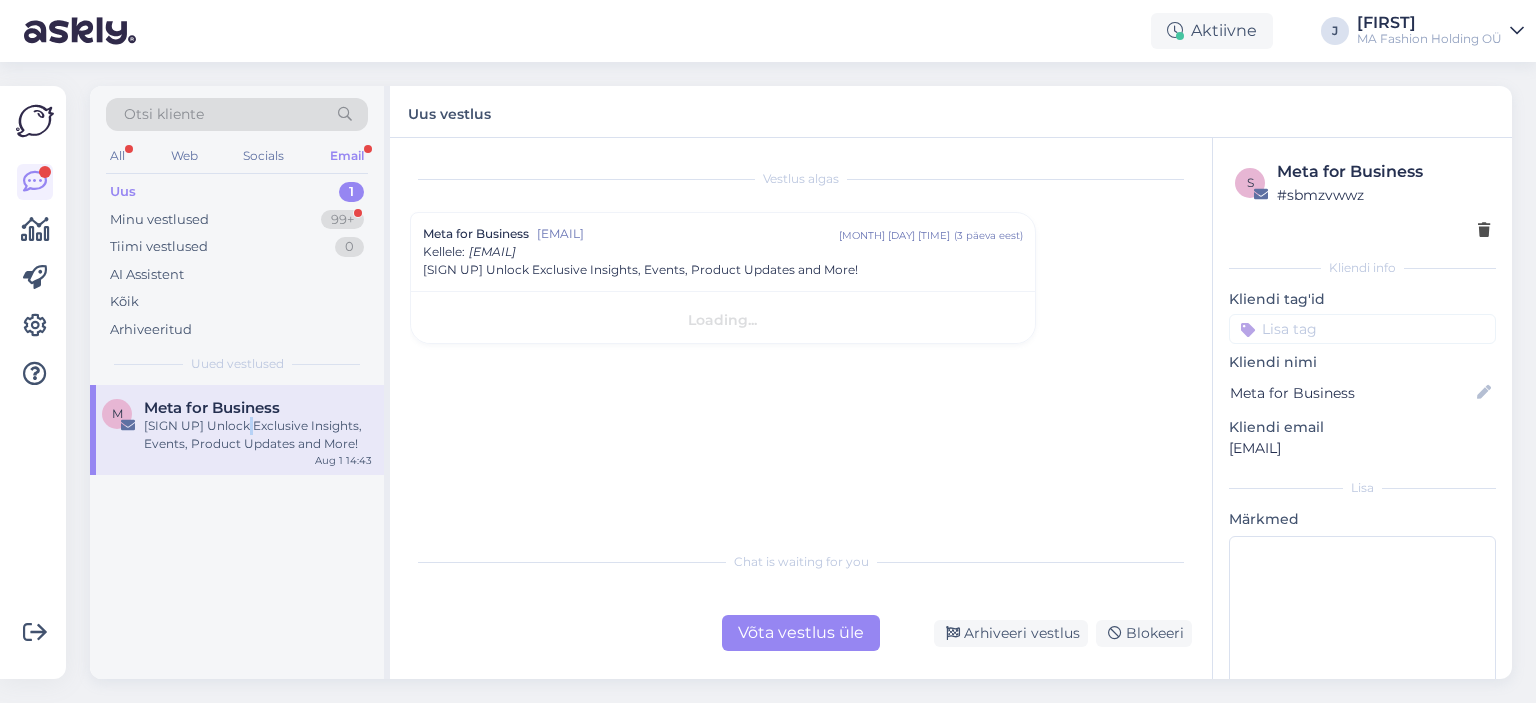 scroll, scrollTop: 0, scrollLeft: 0, axis: both 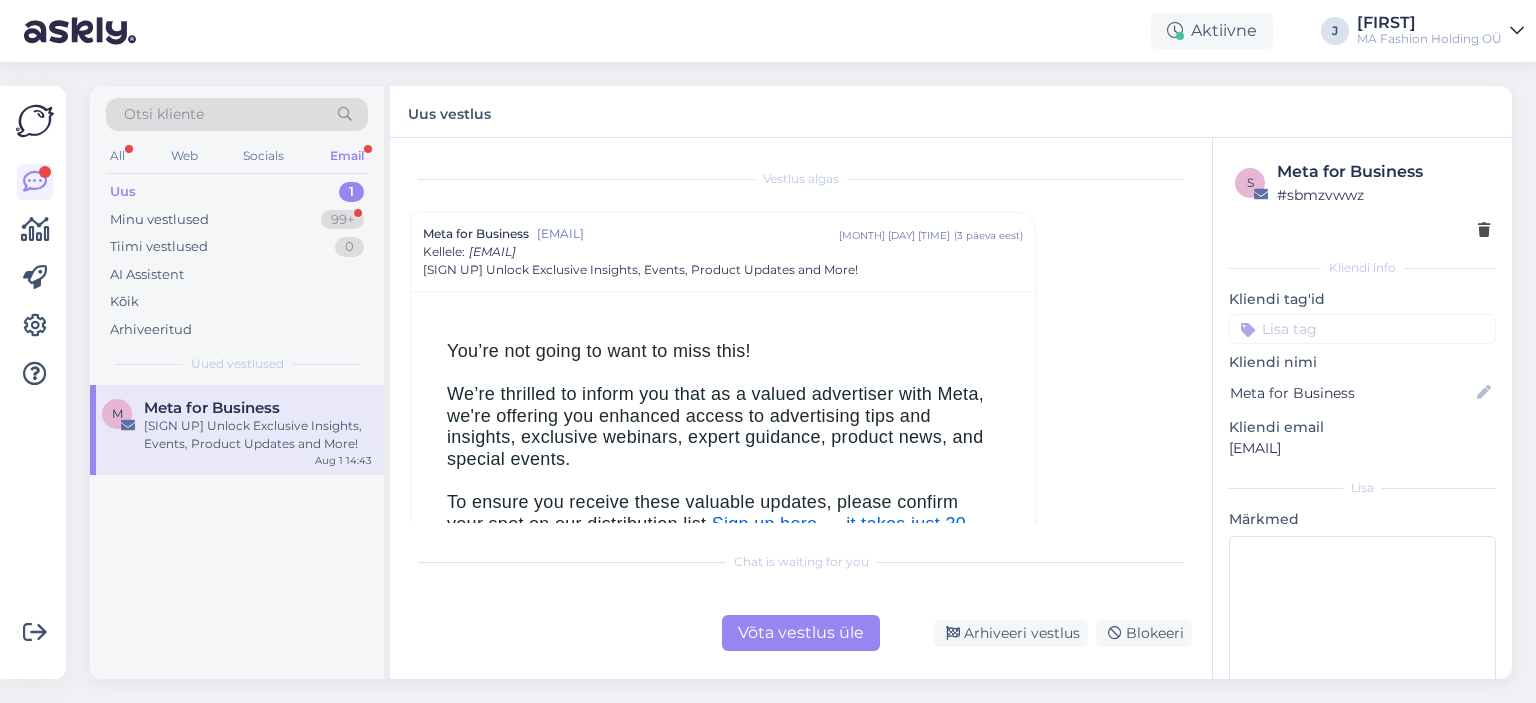 click on "Vestlus algas [FIRST] for Business [EMAIL] [MONTH] [DAY] [TIME] ( [NUMBER] päeva eest ) Kellele : [EMAIL] [SIGN UP] Unlock Exclusive Insights, Events, Product Updates and More! To ensure you receive these valuable updates, please confirm your spot on our distribution list. You’re not going to want to miss this! We’re thrilled to inform you that as a valued advertiser with [FIRST], we're offering you enhanced access to advertising tips and insights, exclusive webinars, expert guidance, product news, and special events. To ensure you receive these valuable updates, please confirm your spot on our distribution list. Sign up here — it takes just 30 seconds. On top of personalized advertising support, these email updates will offer supplemental tips, insights and resources to help your business grow — they just might give you a competitive advantage against your advertising peers. We hope you choose to say “ yes! ” and take advantage of this awesome opportunity." at bounding box center [801, 408] 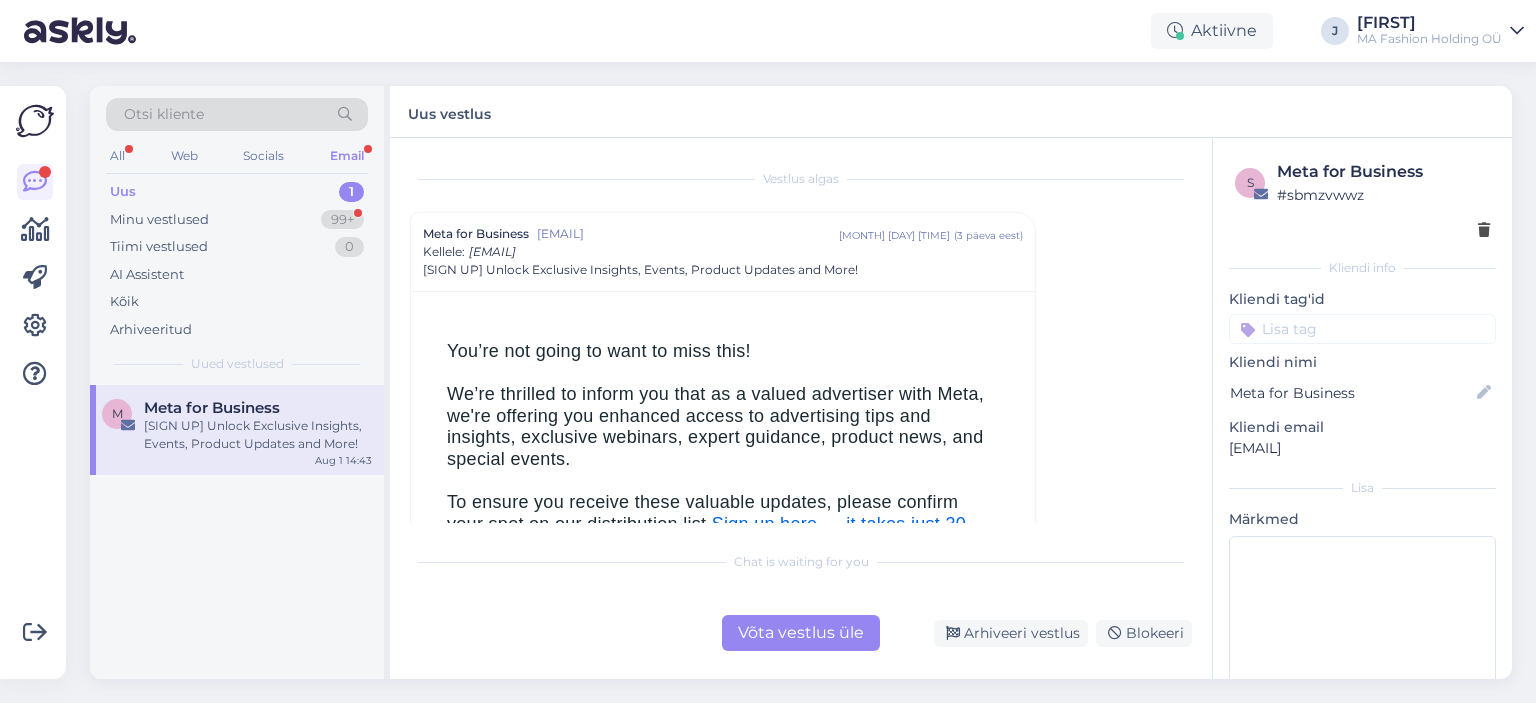 click on "Võta vestlus üle" at bounding box center [801, 633] 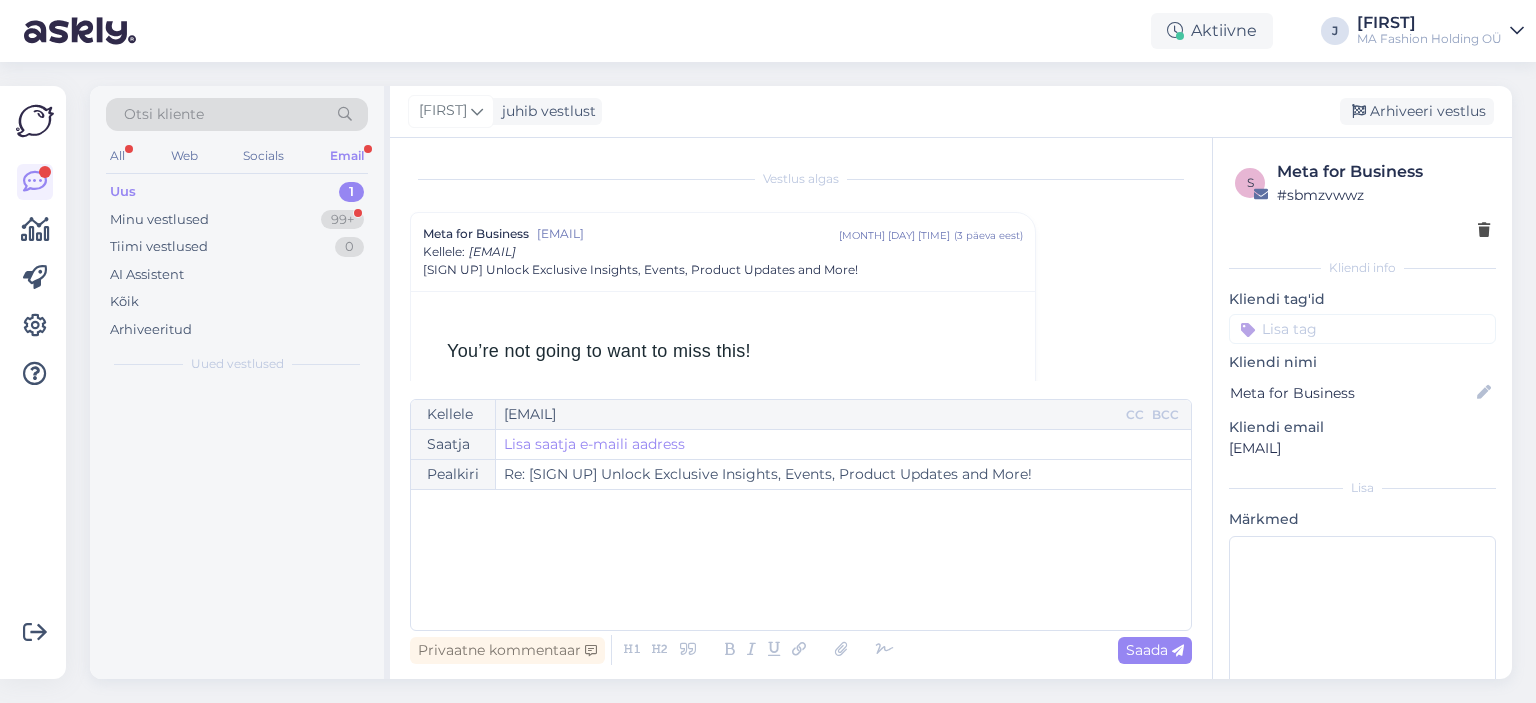 scroll, scrollTop: 54, scrollLeft: 0, axis: vertical 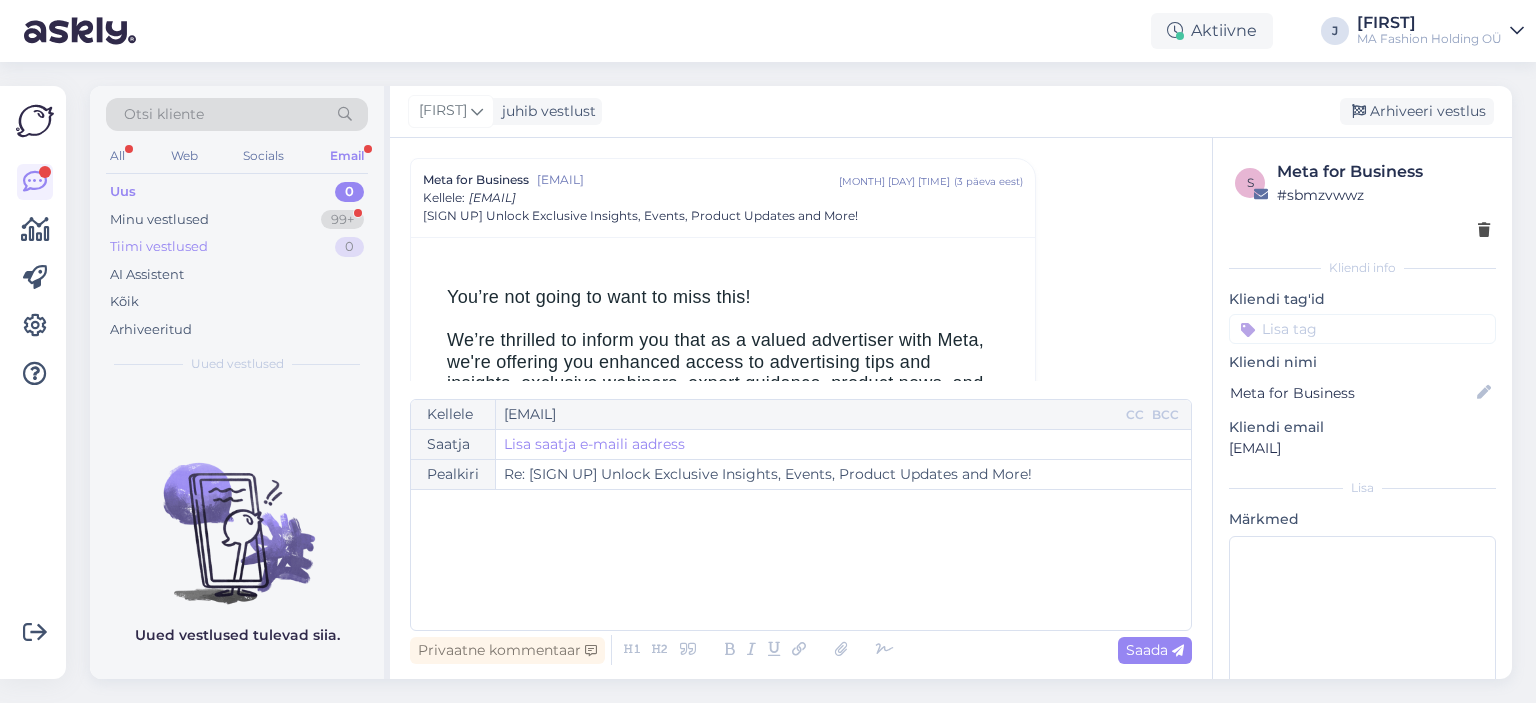 click on "Tiimi vestlused 0" at bounding box center [237, 247] 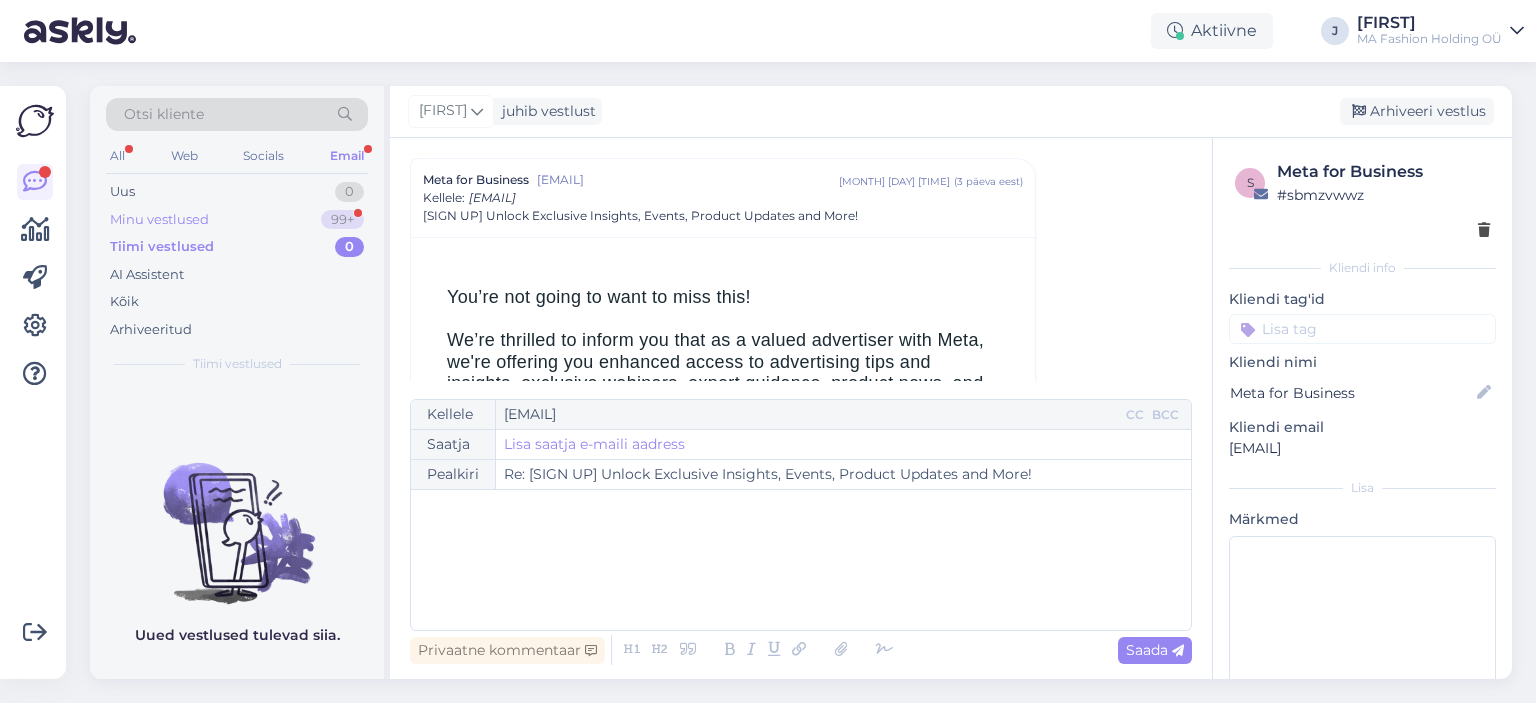 click on "Minu vestlused 99+" at bounding box center (237, 220) 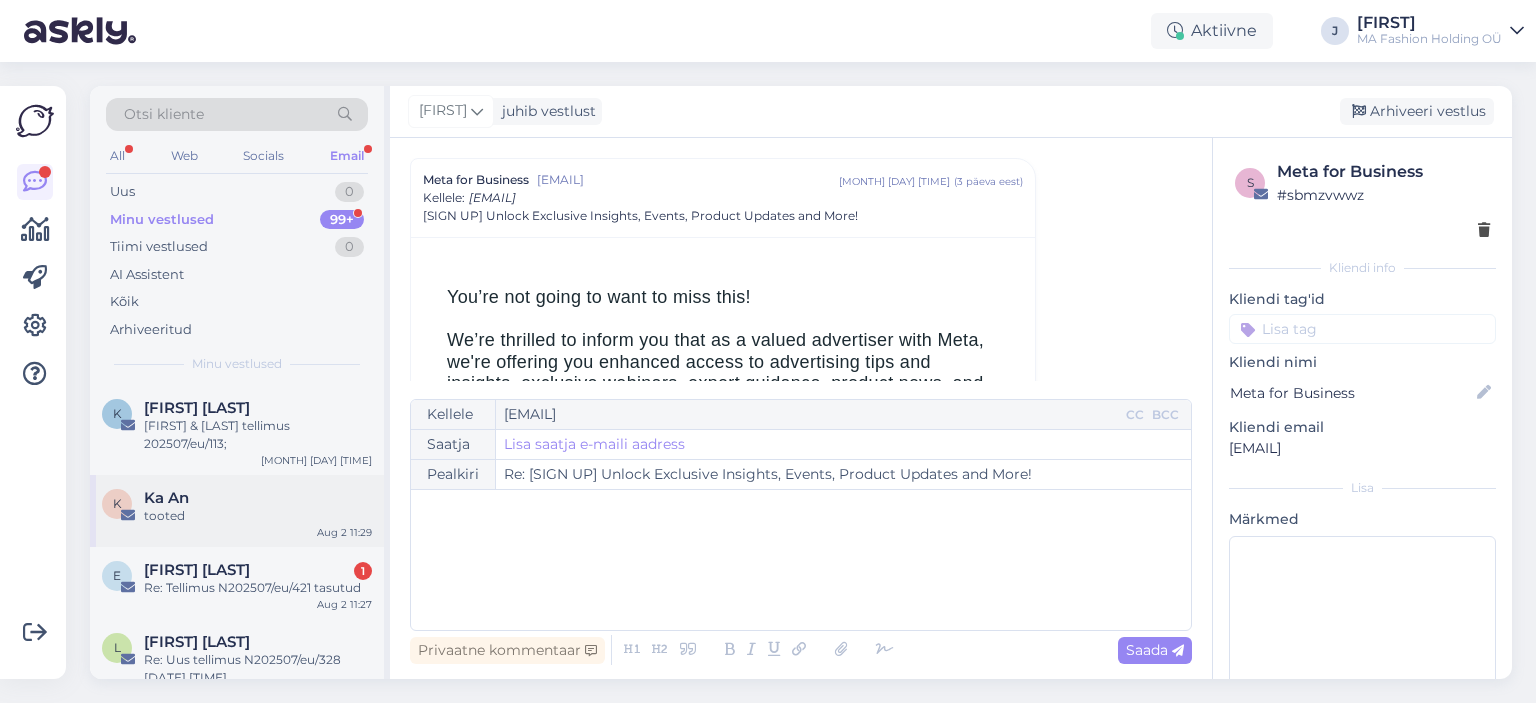 click on "K Ka An tooted [MONTH] [DAY] [TIME]" at bounding box center [237, 511] 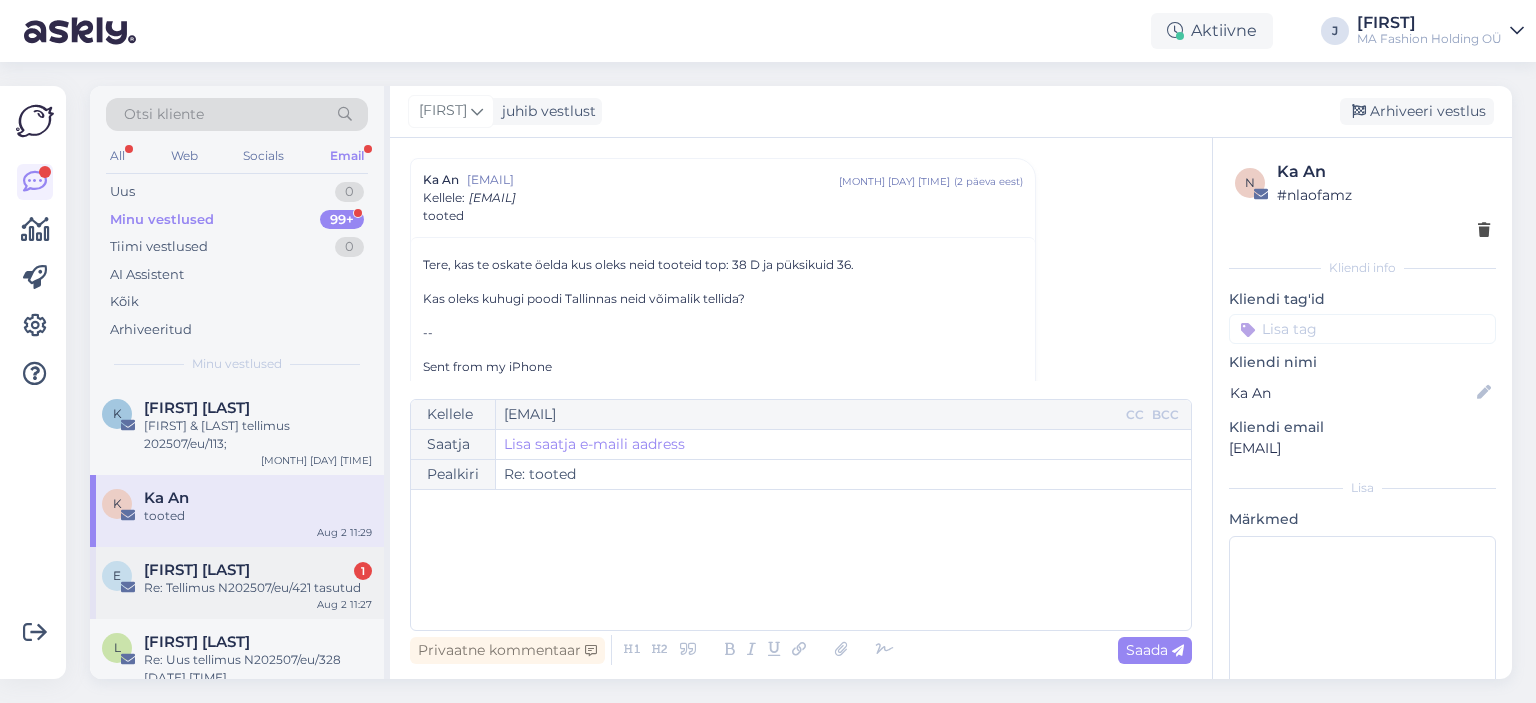 click on "[FIRST] [LAST] 1" at bounding box center [258, 570] 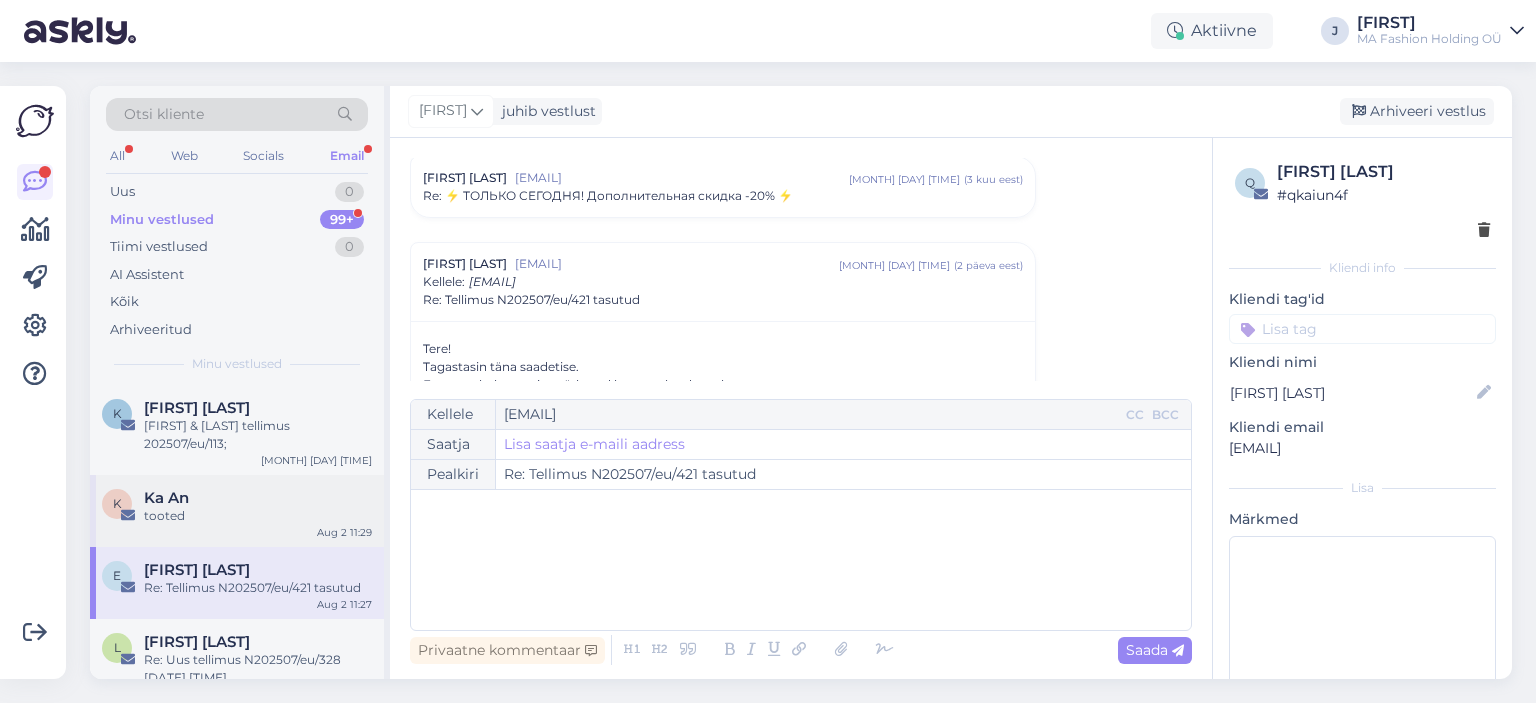 click on "Ka An" at bounding box center (258, 498) 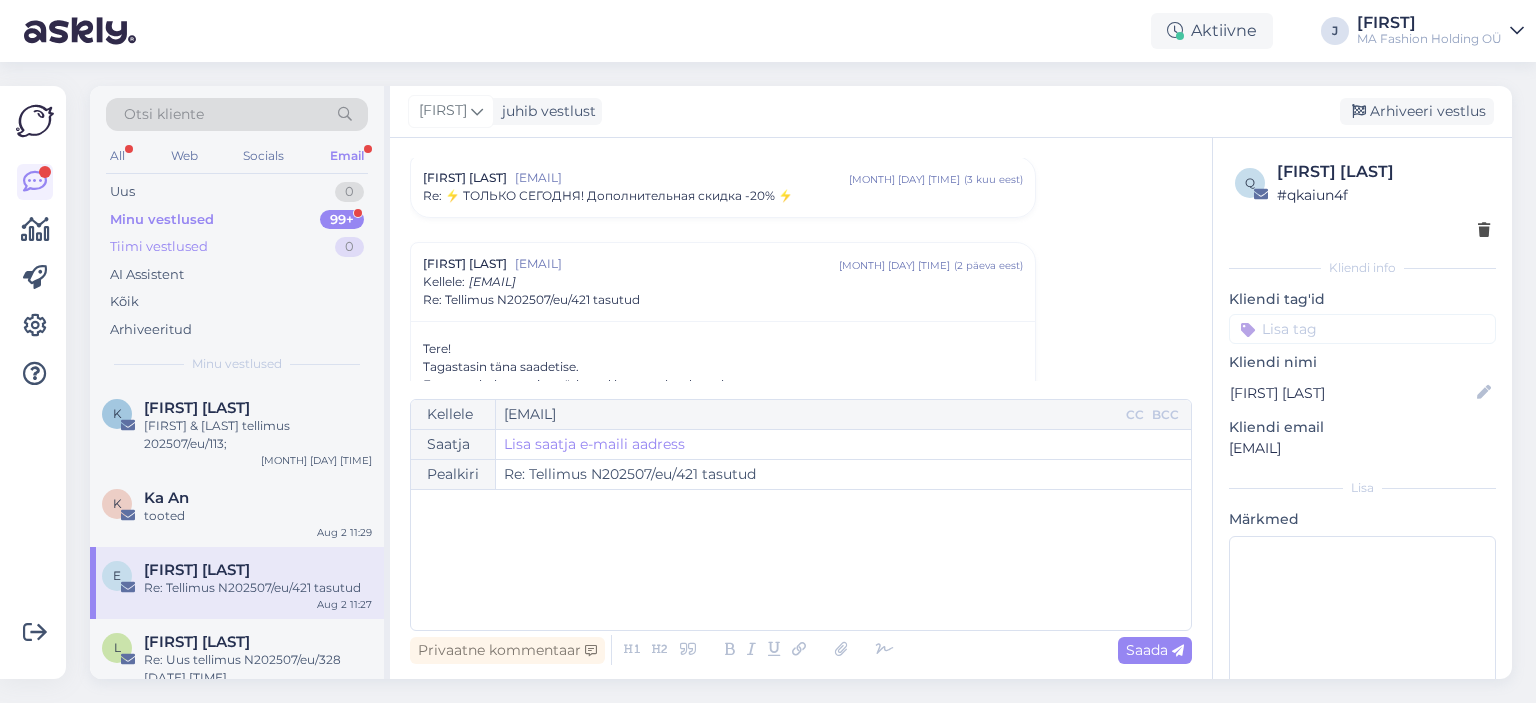 scroll, scrollTop: 54, scrollLeft: 0, axis: vertical 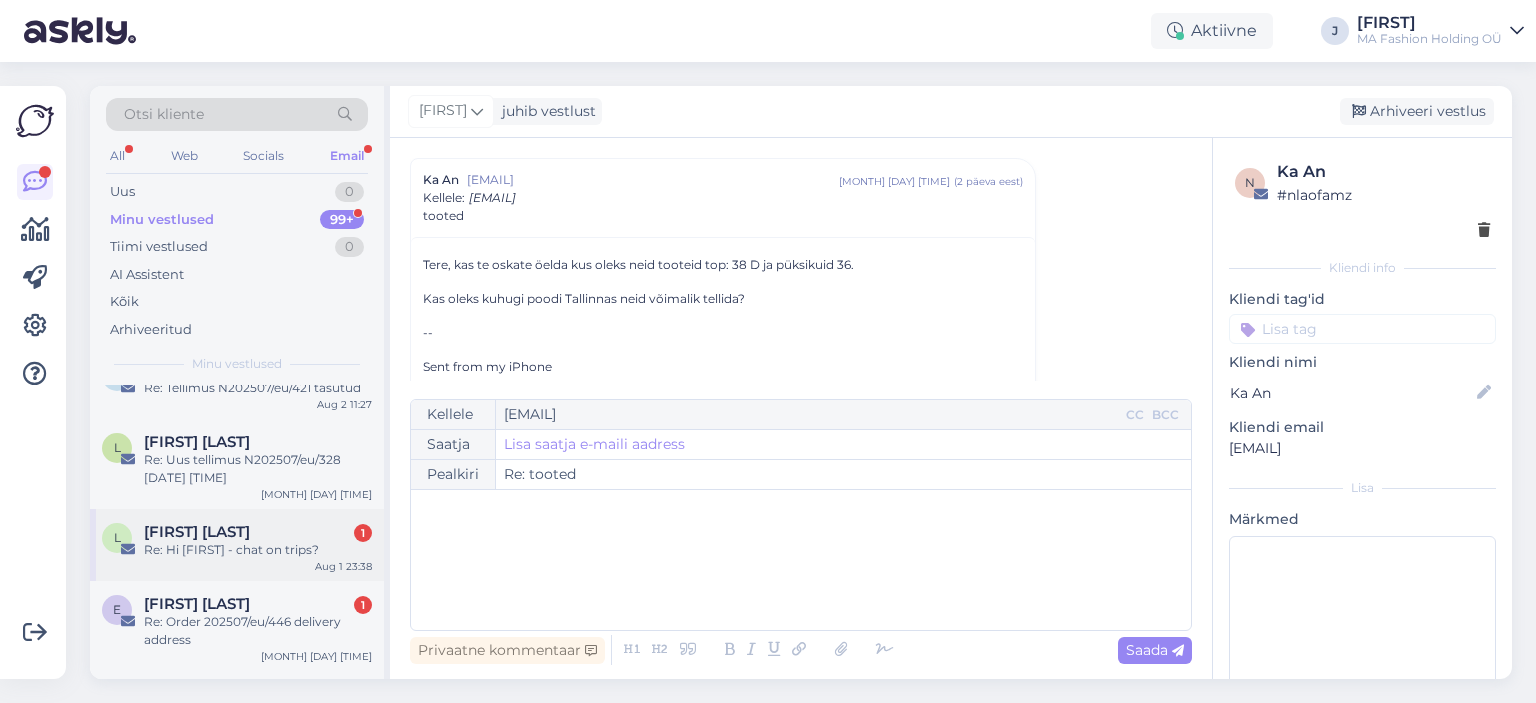 click on "Re: Hi [FIRST] - chat on trips?" at bounding box center (258, 550) 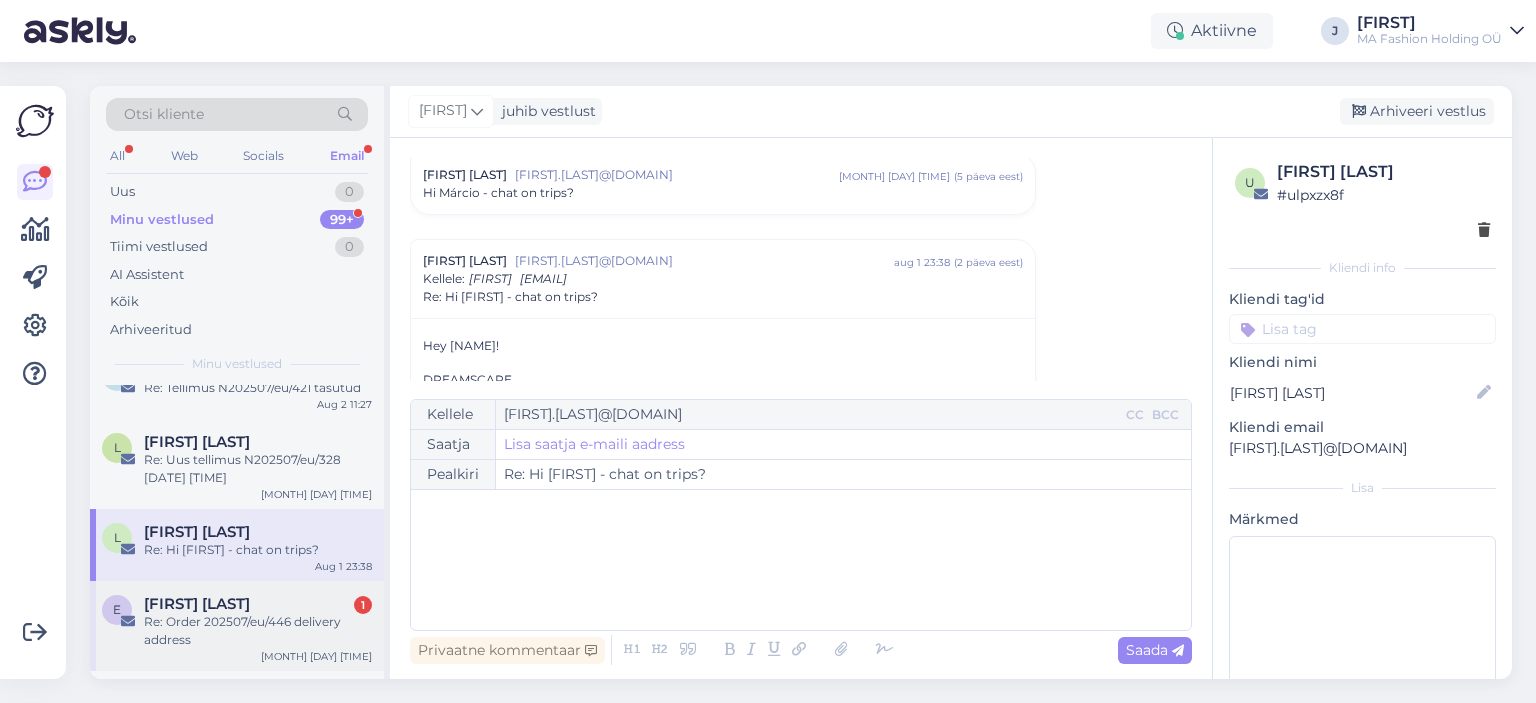 click on "Re: Order 202507/eu/446 delivery address" at bounding box center [258, 631] 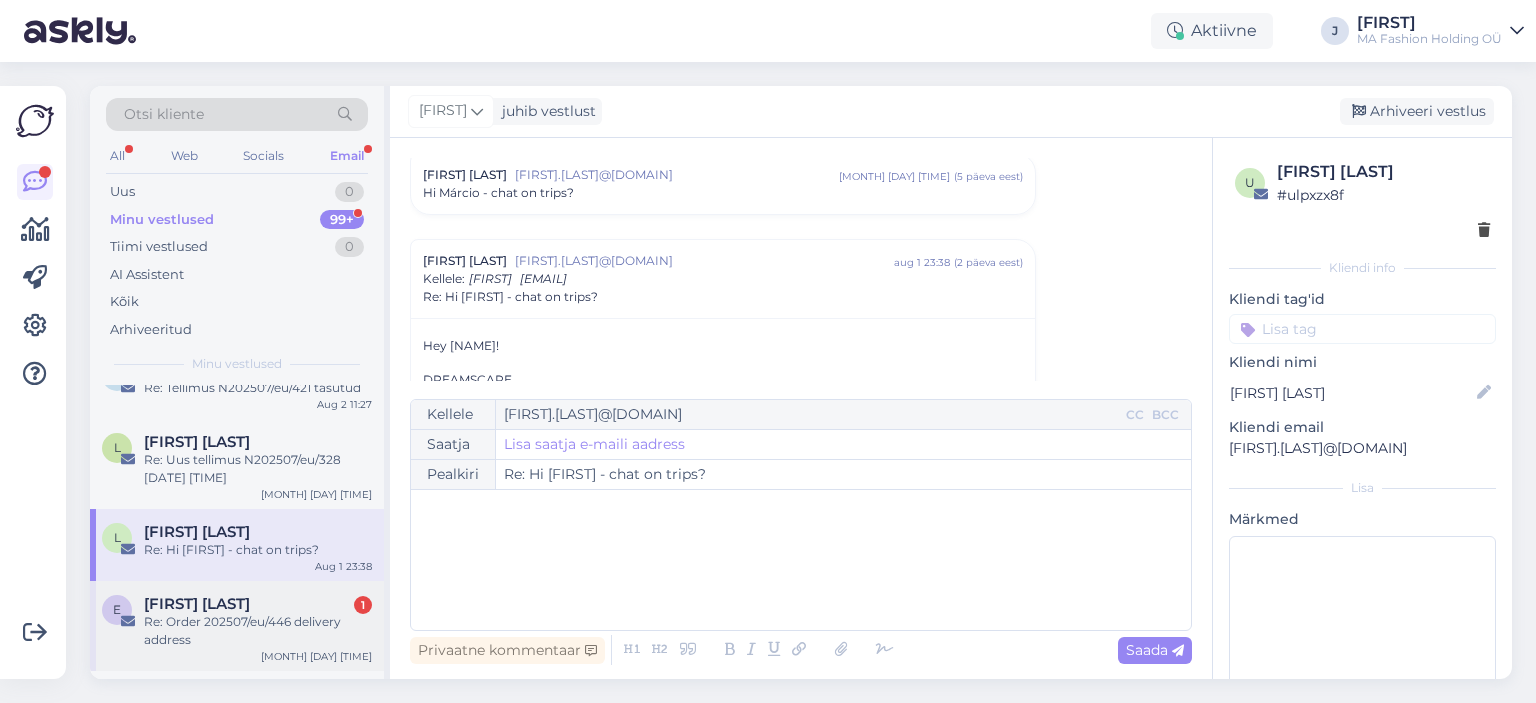 scroll, scrollTop: 277, scrollLeft: 0, axis: vertical 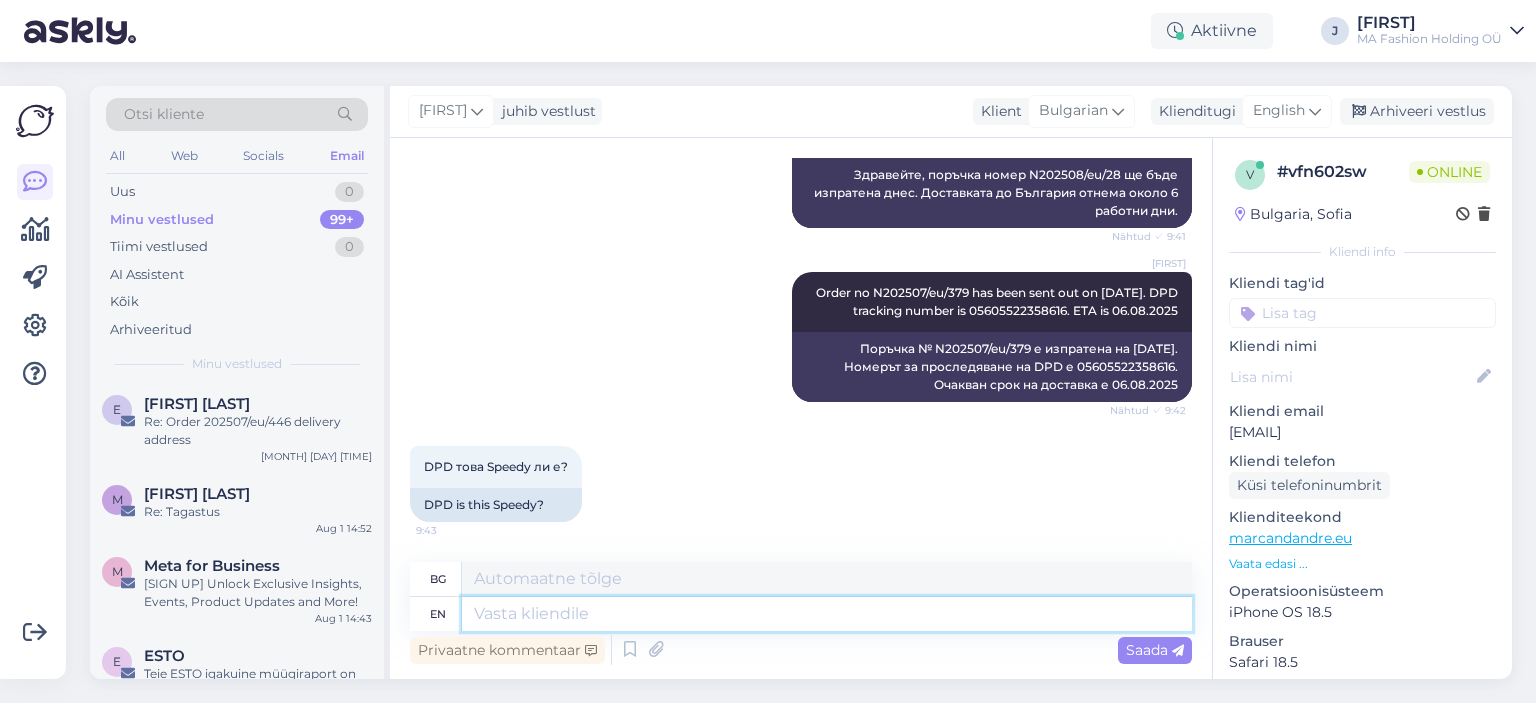 click at bounding box center [827, 614] 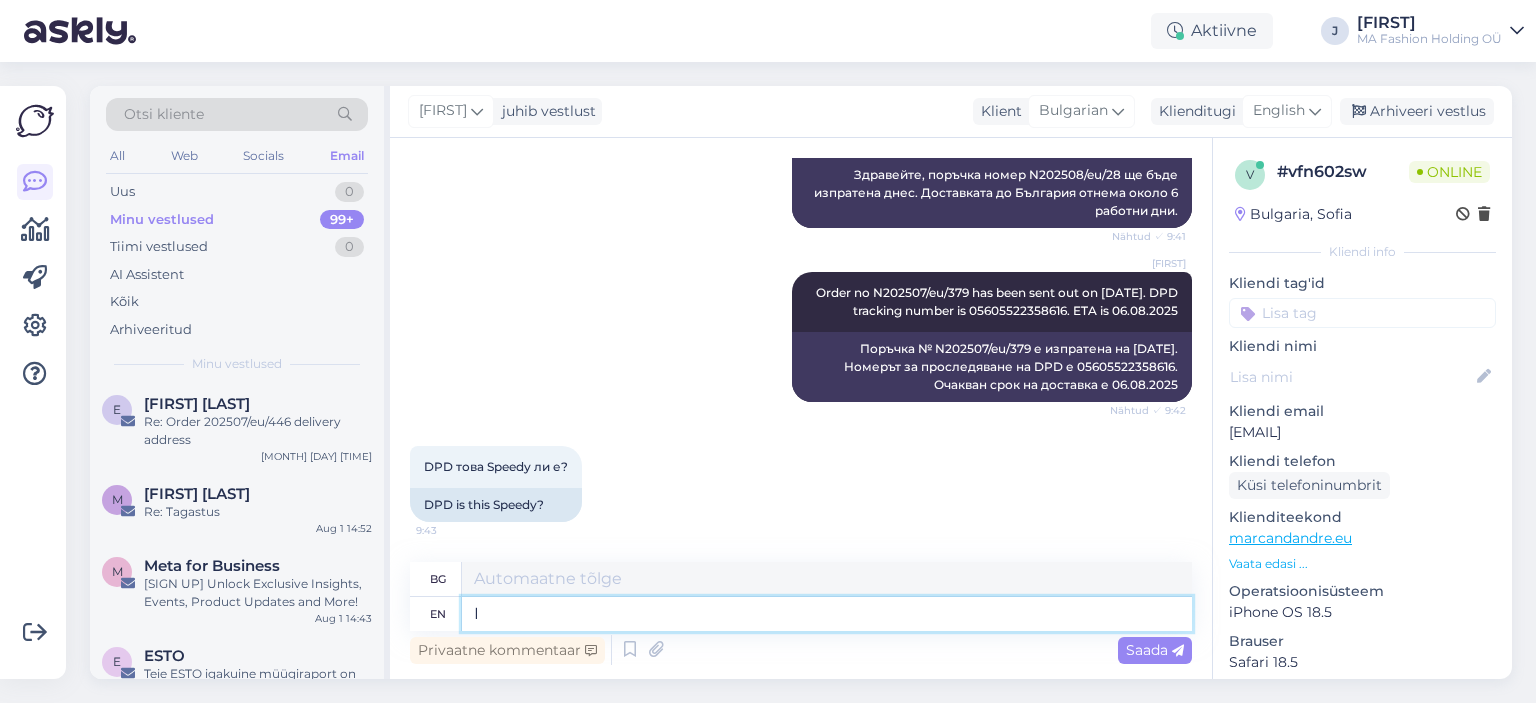 type on "I" 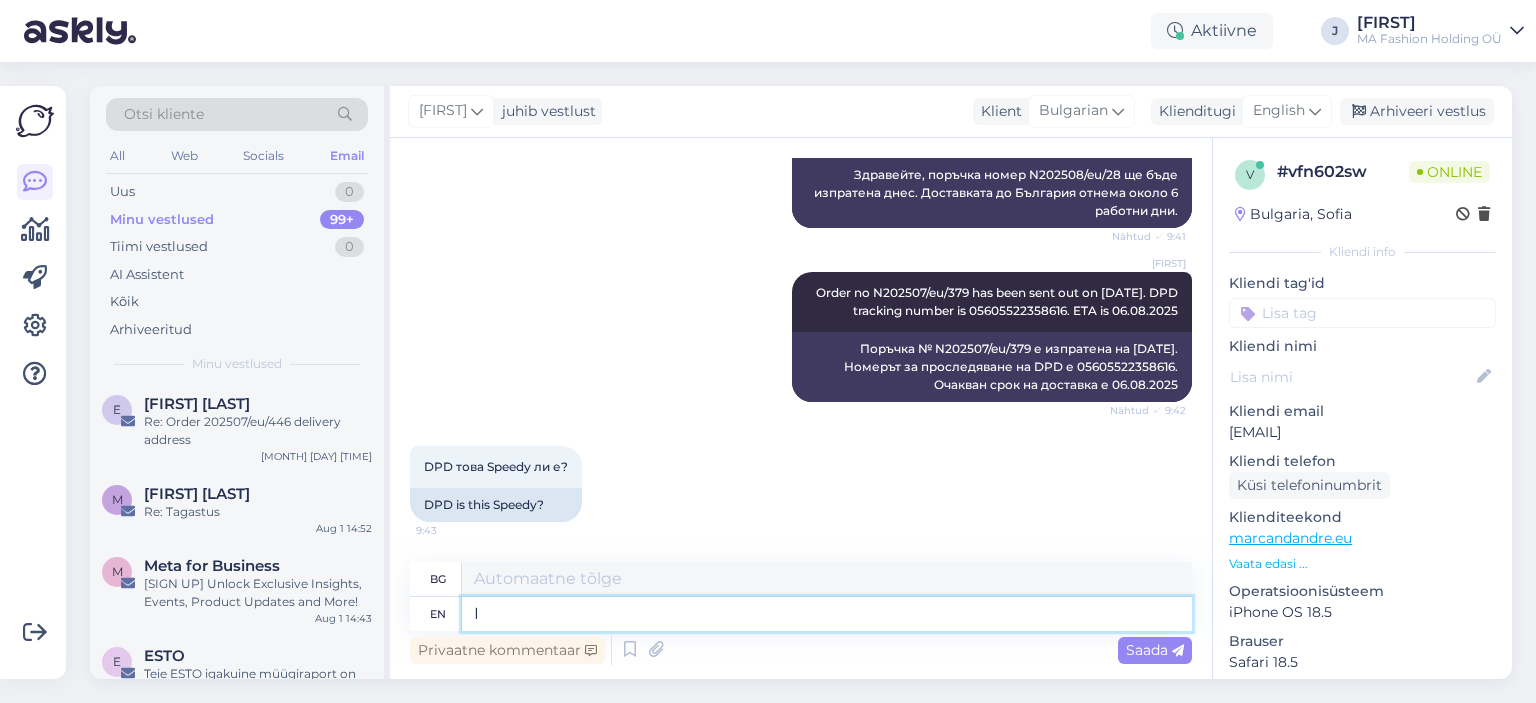 type on "Аз" 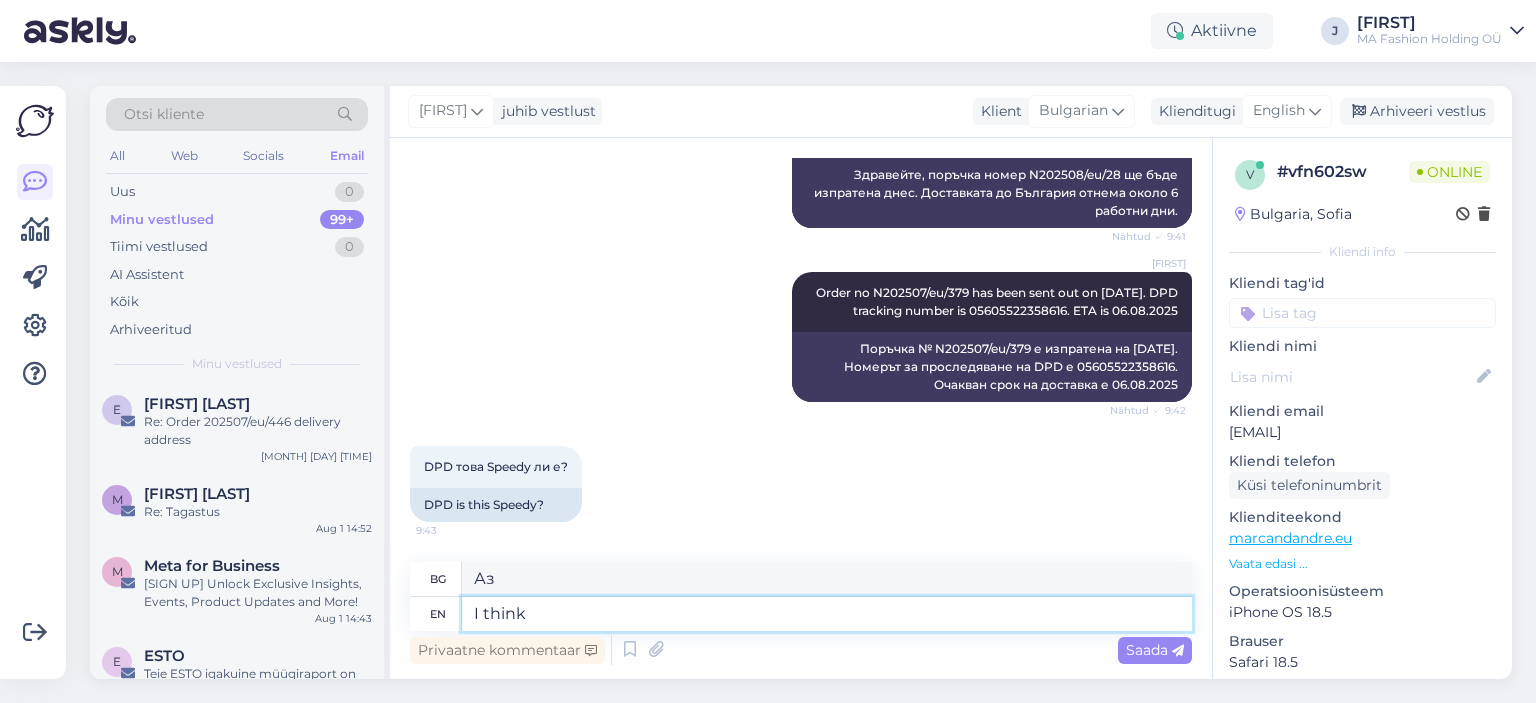 type on "I think" 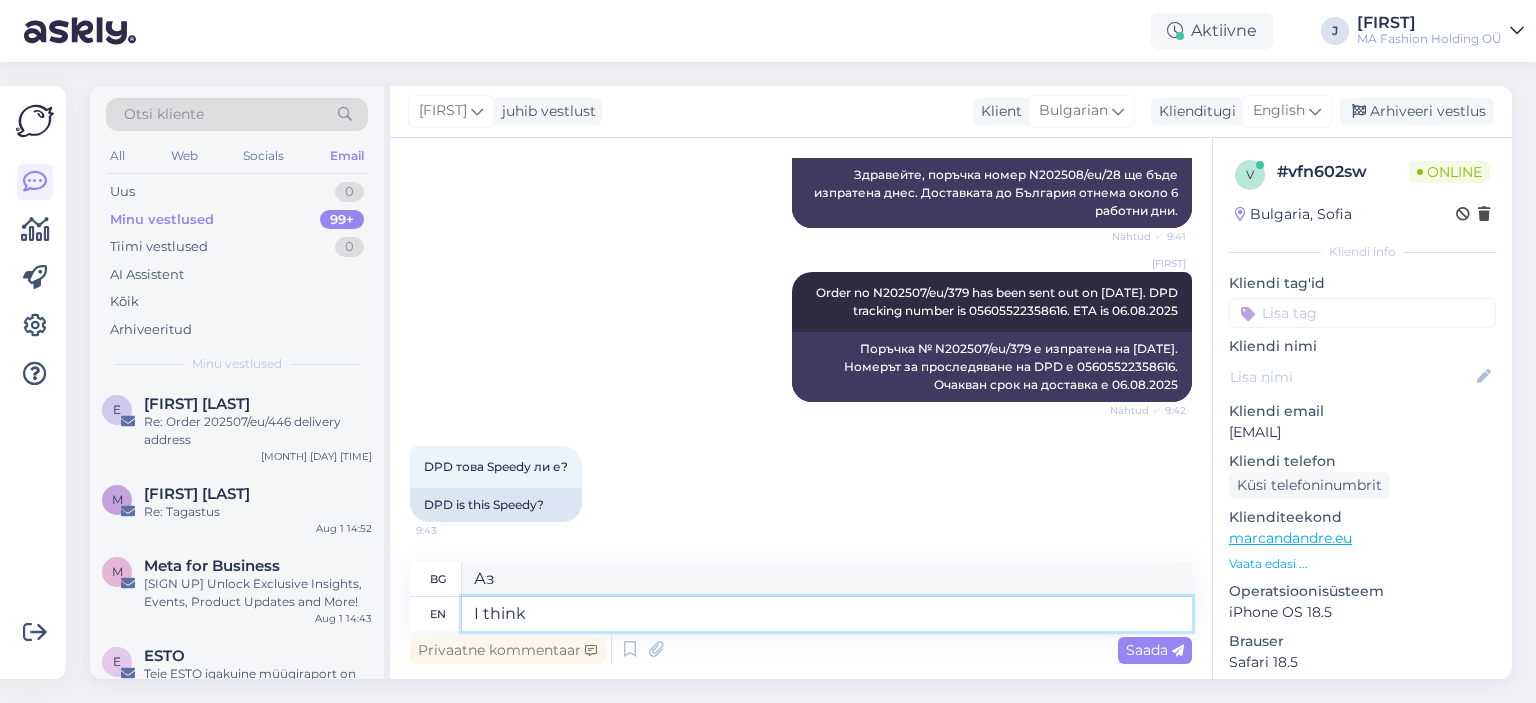 type on "Мисля, че" 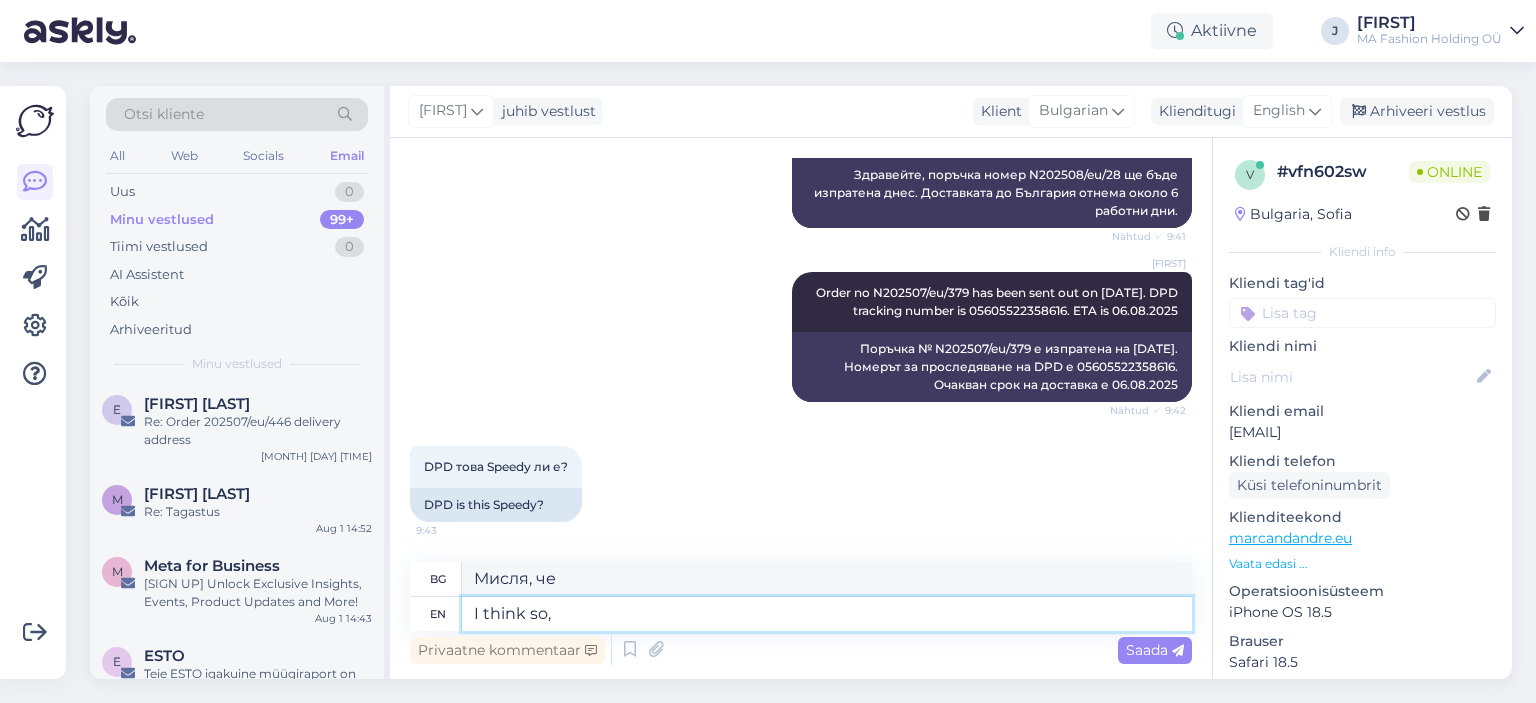 type on "I think so," 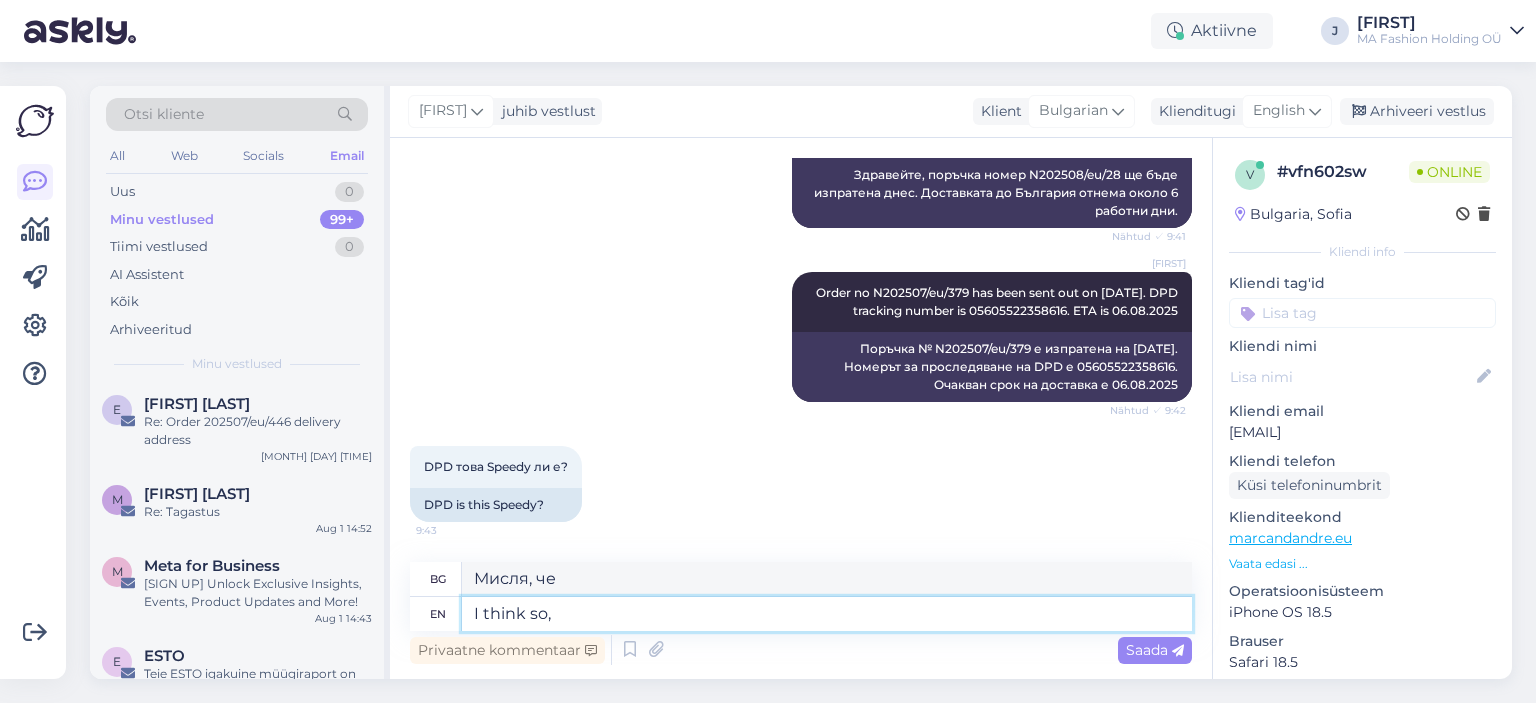 type on "Мисля, че да," 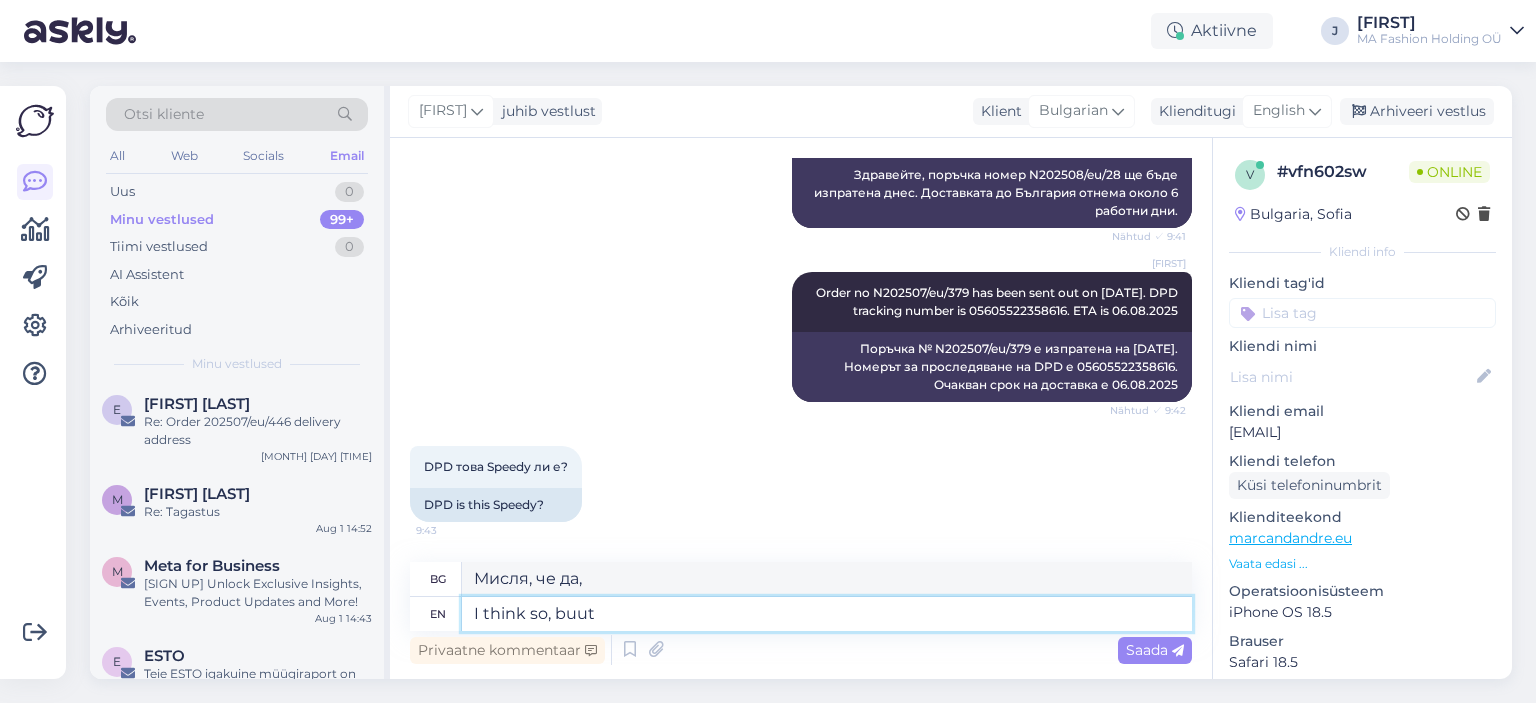 type on "I think so, buut" 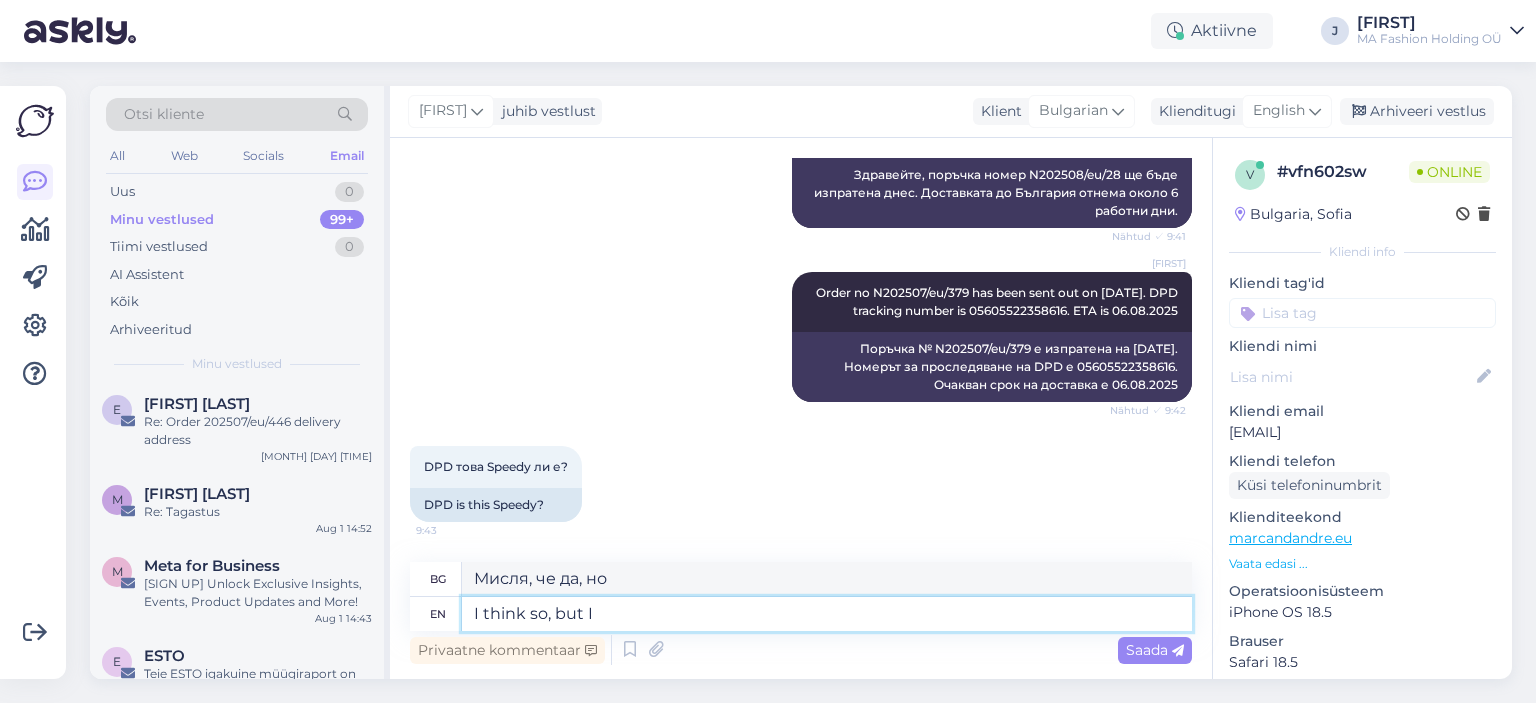 type on "I think so, but I a" 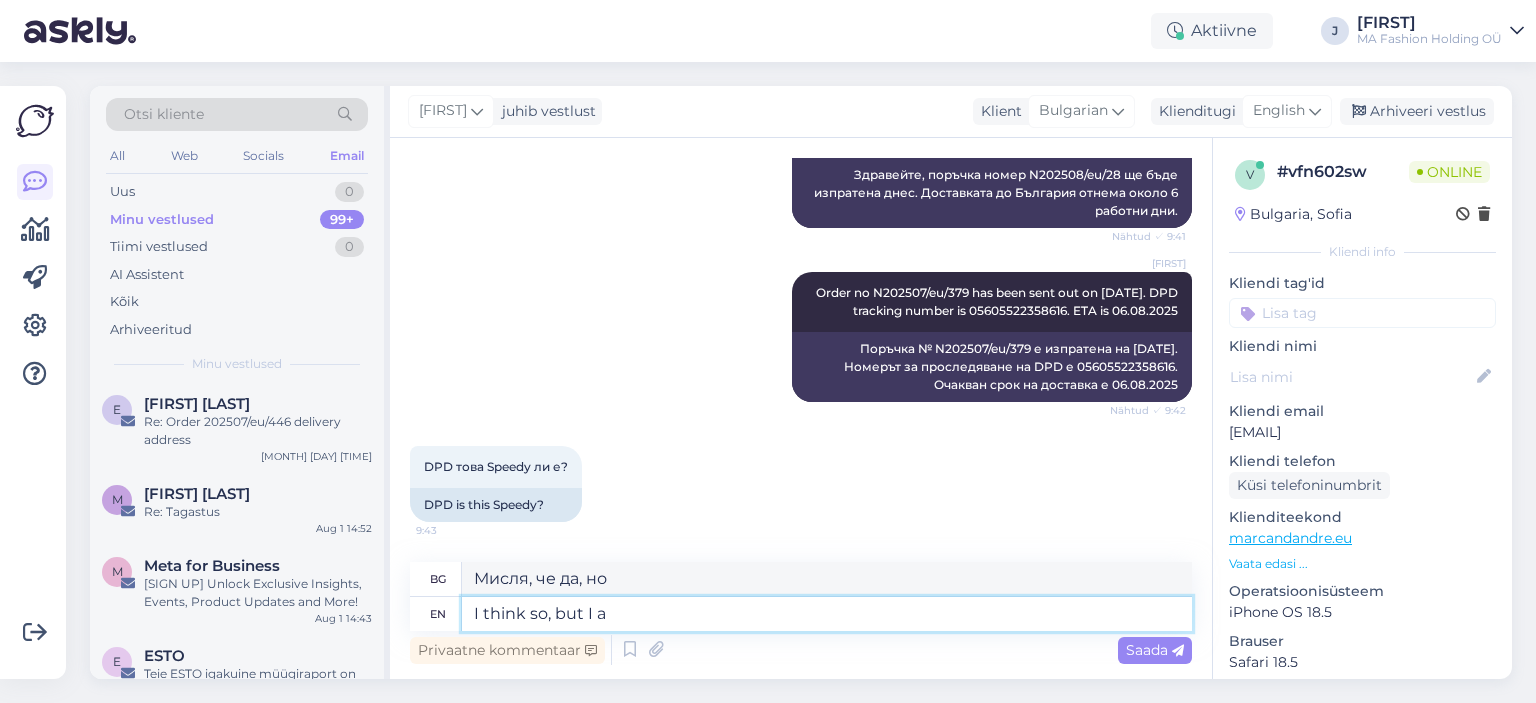 type on "Мисля, че да, но аз" 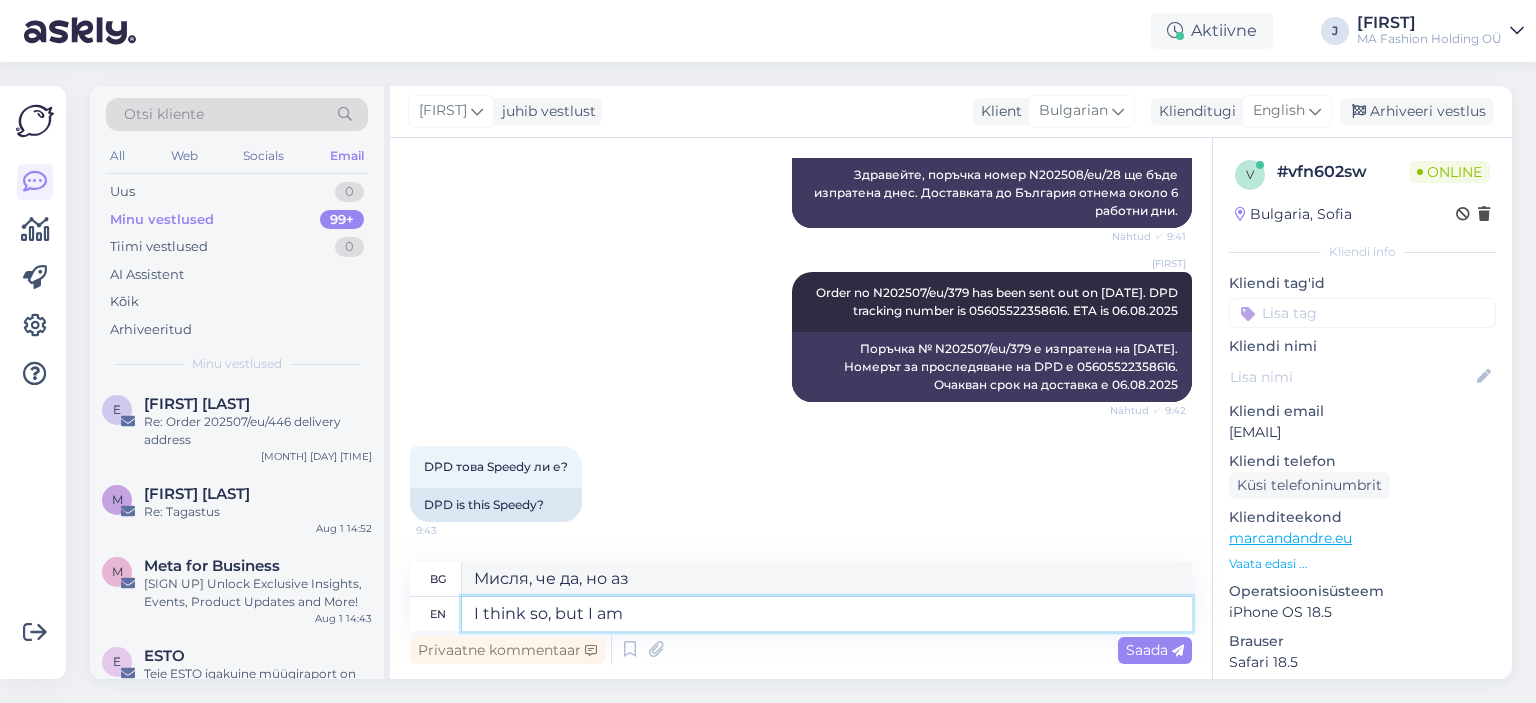 type on "I think so, but I am" 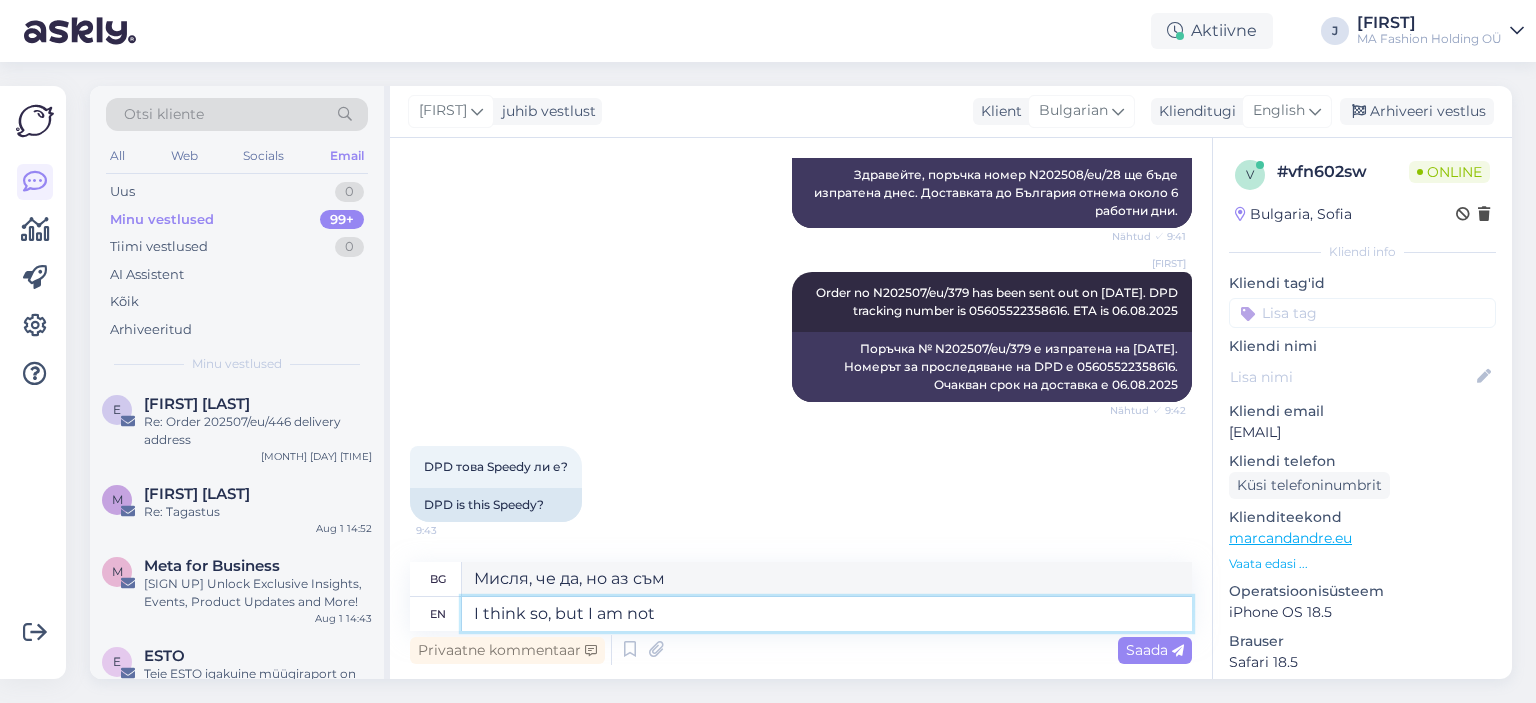 type on "I think so, but I am not" 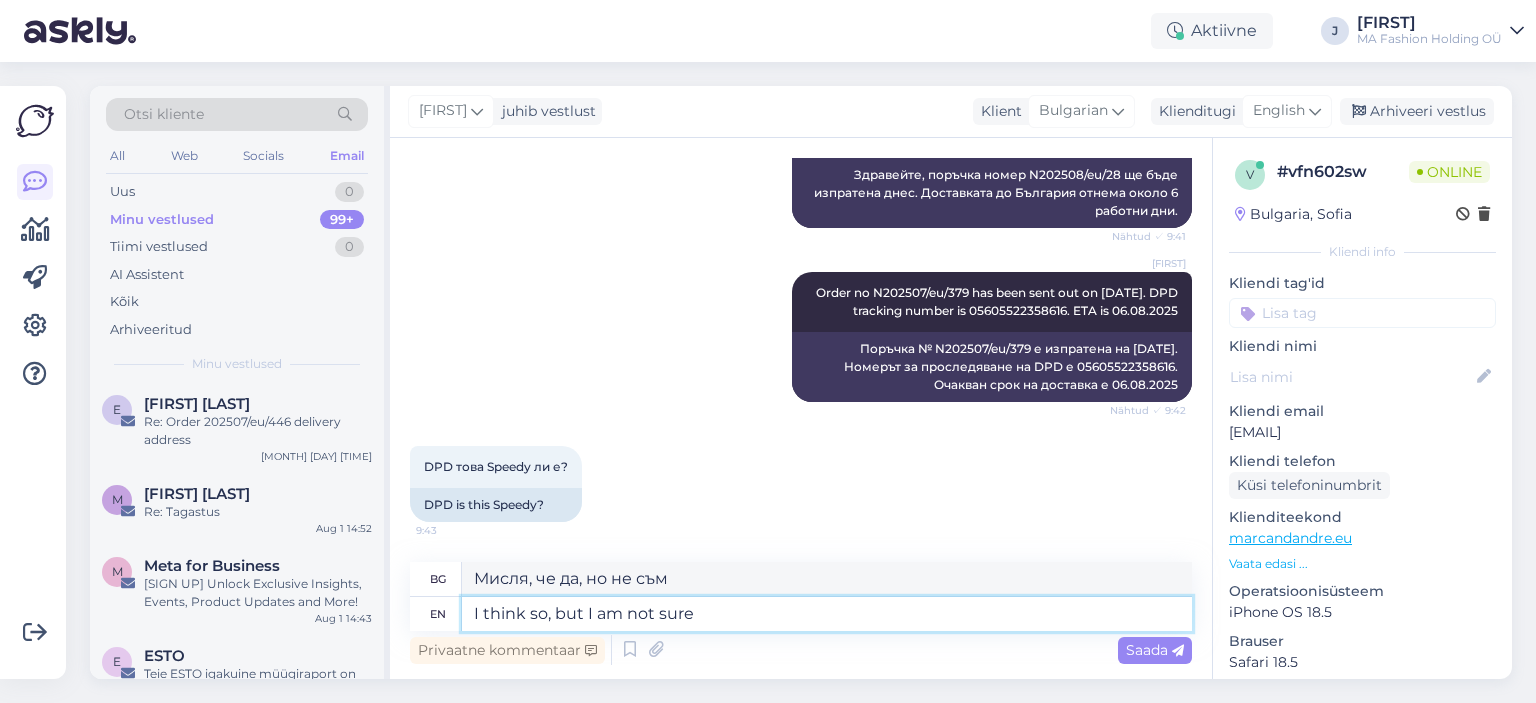 type on "I think so, but I am not sure w" 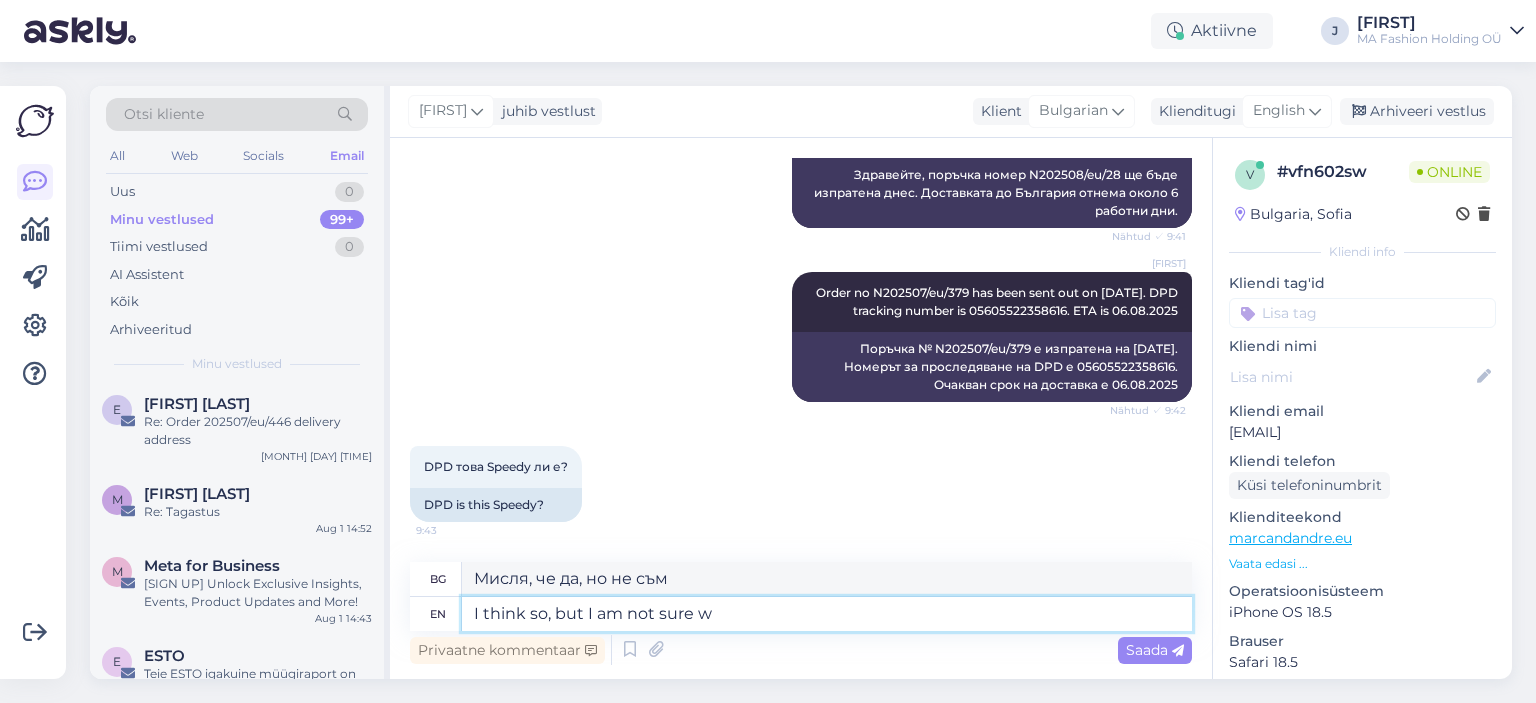 type on "Мисля, че да, но не съм сигурен/сигурна" 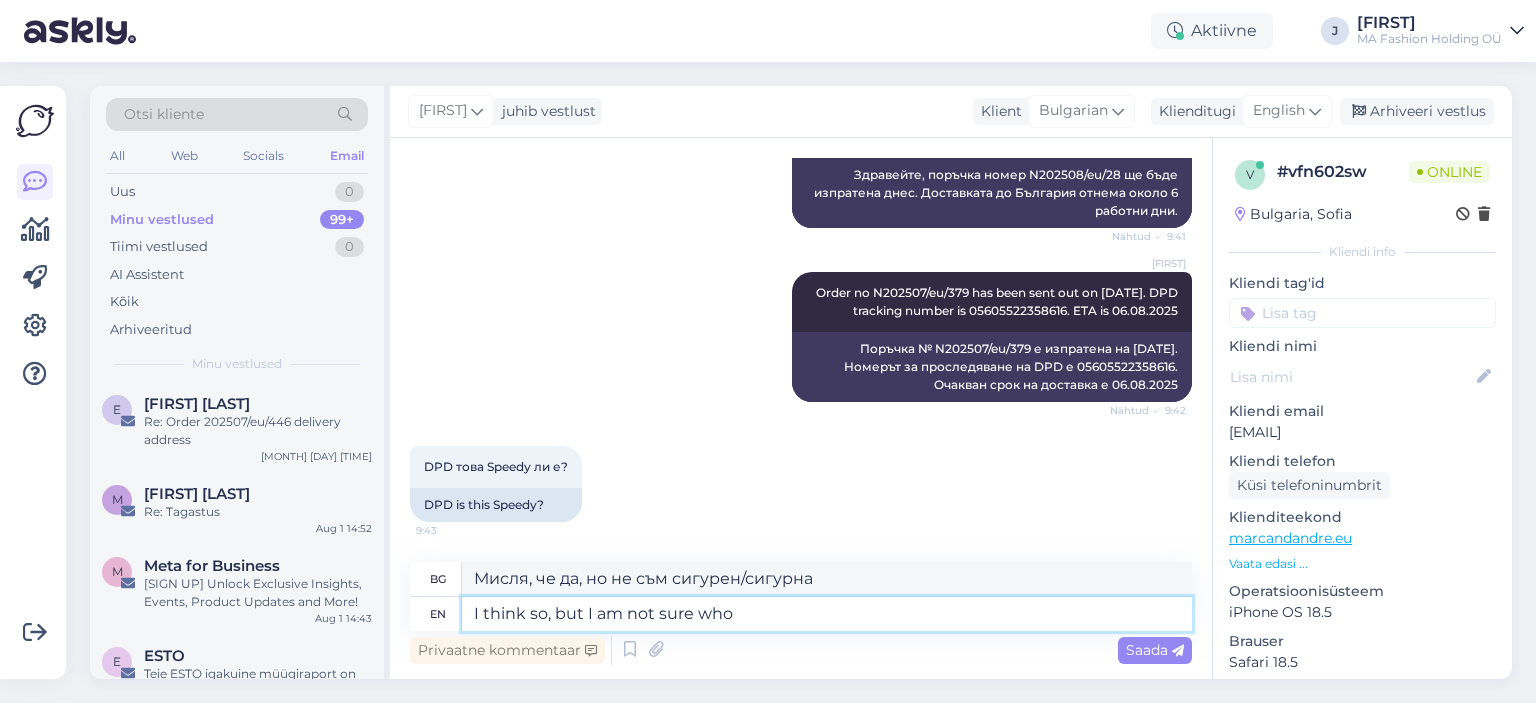 type on "I think so, but I am not sure who" 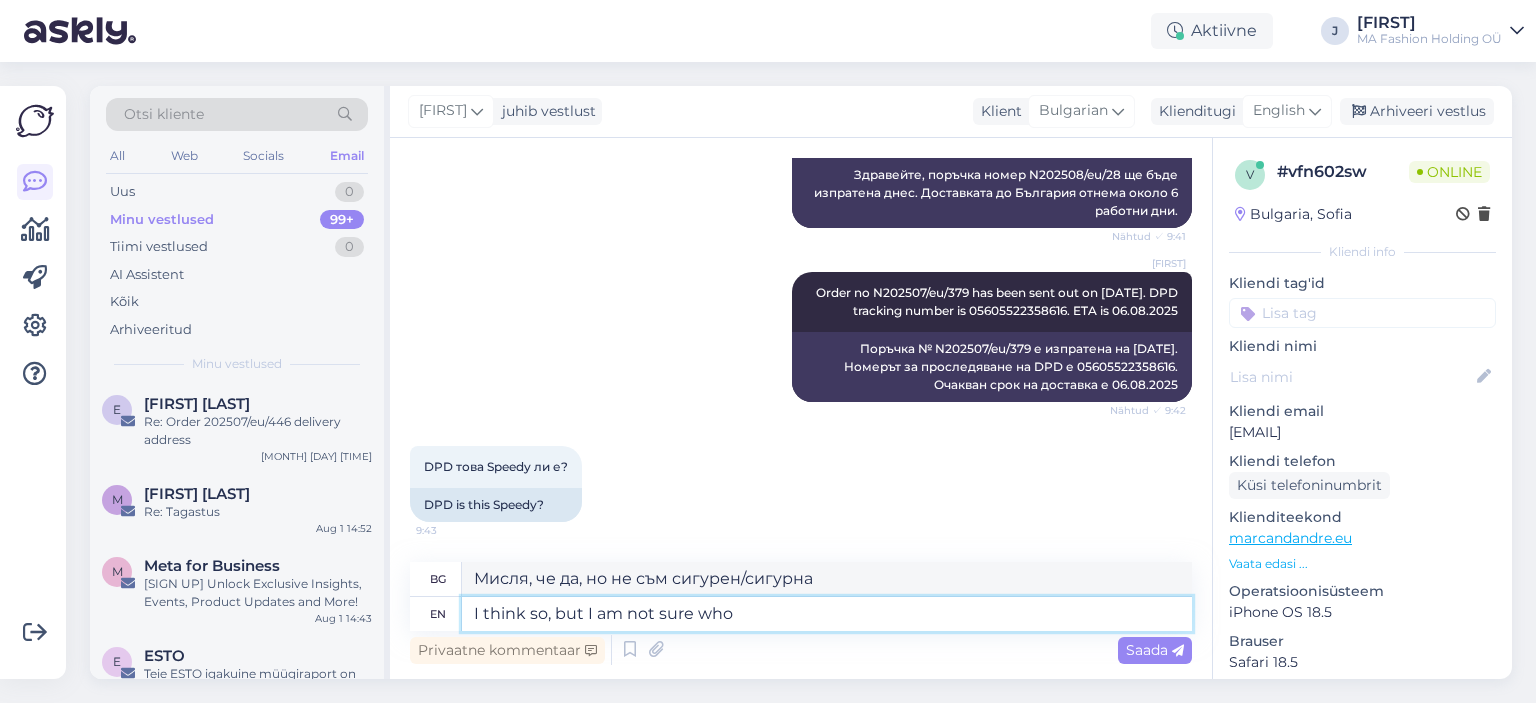 type on "Мисля, че да, но не съм сигурен кой" 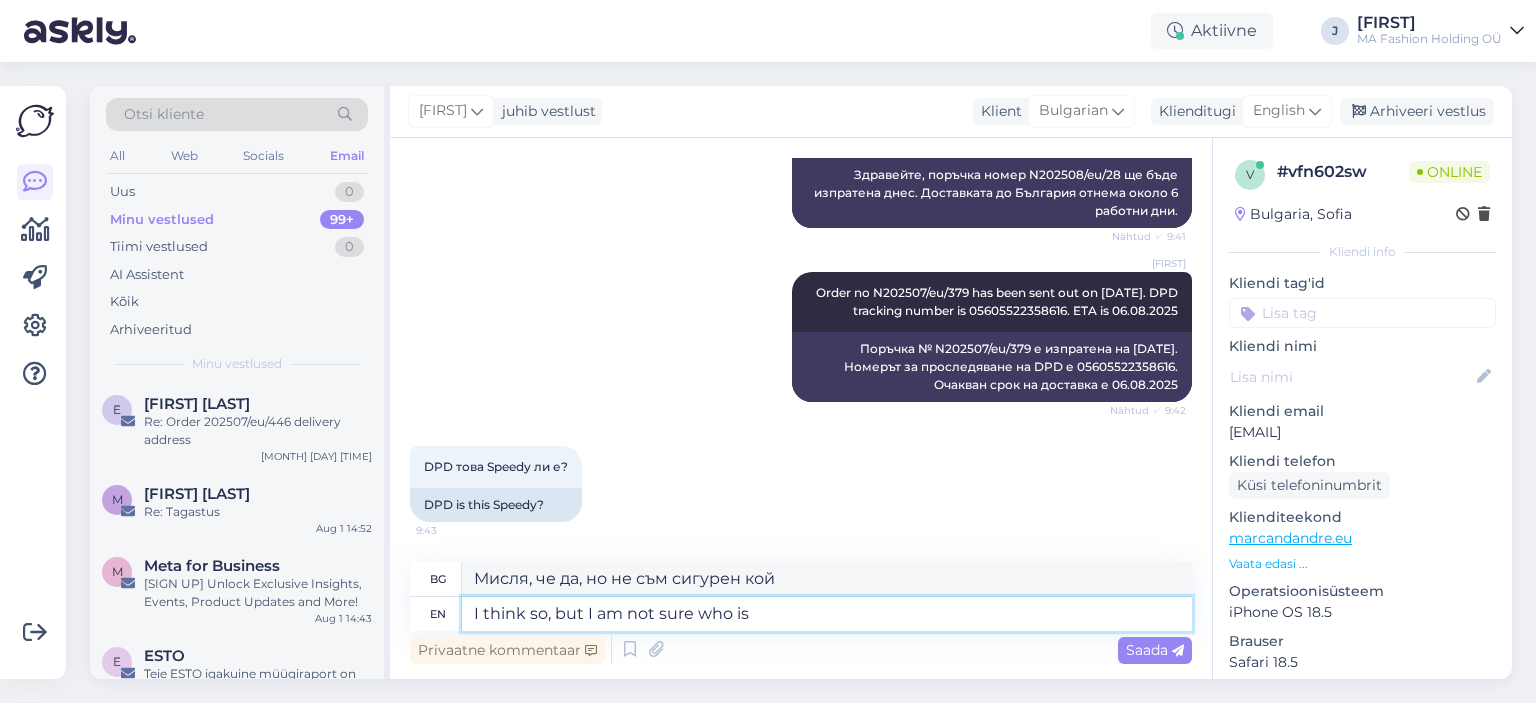 type on "I think so, but I am not sure who is" 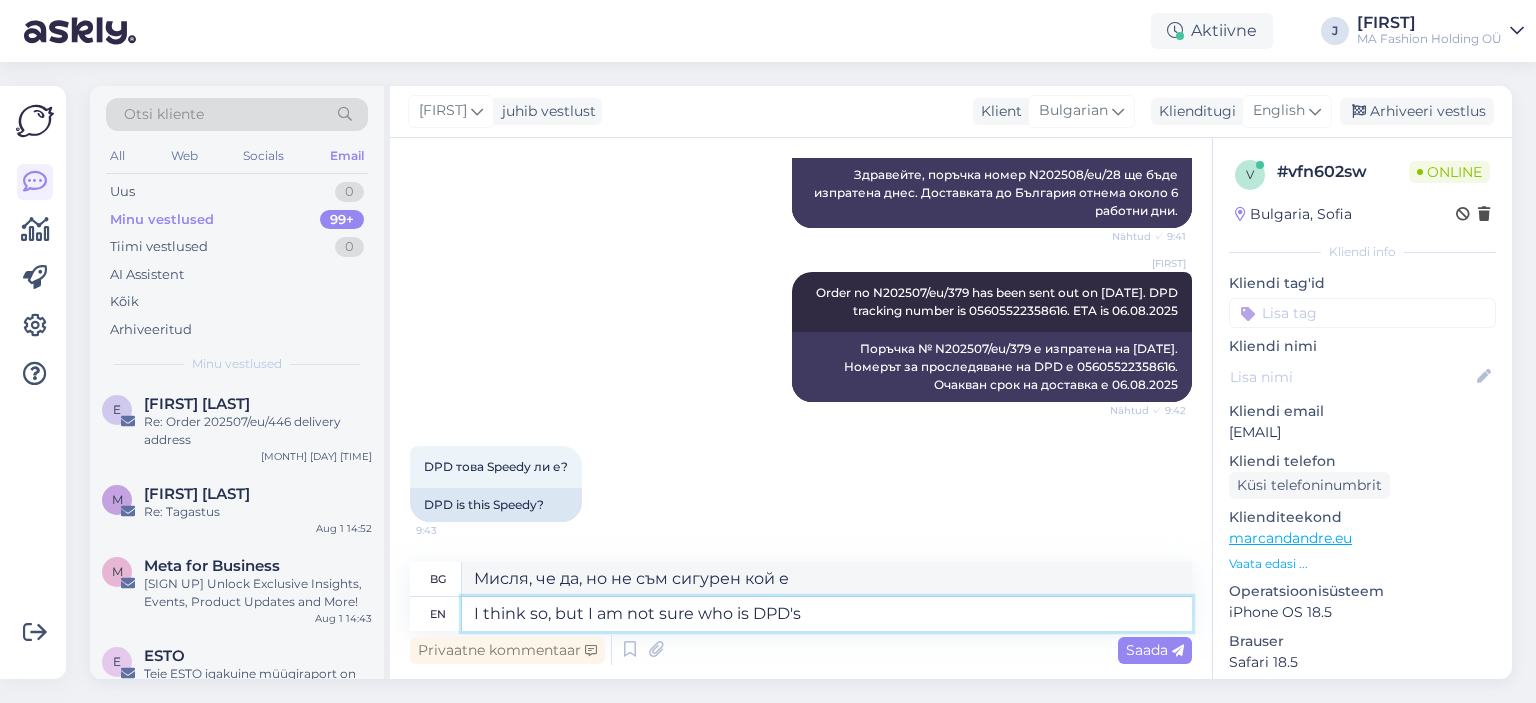 type on "I think so, but I am not sure who is DPD's" 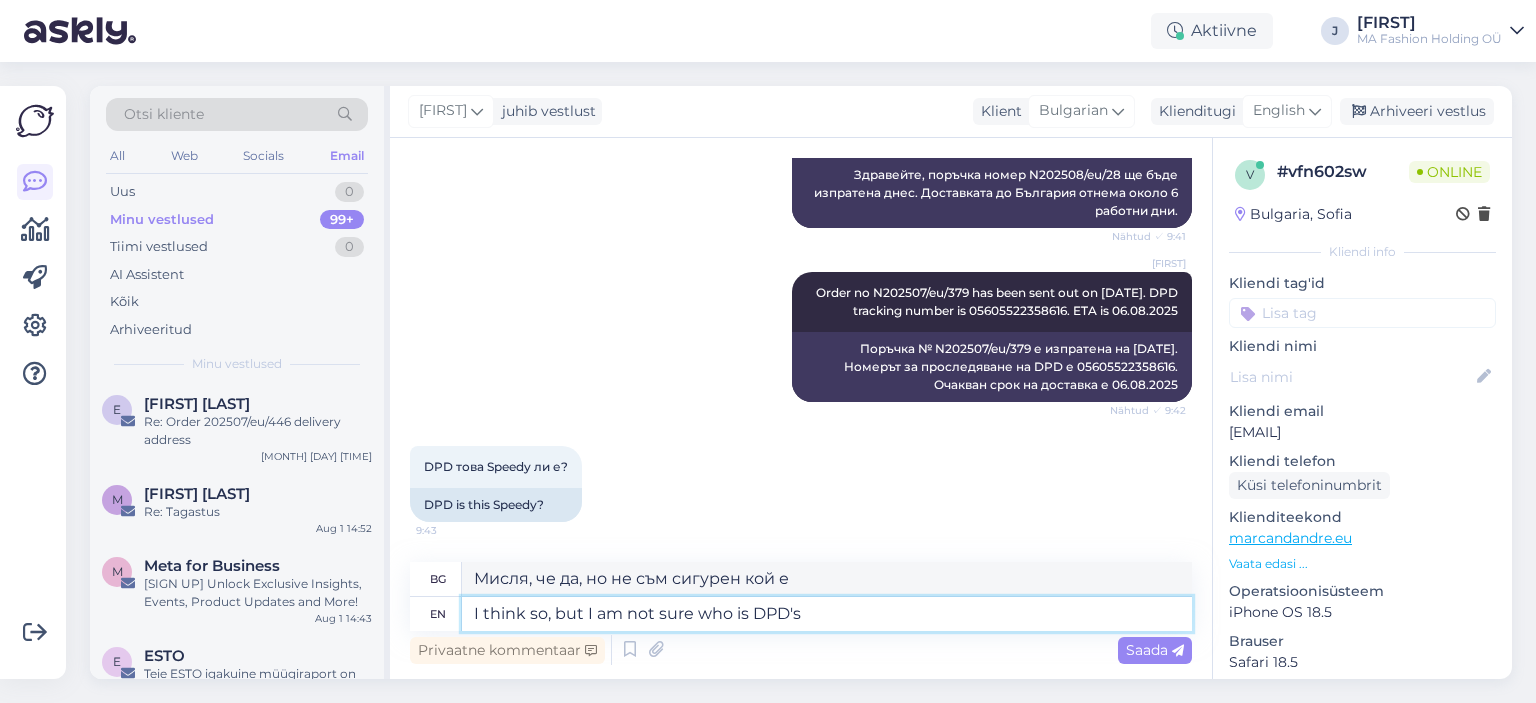type on "Мисля, че да, но не съм сигурен кой е на DPD." 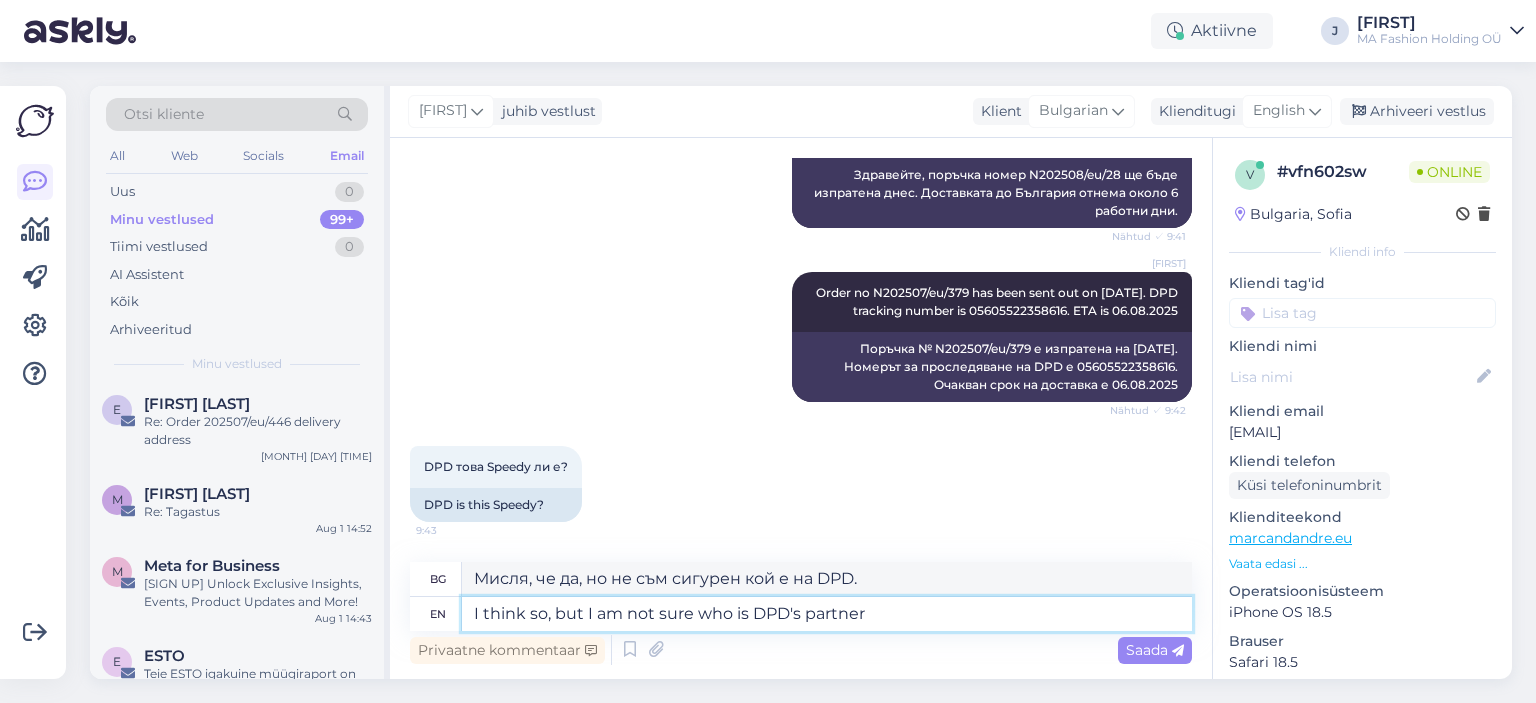 type on "I think so, but I am not sure who is DPD's partner o" 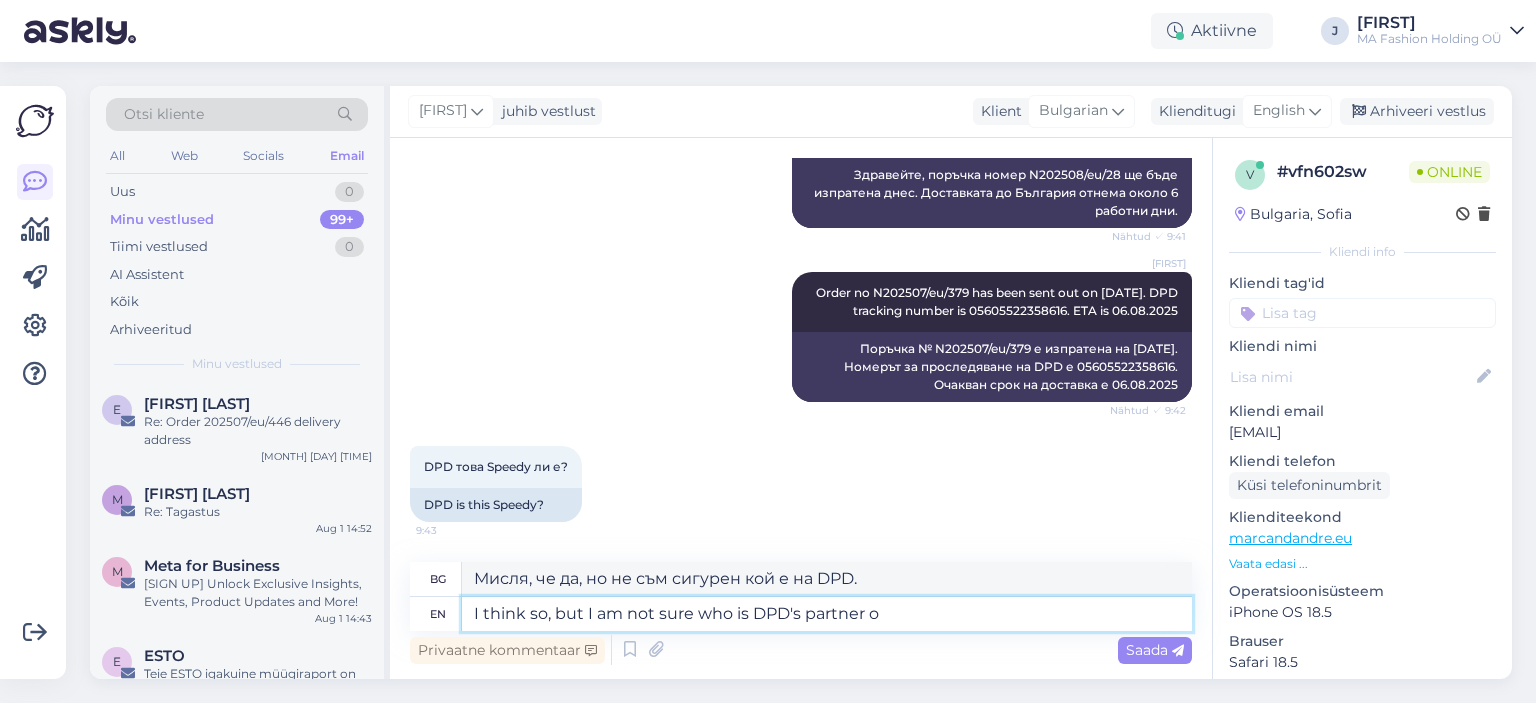 type on "Мисля, че да, но не съм сигурен кой е партньорът на DPD." 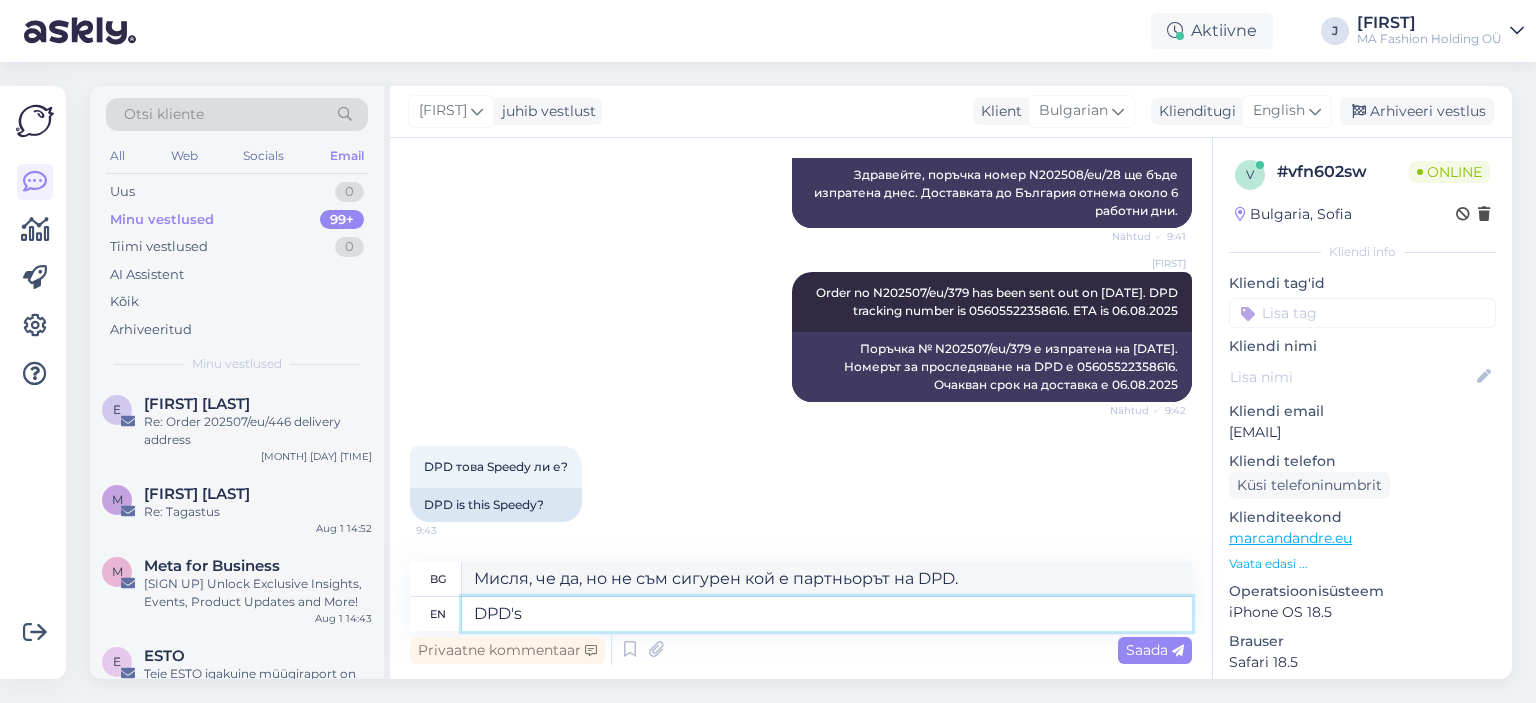 type on "DPD's" 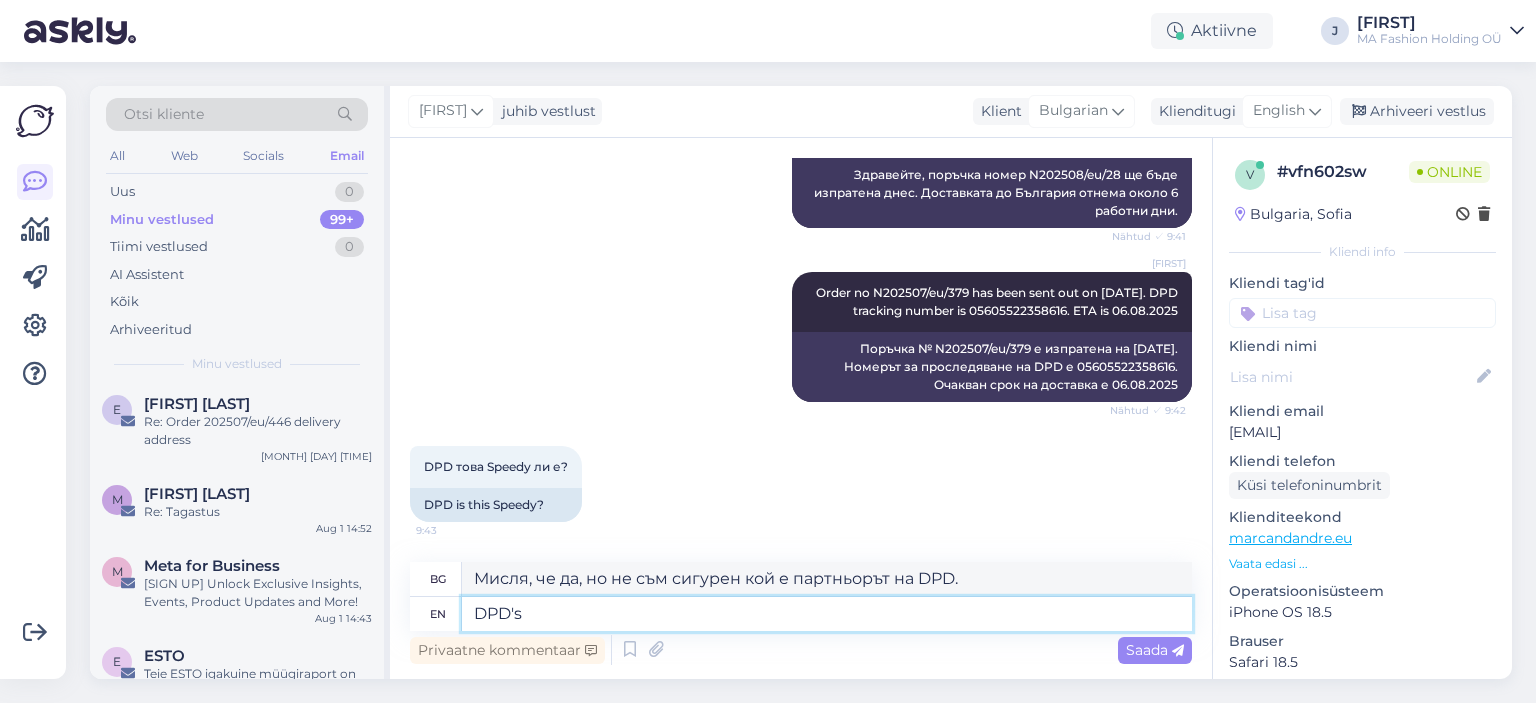 type on "Мисля, че да, но не съм сигурен кой е партньорът на DPD в..." 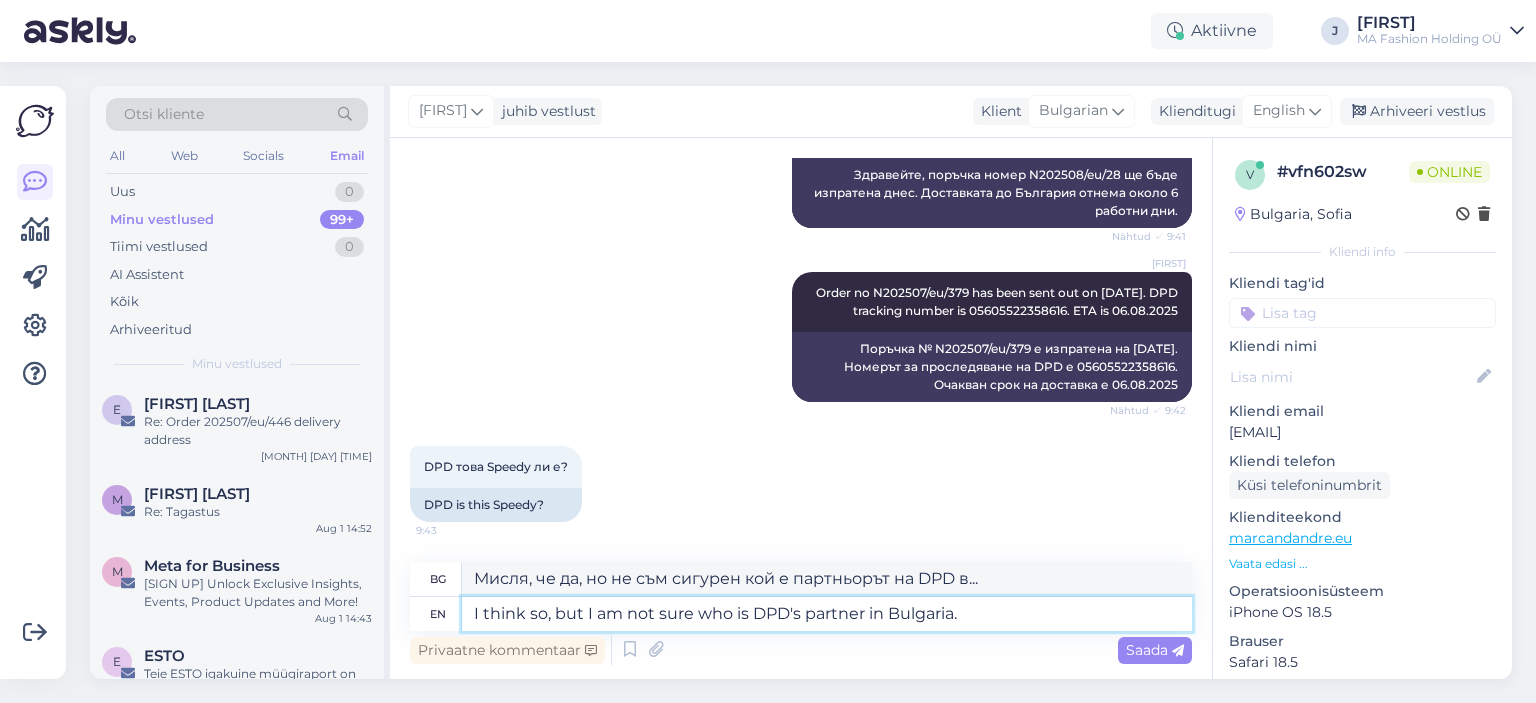 type on "I think so, but I am not sure who is DPD's partner in Bulgaria." 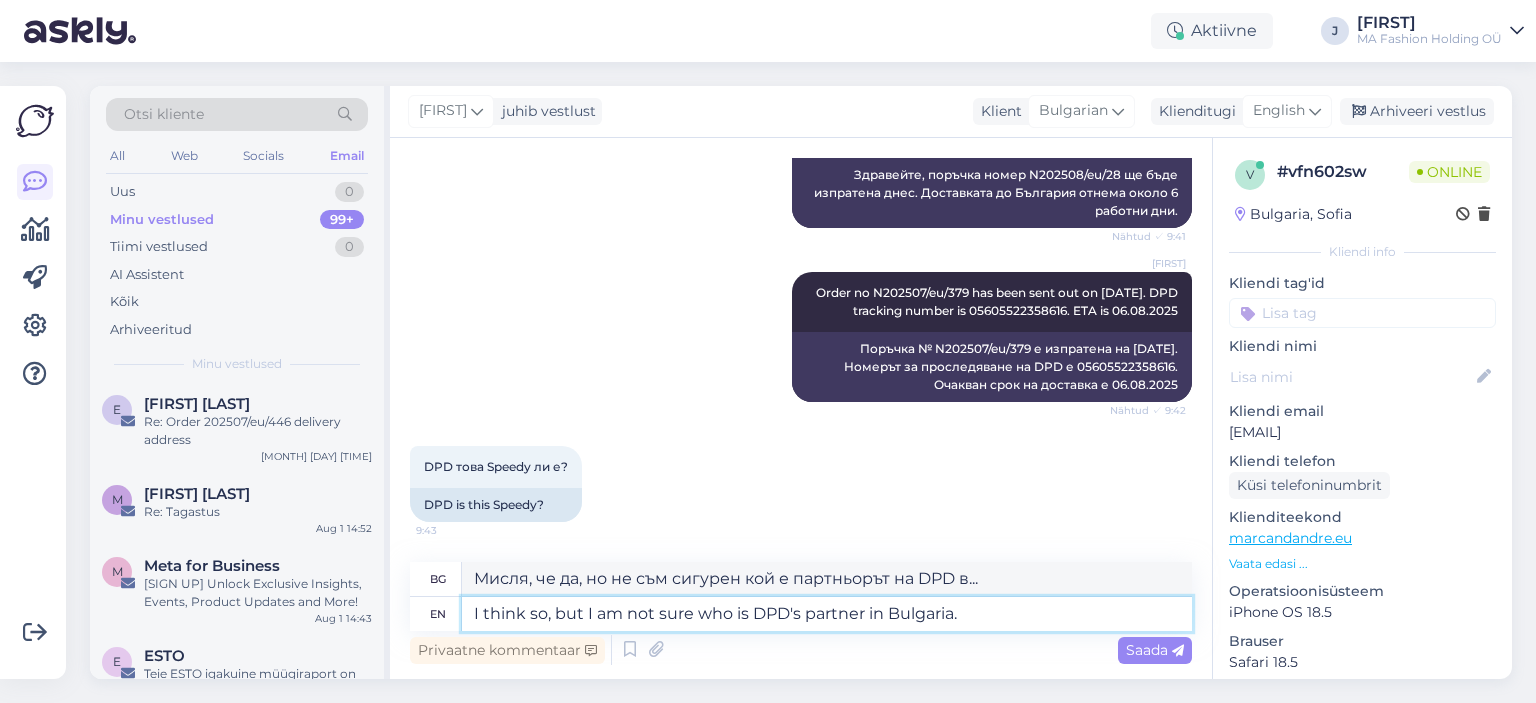 type on "Мисля, че да, но не съм сигурен кой е партньорът на DPD в България." 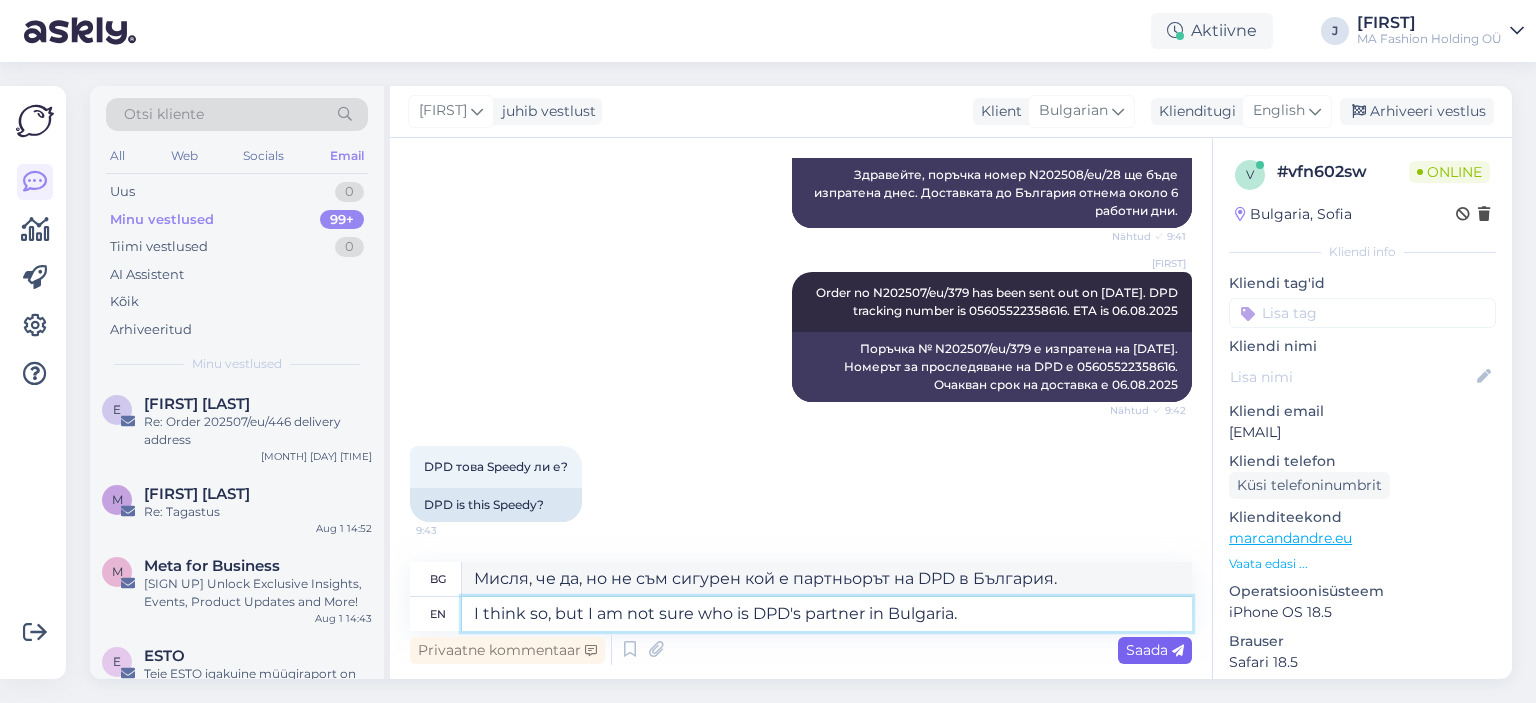 type on "I think so, but I am not sure who is DPD's partner in Bulgaria." 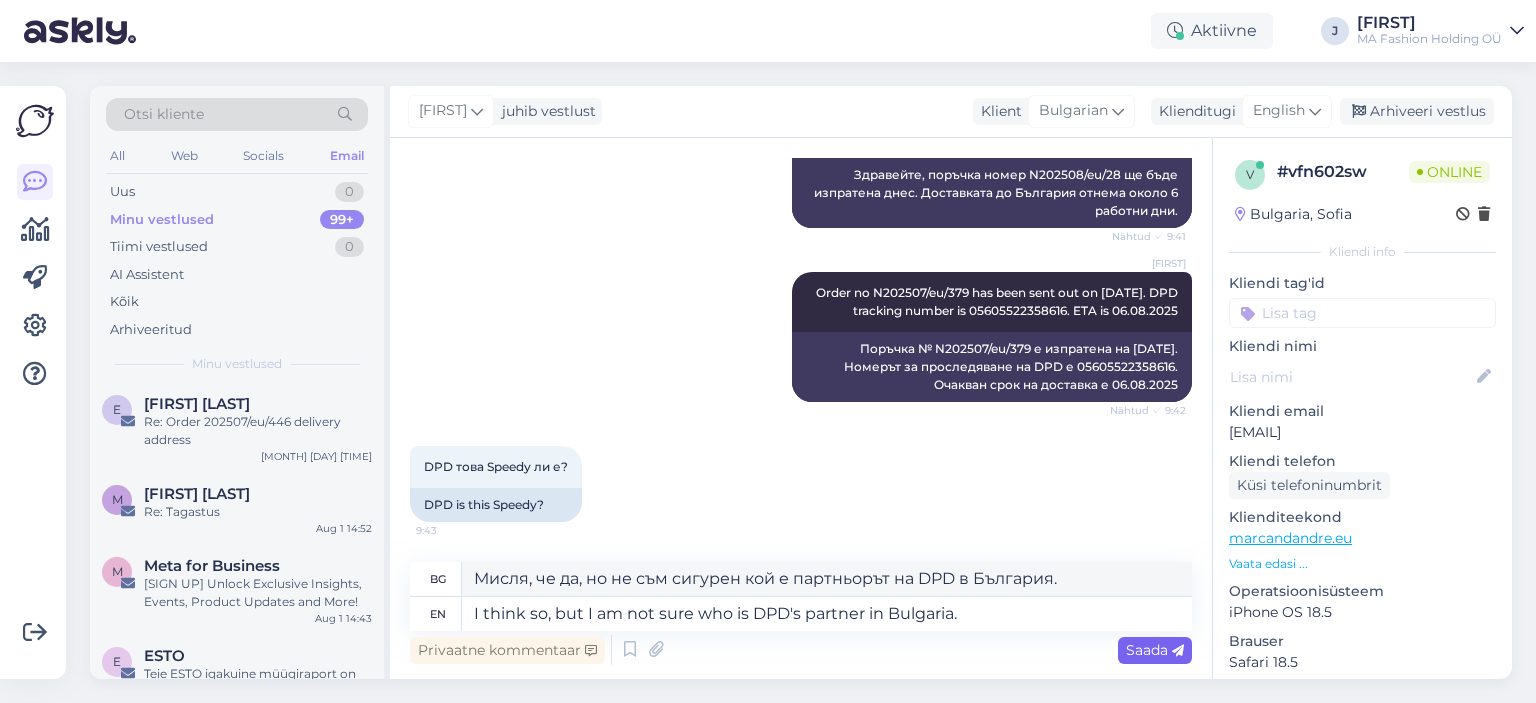 click on "Saada" at bounding box center [1155, 650] 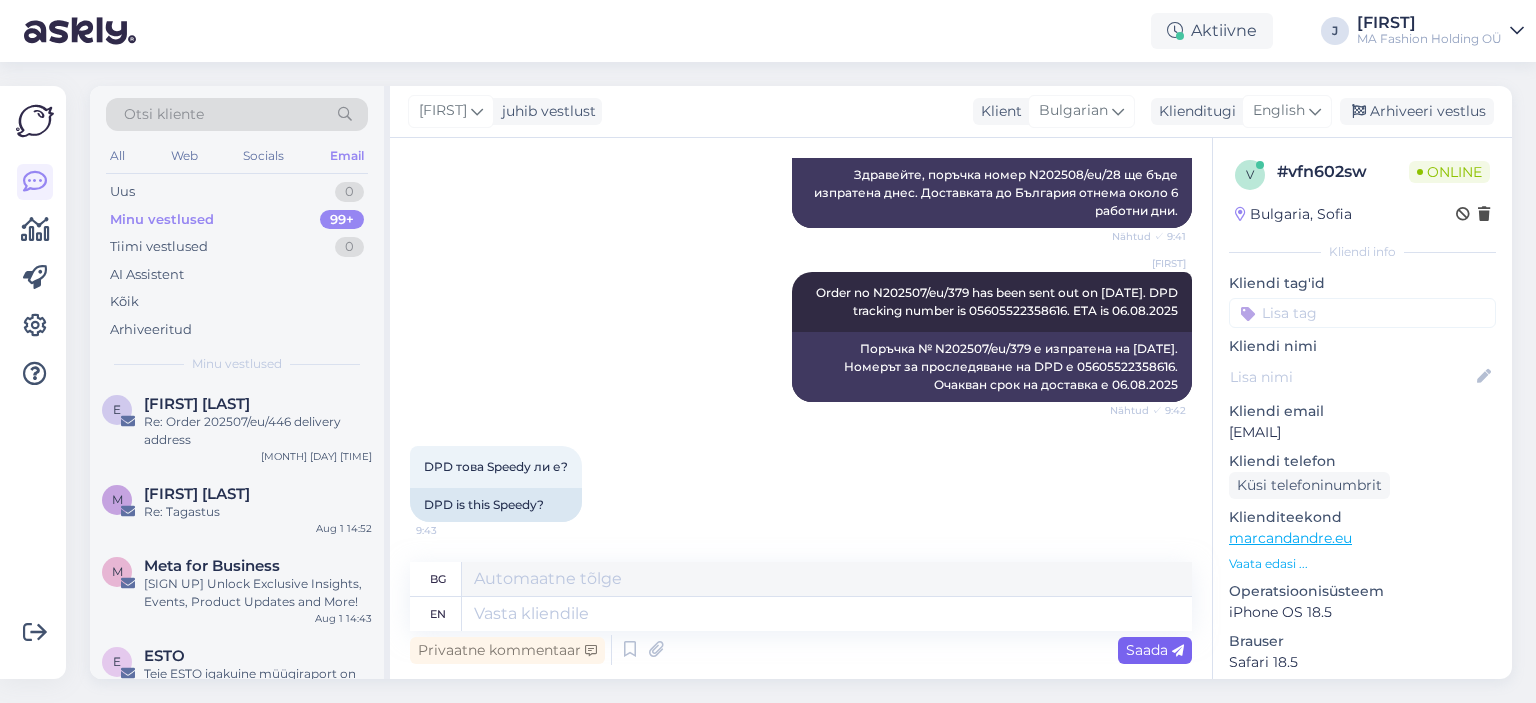 scroll, scrollTop: 717, scrollLeft: 0, axis: vertical 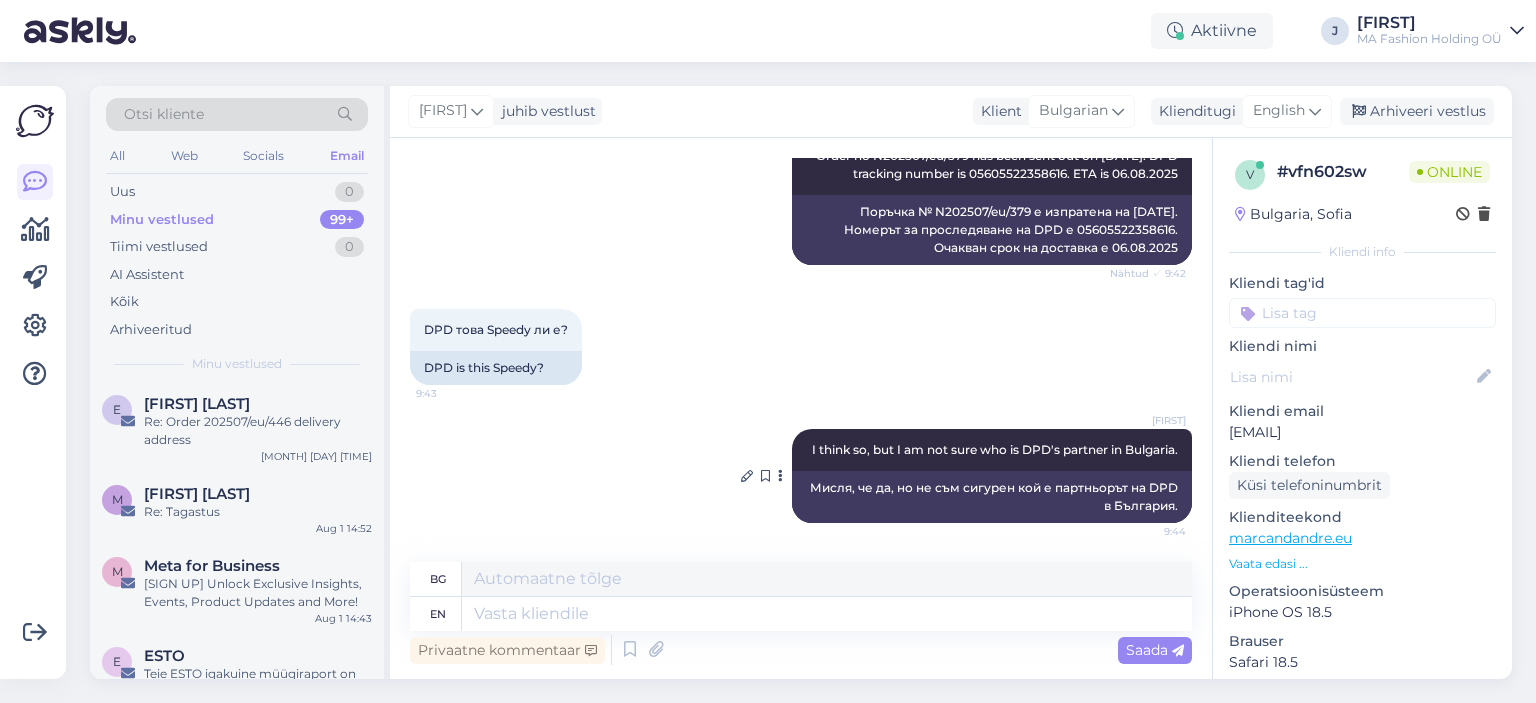 click on "Мисля, че да, но не съм сигурен кой е партньорът на DPD в България." at bounding box center [992, 497] 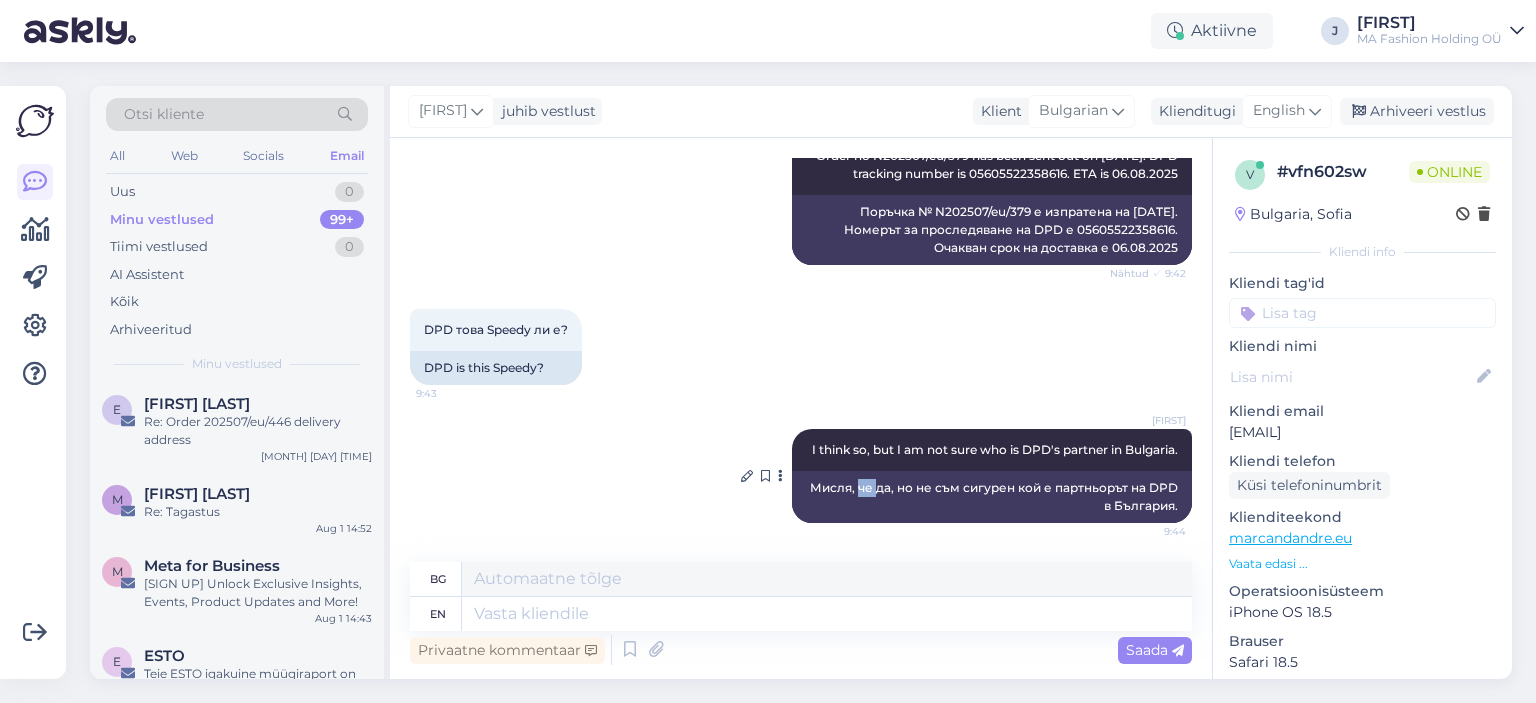 click on "Мисля, че да, но не съм сигурен кой е партньорът на DPD в България." at bounding box center [992, 497] 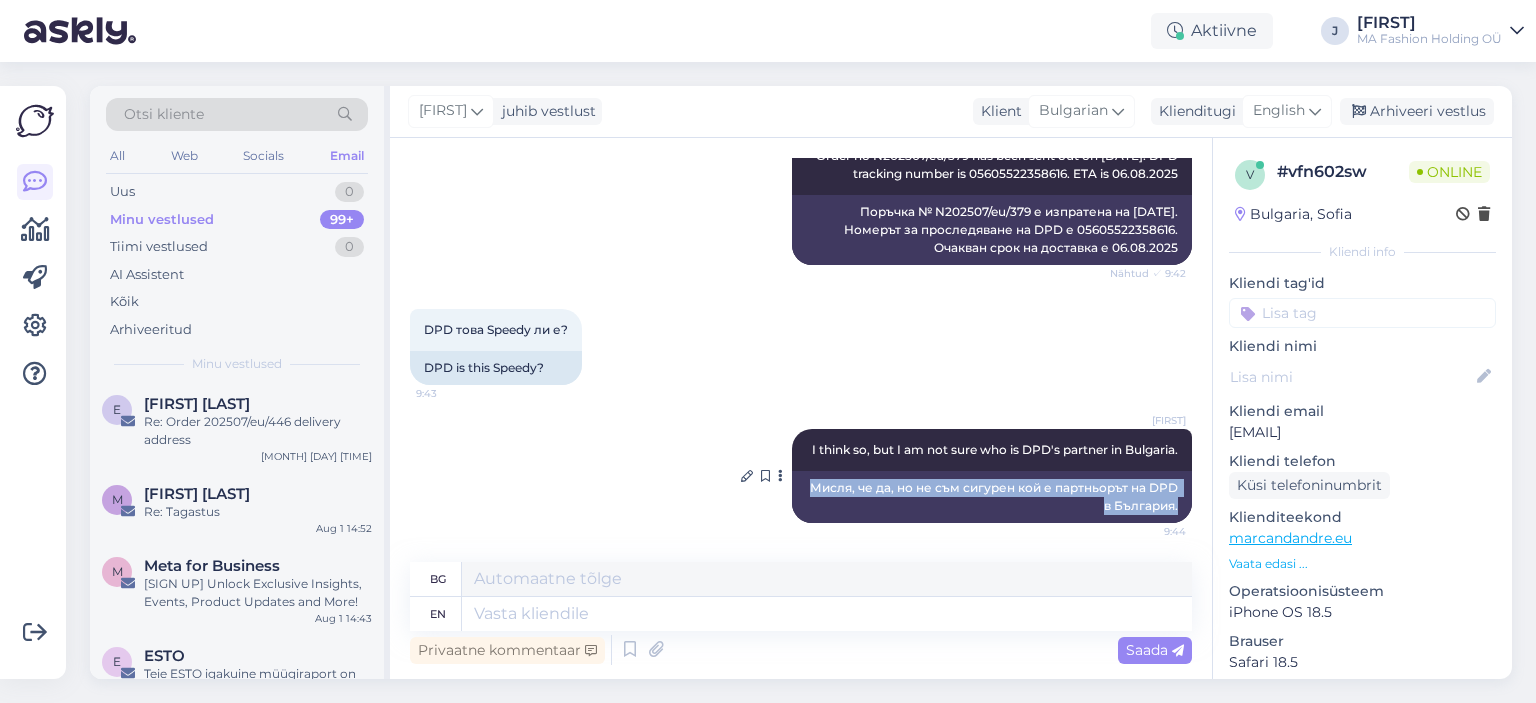 click on "Мисля, че да, но не съм сигурен кой е партньорът на DPD в България." at bounding box center (992, 497) 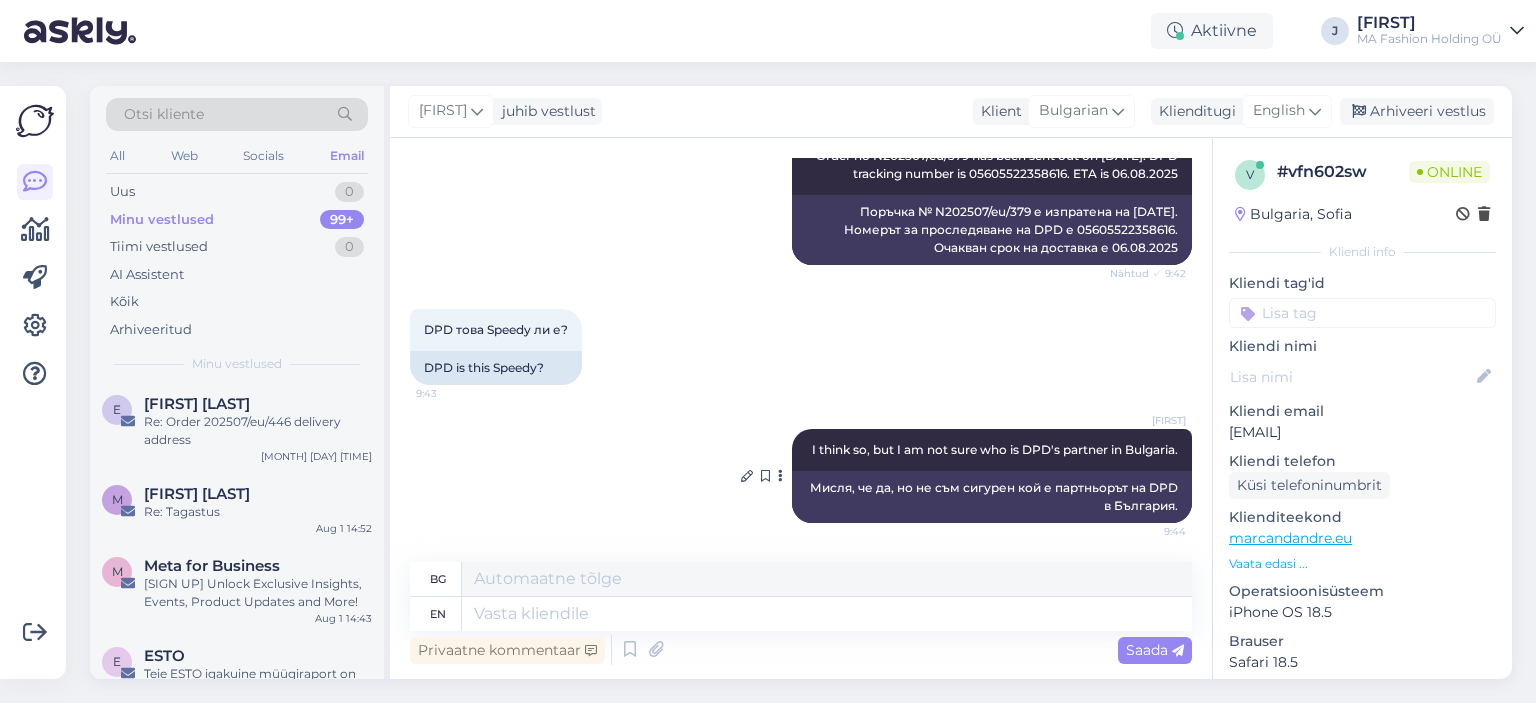 click on "Мисля, че да, но не съм сигурен кой е партньорът на DPD в България." at bounding box center [992, 497] 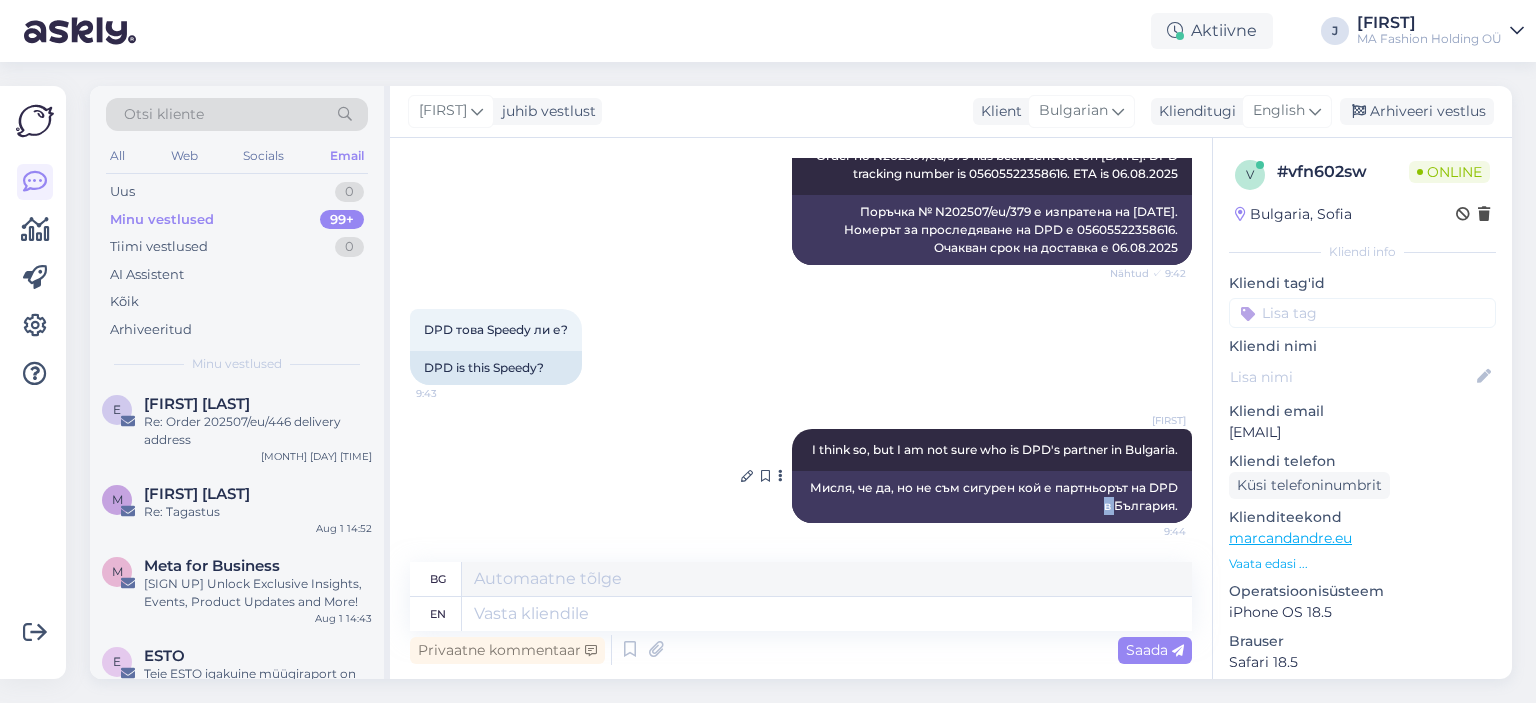 click on "Мисля, че да, но не съм сигурен кой е партньорът на DPD в България." at bounding box center [992, 497] 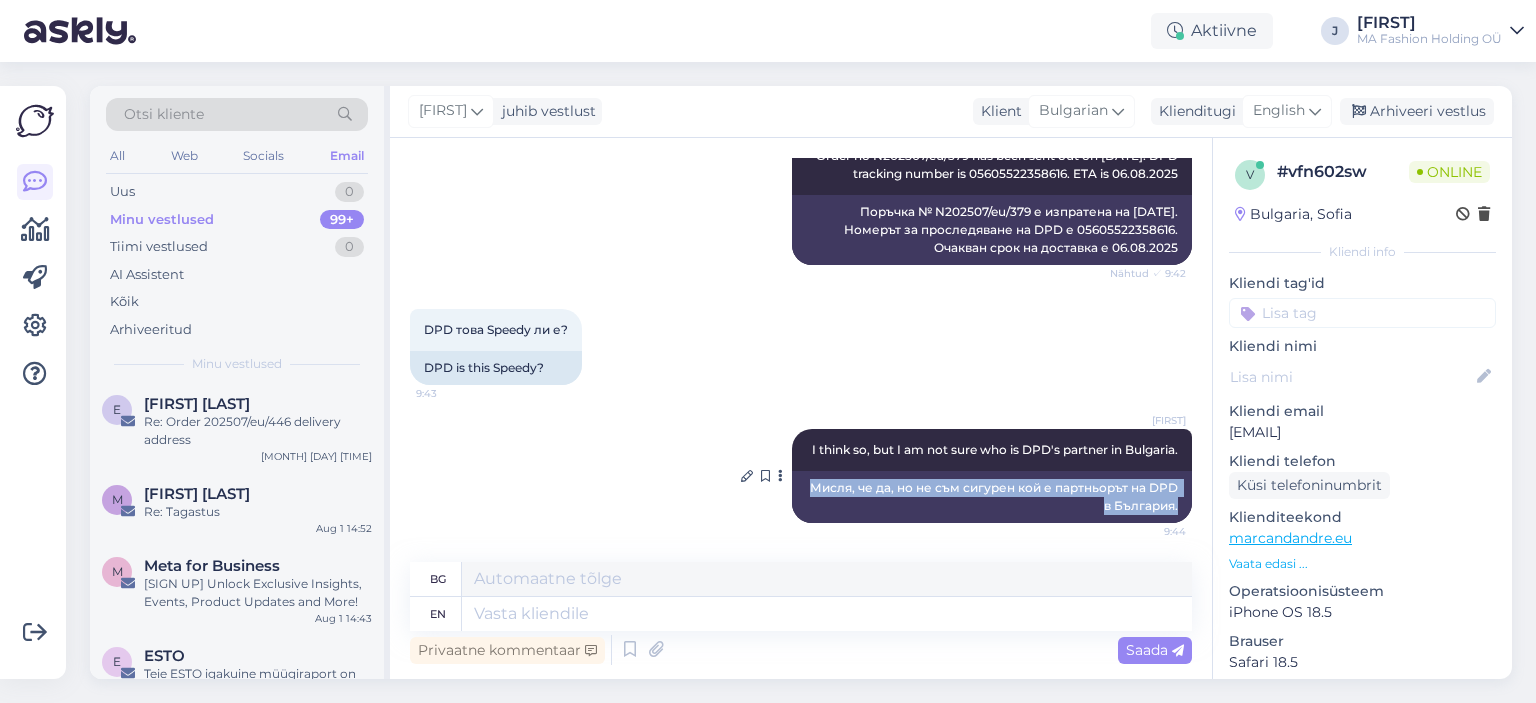 click on "Мисля, че да, но не съм сигурен кой е партньорът на DPD в България." at bounding box center [992, 497] 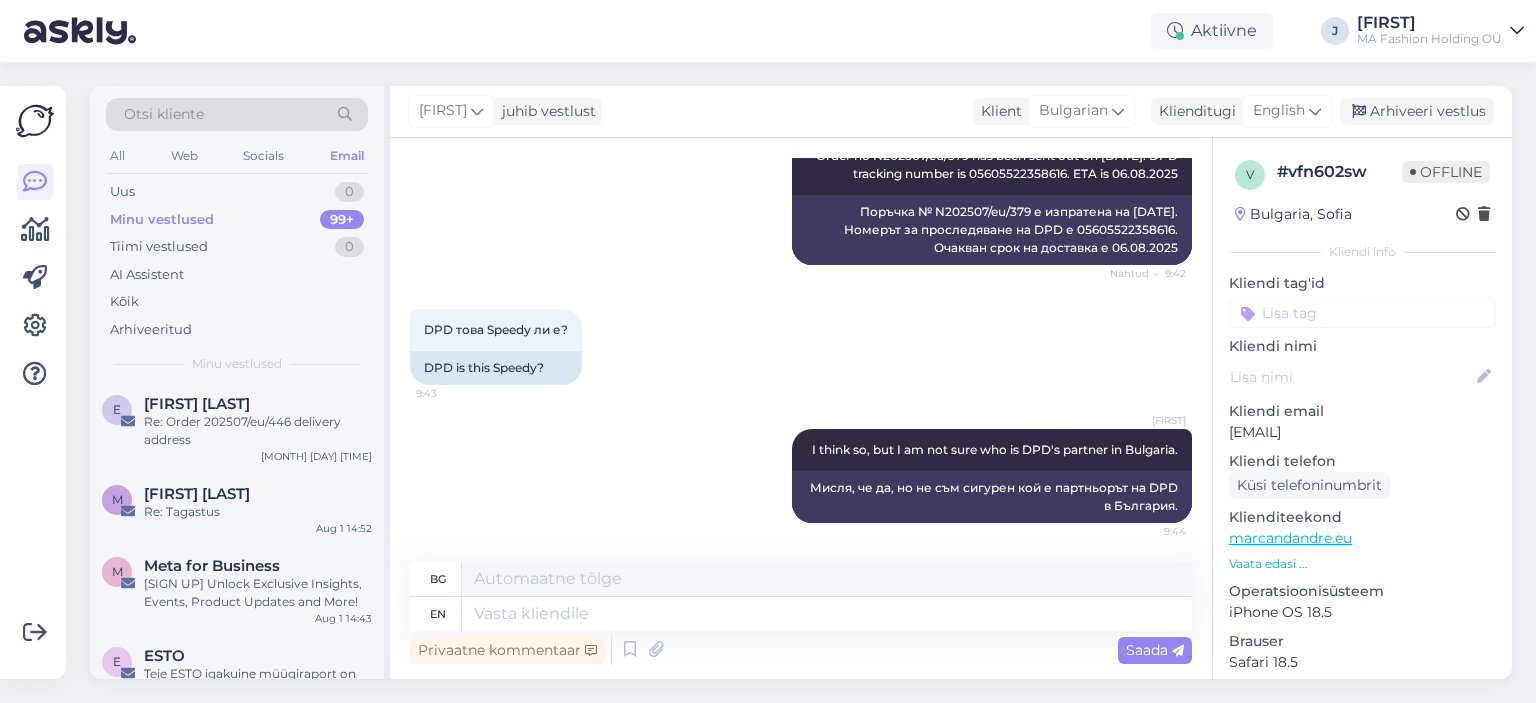 scroll, scrollTop: 717, scrollLeft: 0, axis: vertical 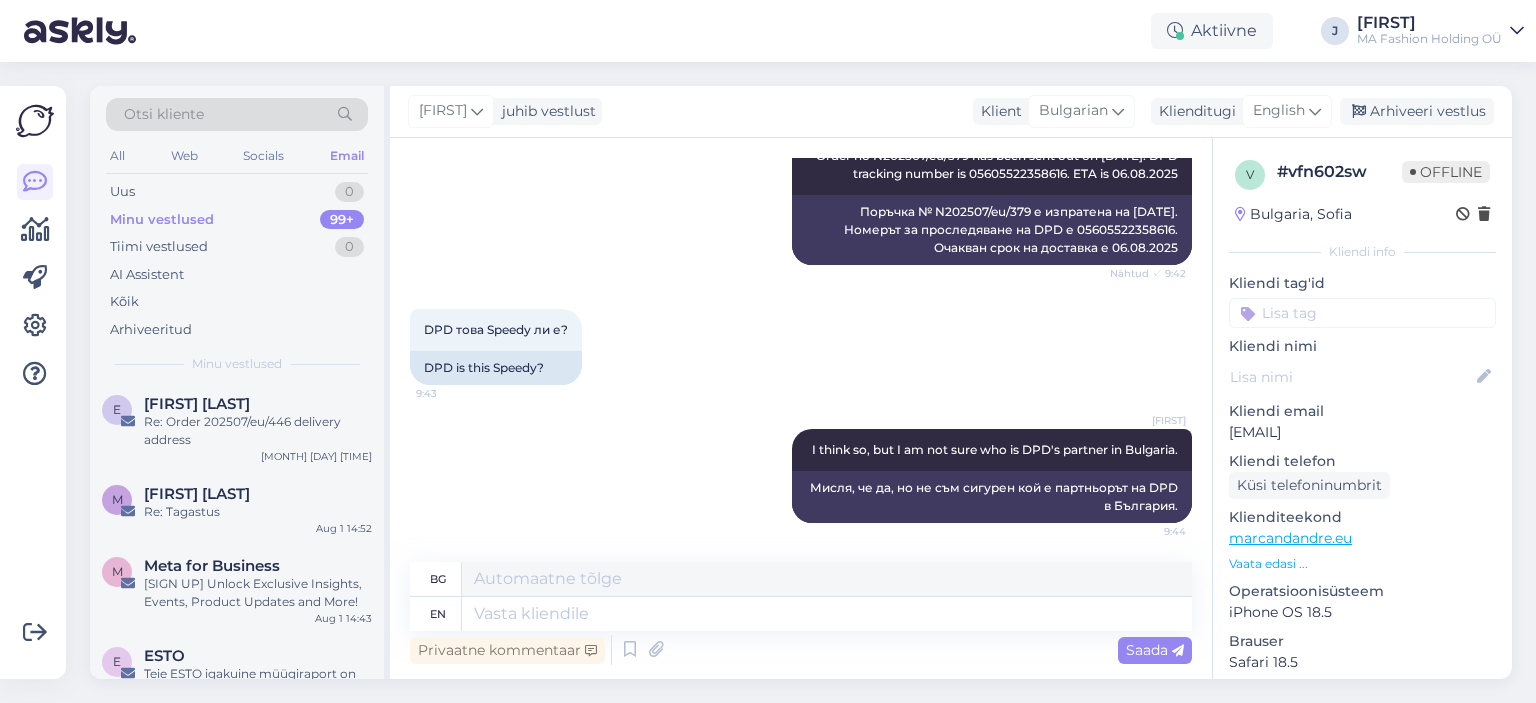 click on "Otsi kliente All Web Socials Email Uus 0 Minu vestlused 99+ Tiimi vestlused 0 AI Assistent Kõik Arhiveeritud Minu vestlused K Kostina Anastacia Marc & Andre tellimus 202507/eu/113; Aug 2 16:20 K Ka An tooted Aug 2 11:29 E Eva Erikson Re: Tellimus N202507/eu/421 tasutud Aug 2 11:27 L Ljubov Petrova Re: Uus tellimus N202507/eu/328 25.07.2025 16:09:05 Aug 2 11:17 L Lily Faith Re: Hi Márcio - chat on trips? Aug 1 23:38 E Evgenia Kurchavova Re: Order 202507/eu/446 delivery address Aug 1 19:48 M Merle Merila Re: Tagastus Aug 1 14:52 M Meta for Business [SIGN UP] Unlock Exclusive Insights, Events, Product Updates and More! Aug 1 14:43 E ESTO Teie ESTO igakuine müügiraport on valmis! Aug 1 14:05 I IRYNA SMAGINA Re: Iryna Smagina order Aug 1 13:31 N Nanoformula vabarik CleverCOAT PRO Anti-graffiti: Vandaalivastane kaitsev nanokate Aug 1 2:31 A Administrador 93 Processo de N: 015582 com Protocolo de N: 2025094050007916 Jul 31 23:17 K Khalid Al-Amri-NEOM Jul 31 19:27 J Jane Külaots Jul 31 15:05 J b M" at bounding box center [807, 382] 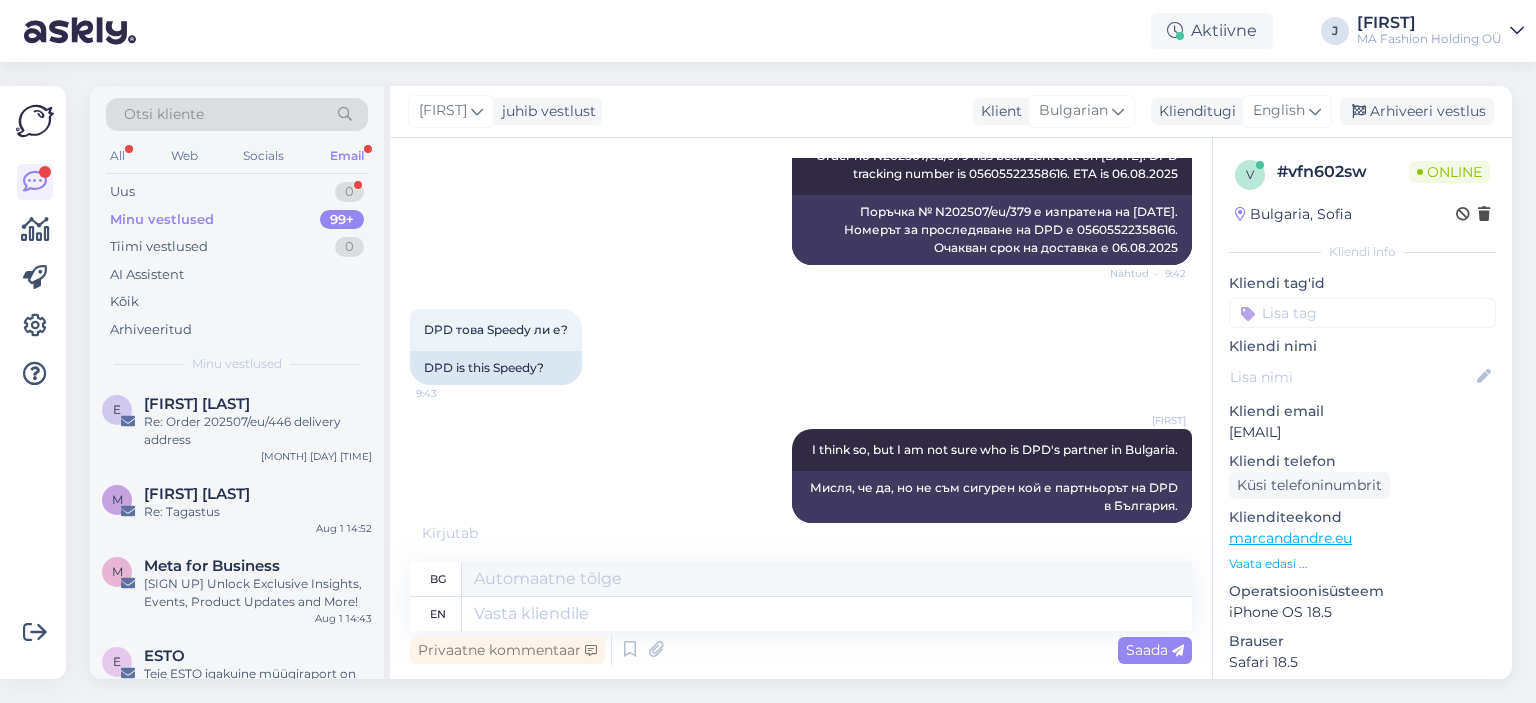 click on "Otsi kliente" at bounding box center (237, 120) 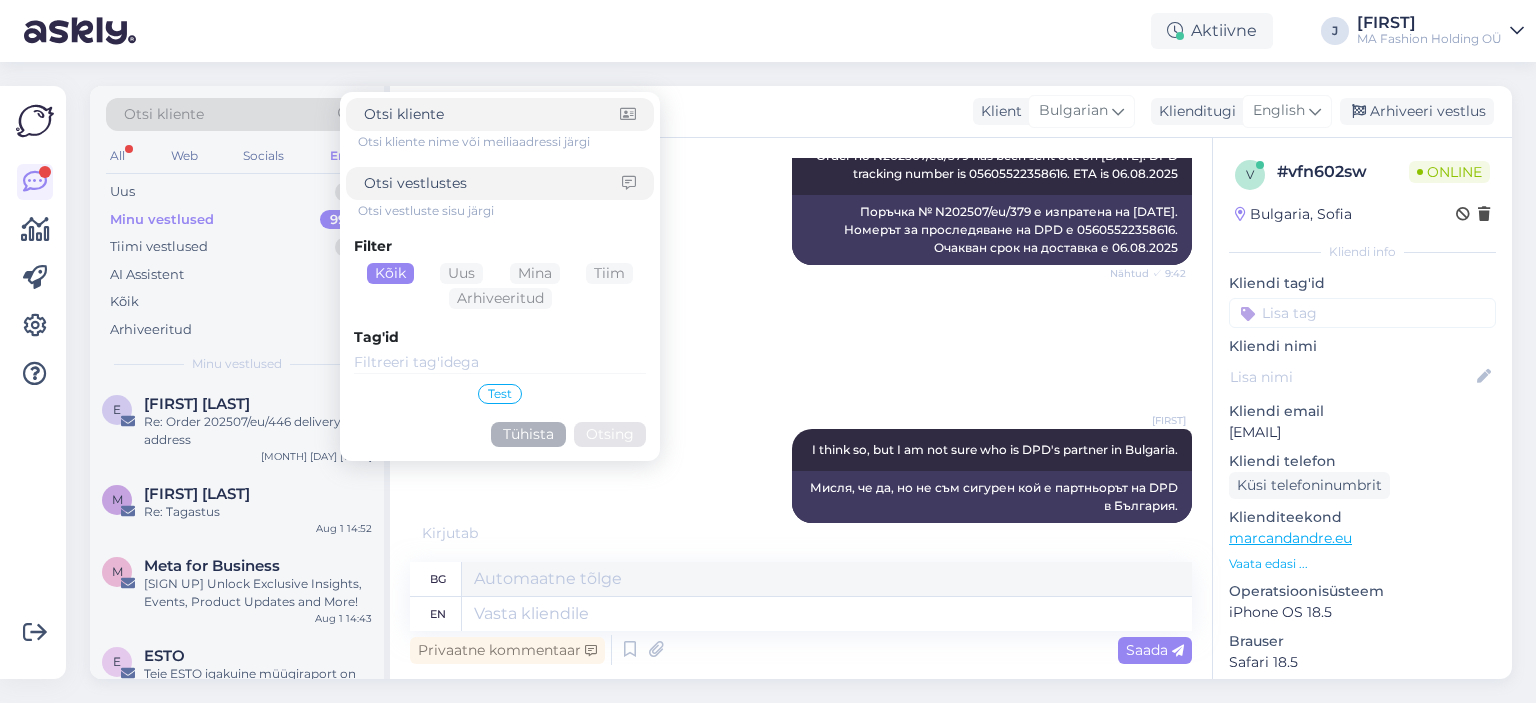 click on "Email" at bounding box center [347, 156] 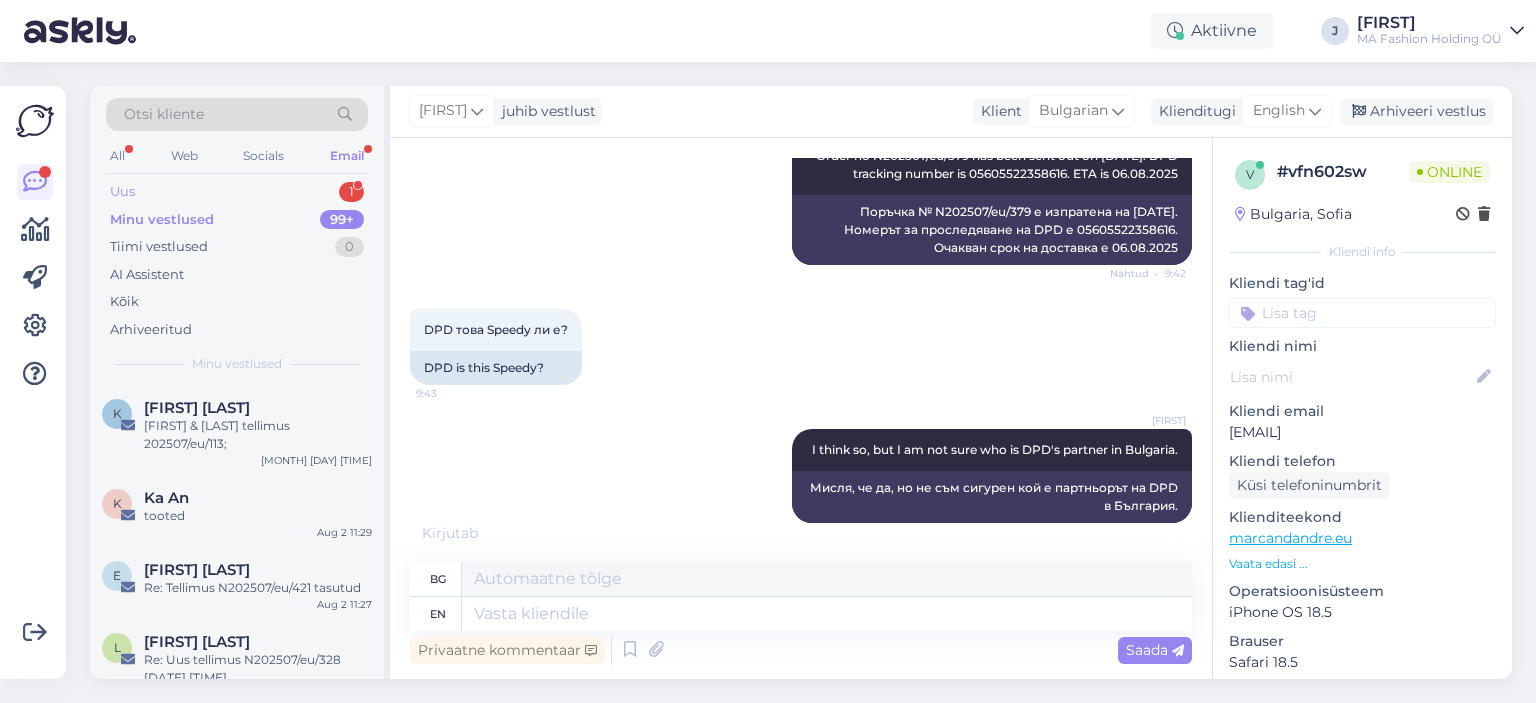 click on "Uus 1" at bounding box center [237, 192] 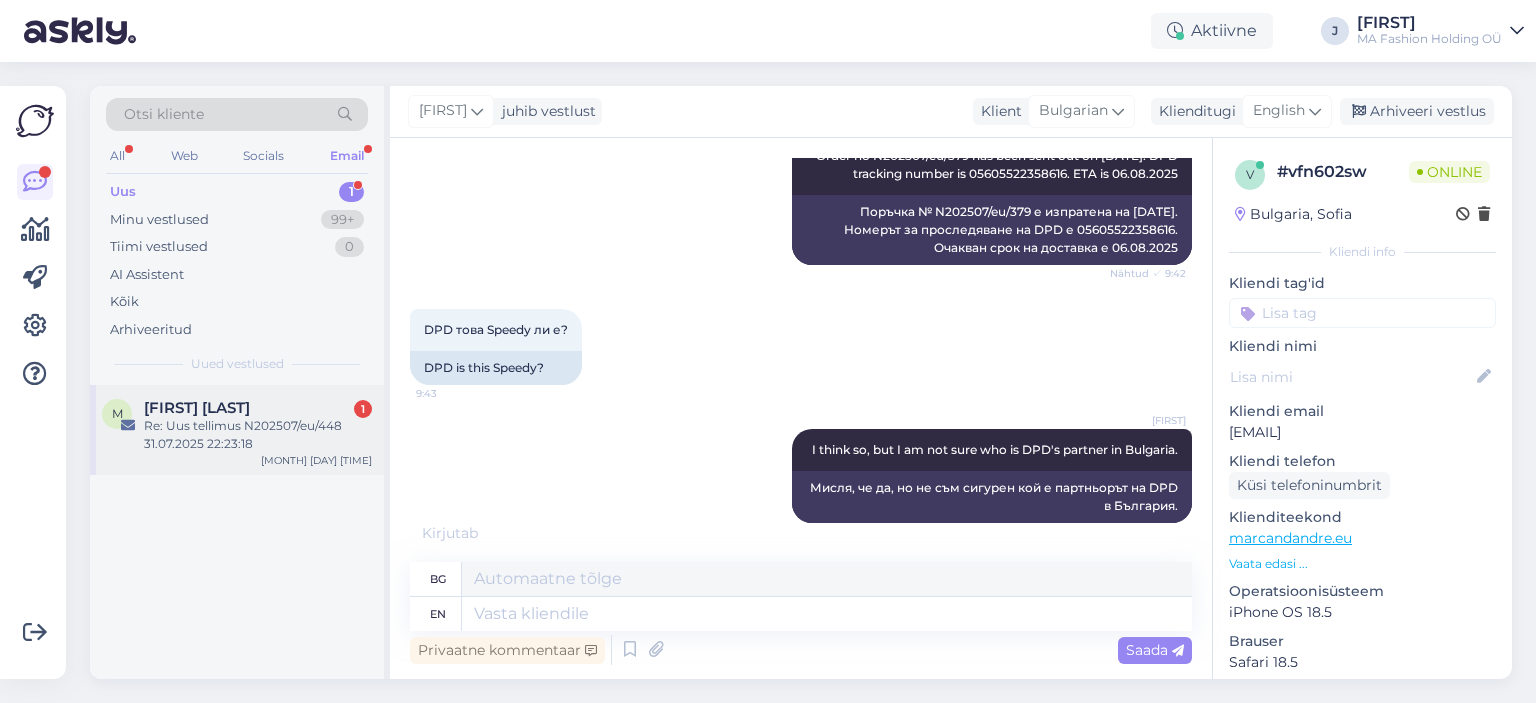 click on "M [PERSON] 1 Re: Uus tellimus N202507/eu/448 31.07.2025 22:23:18 Aug 4 9:44" at bounding box center [237, 430] 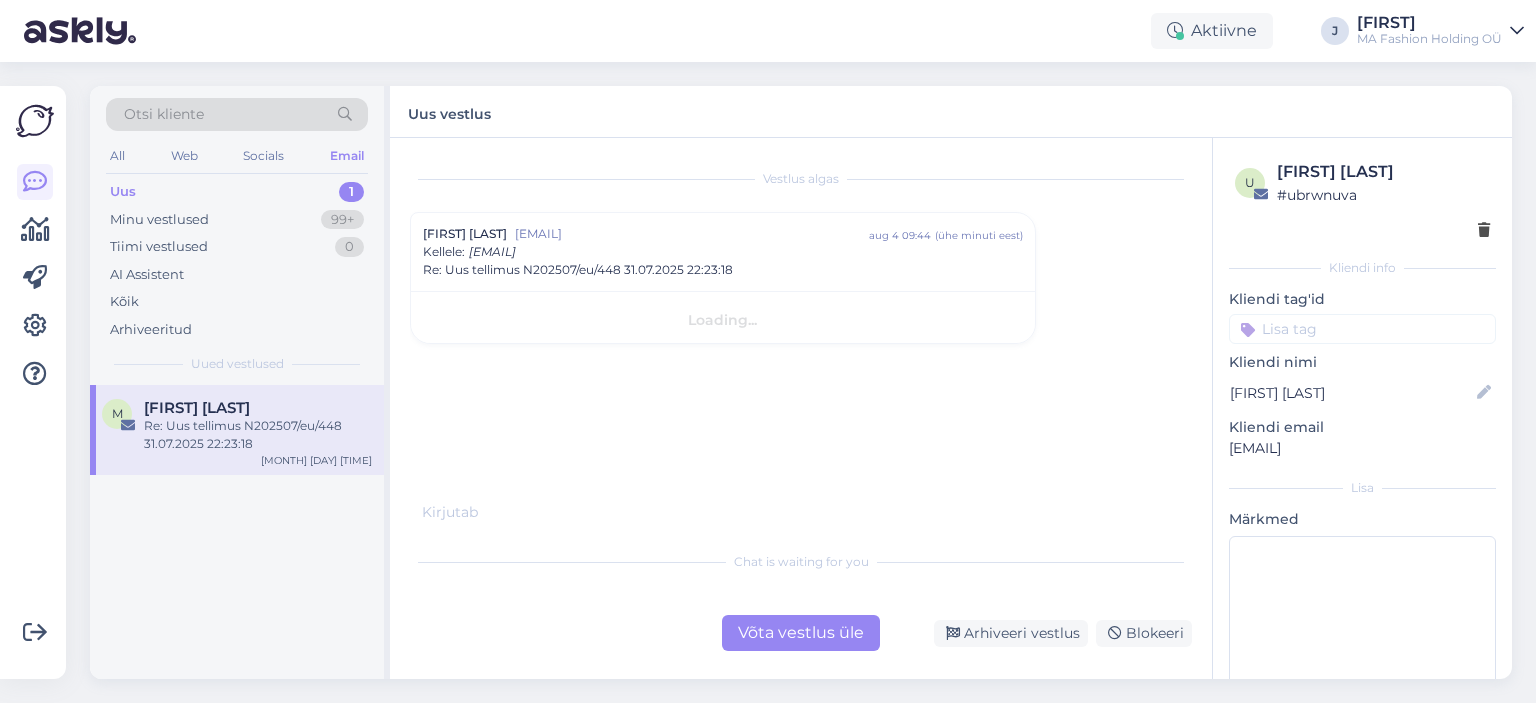 scroll, scrollTop: 0, scrollLeft: 0, axis: both 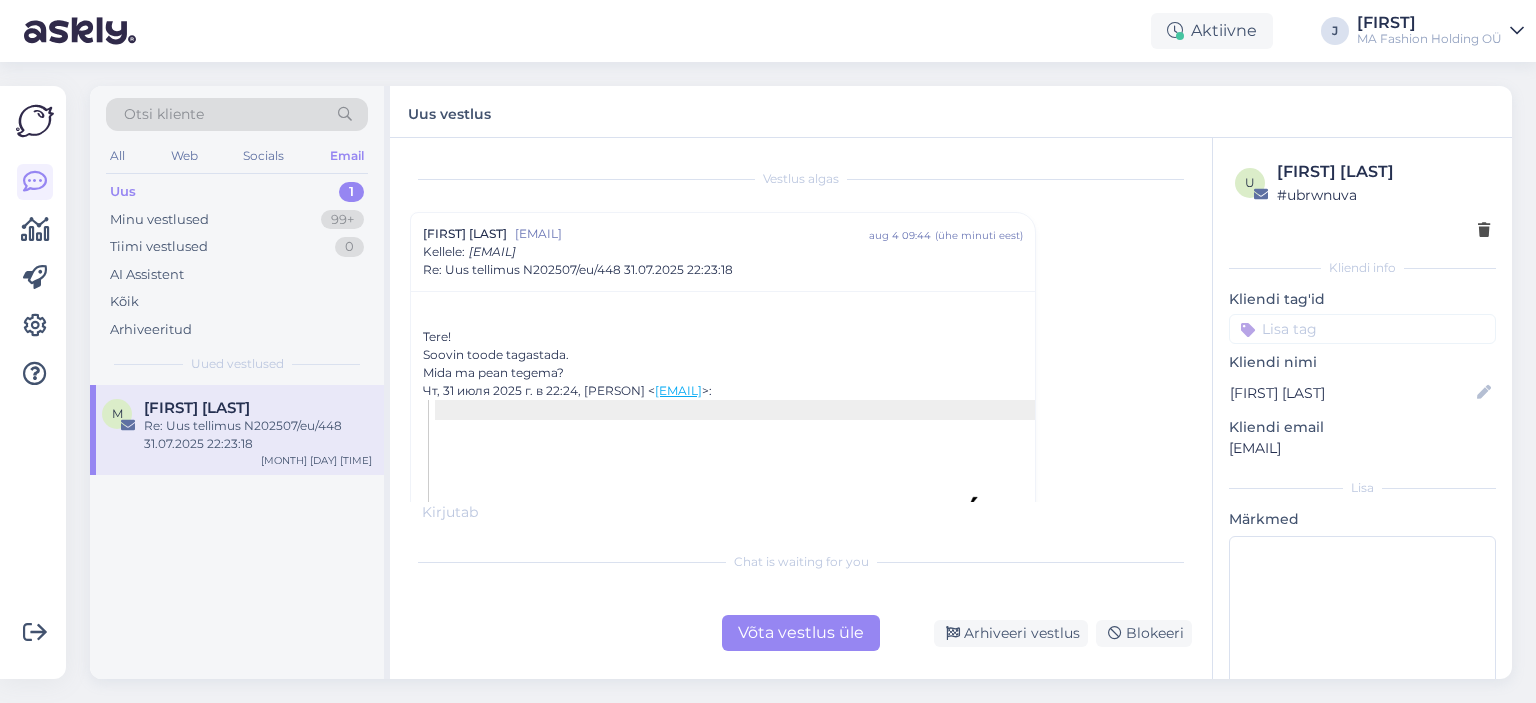 click on "+372 65 06 668 eshopeu@marcandandre.eu Marina Kivenko 202507/eu/448 31.07.2025 22:23:18 Marina Kivenko 55696229 mfeklistova022@gmail.com" at bounding box center (723, 852) 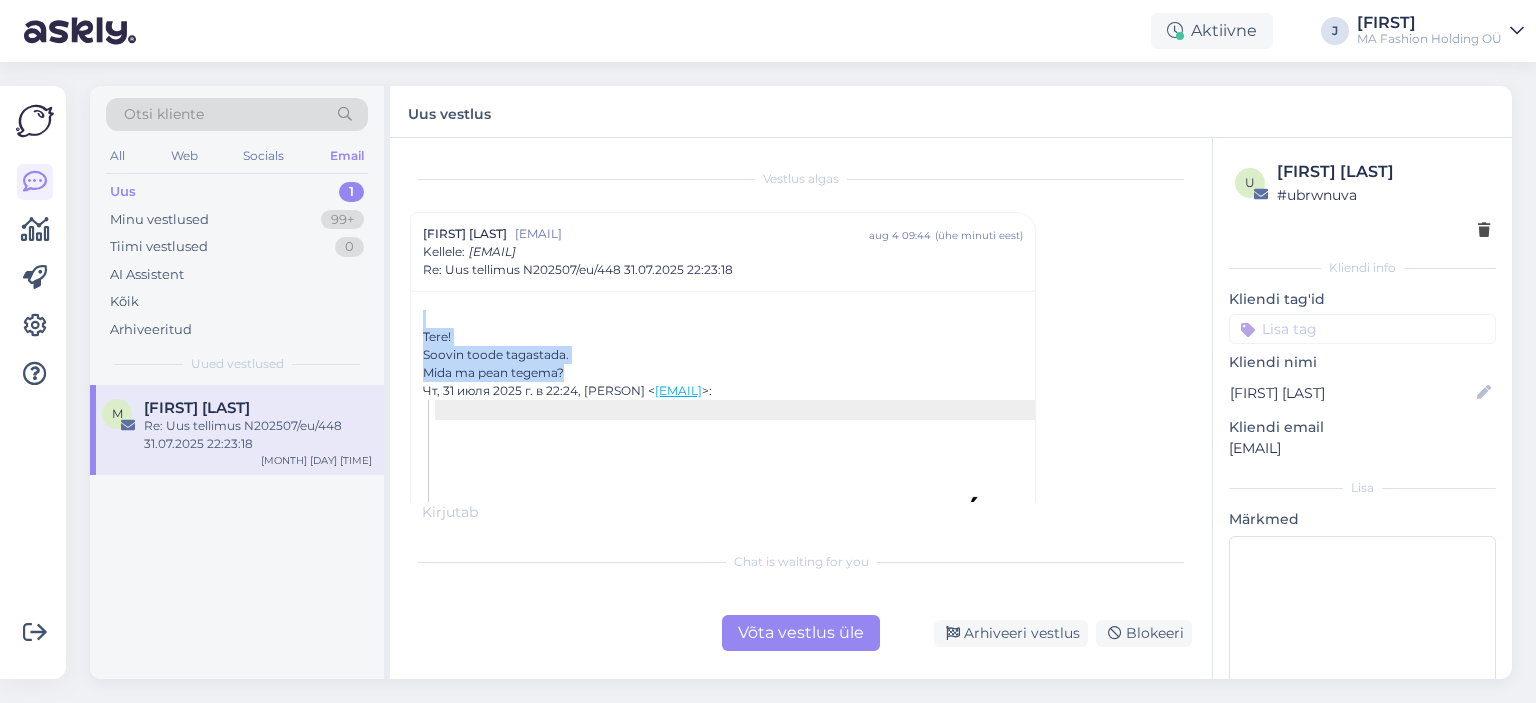 drag, startPoint x: 572, startPoint y: 372, endPoint x: 416, endPoint y: 316, distance: 165.7468 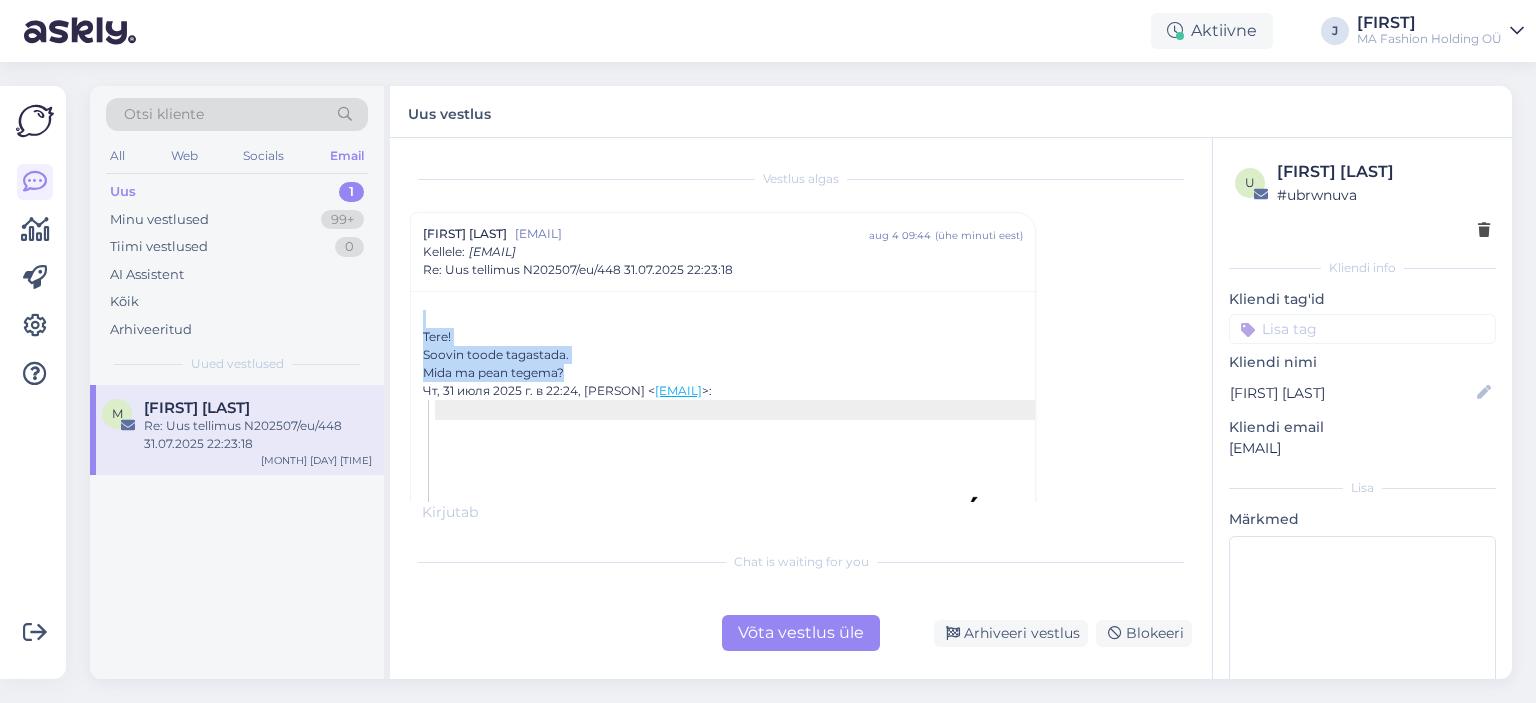 click on "Tere! Soovin toode tagastada. Mida ma pean tegema? Чт, [DATE] [TIME], [FIRST] & [LAST] < [EMAIL] >:
[PHONE]
[EMAIL]
Tere,  [FIRST] [LAST]
Tellitud  202507/eu/448  [DATE] [TIME]
Nimi:  [FIRST] [LAST]
Telefon:  [PHONE]
E-mail:   [EMAIL]" at bounding box center [723, 821] 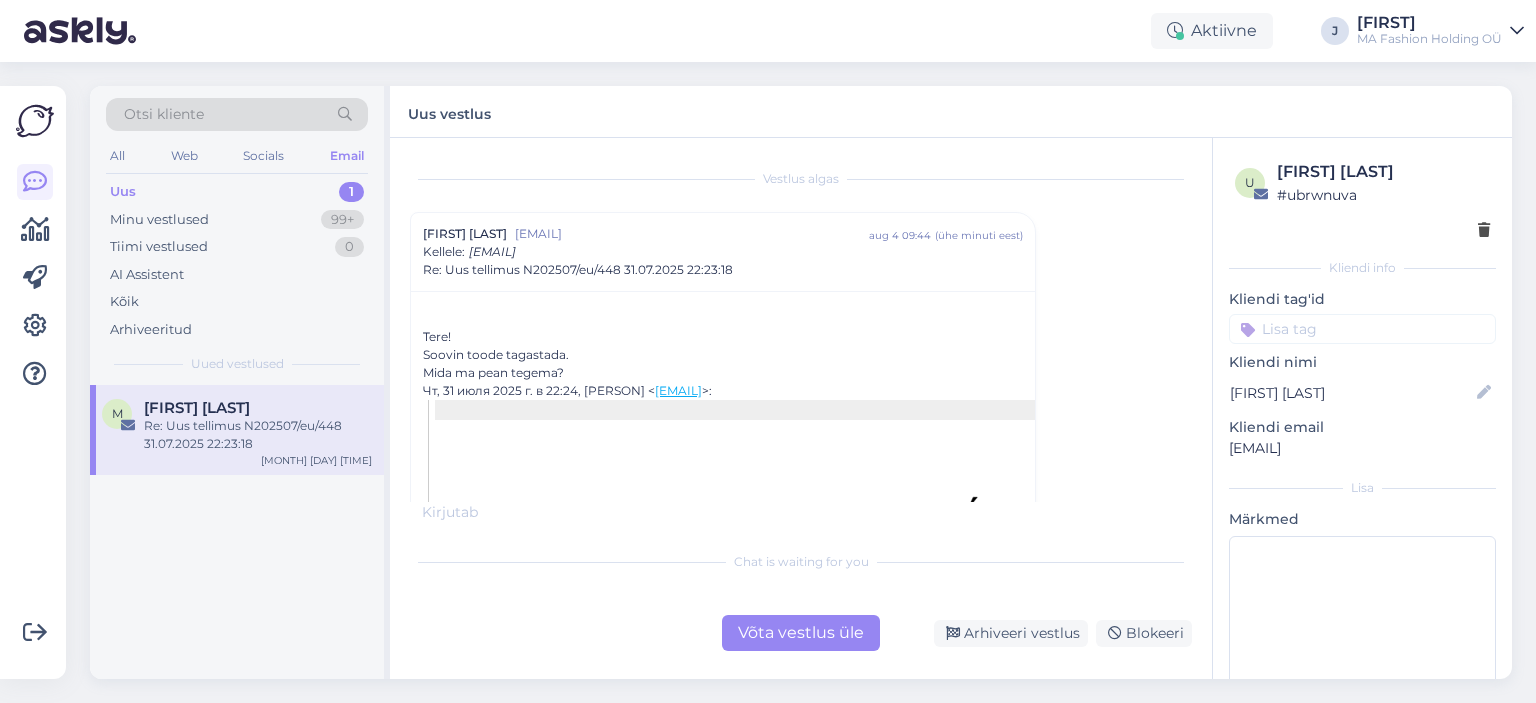 click on "Võta vestlus üle" at bounding box center (801, 633) 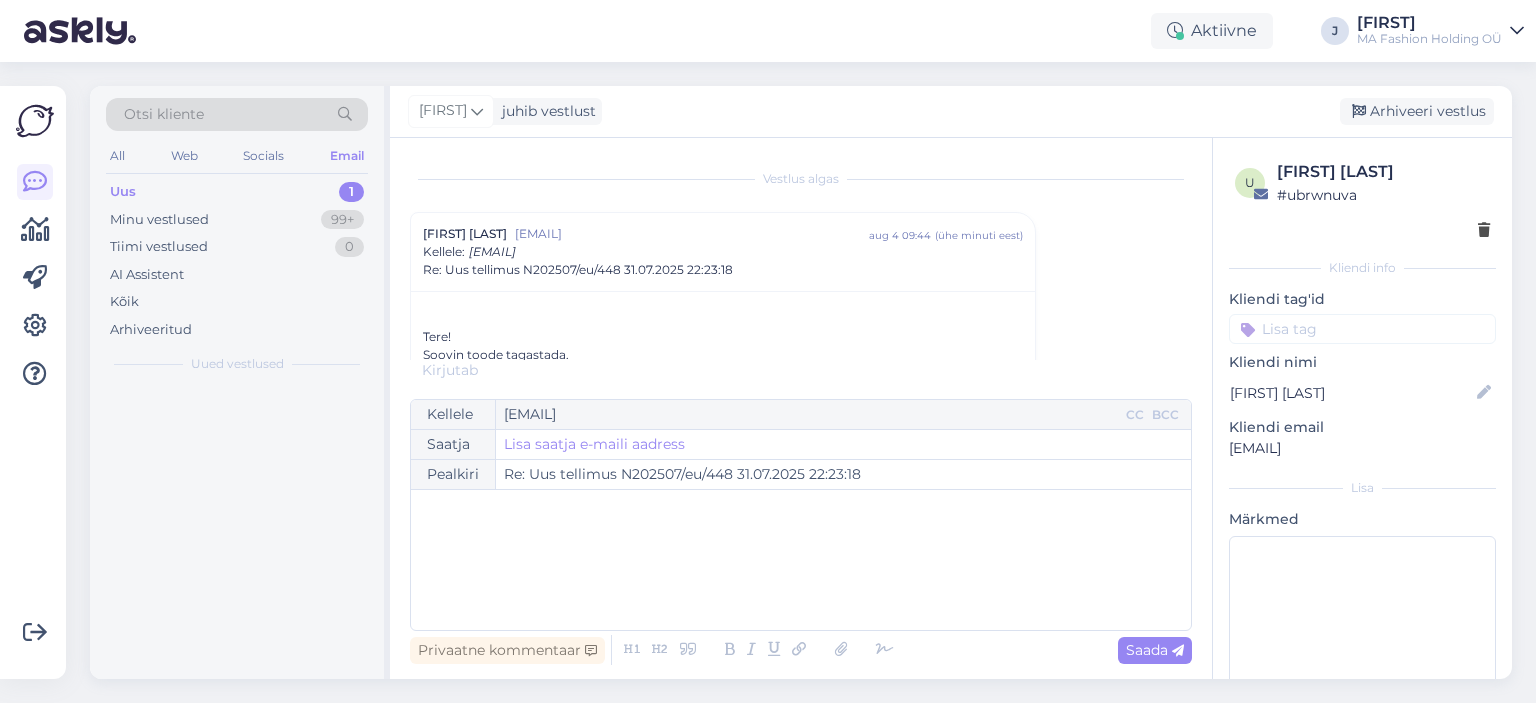 scroll, scrollTop: 54, scrollLeft: 0, axis: vertical 